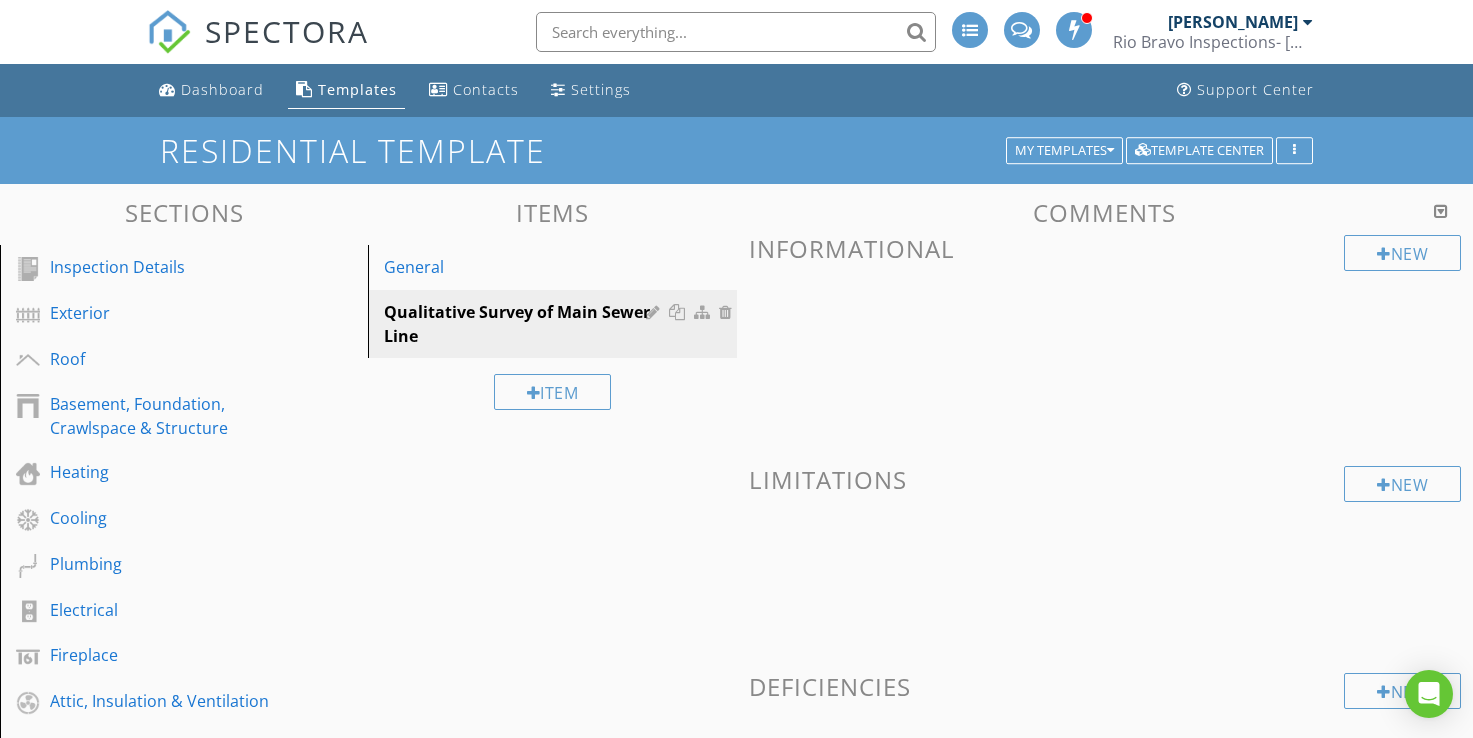 scroll, scrollTop: 0, scrollLeft: 0, axis: both 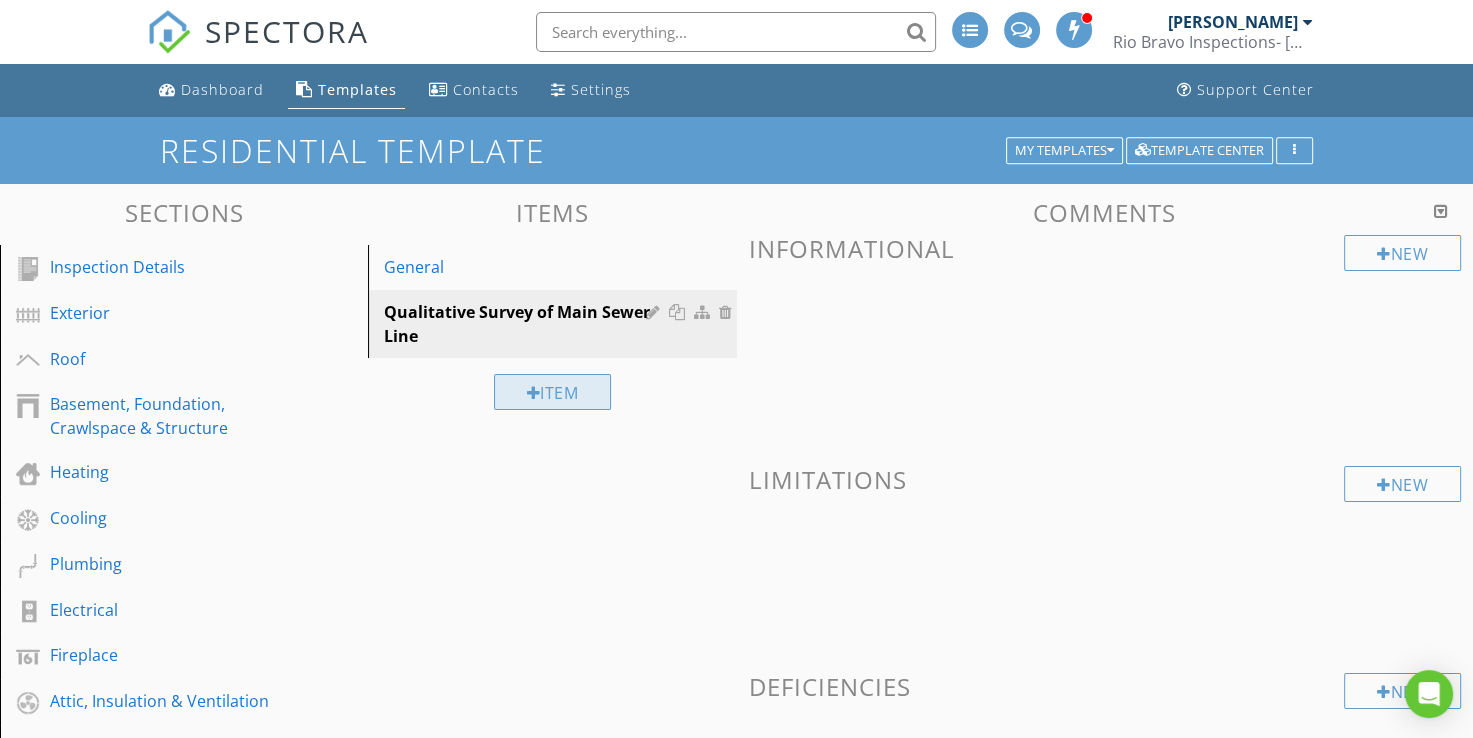 click on "Item" at bounding box center [553, 392] 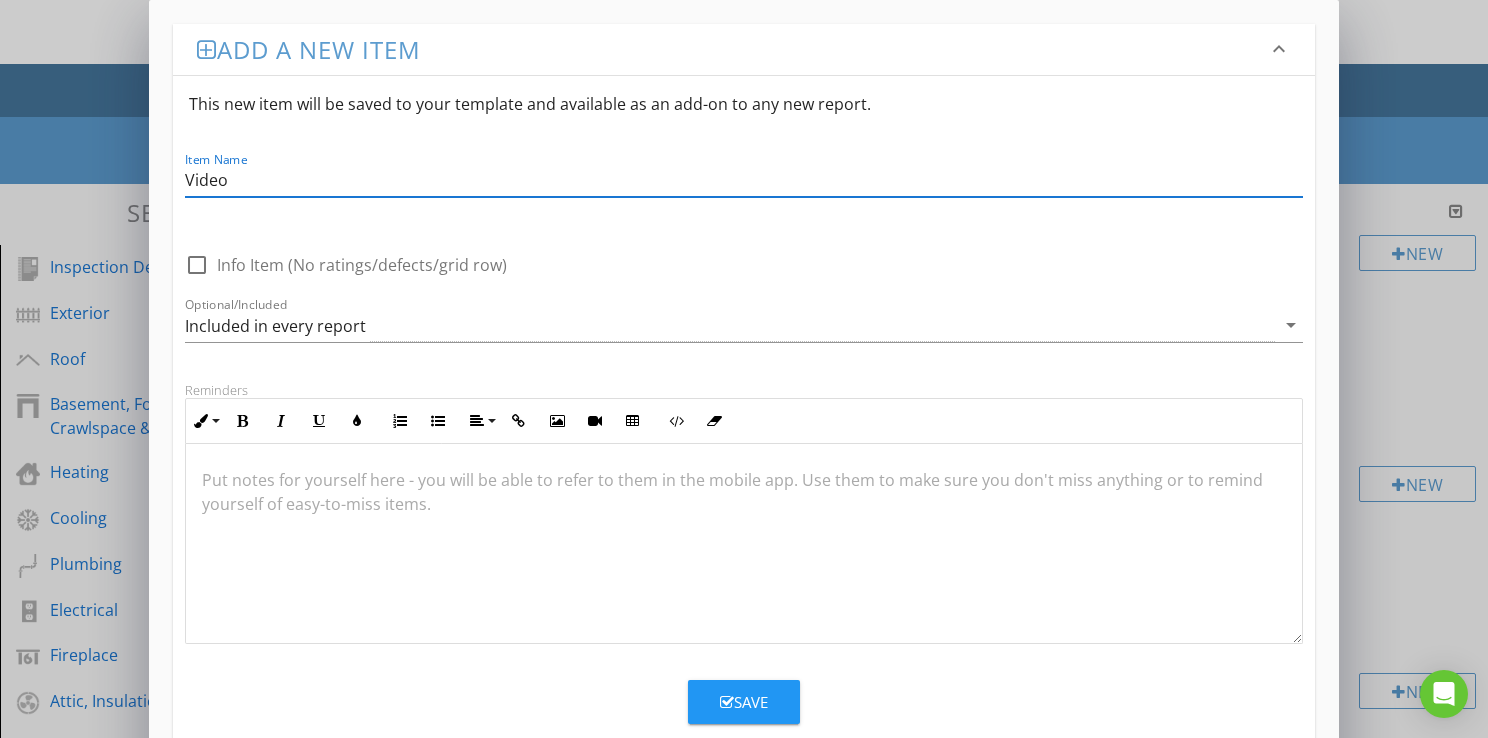 type on "Video" 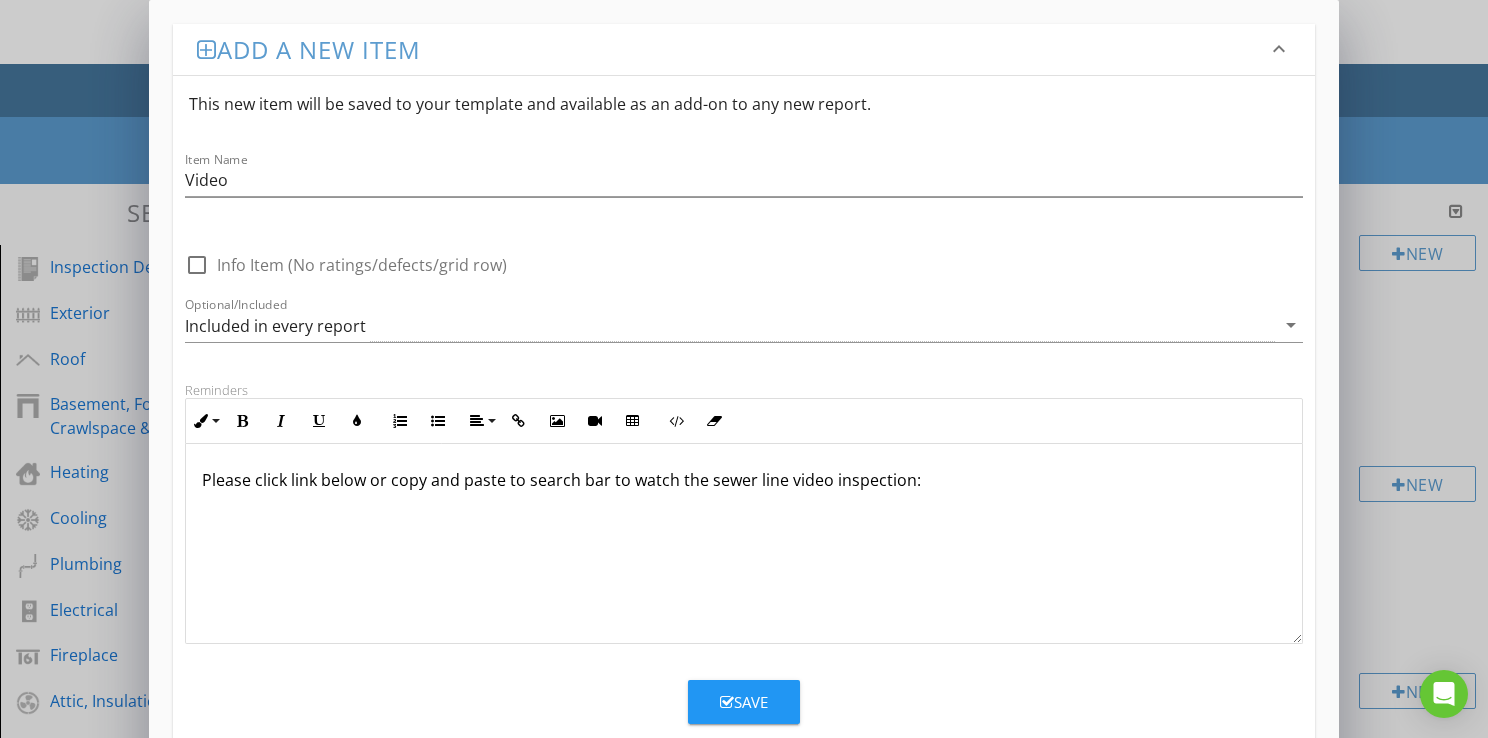 click on "Save" at bounding box center (744, 702) 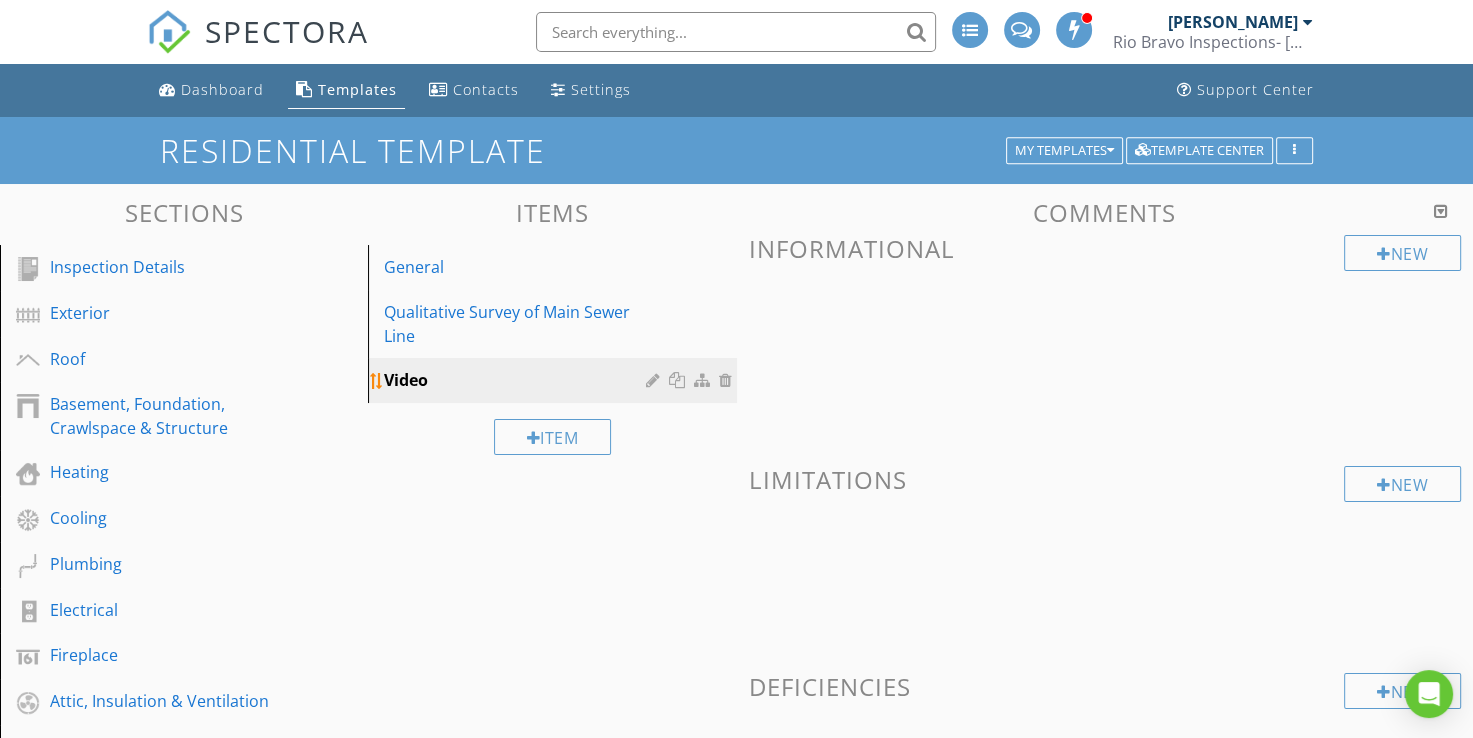 click on "Video" at bounding box center (517, 380) 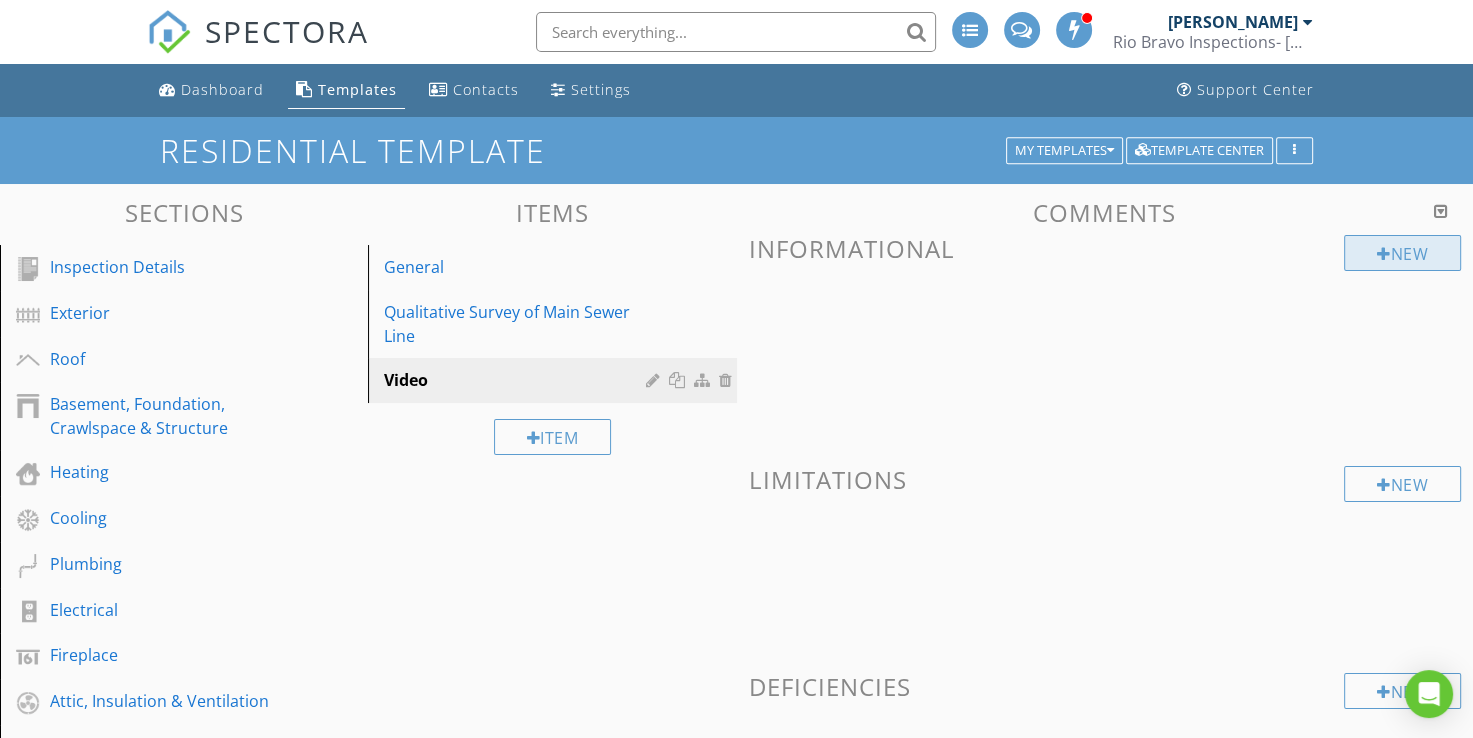 click on "New" at bounding box center (1402, 253) 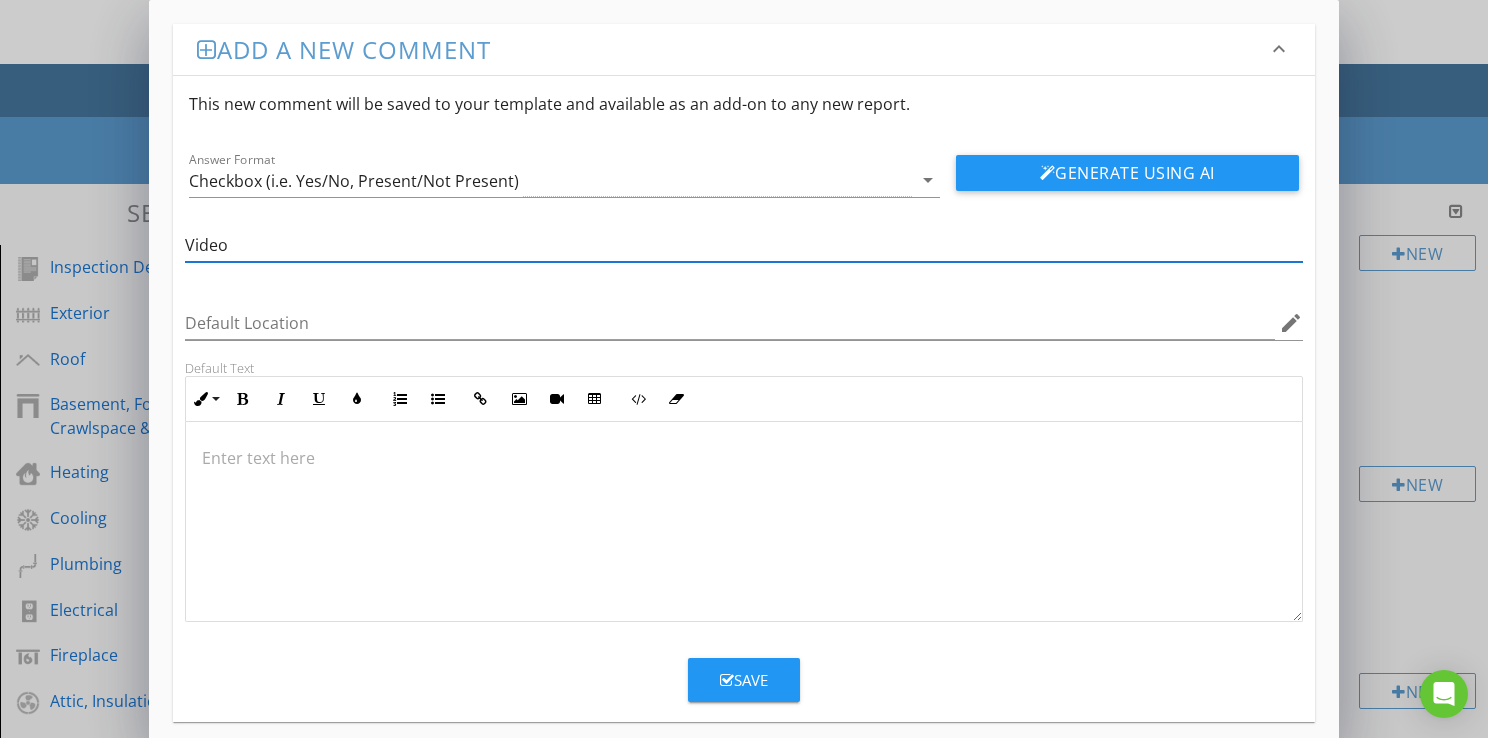 type on "Video" 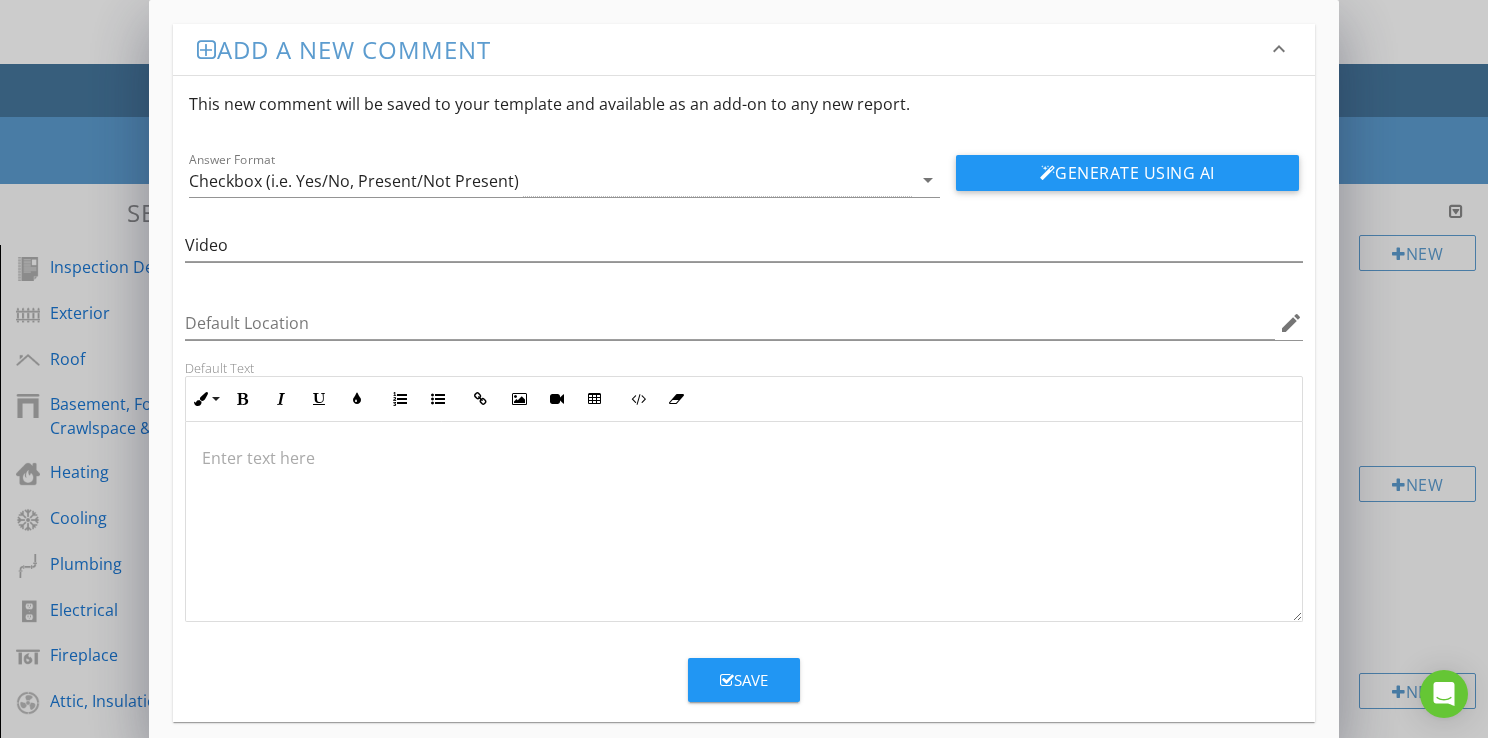 click at bounding box center [744, 522] 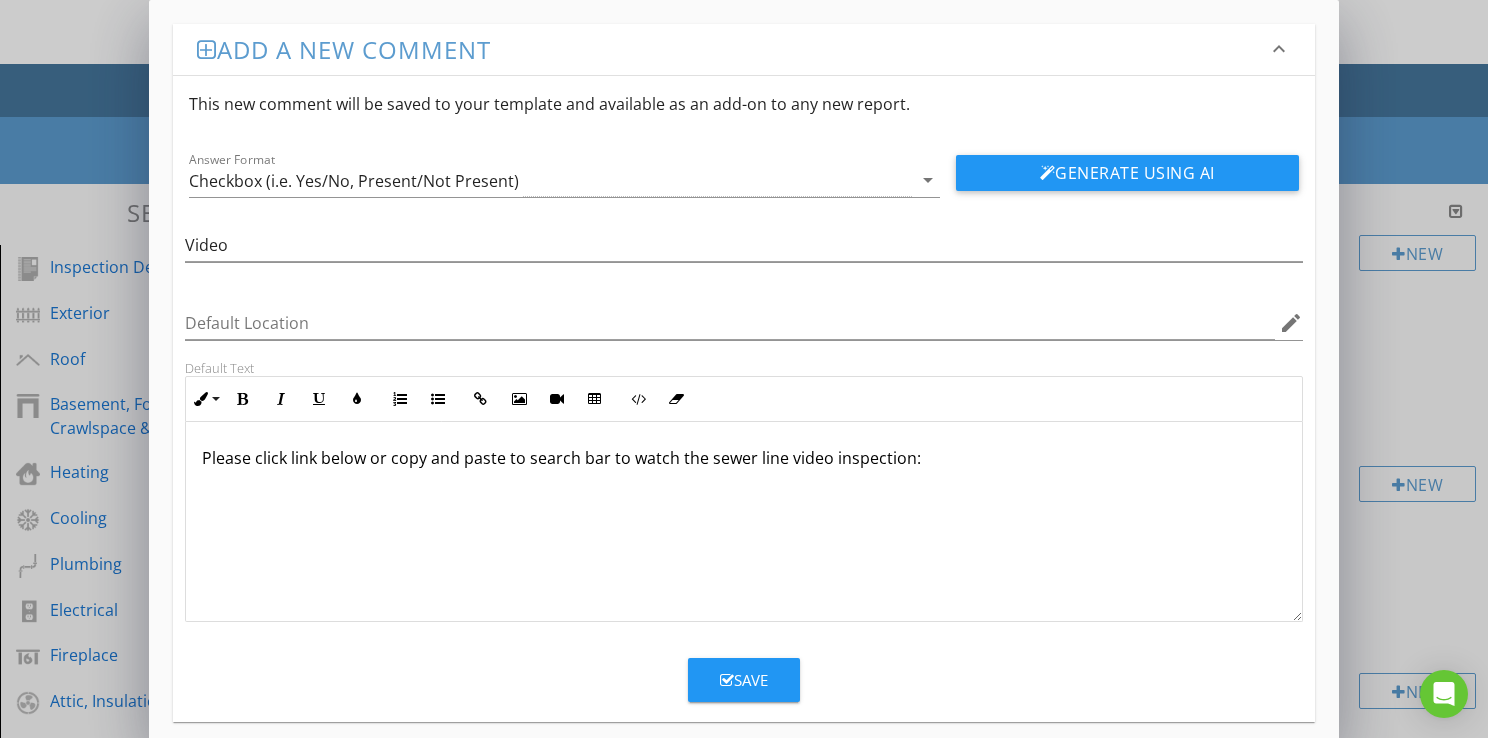 click on "Save" at bounding box center [744, 680] 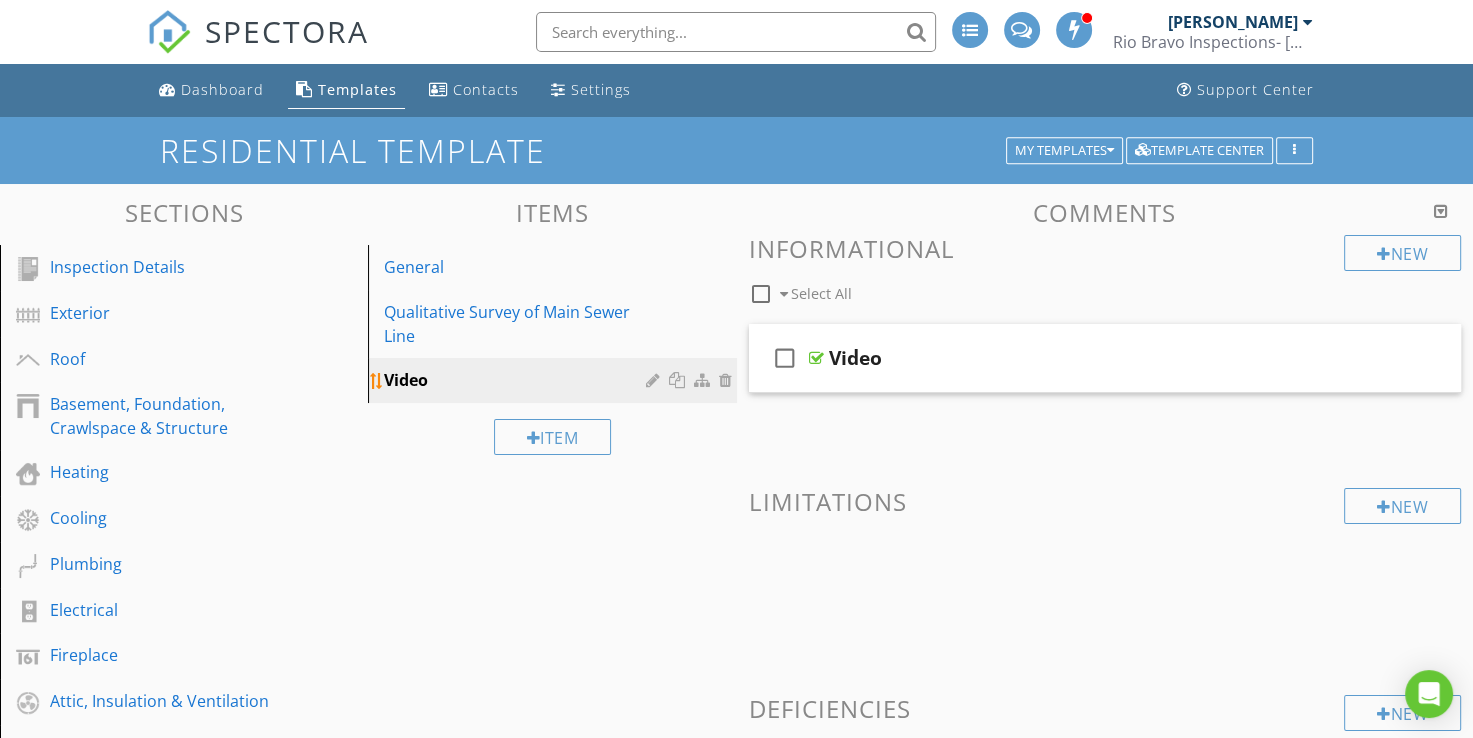 click at bounding box center [655, 380] 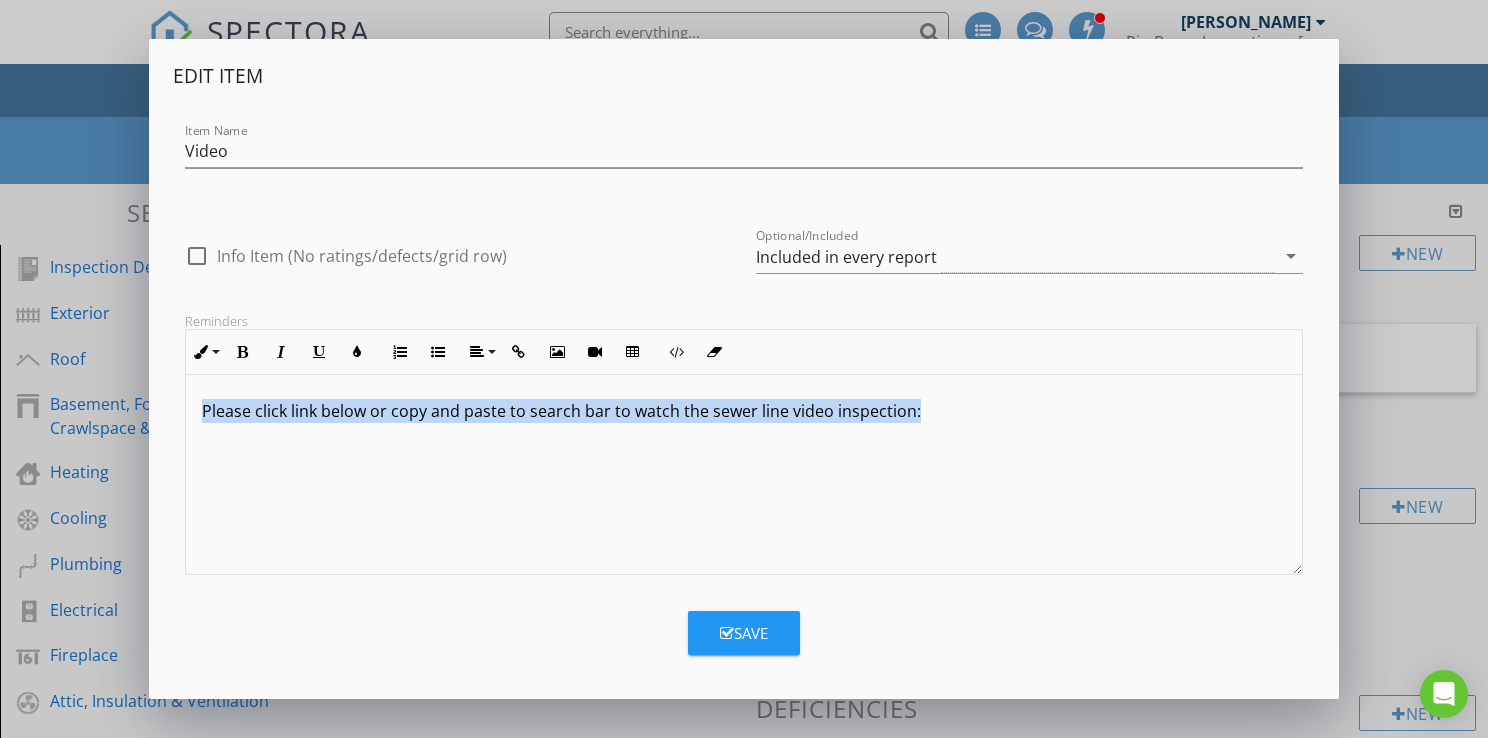 drag, startPoint x: 928, startPoint y: 417, endPoint x: 194, endPoint y: 427, distance: 734.0681 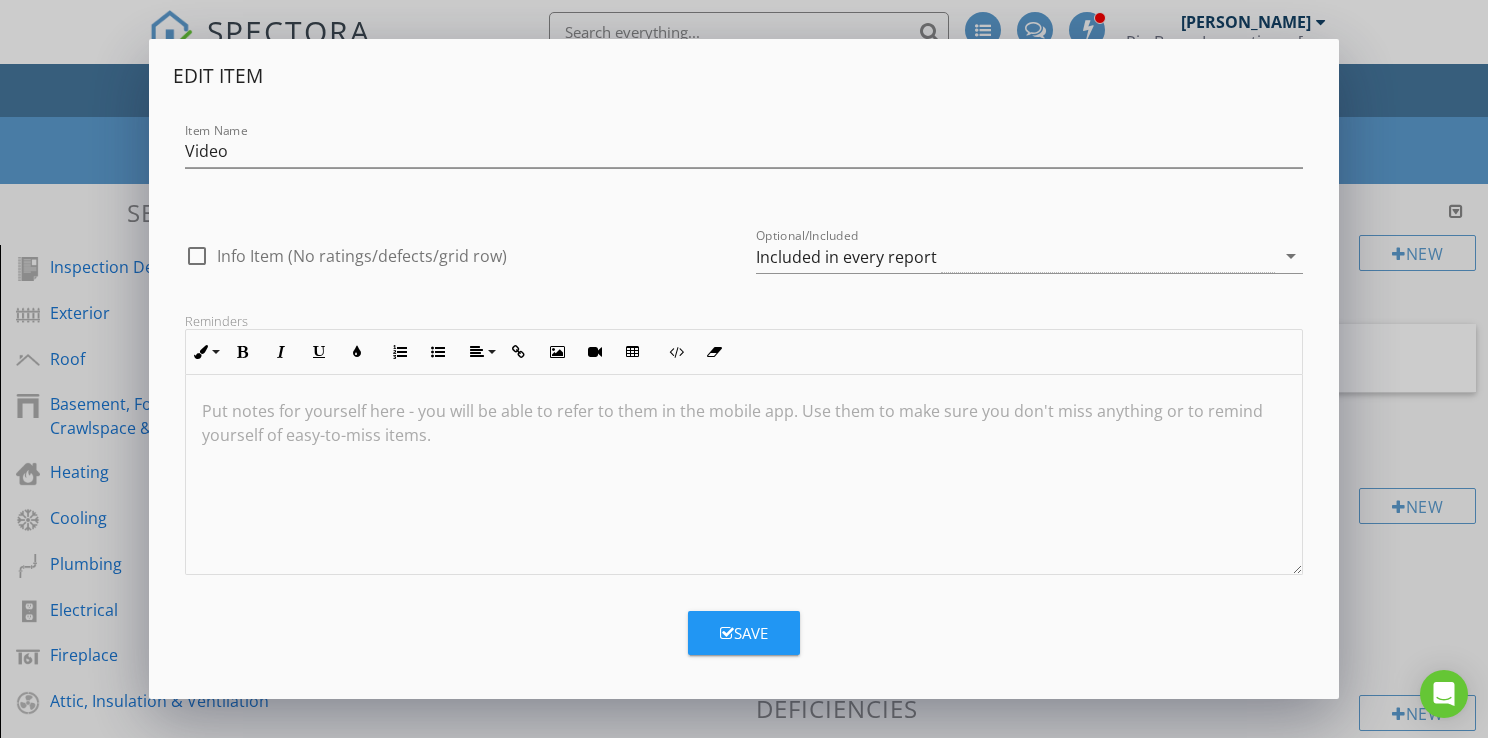 click on "Save" at bounding box center [744, 633] 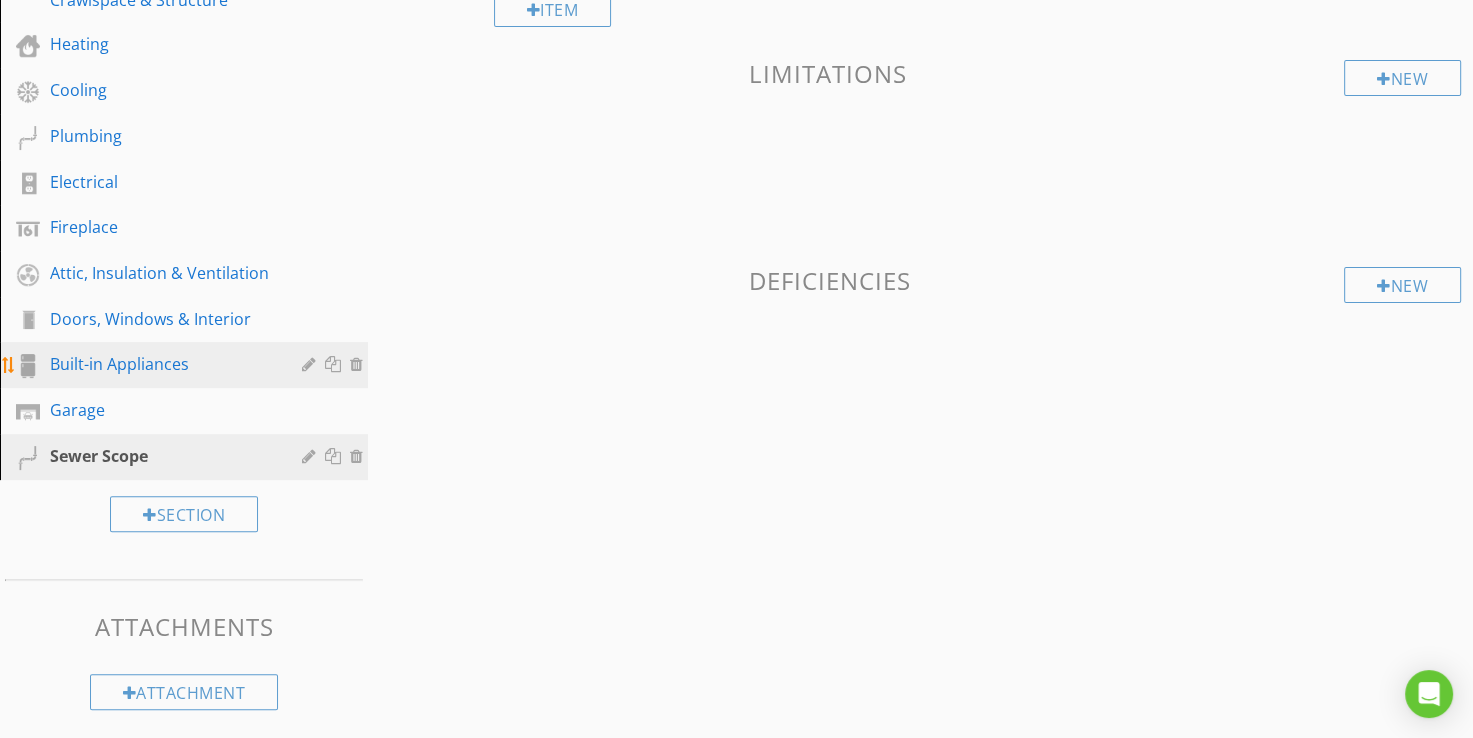 scroll, scrollTop: 428, scrollLeft: 0, axis: vertical 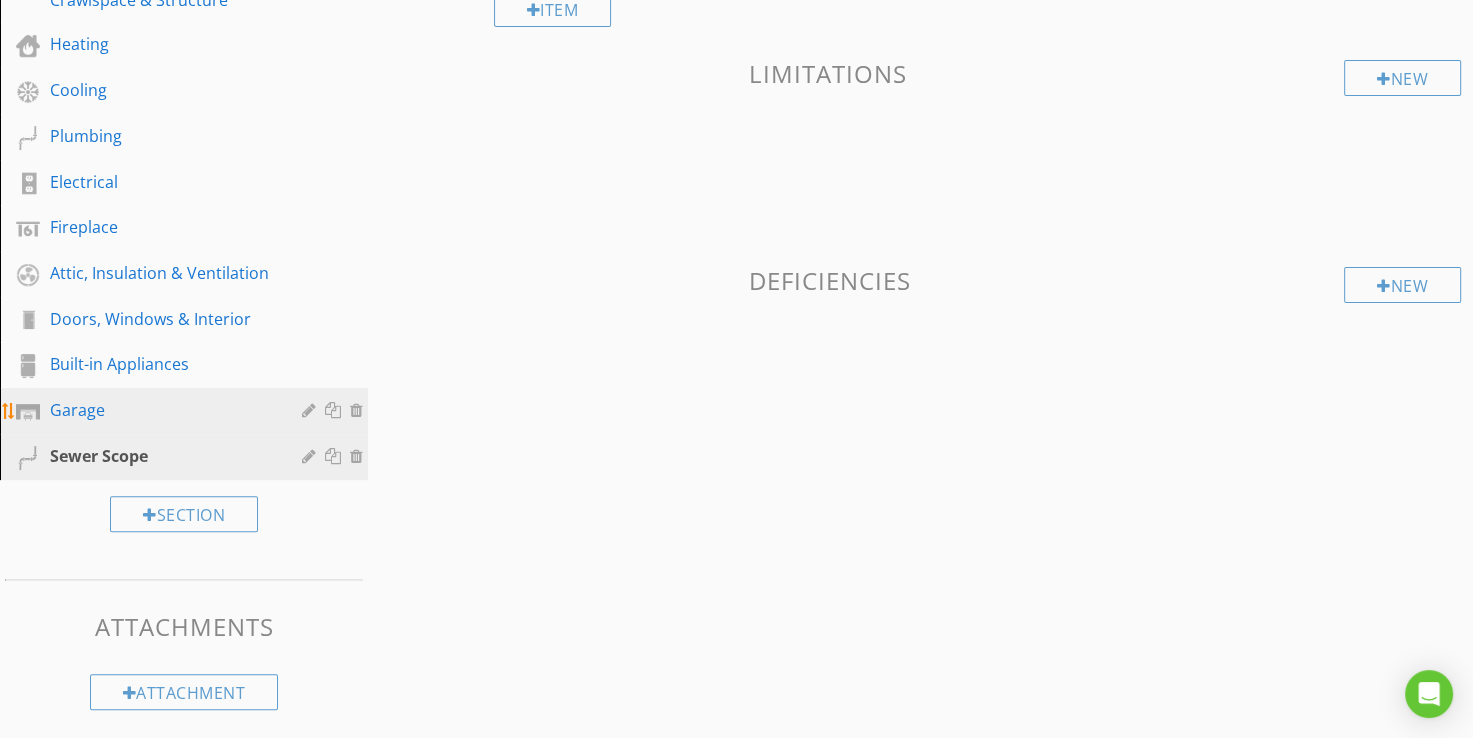 click on "Garage" at bounding box center (161, 410) 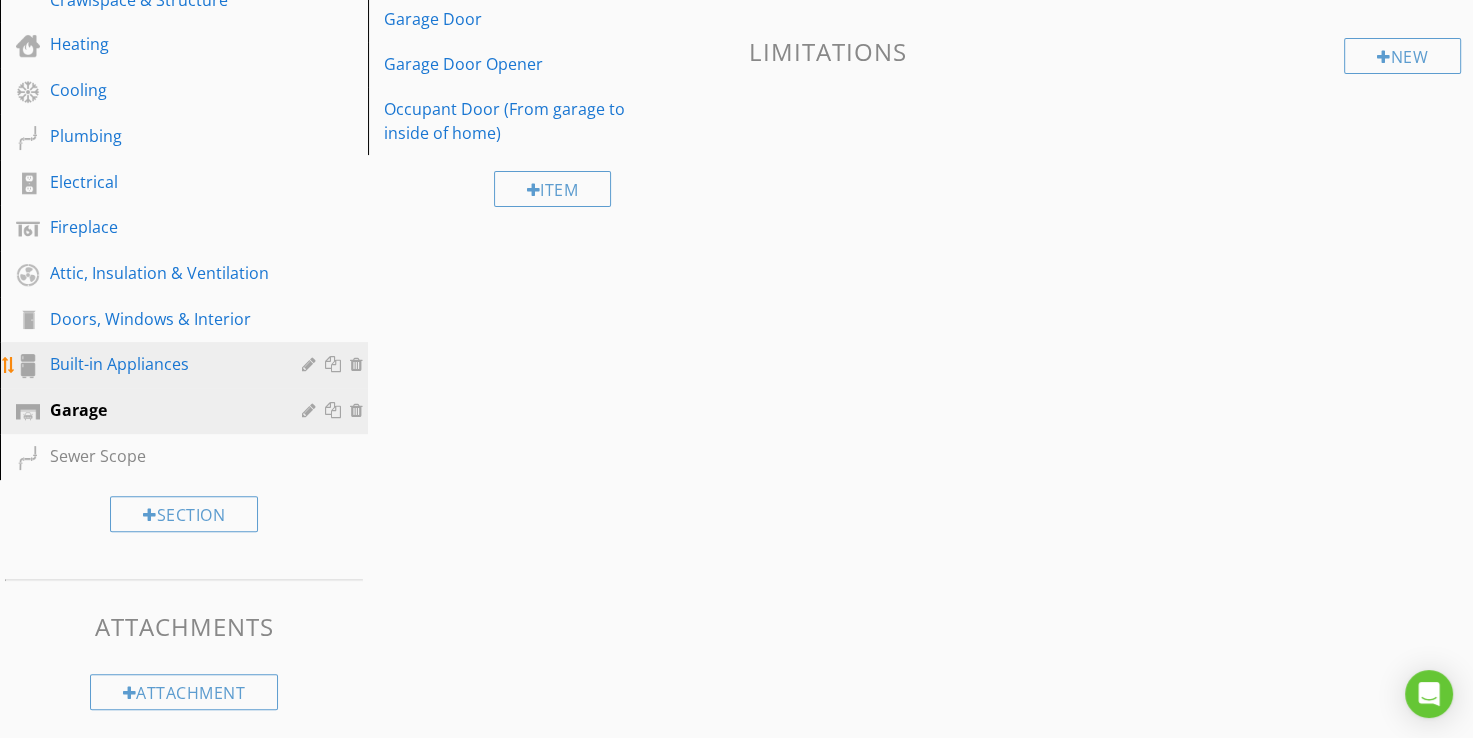 click on "Built-in Appliances" at bounding box center (161, 364) 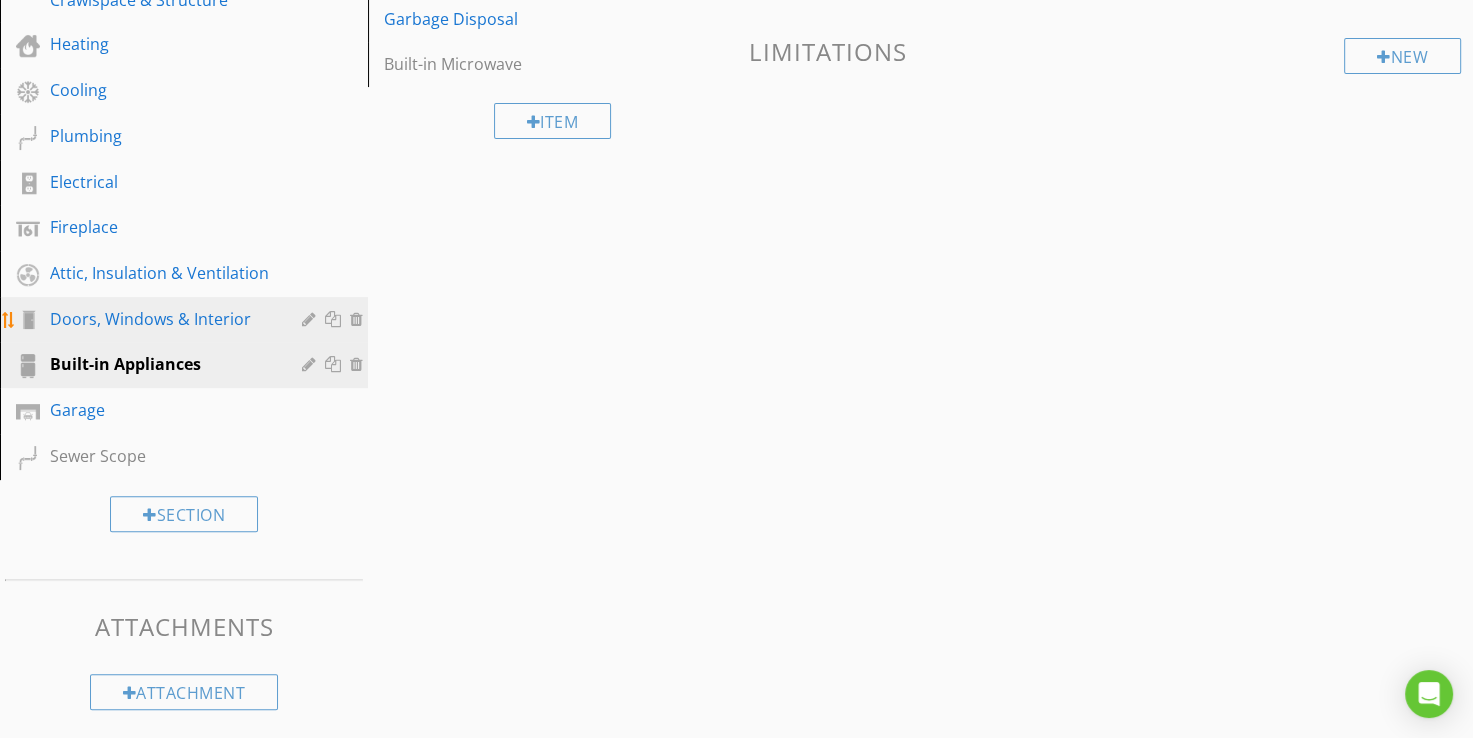 click on "Doors, Windows & Interior" at bounding box center (161, 319) 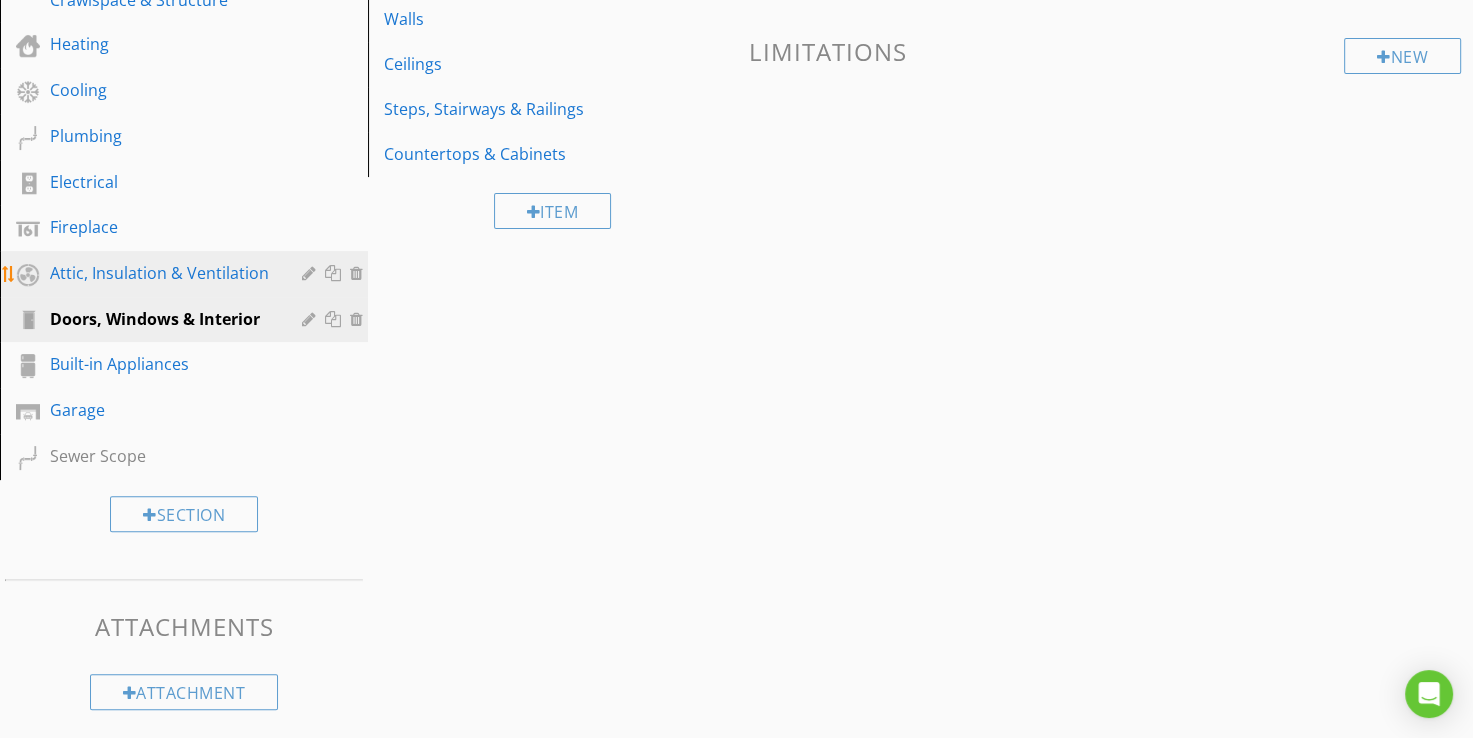 click on "Attic, Insulation & Ventilation" at bounding box center [199, 274] 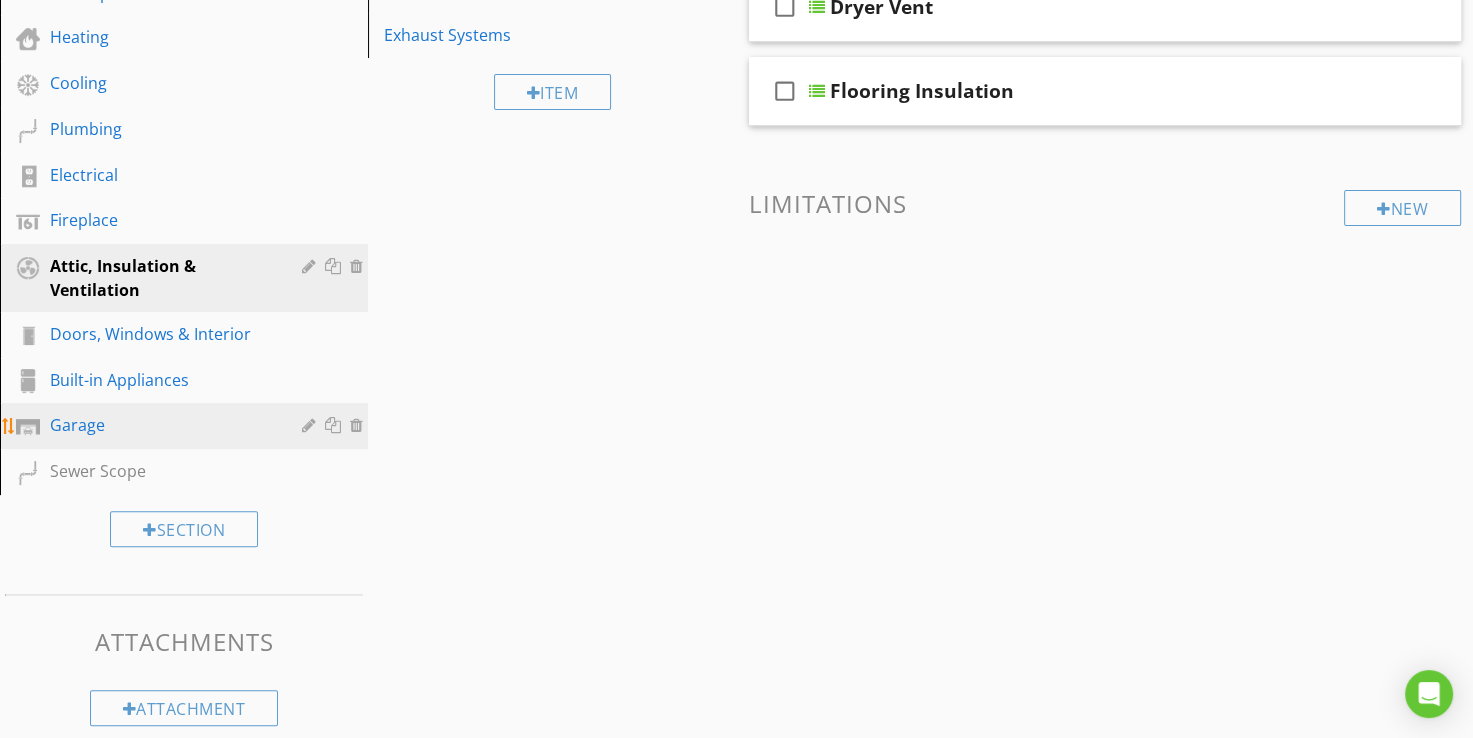 scroll, scrollTop: 452, scrollLeft: 0, axis: vertical 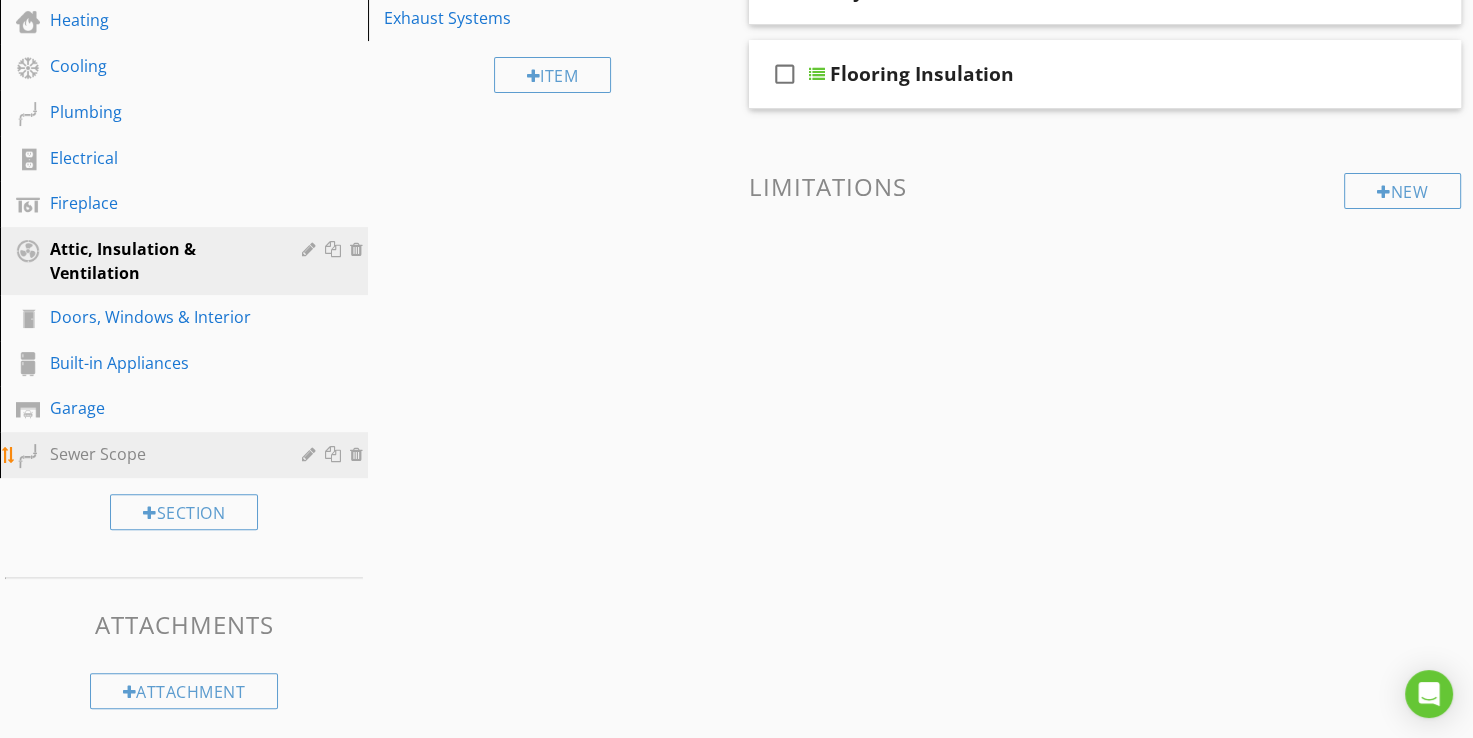 click on "Sewer Scope" at bounding box center (161, 454) 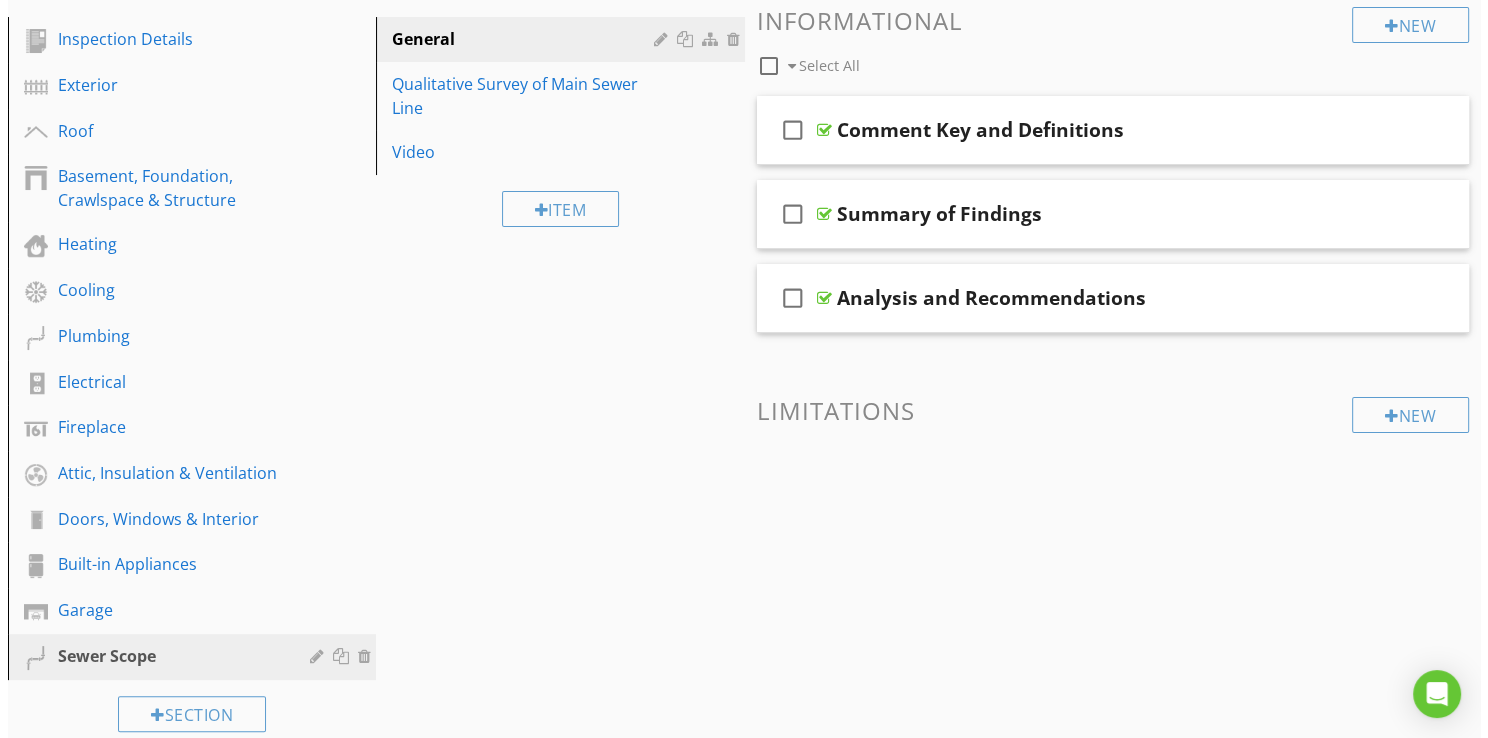 scroll, scrollTop: 128, scrollLeft: 0, axis: vertical 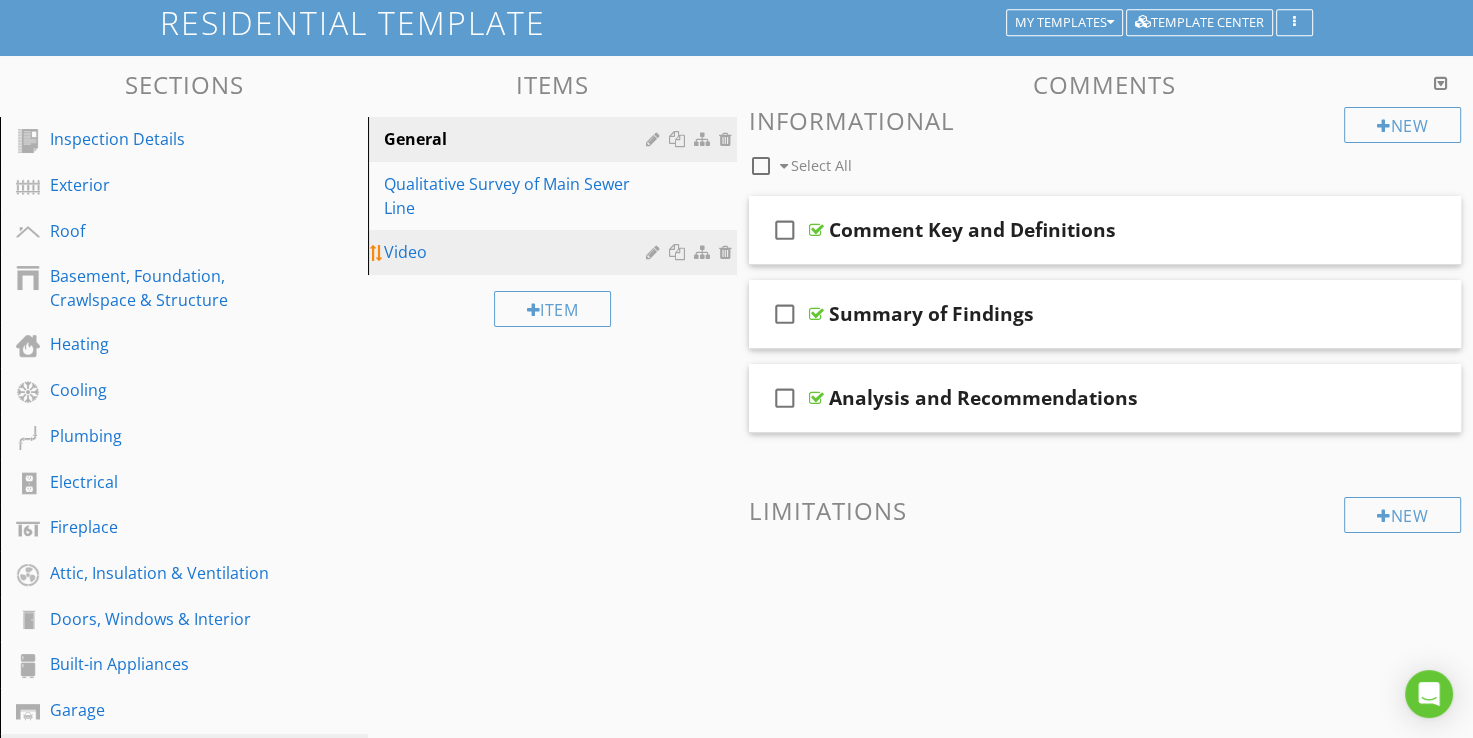 click on "Video" at bounding box center [517, 252] 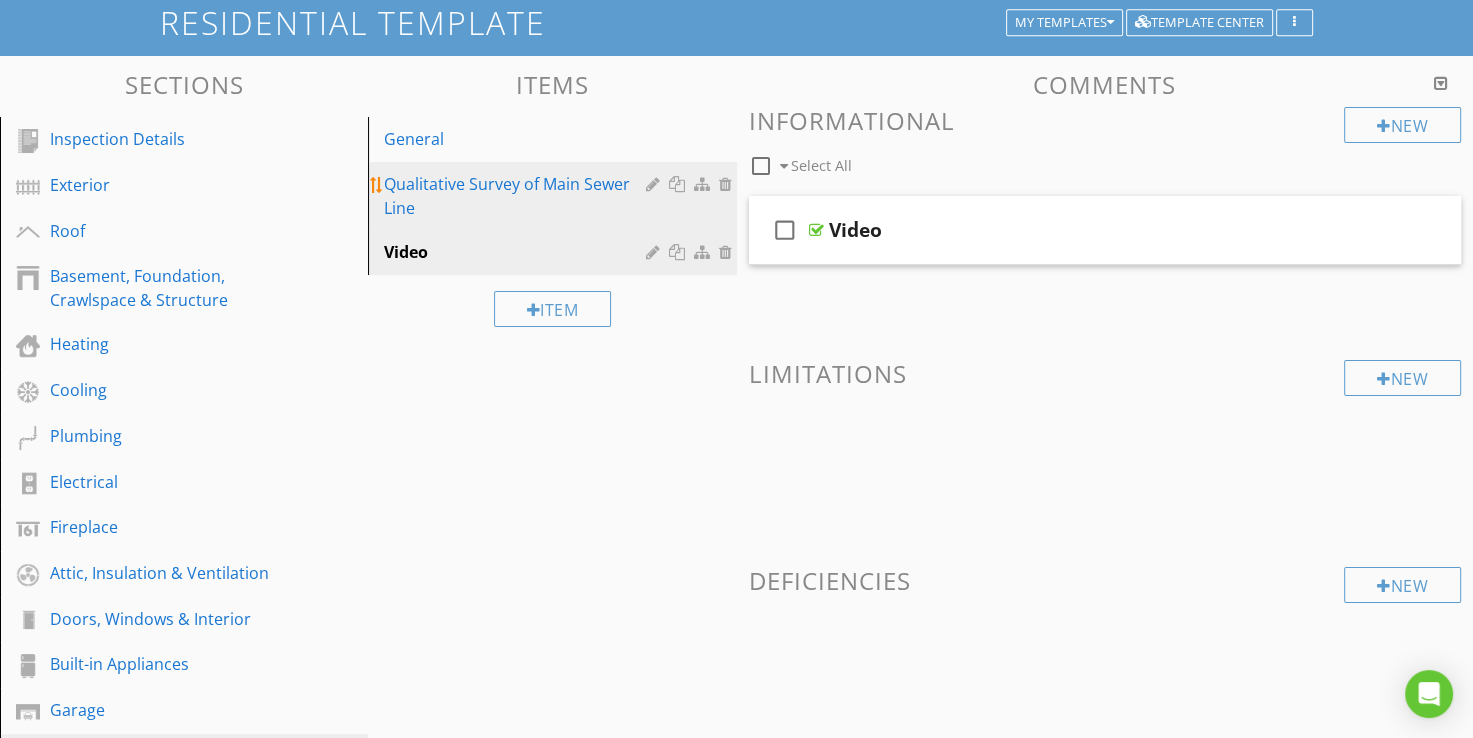 click on "Qualitative Survey of Main Sewer Line" at bounding box center [517, 196] 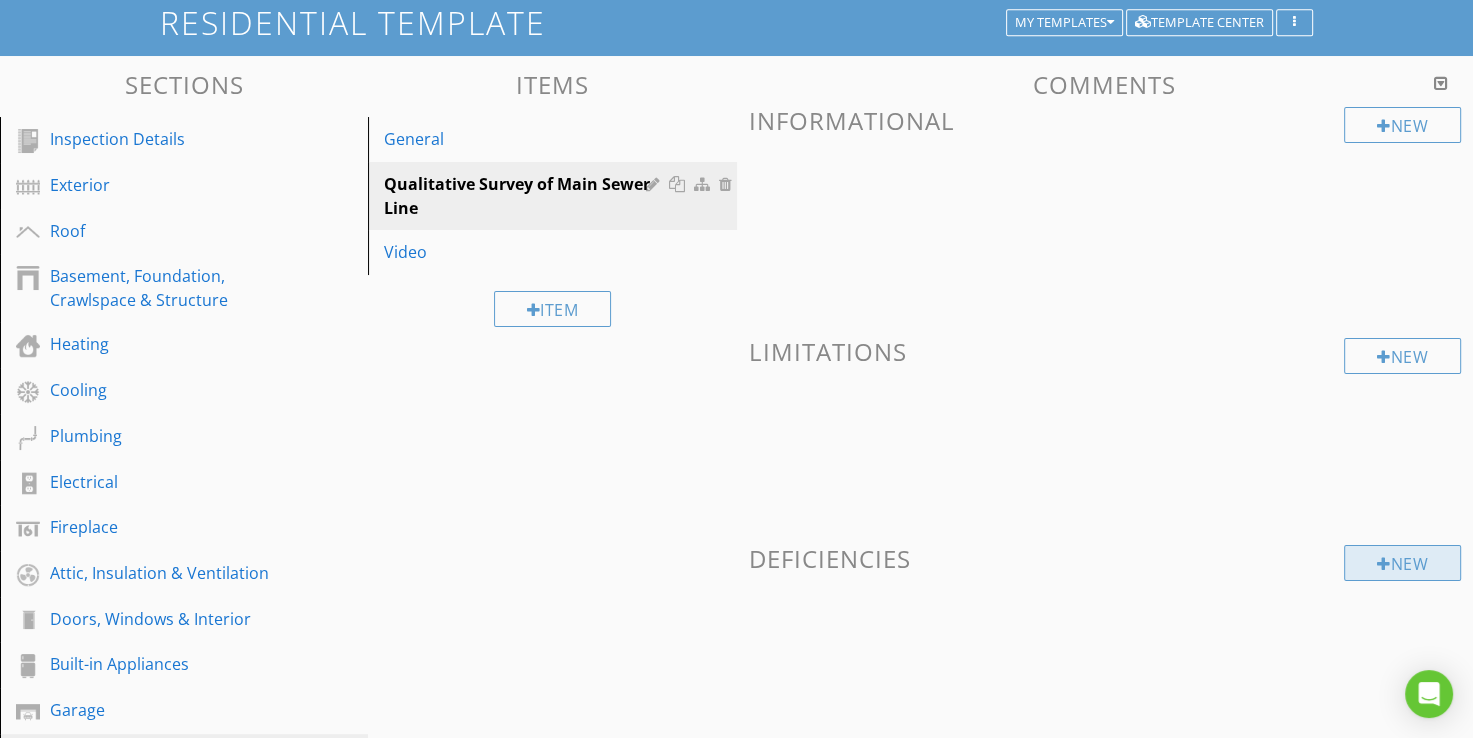 click on "New" at bounding box center (1402, 563) 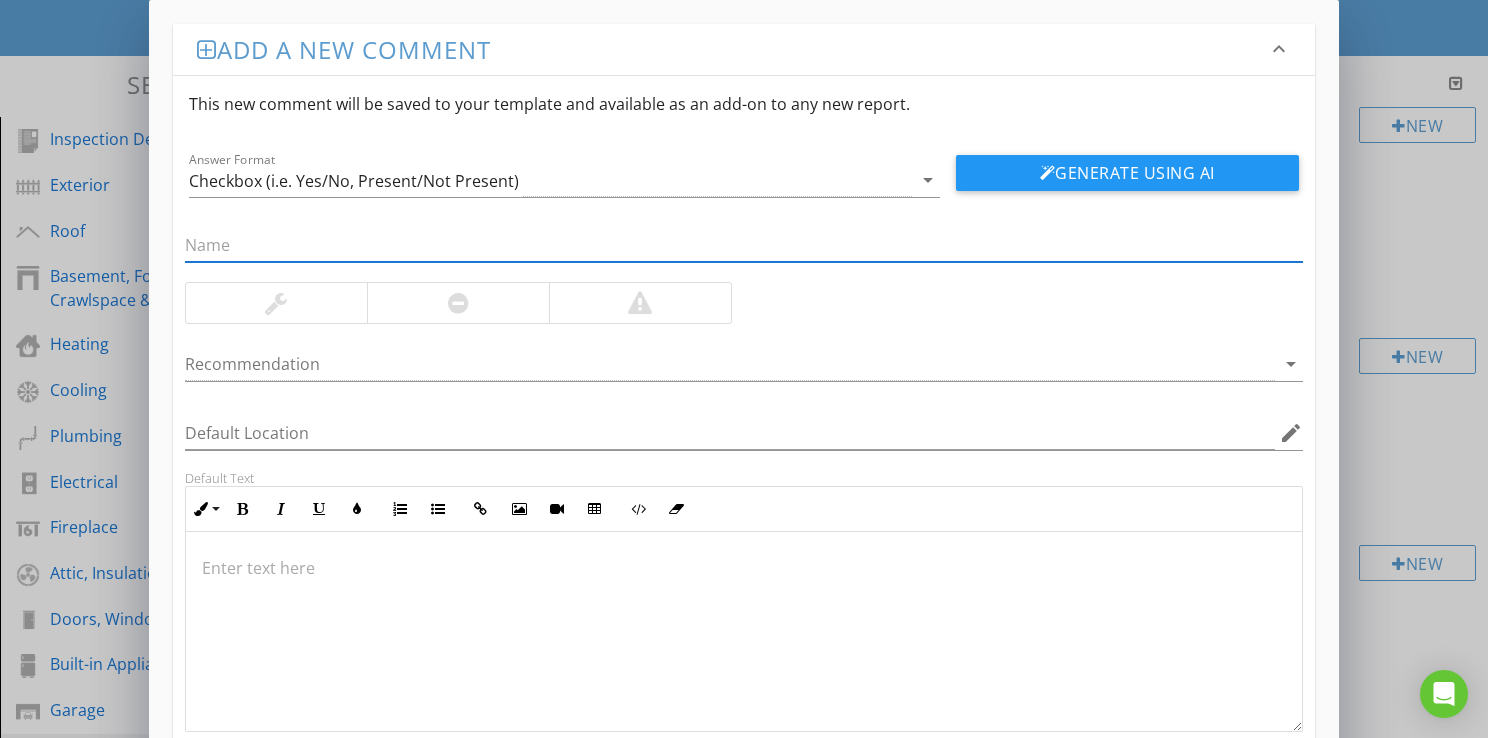 click at bounding box center (744, 632) 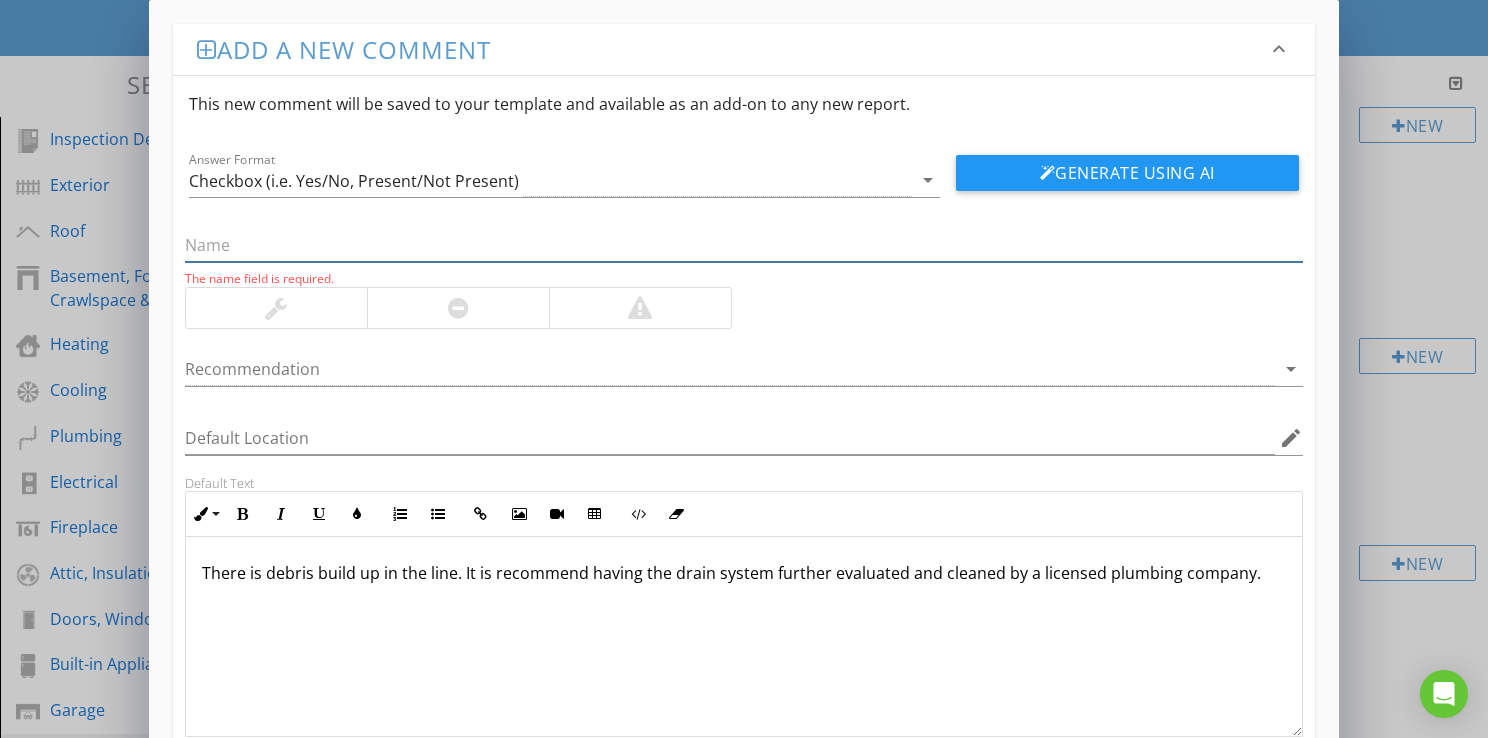 click at bounding box center (744, 245) 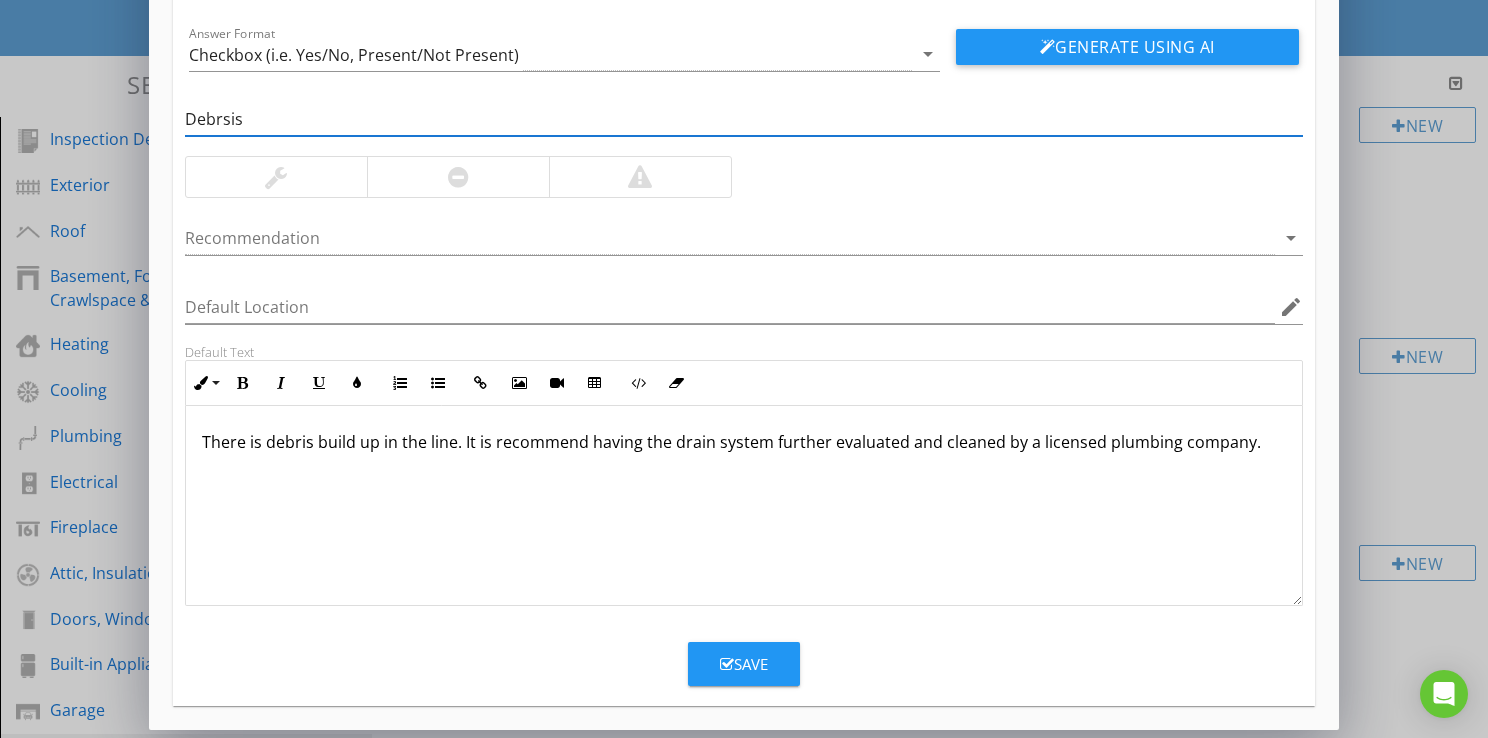 scroll, scrollTop: 128, scrollLeft: 0, axis: vertical 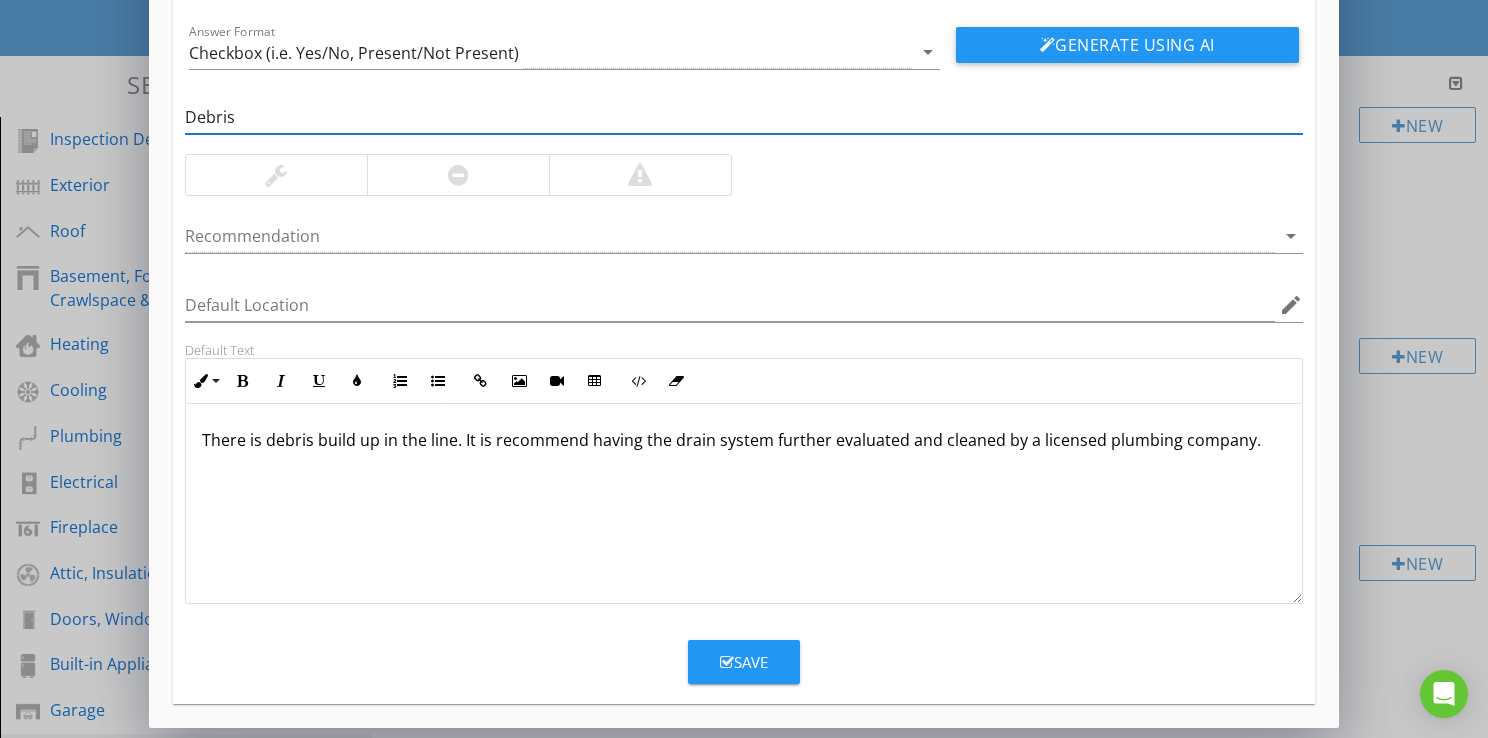 type on "Debris" 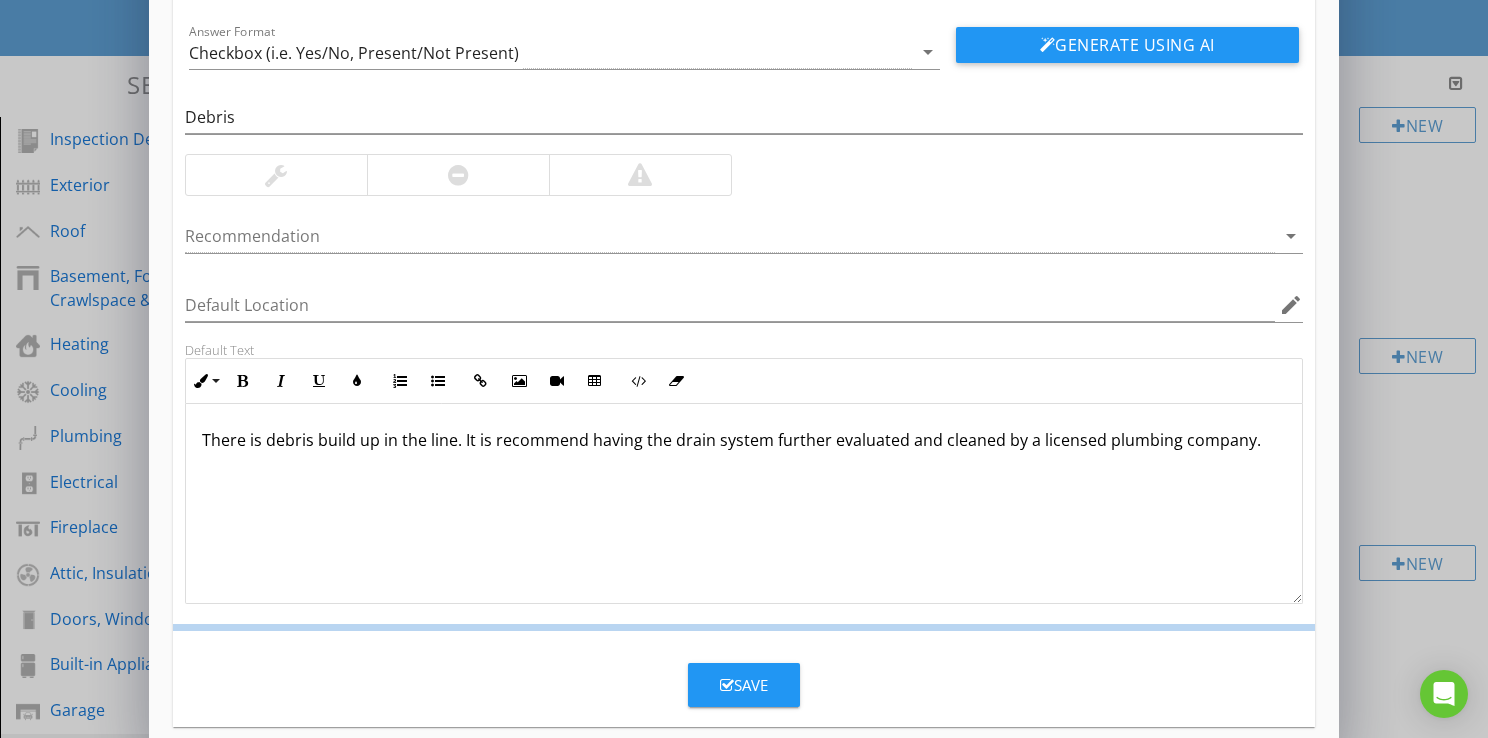 scroll, scrollTop: 32, scrollLeft: 0, axis: vertical 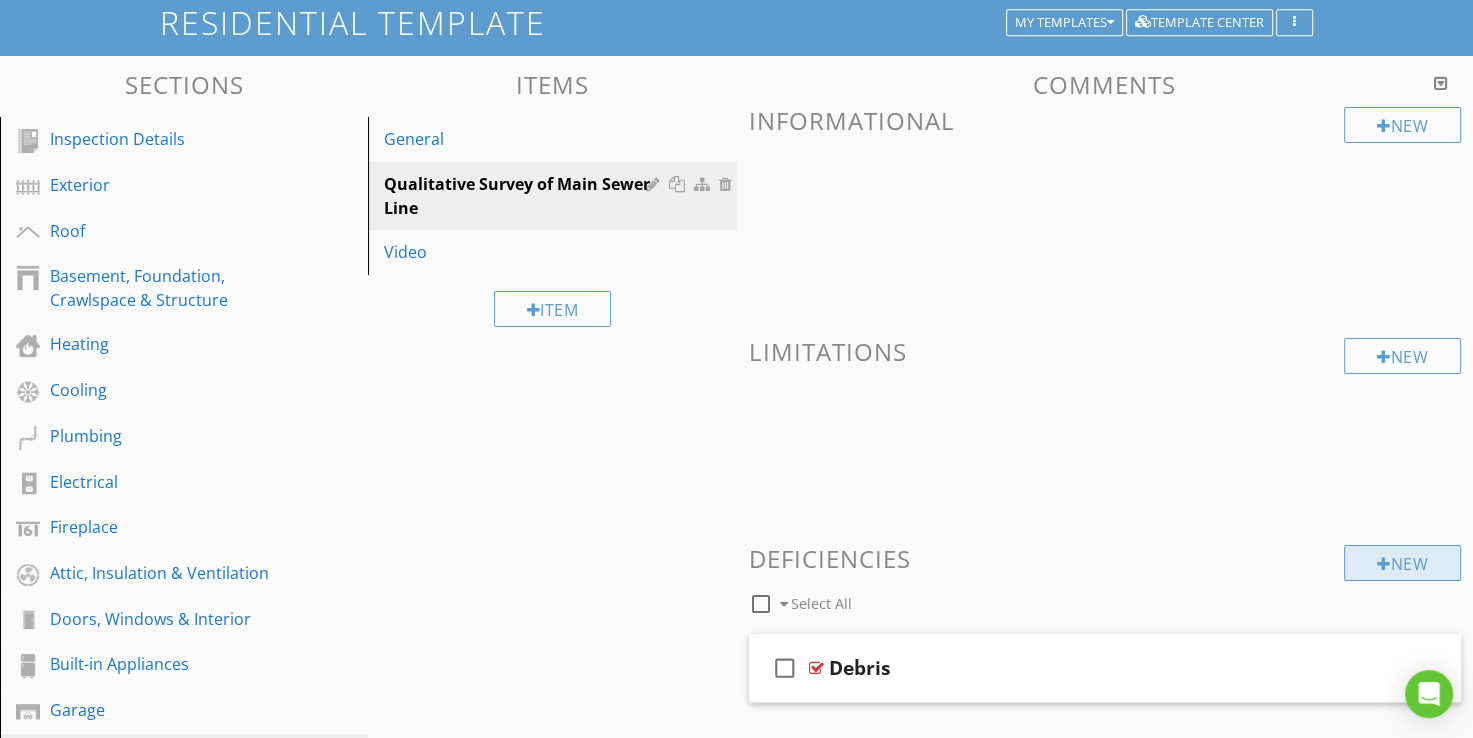 click on "New" at bounding box center [1402, 563] 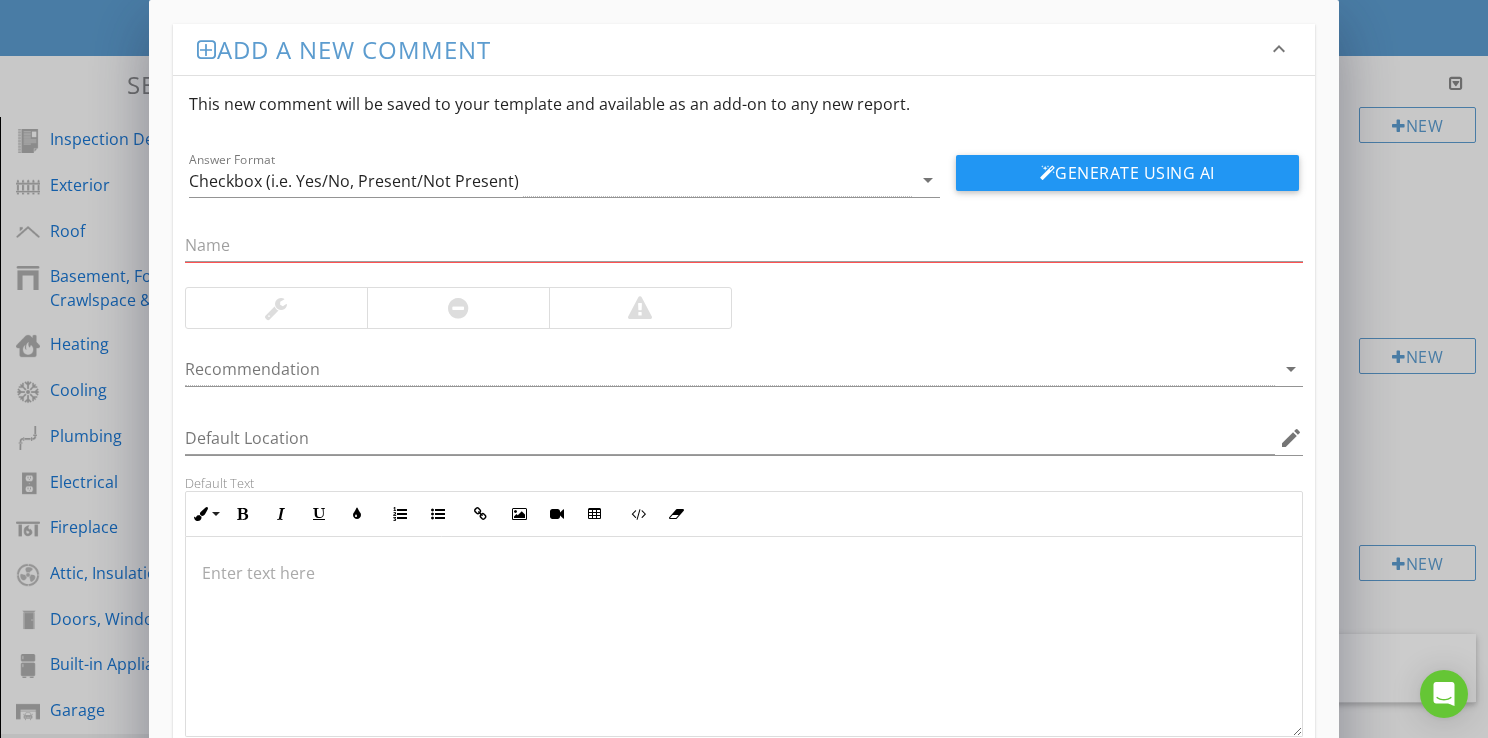 click at bounding box center (744, 637) 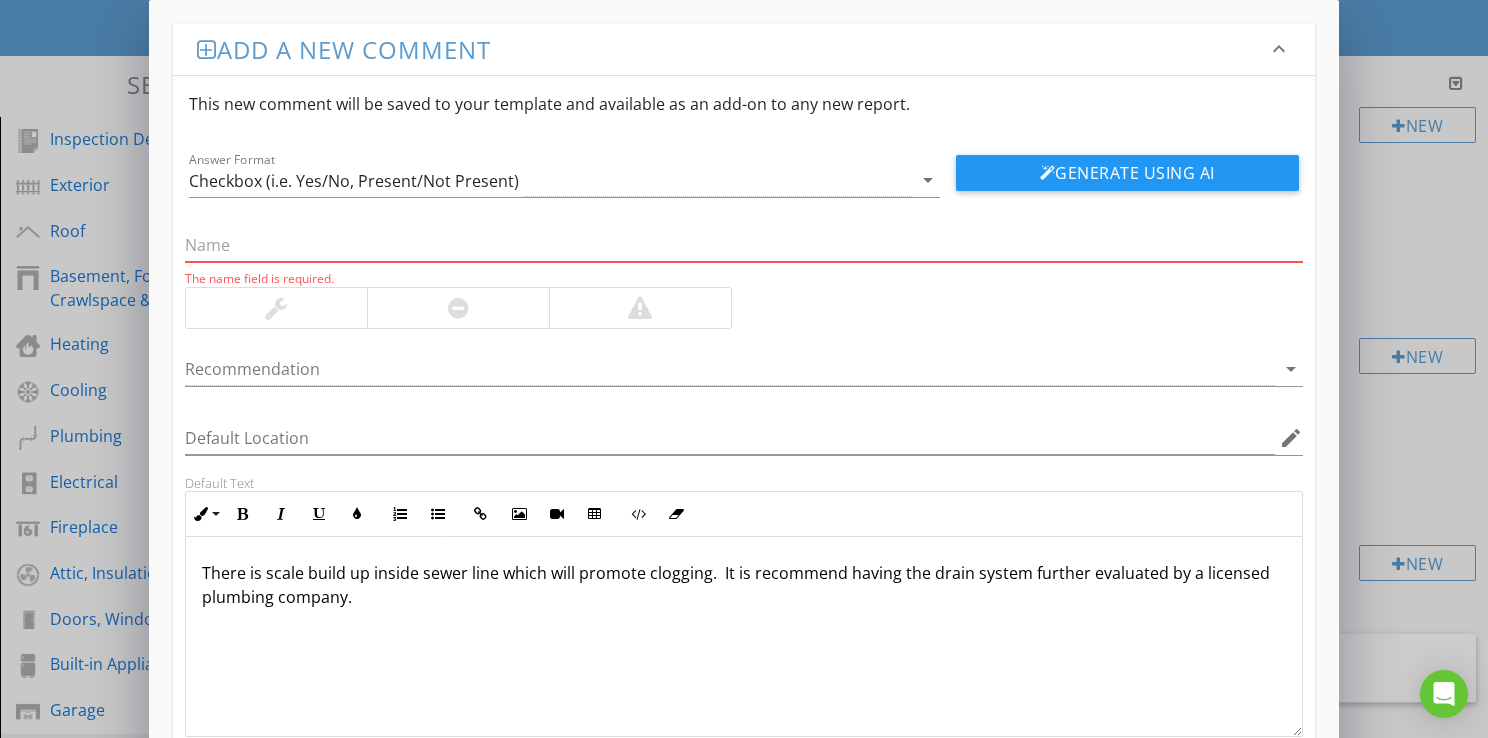 click at bounding box center [744, 245] 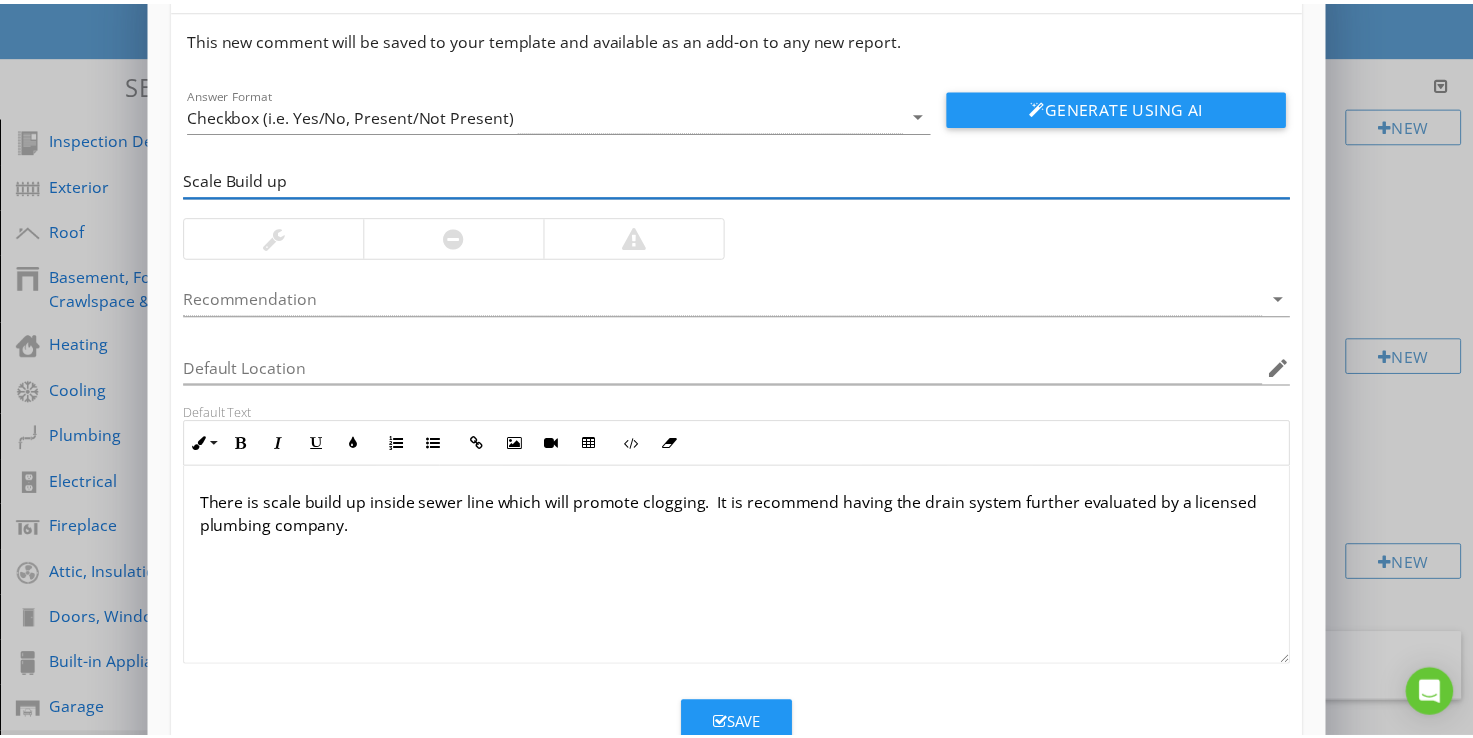 scroll, scrollTop: 128, scrollLeft: 0, axis: vertical 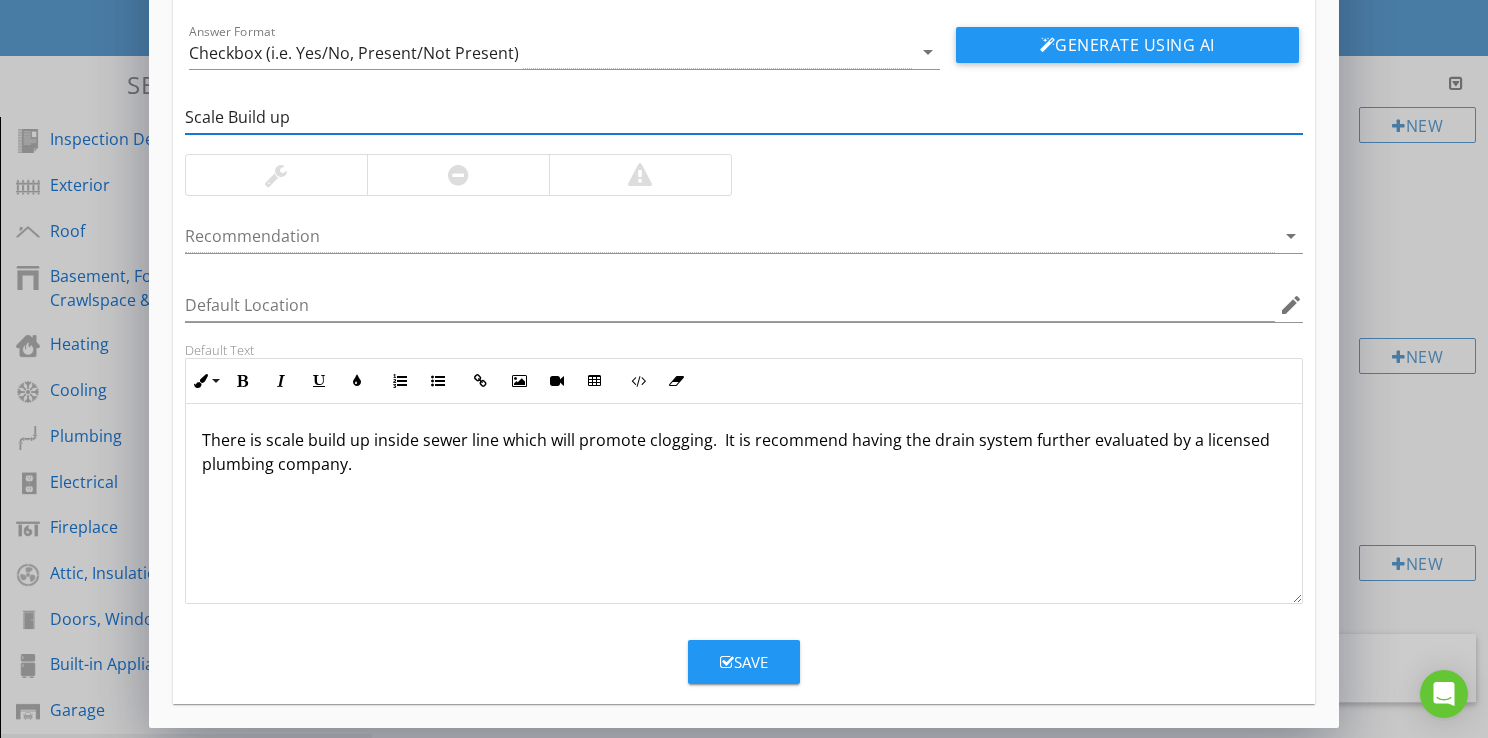 type on "Scale Build up" 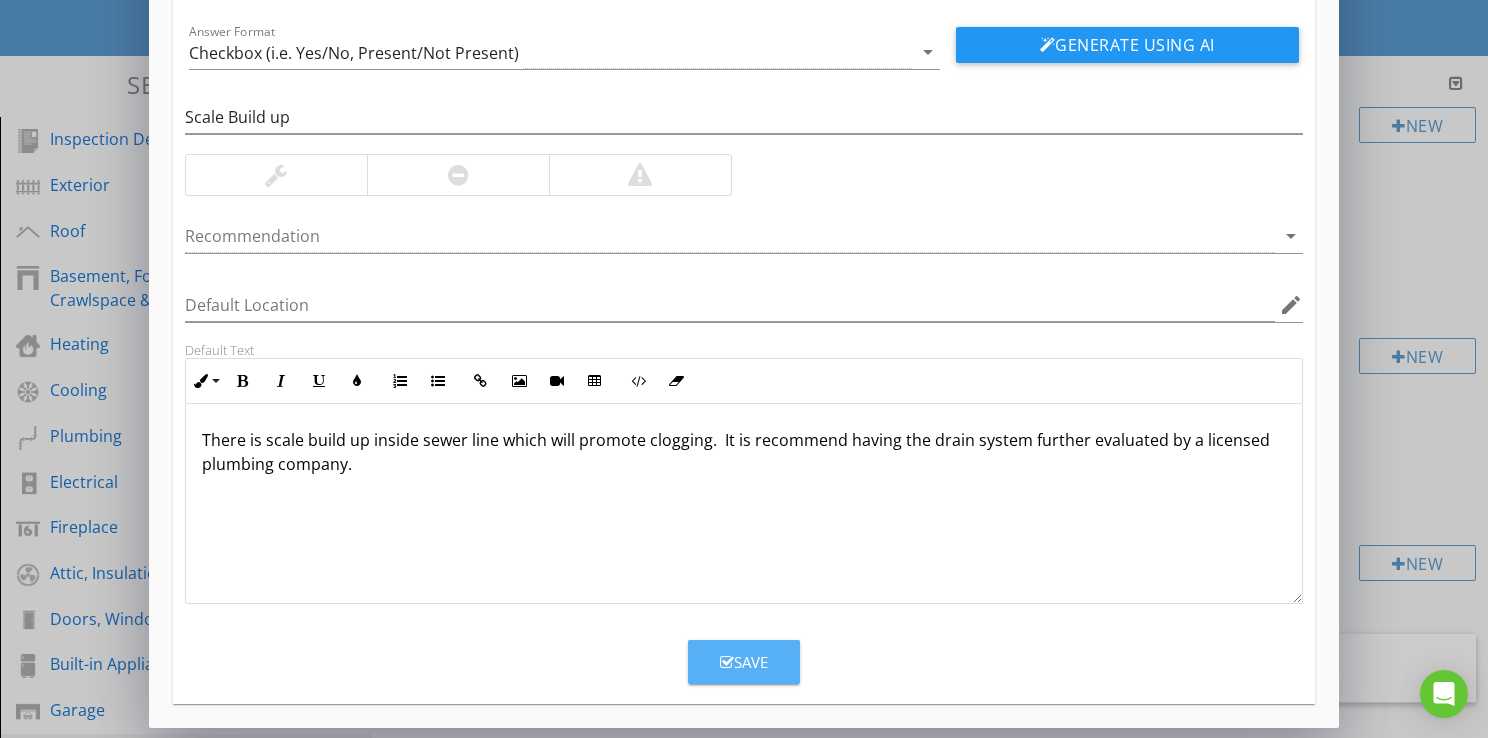 click on "Save" at bounding box center [744, 662] 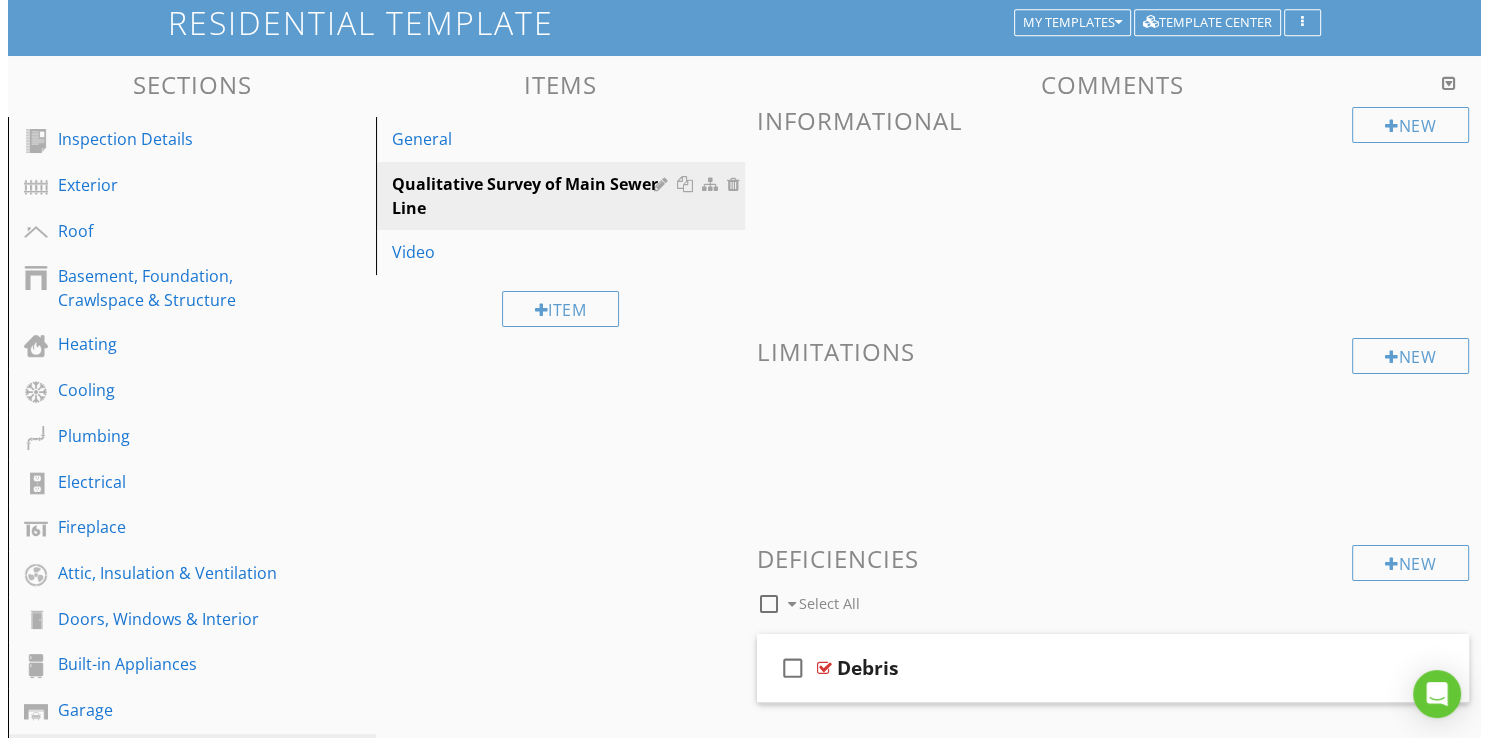 scroll, scrollTop: 32, scrollLeft: 0, axis: vertical 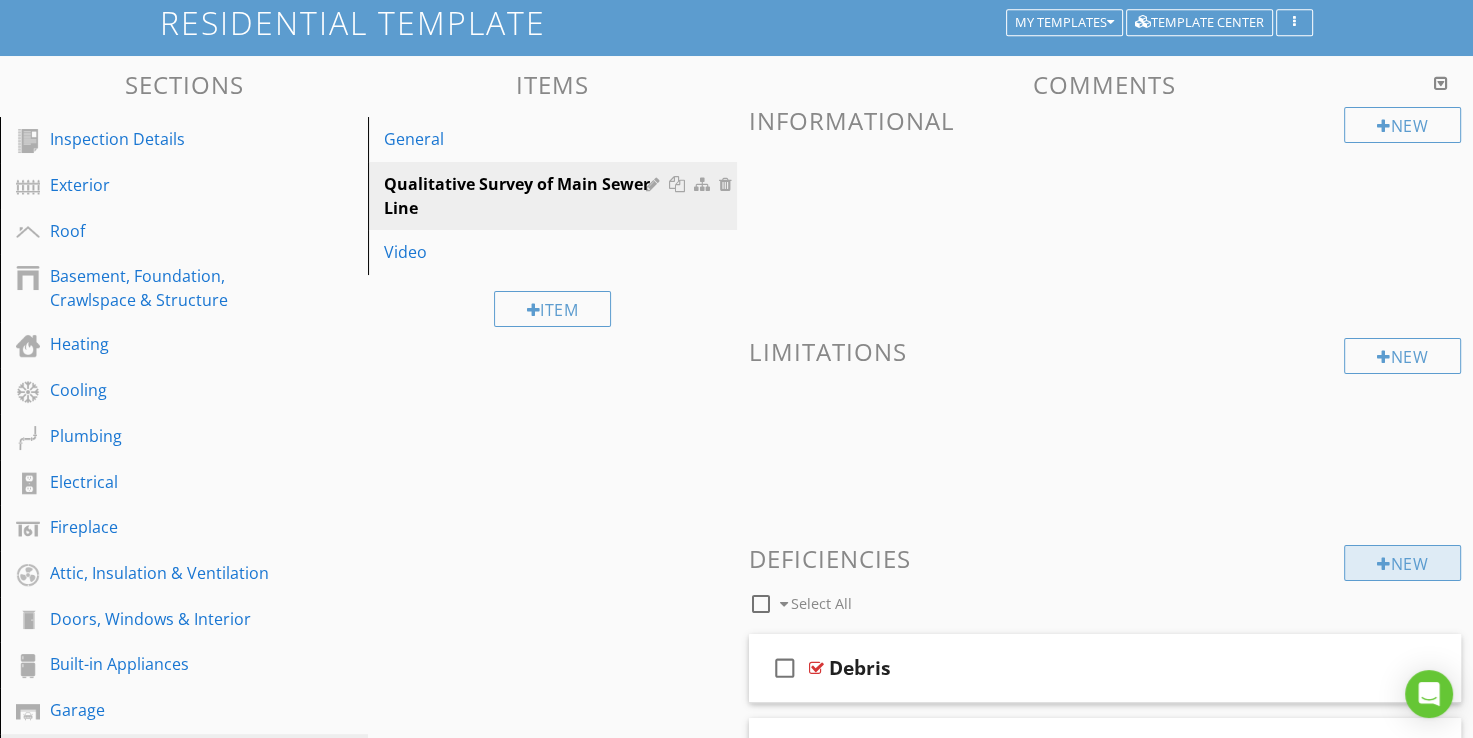 click at bounding box center (1384, 564) 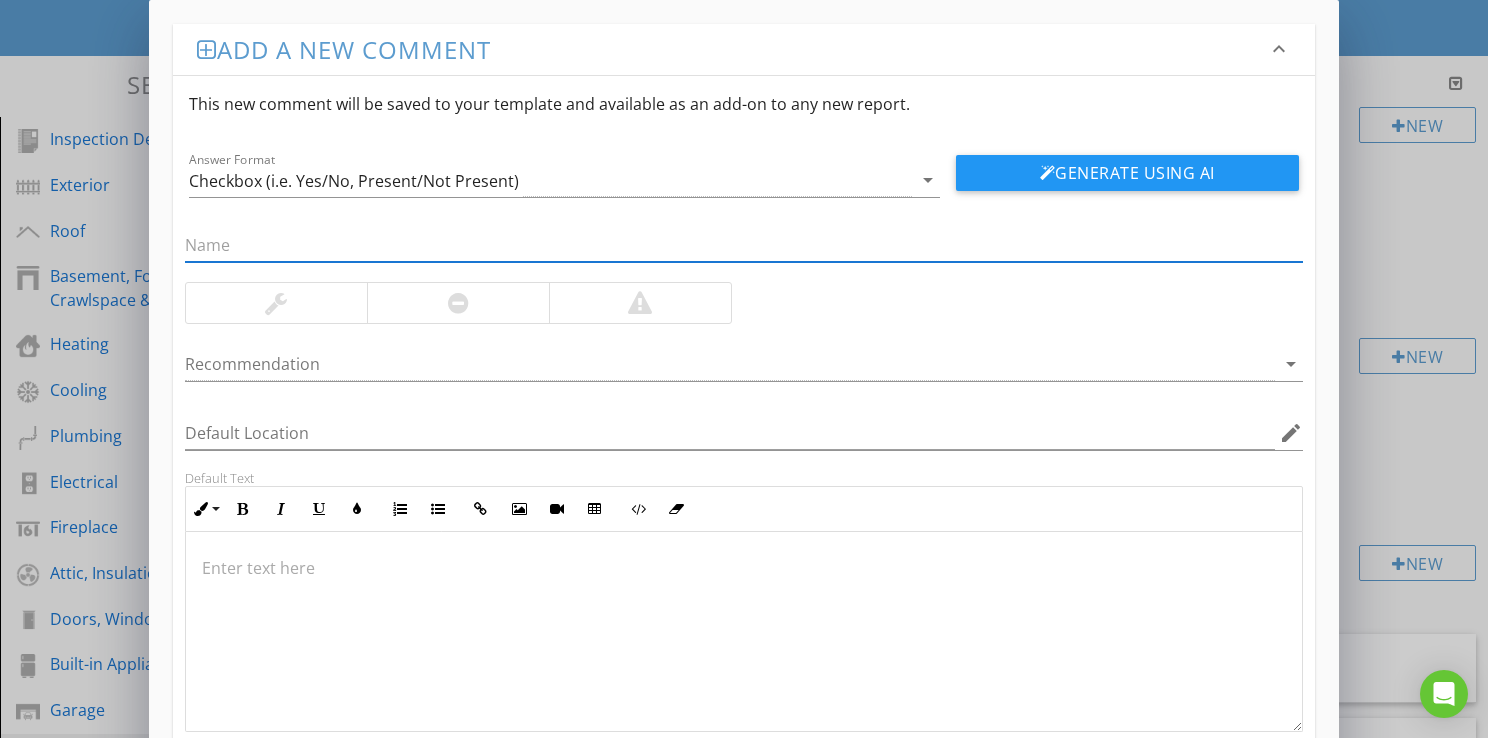 click at bounding box center [744, 568] 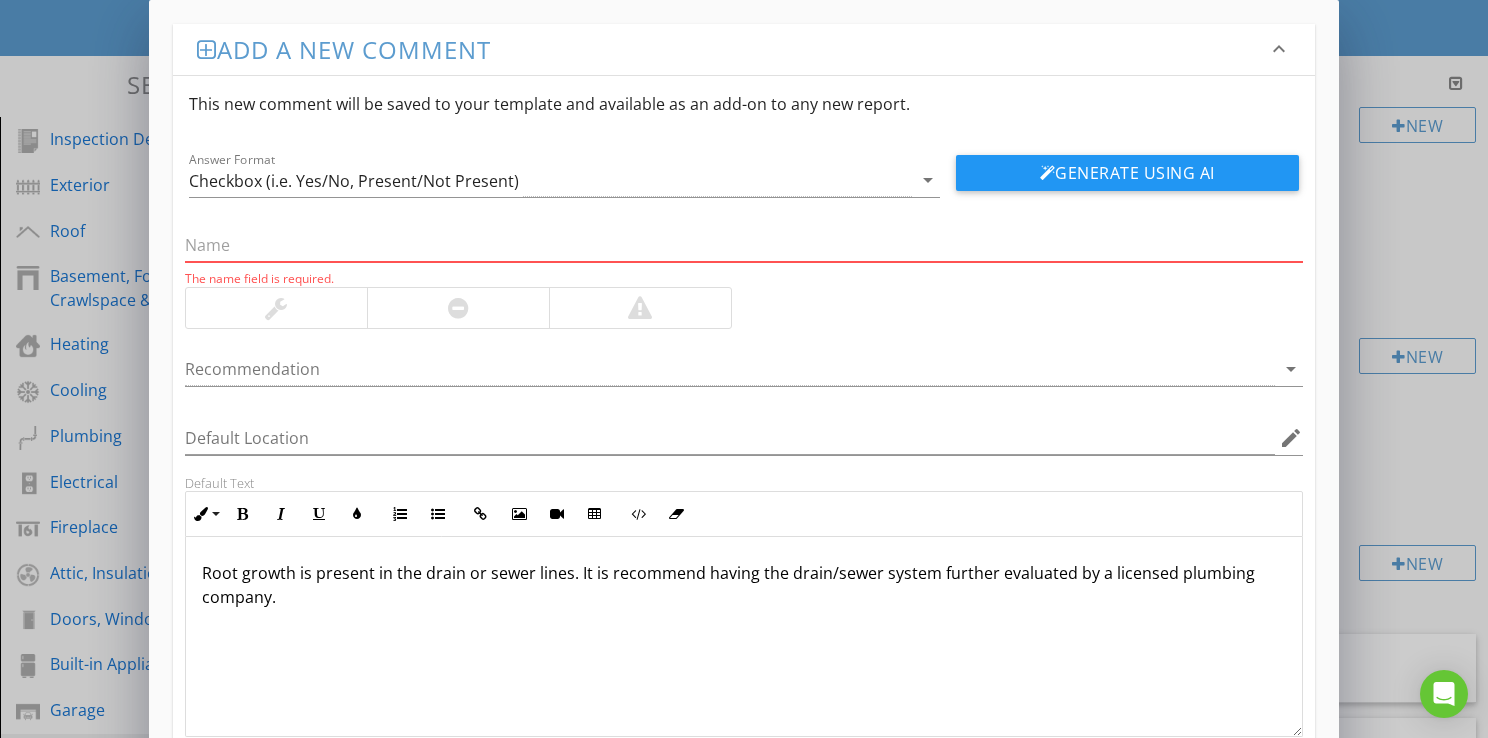 click at bounding box center (744, 245) 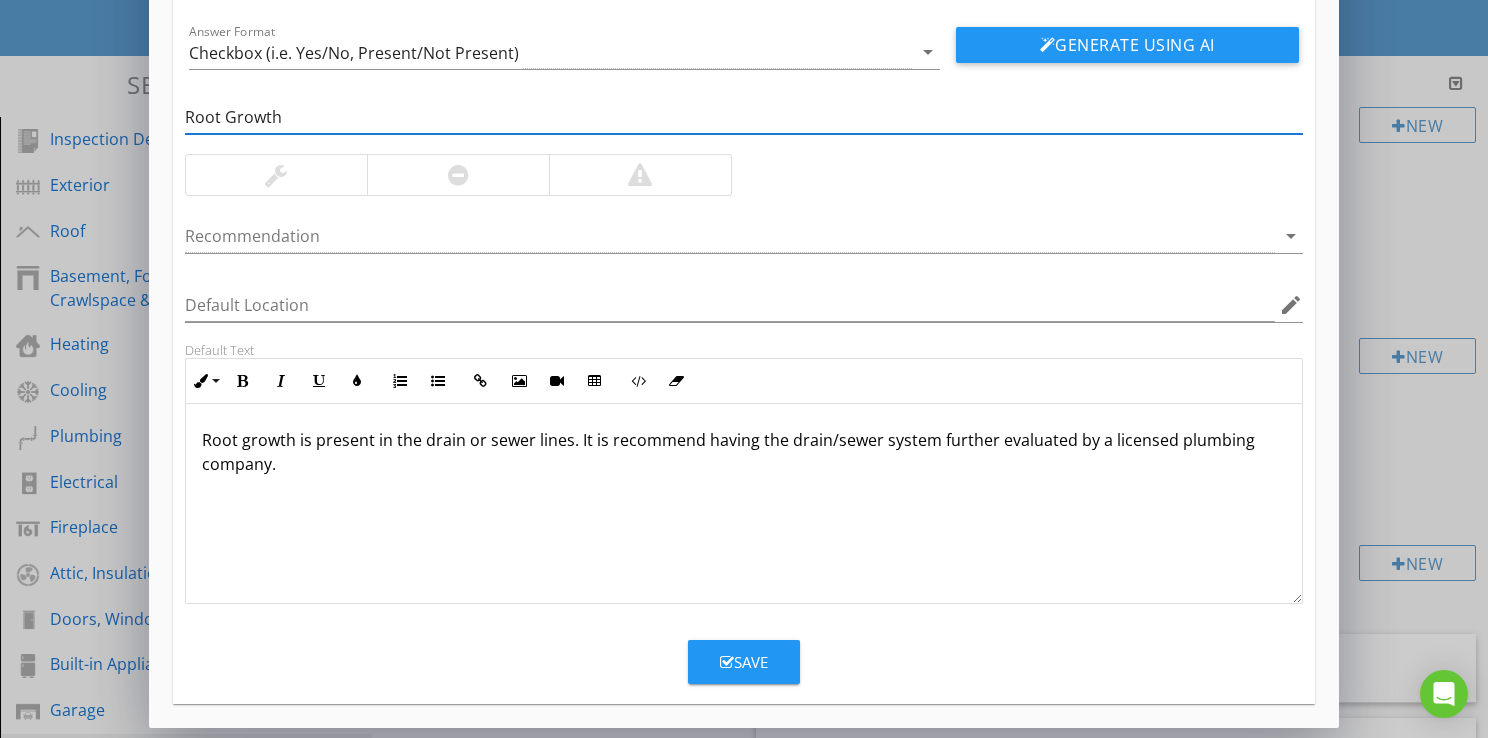 type on "Root Growth" 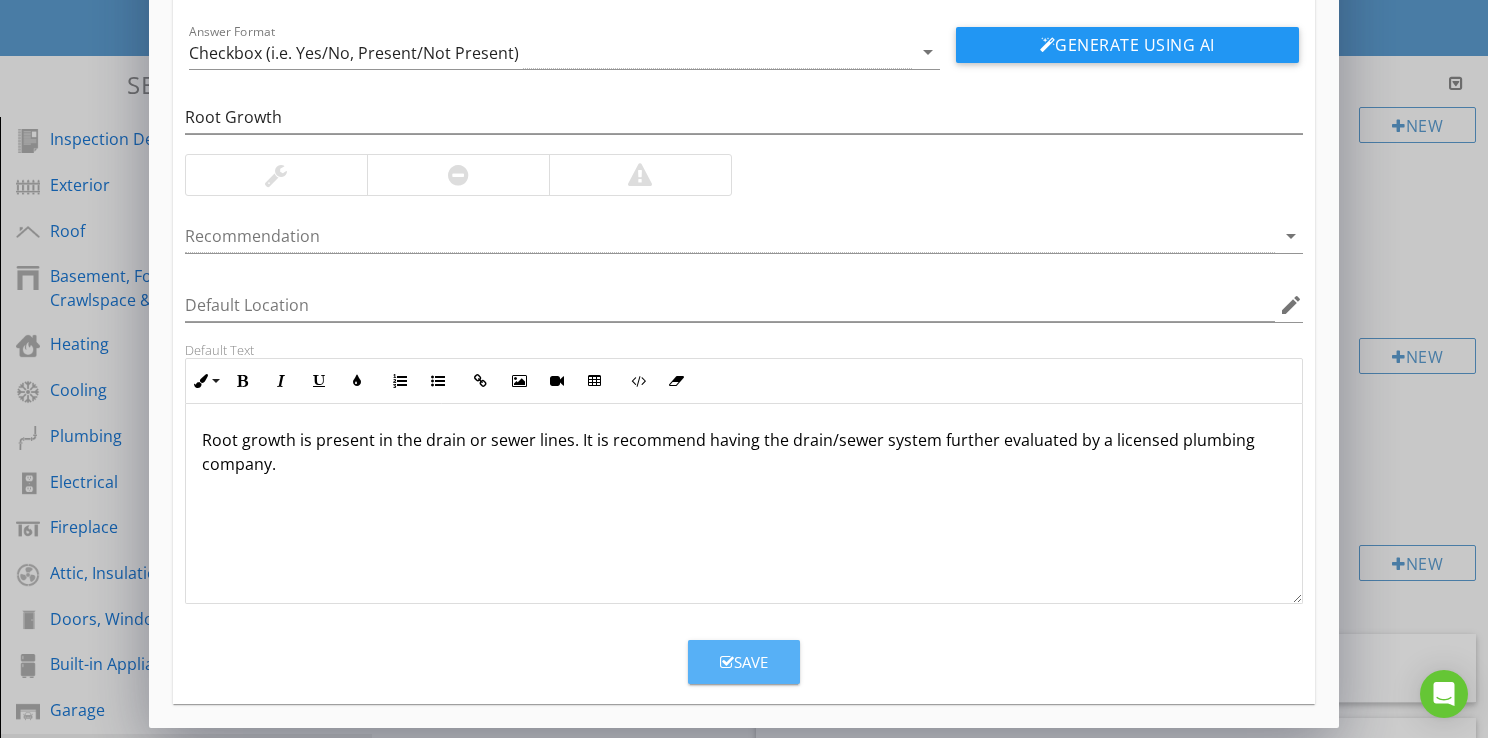 click on "Save" at bounding box center (744, 662) 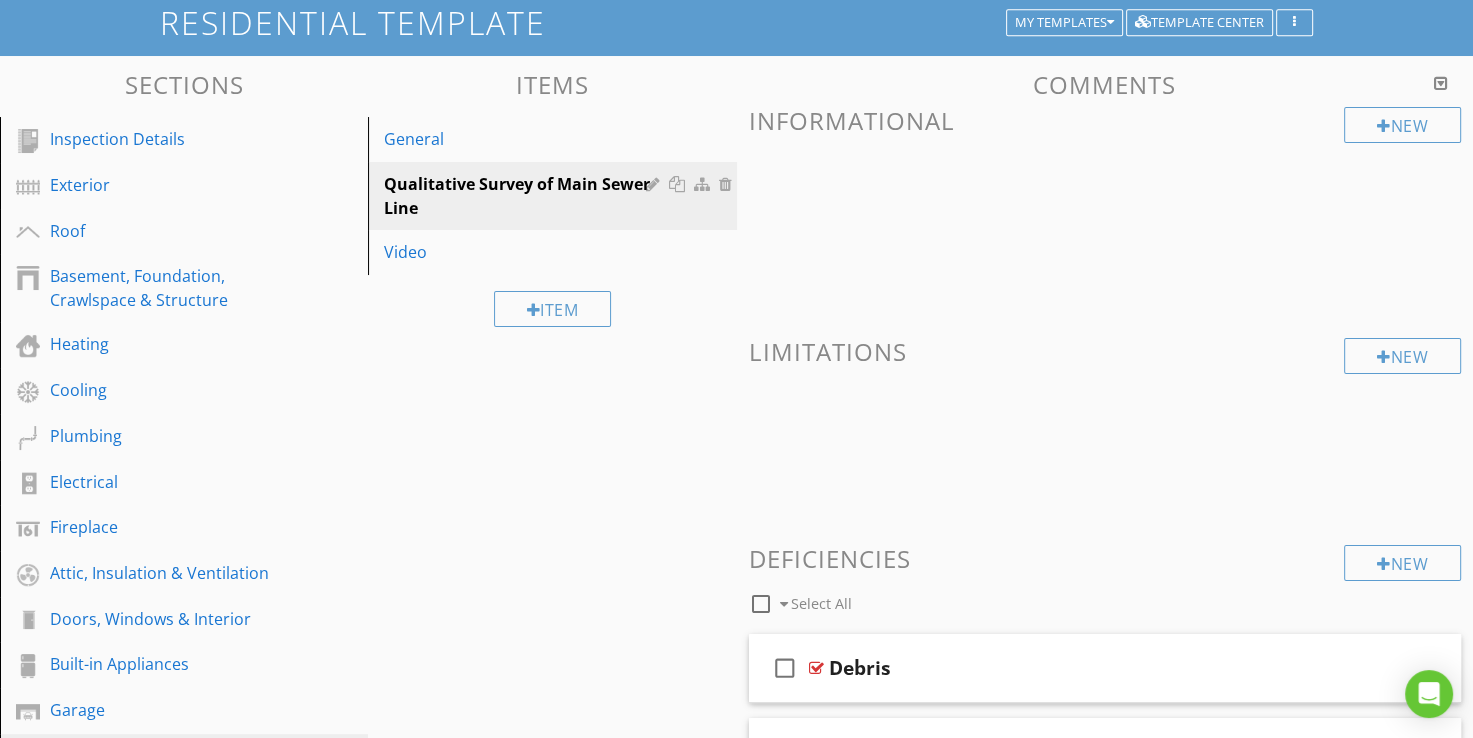 scroll, scrollTop: 32, scrollLeft: 0, axis: vertical 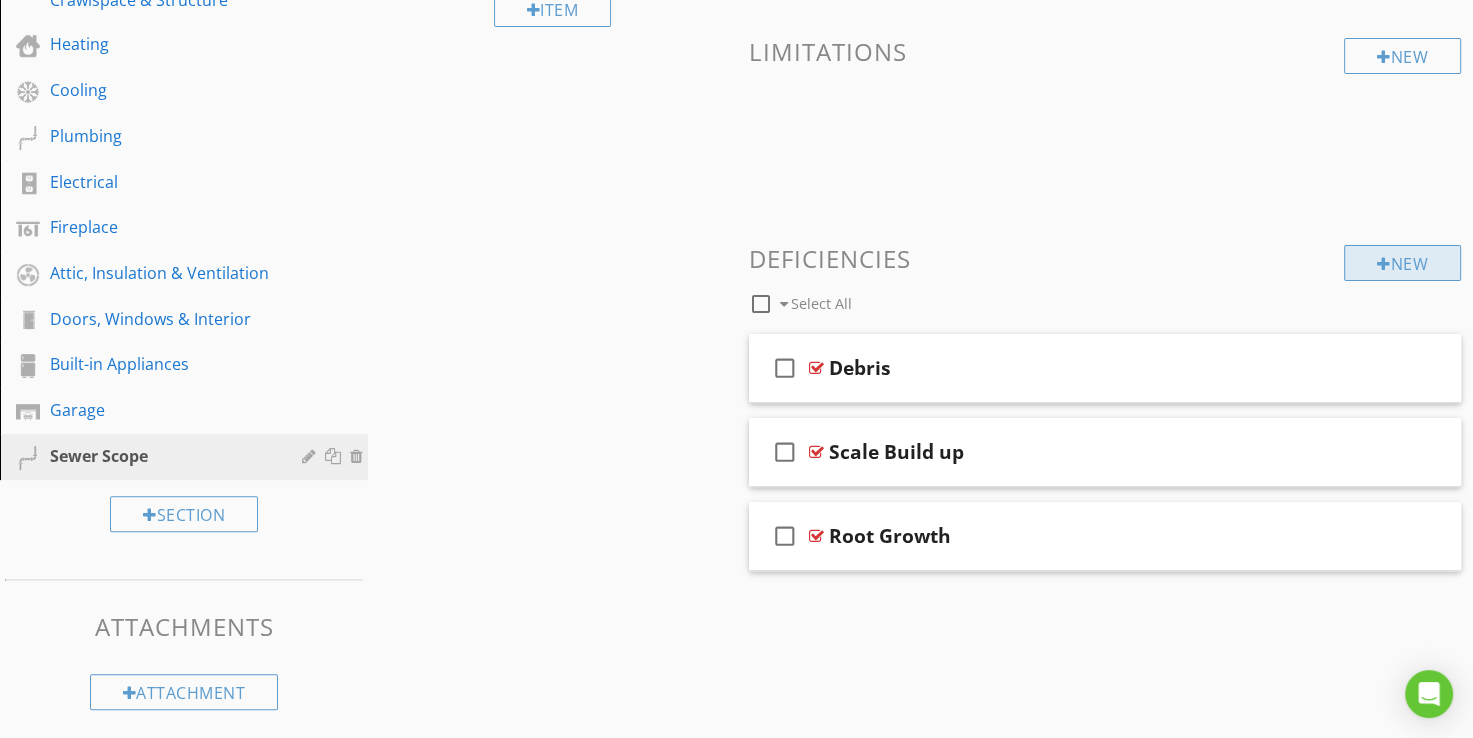click on "New" at bounding box center [1402, 263] 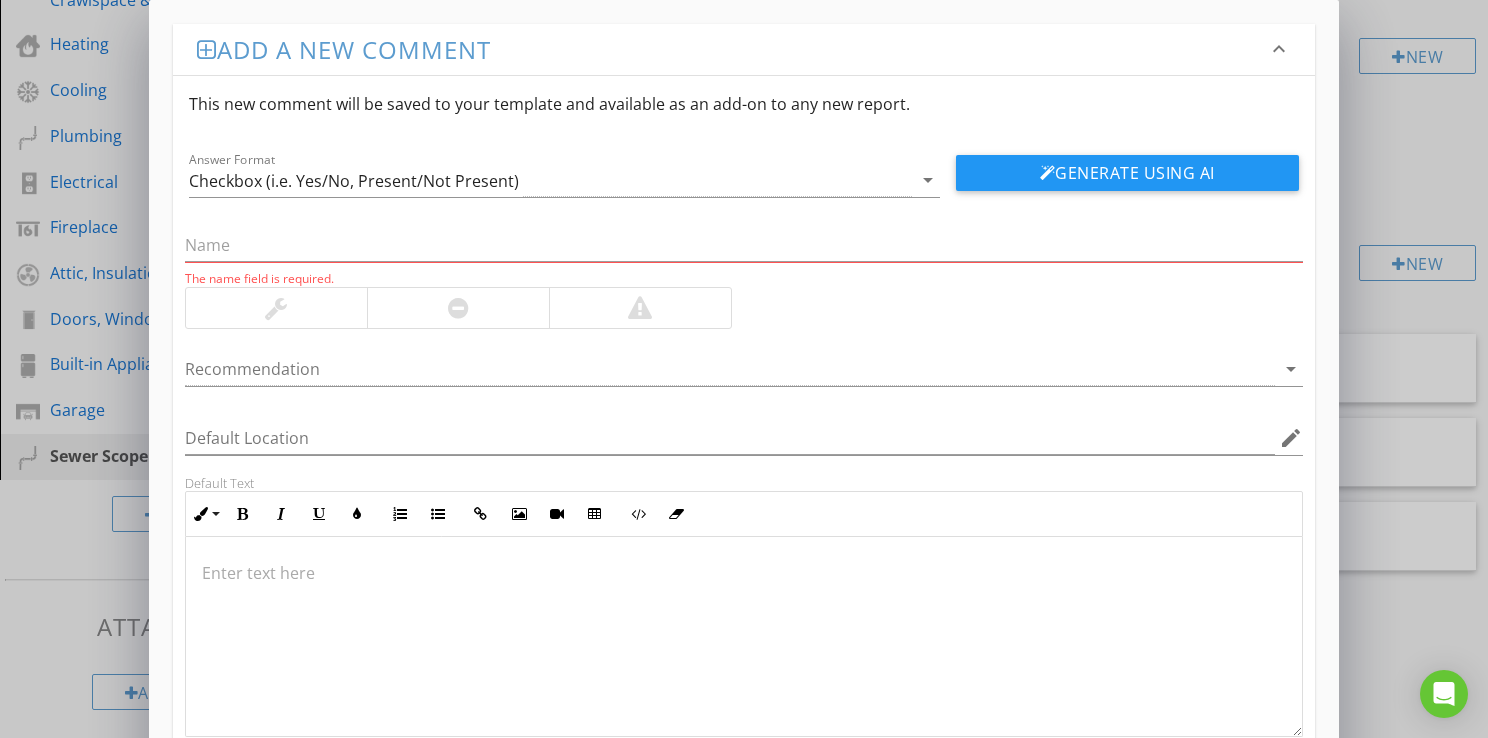 click at bounding box center [744, 573] 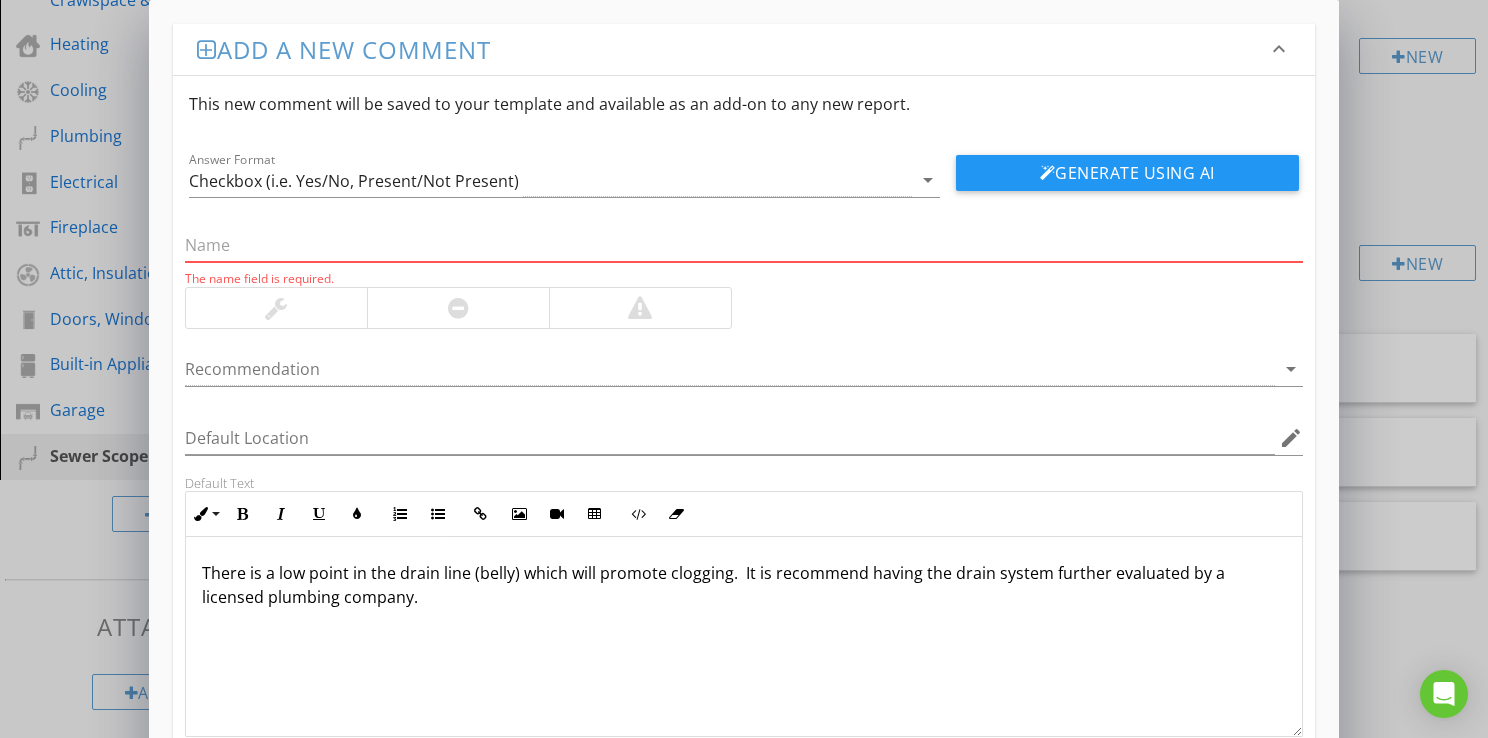 click at bounding box center [744, 245] 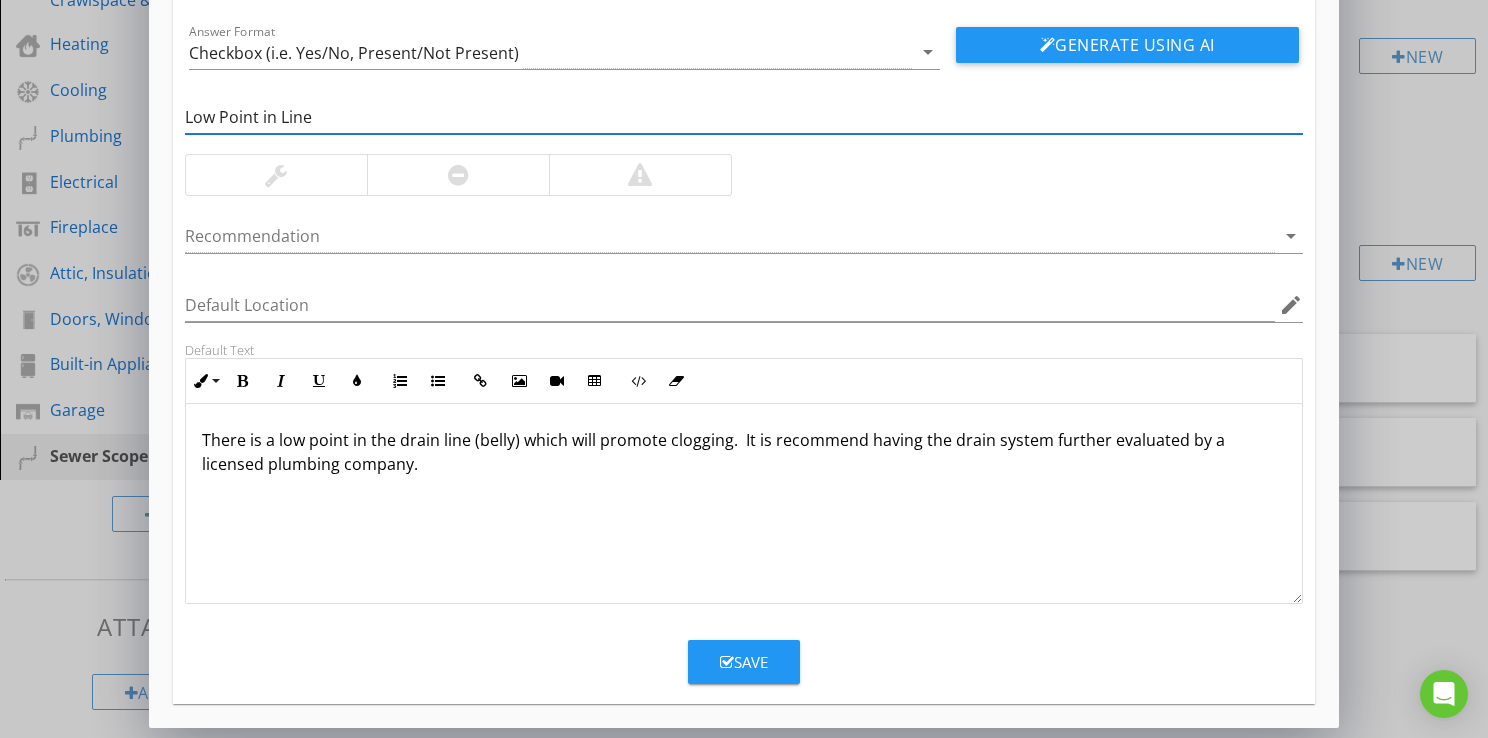 type on "Low Point in Line" 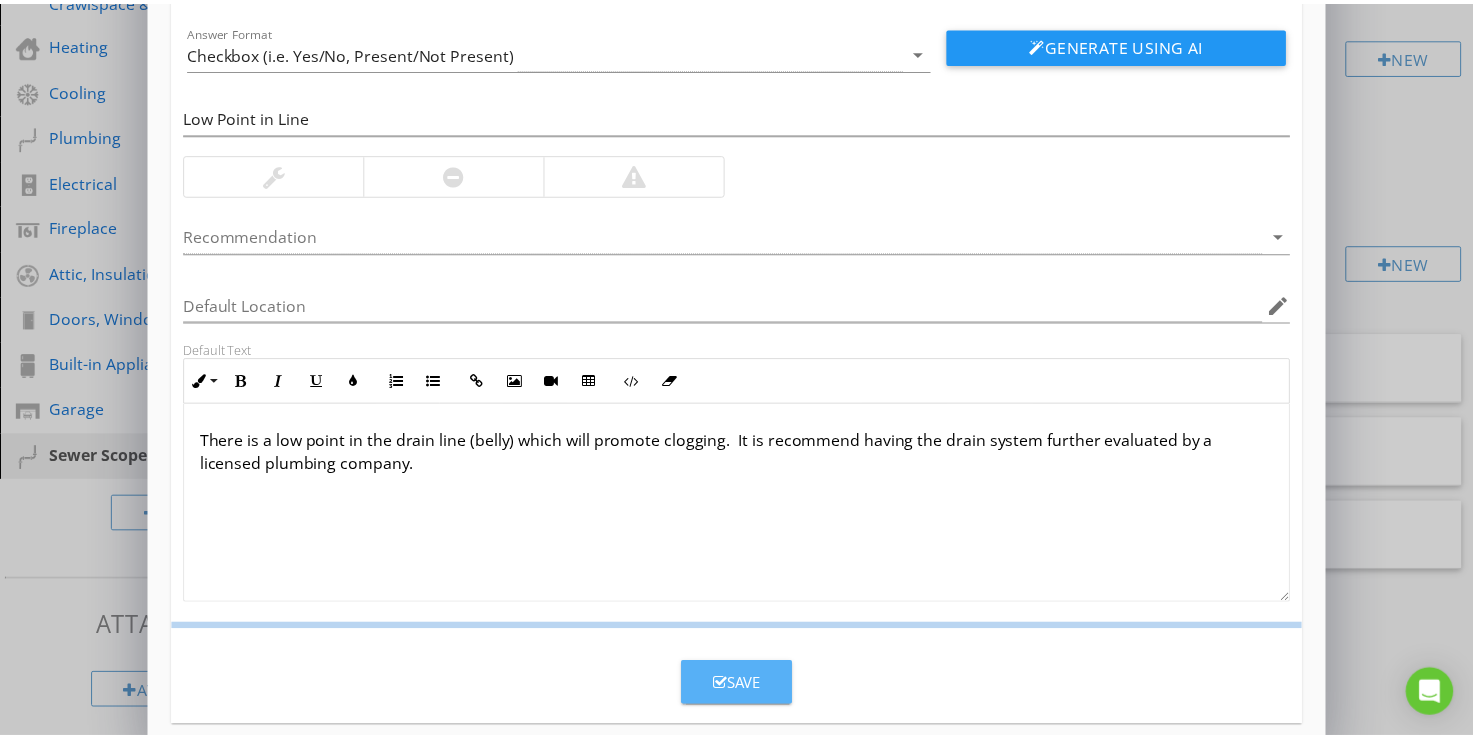 scroll, scrollTop: 32, scrollLeft: 0, axis: vertical 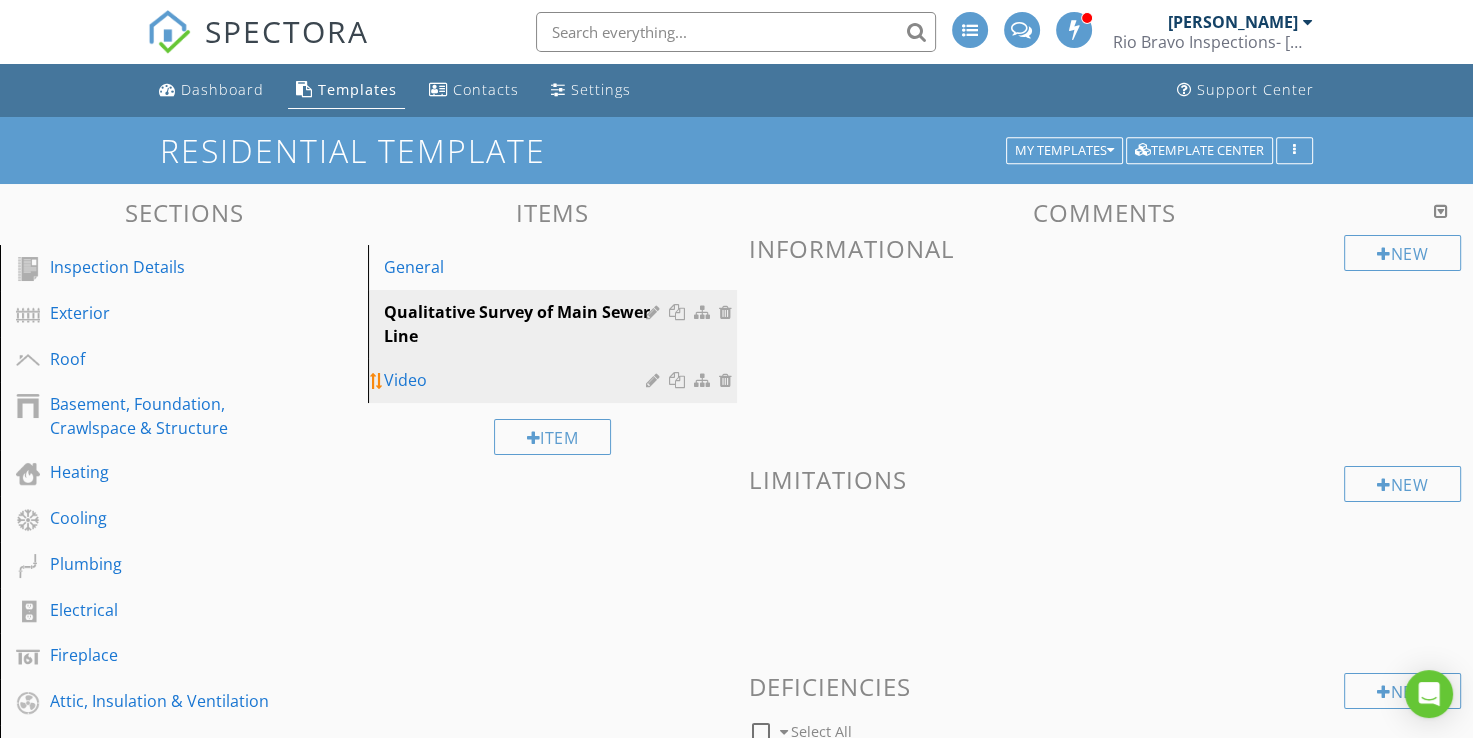 click on "Video" at bounding box center [517, 380] 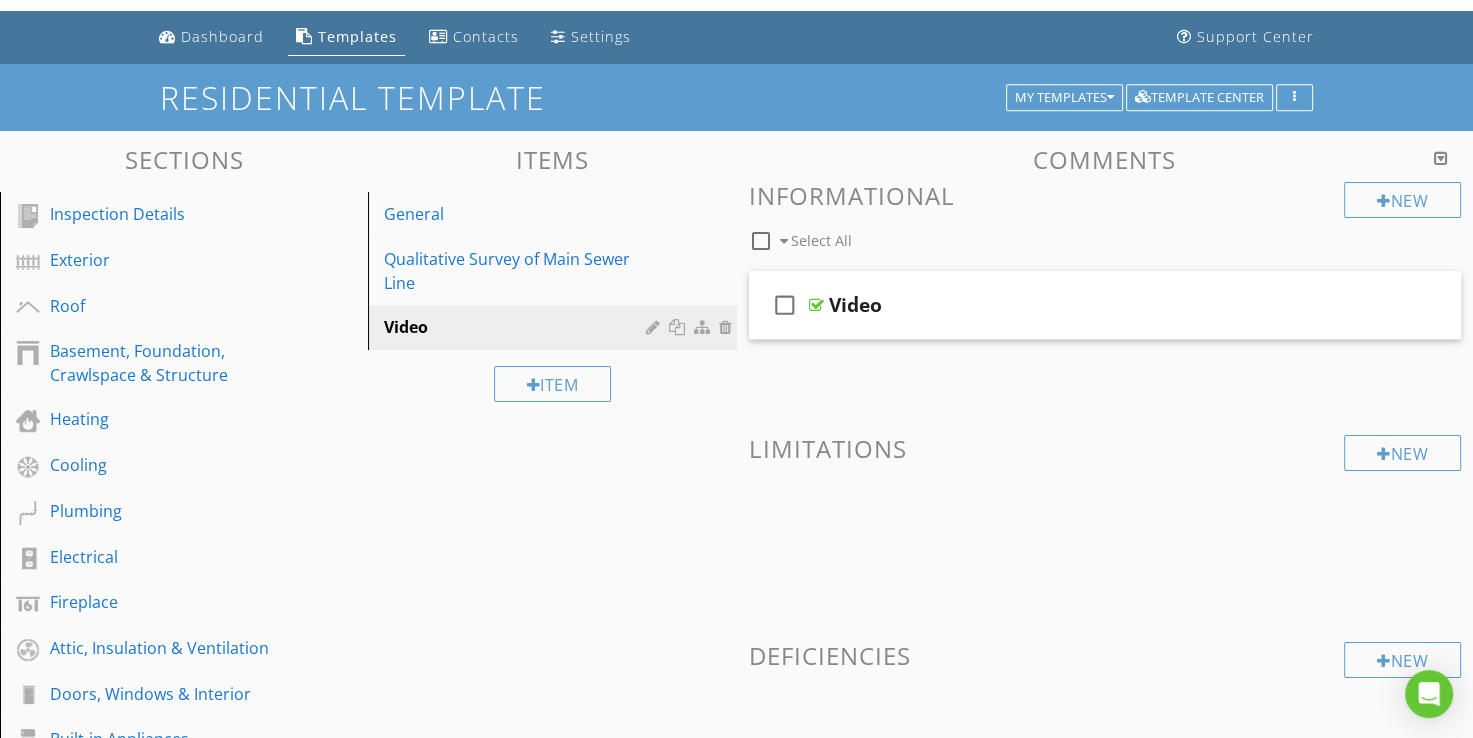 scroll, scrollTop: 0, scrollLeft: 0, axis: both 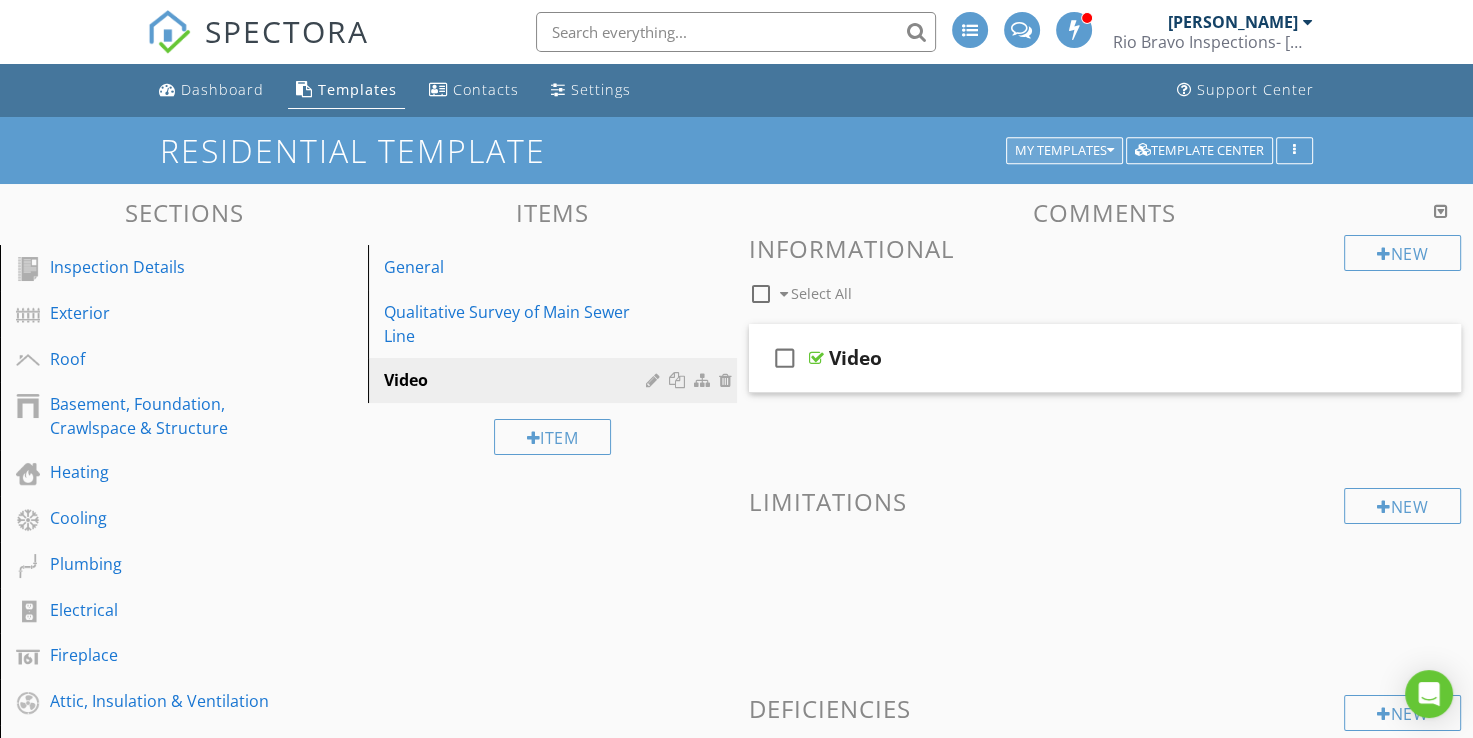 click on "My Templates" at bounding box center (1064, 151) 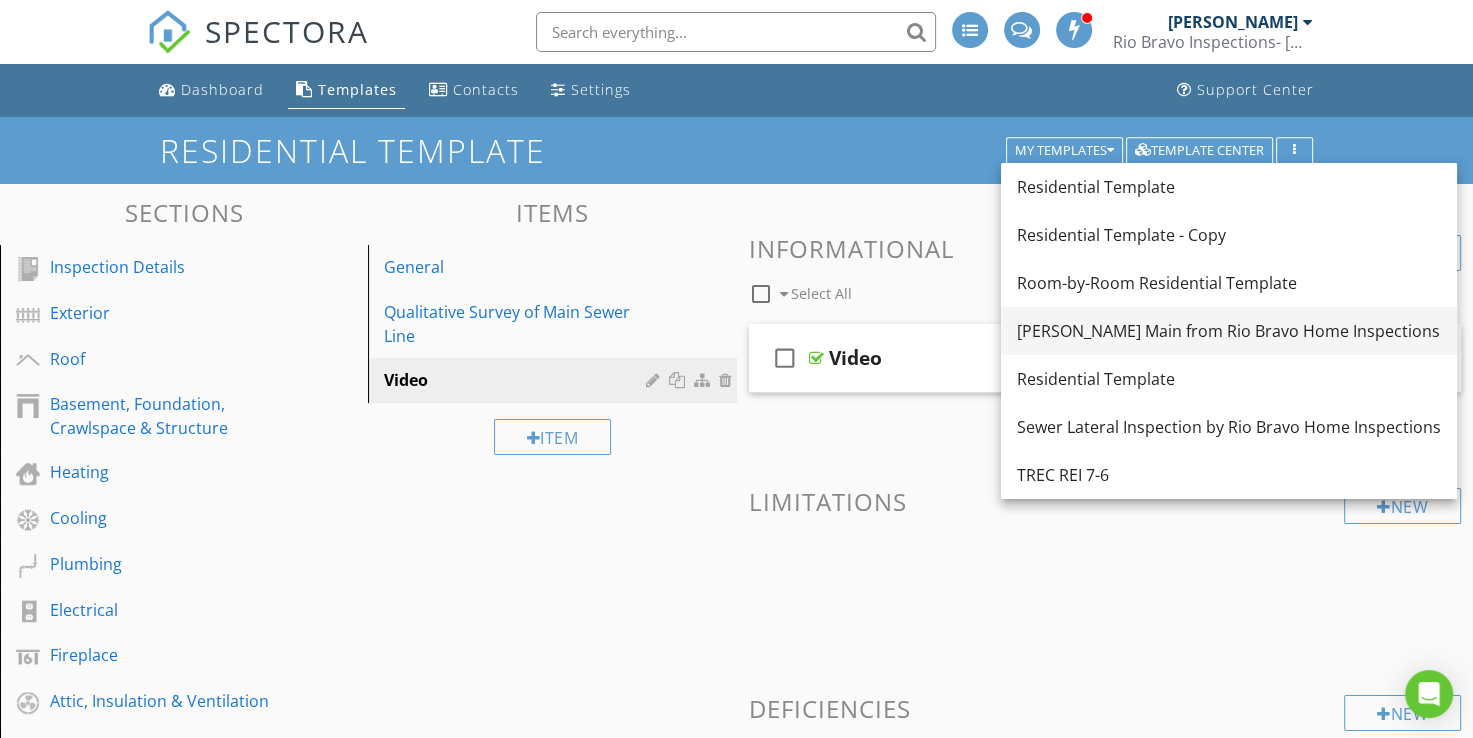 click on "[PERSON_NAME] Main from Rio Bravo Home Inspections" at bounding box center [1229, 331] 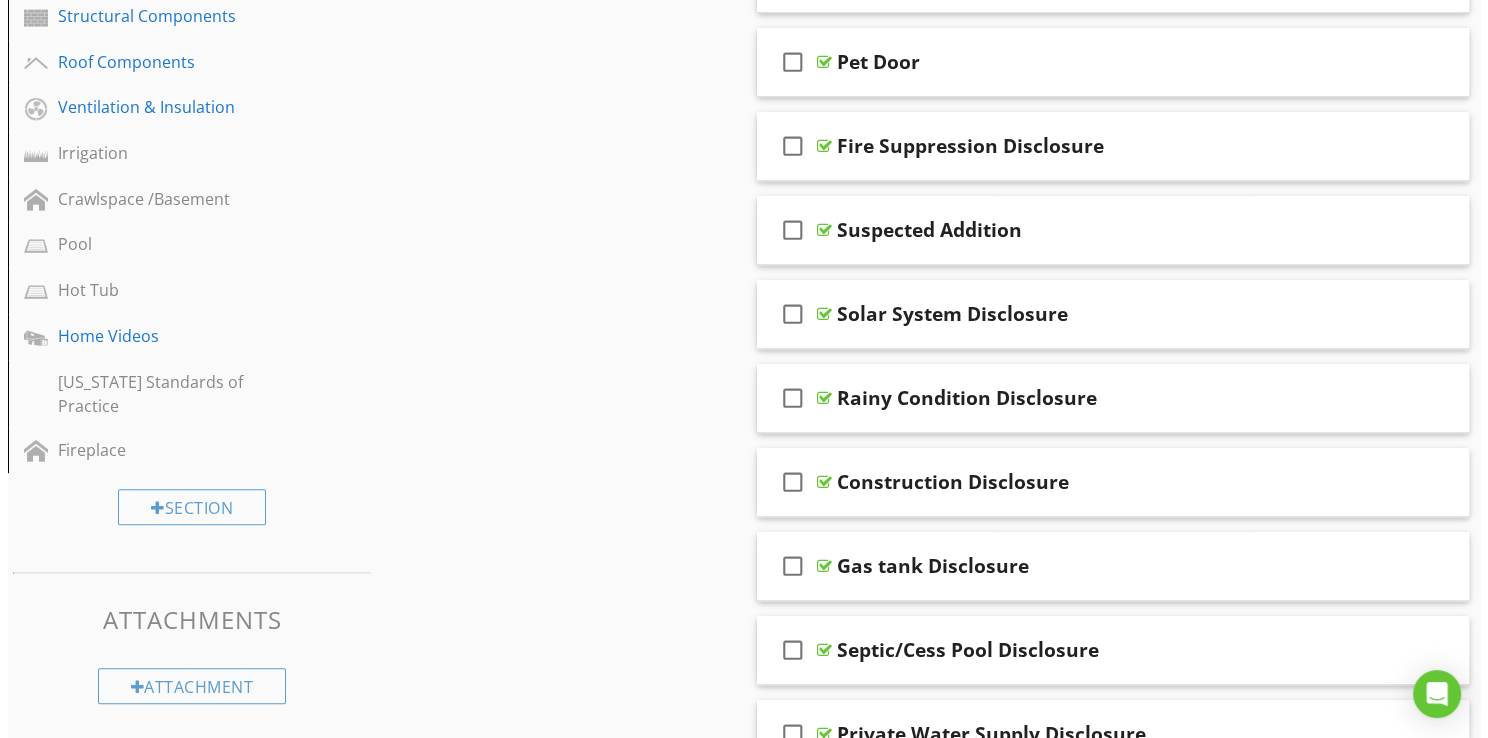 scroll, scrollTop: 900, scrollLeft: 0, axis: vertical 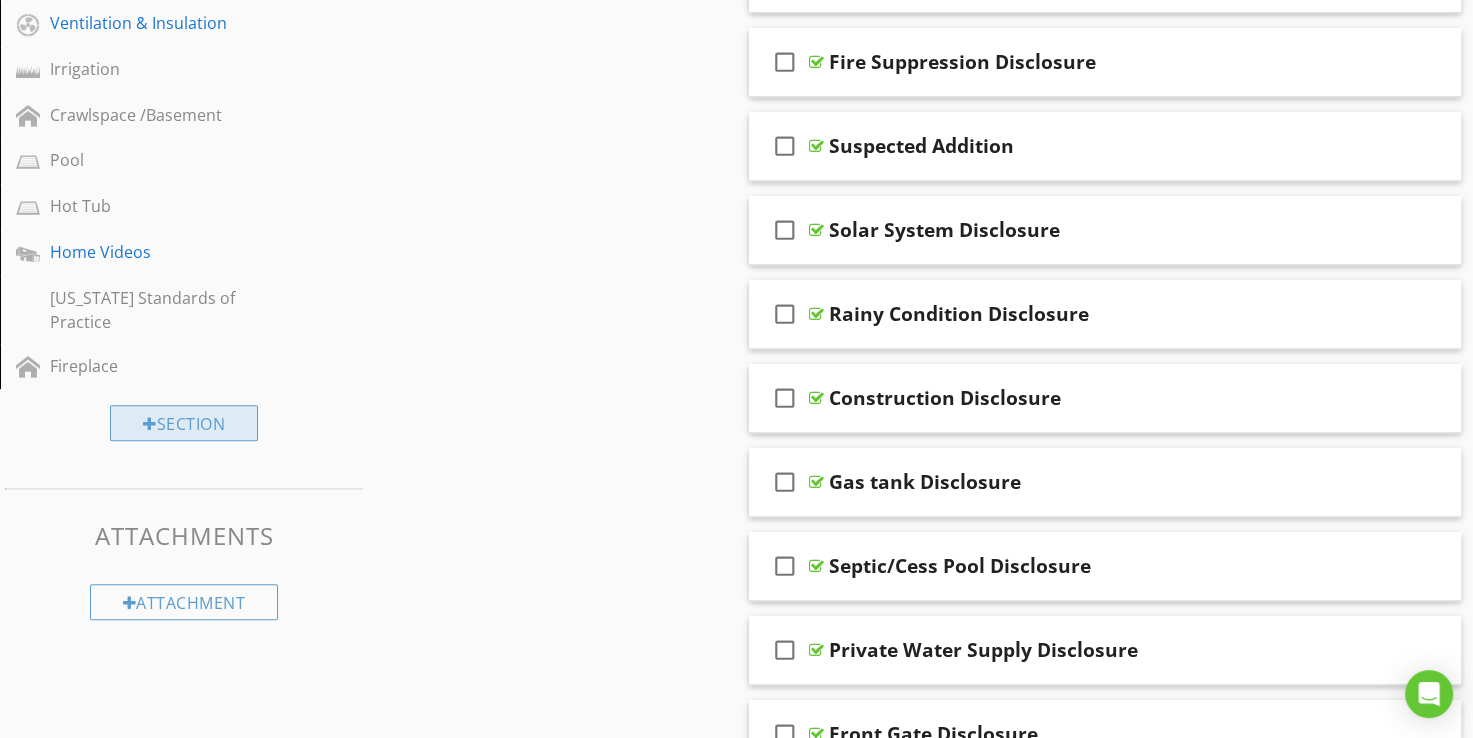 click on "Section" at bounding box center (184, 423) 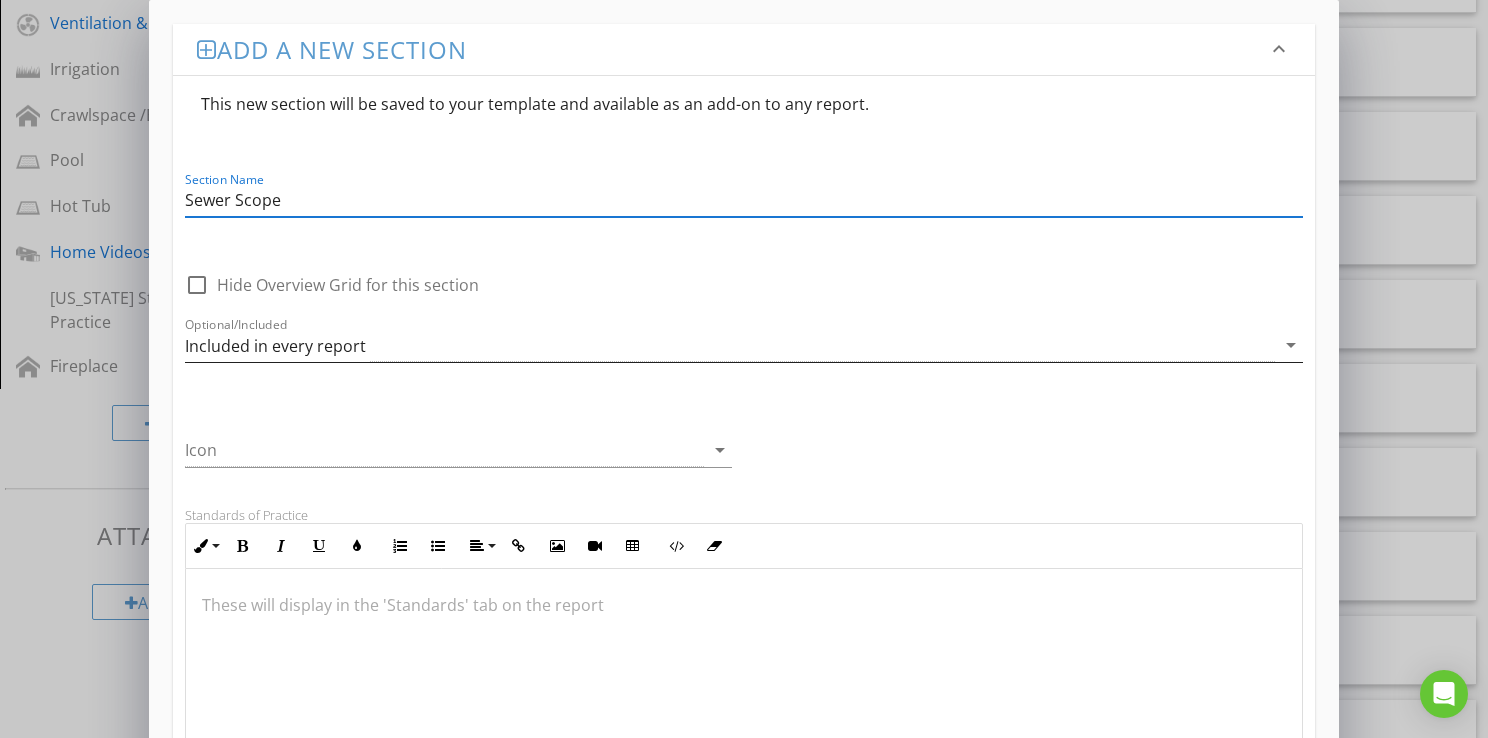 type on "Sewer Scope" 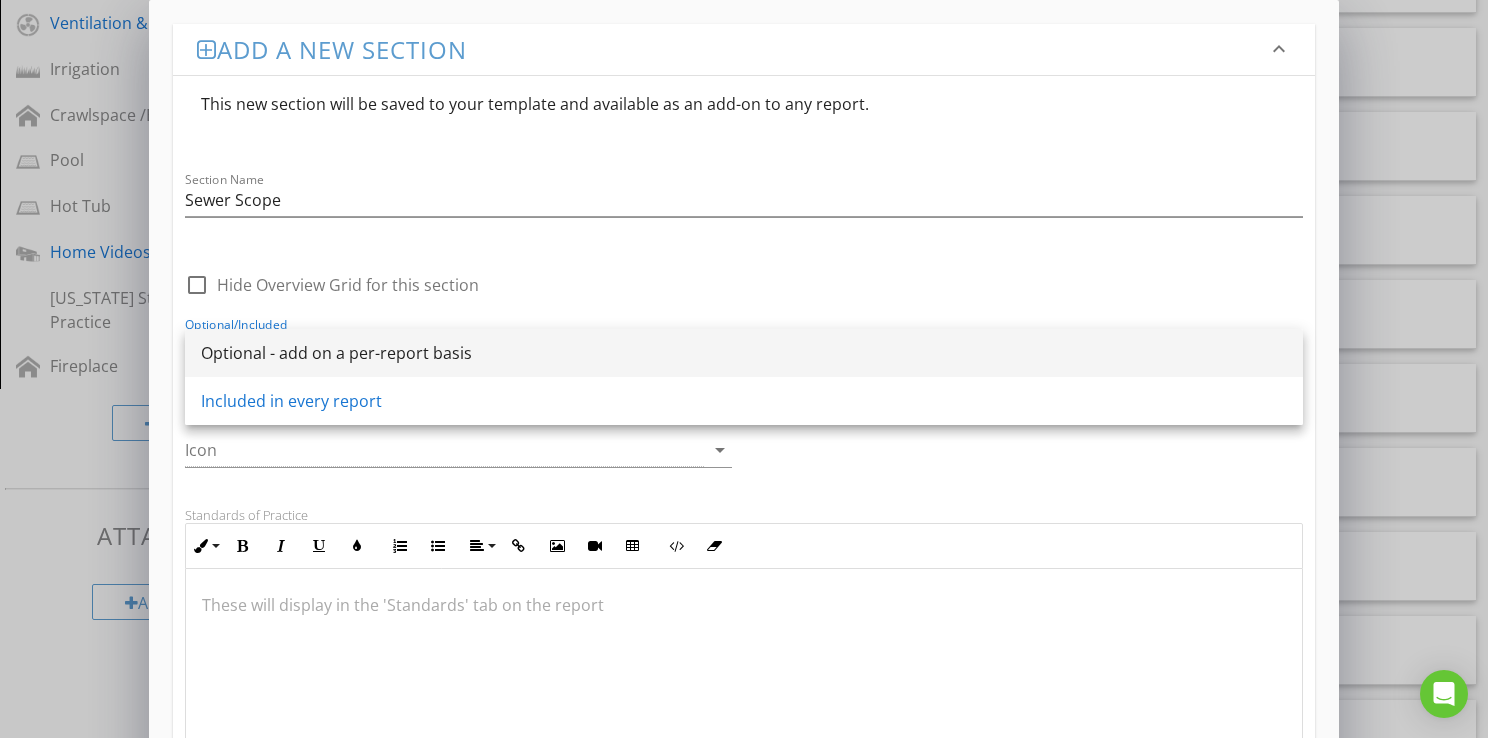 click on "Optional - add on a per-report basis" at bounding box center (744, 353) 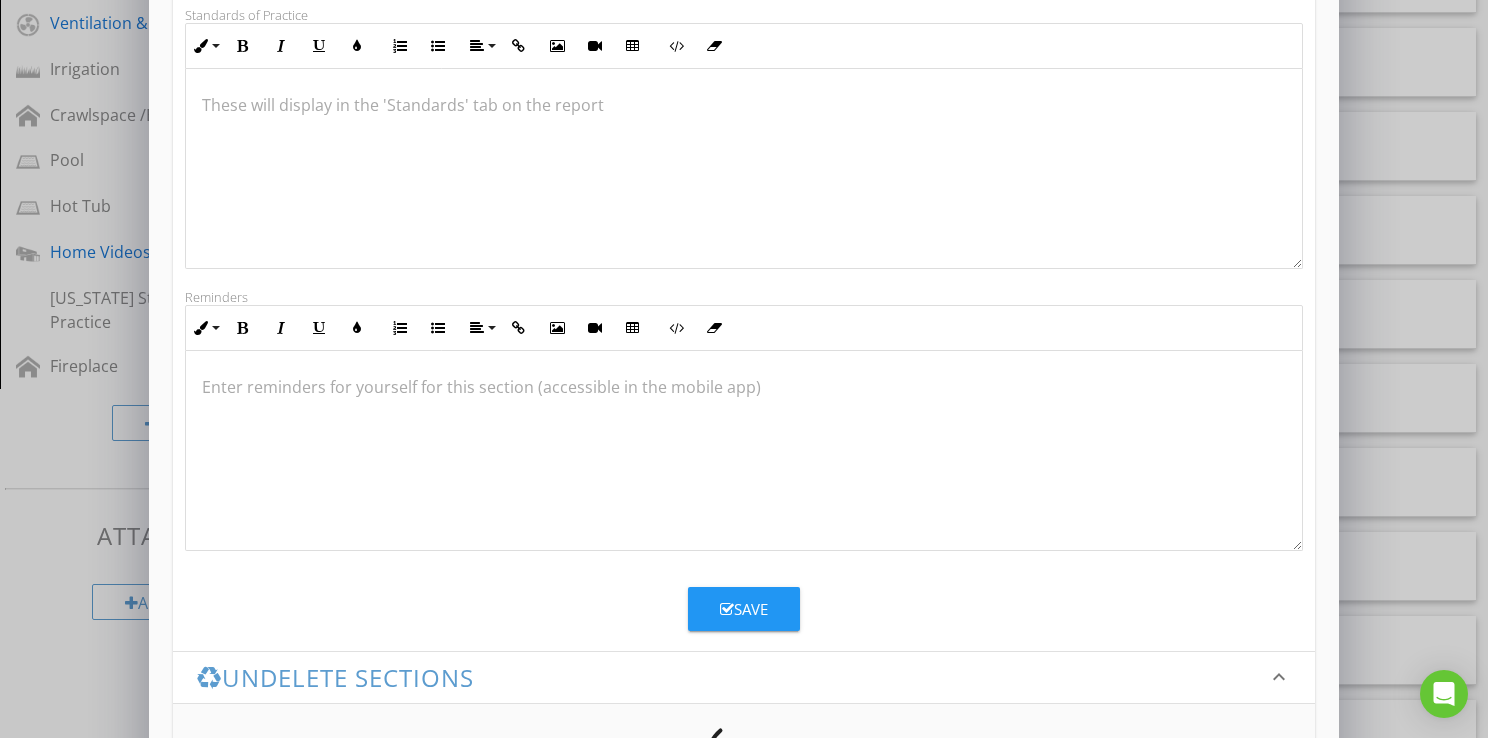 click on "Save" at bounding box center (744, 609) 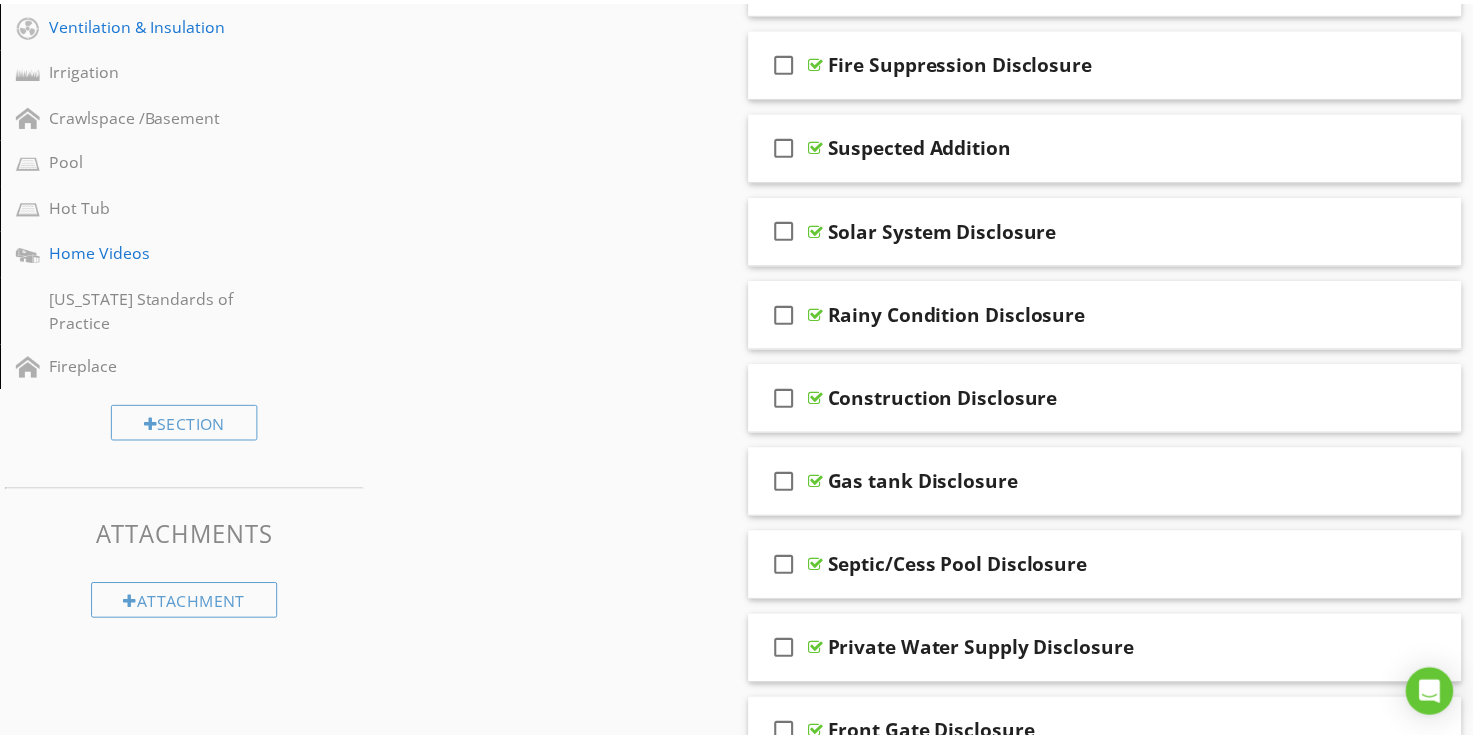 scroll, scrollTop: 416, scrollLeft: 0, axis: vertical 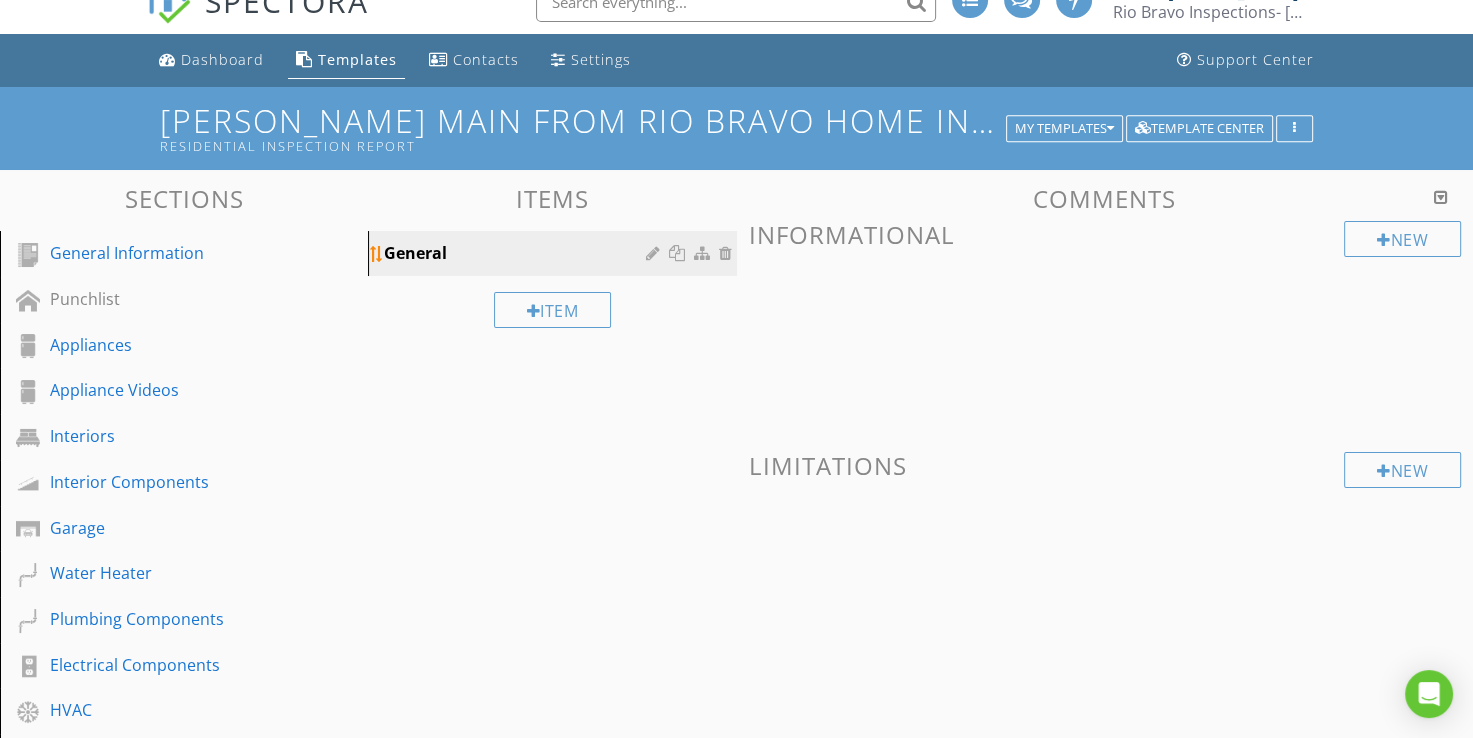 click on "General" at bounding box center (517, 253) 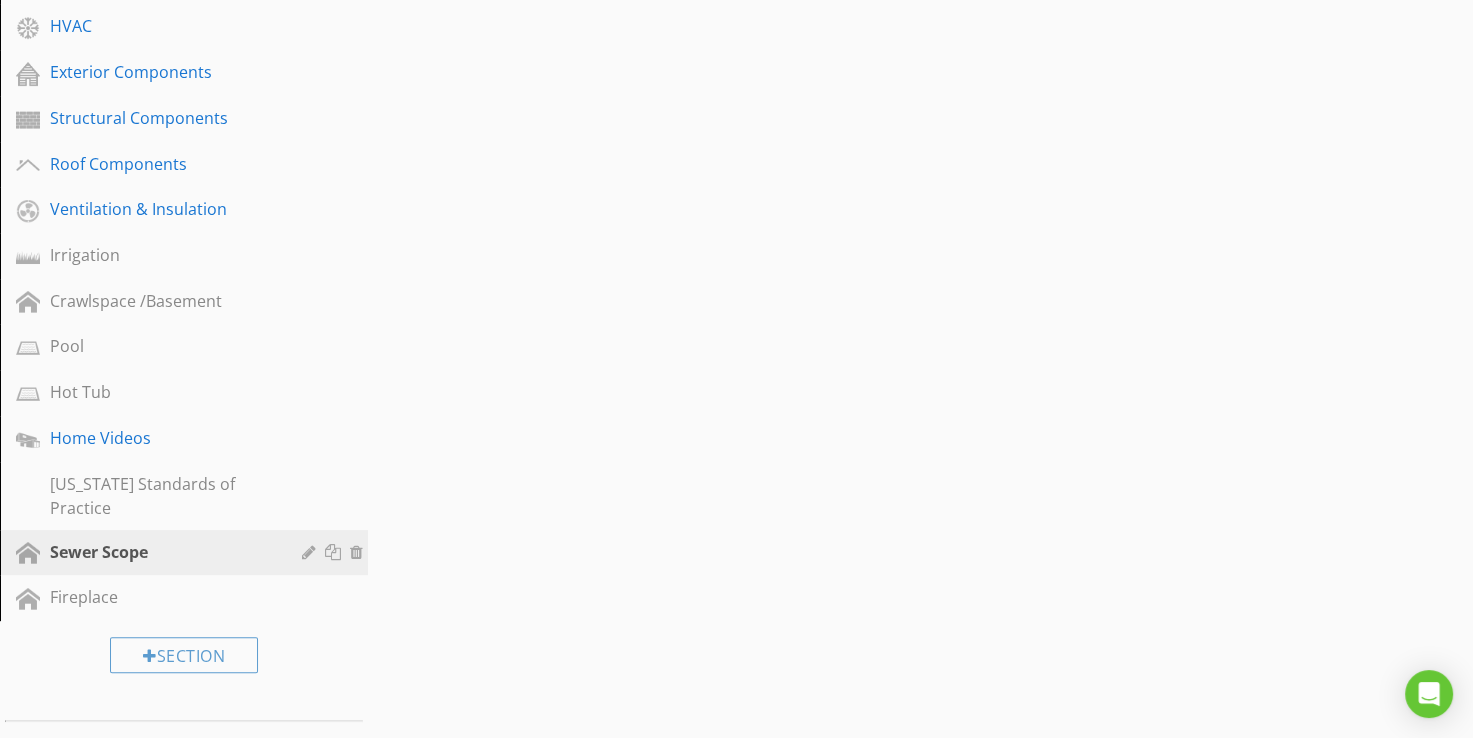 scroll, scrollTop: 830, scrollLeft: 0, axis: vertical 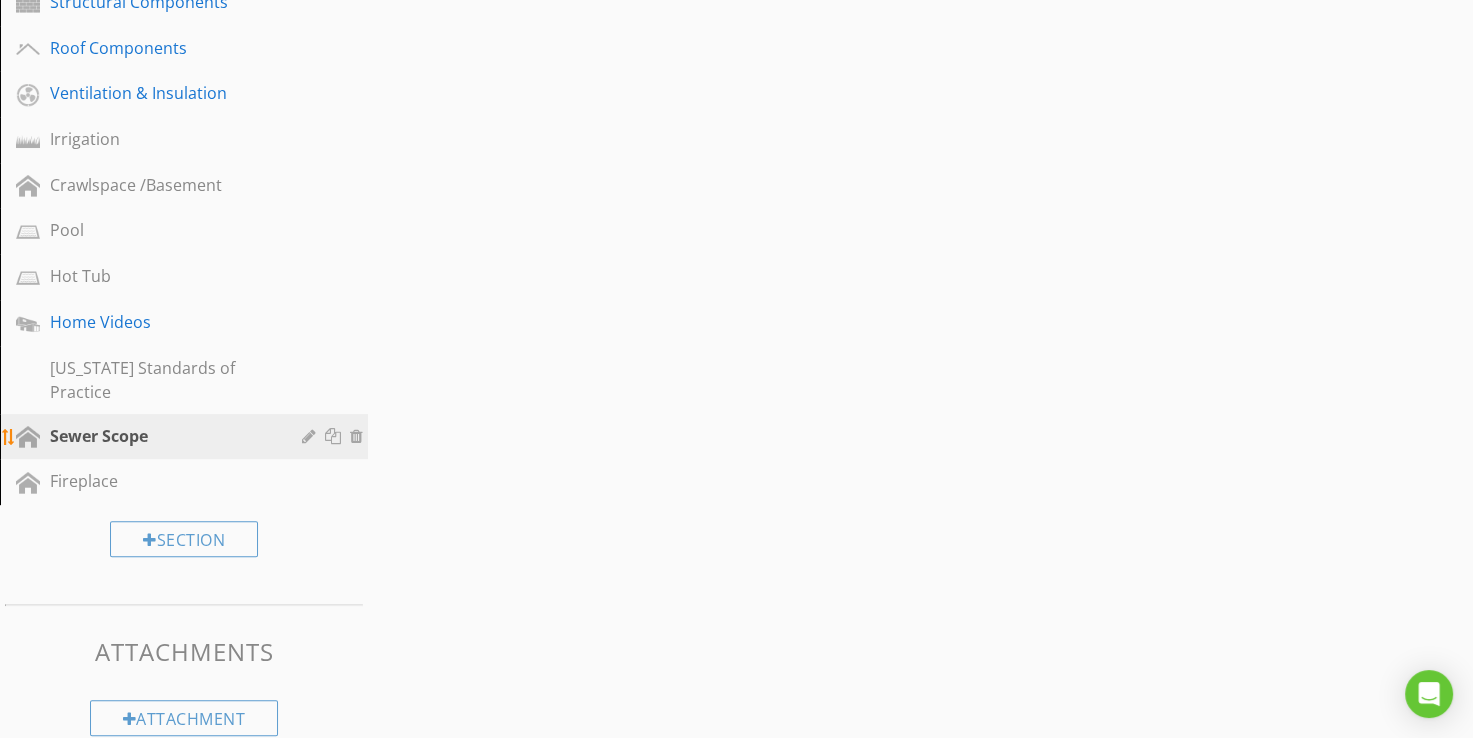 click on "Sewer Scope" at bounding box center (161, 436) 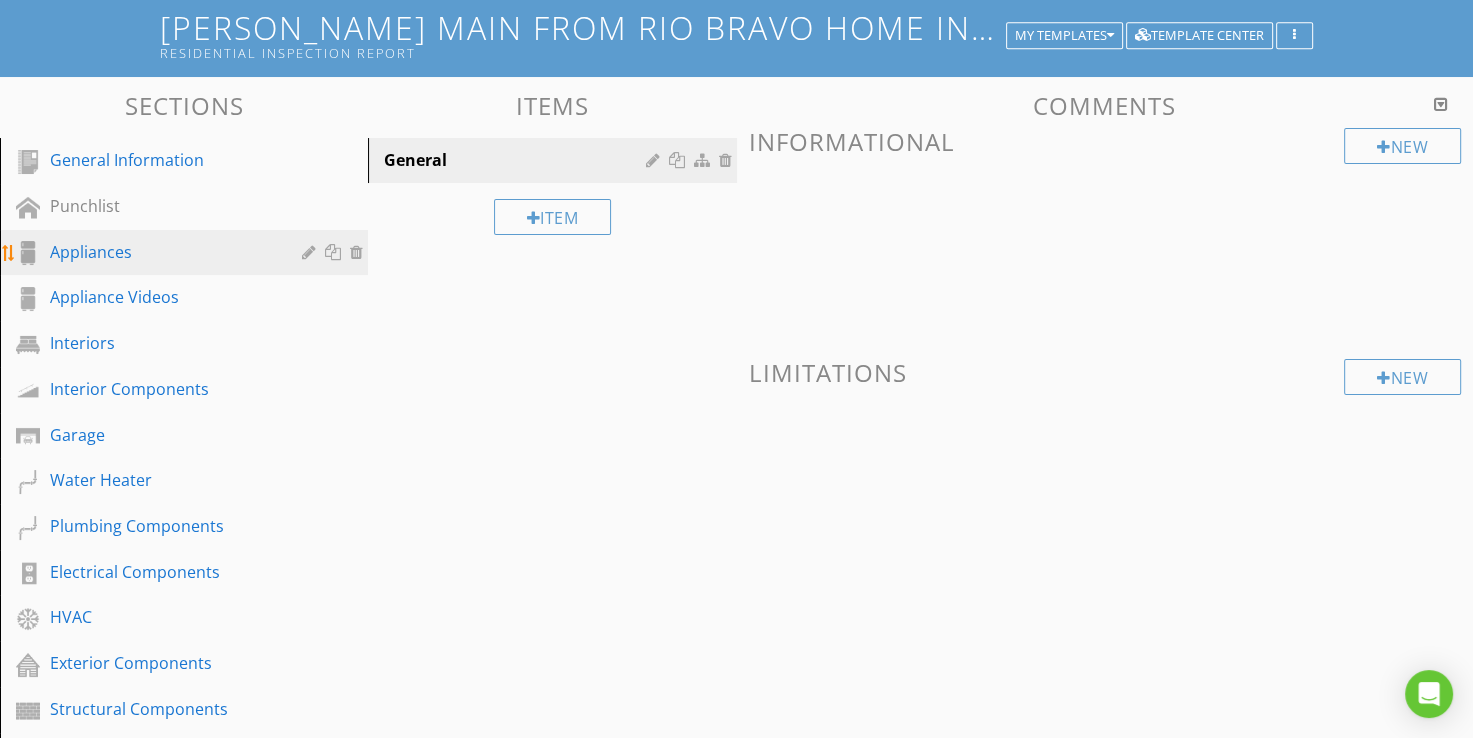 scroll, scrollTop: 0, scrollLeft: 0, axis: both 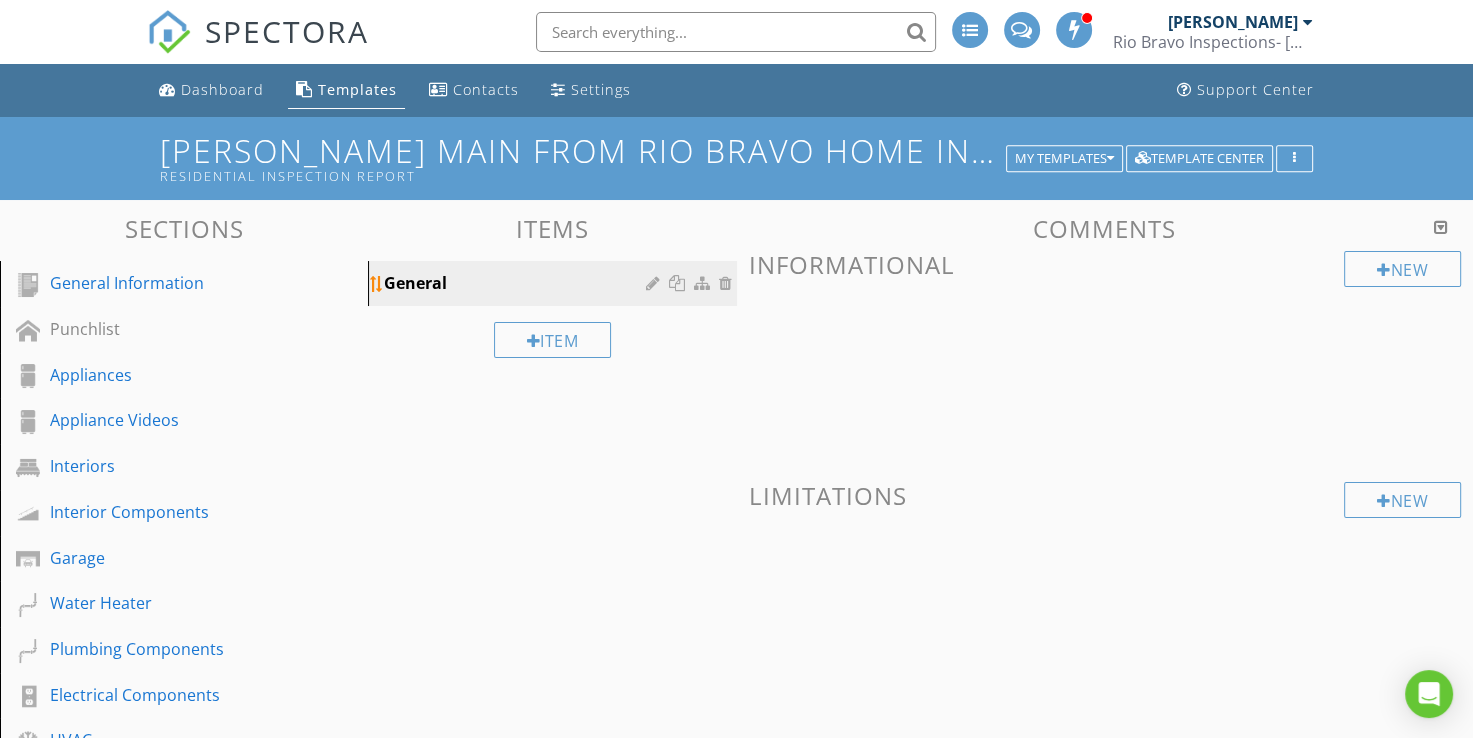 click on "General" at bounding box center (555, 283) 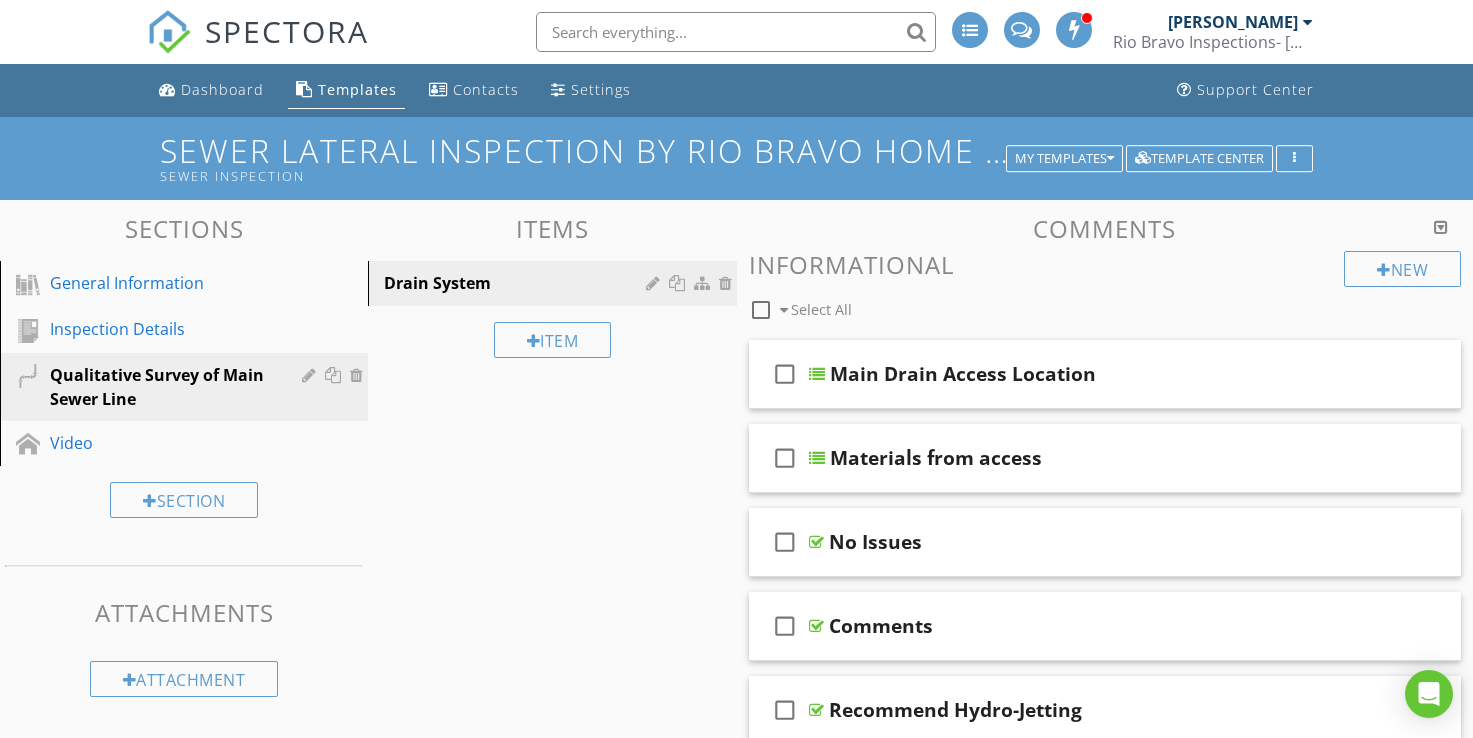 scroll, scrollTop: 209, scrollLeft: 0, axis: vertical 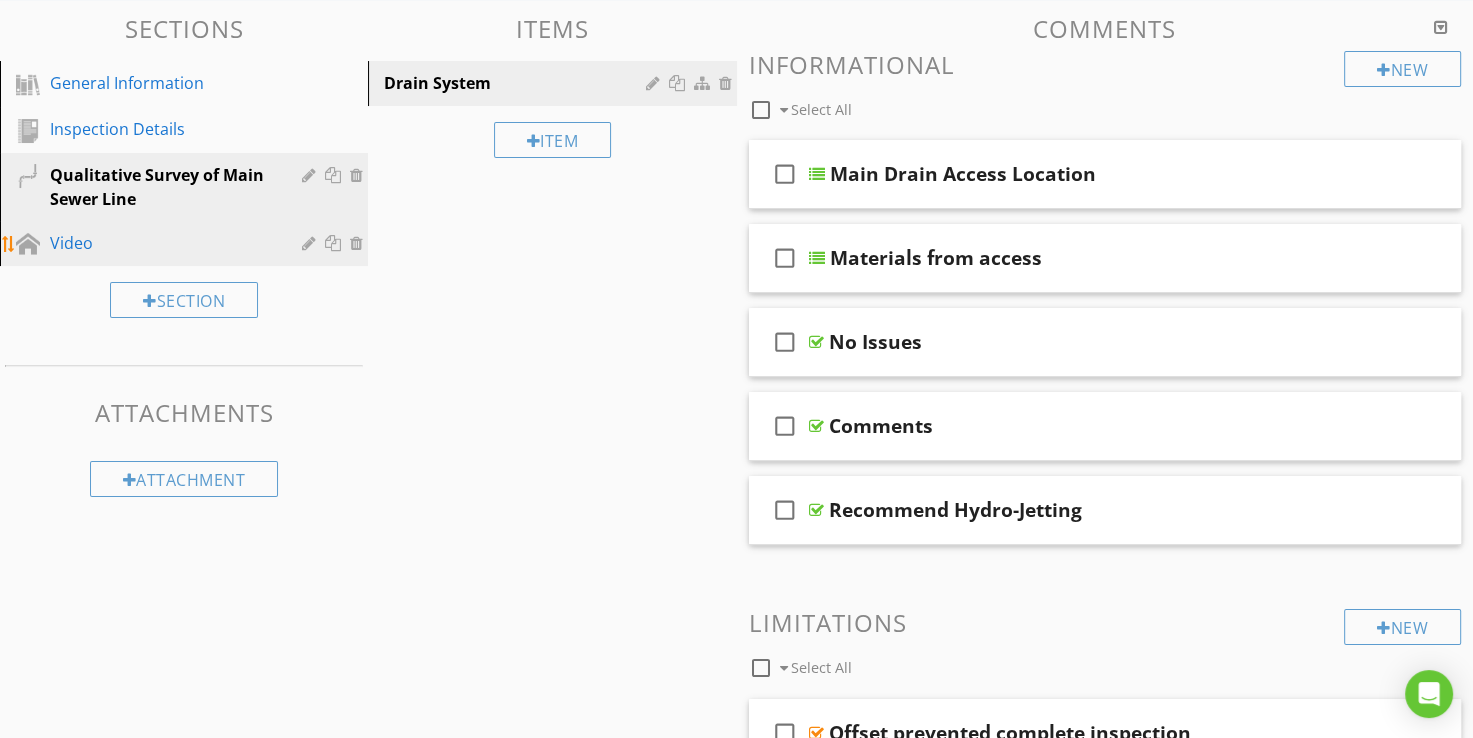 click on "Video" at bounding box center [161, 243] 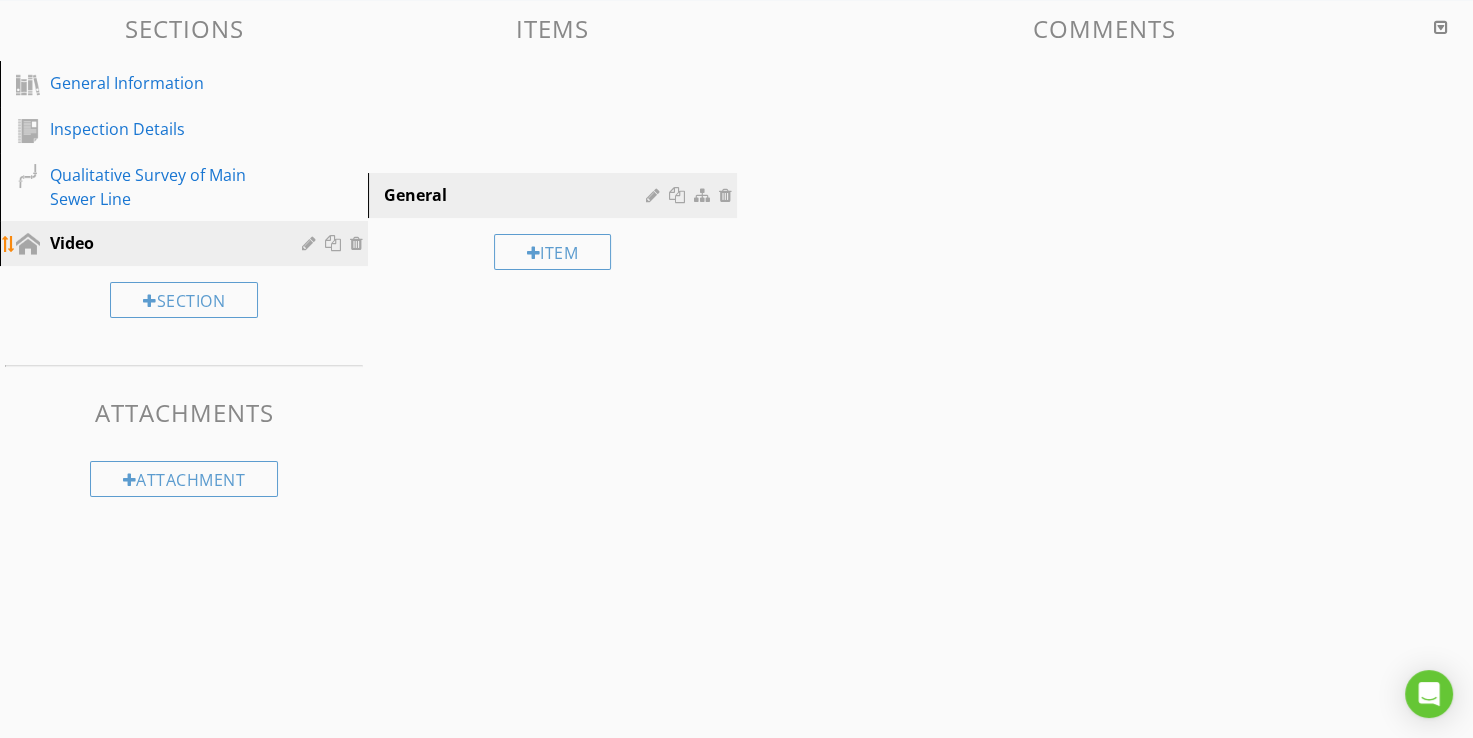 scroll, scrollTop: 116, scrollLeft: 0, axis: vertical 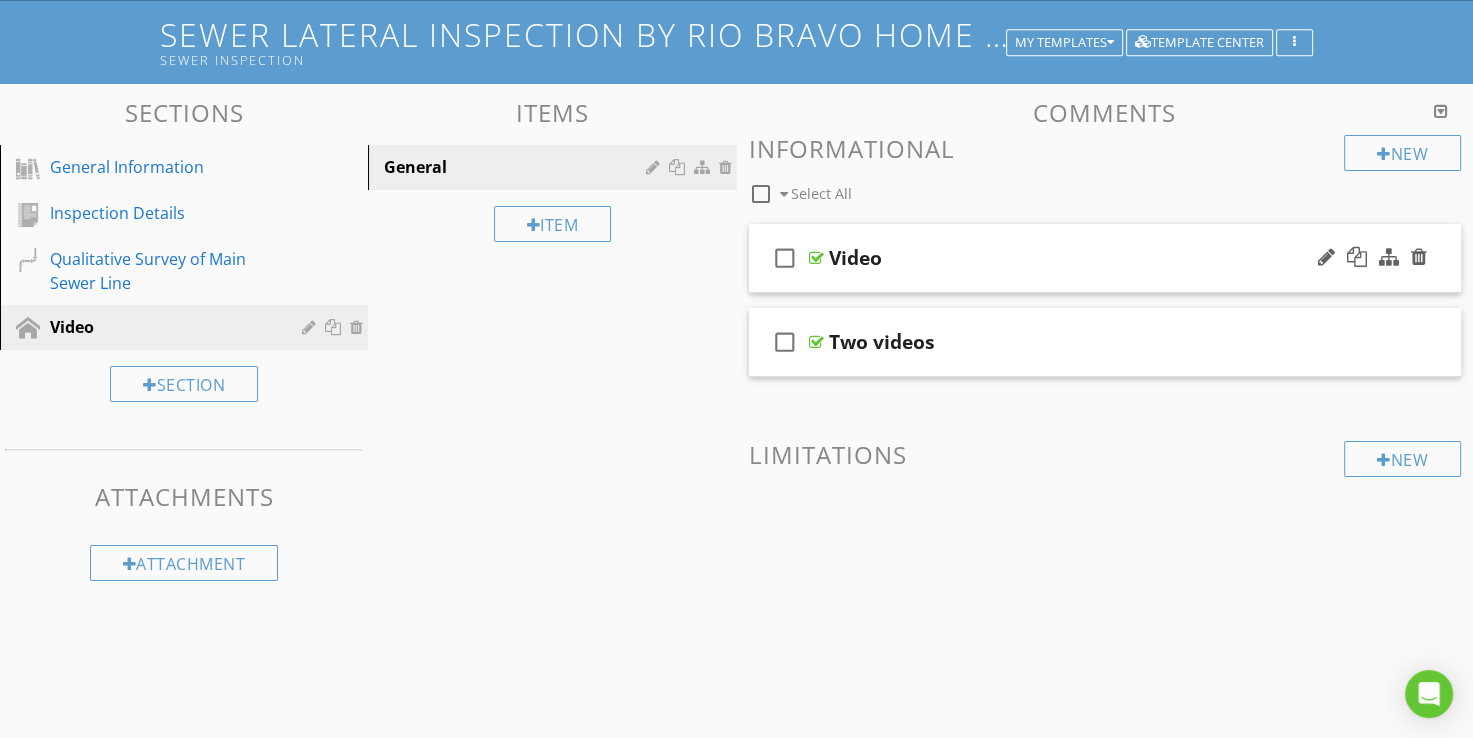 click on "check_box_outline_blank
Video" at bounding box center (1105, 258) 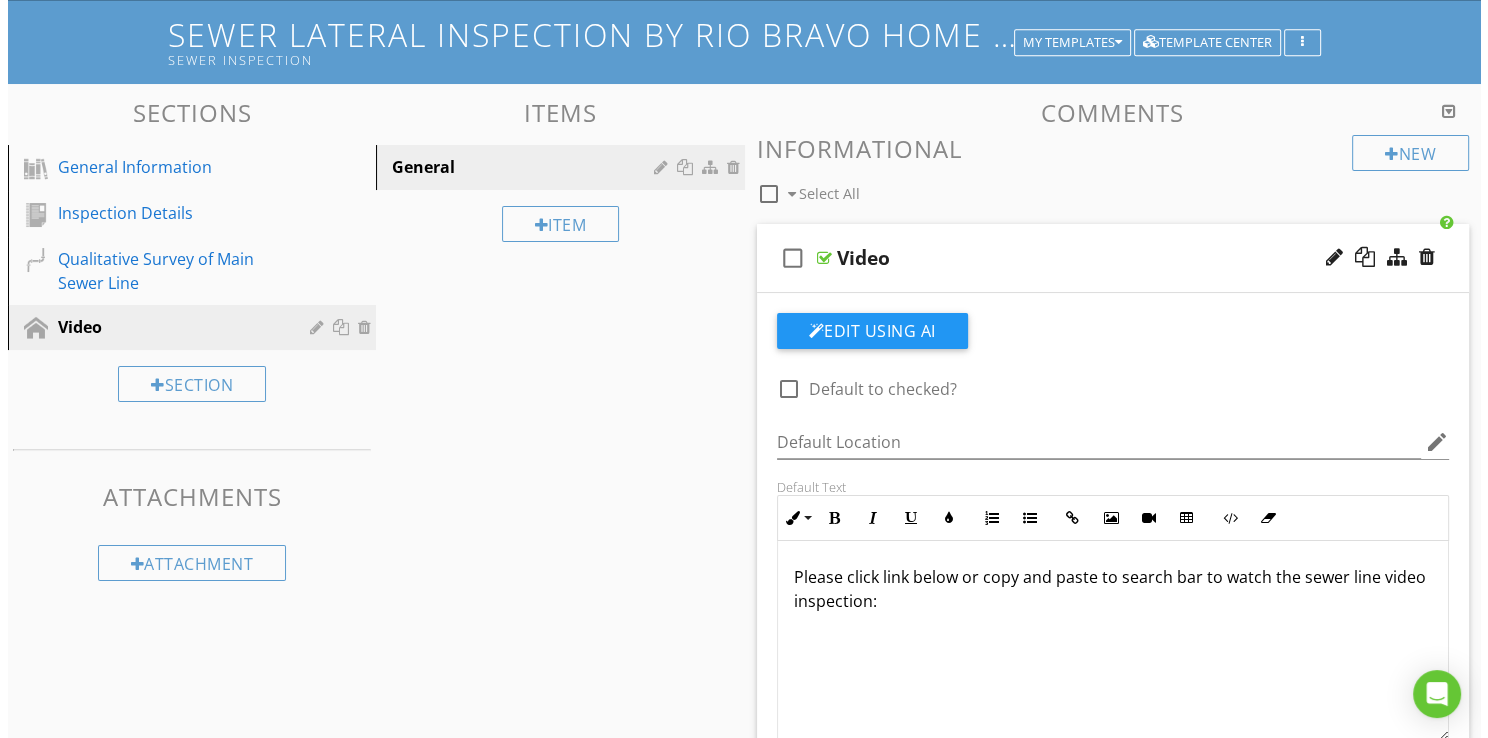 scroll, scrollTop: 200, scrollLeft: 0, axis: vertical 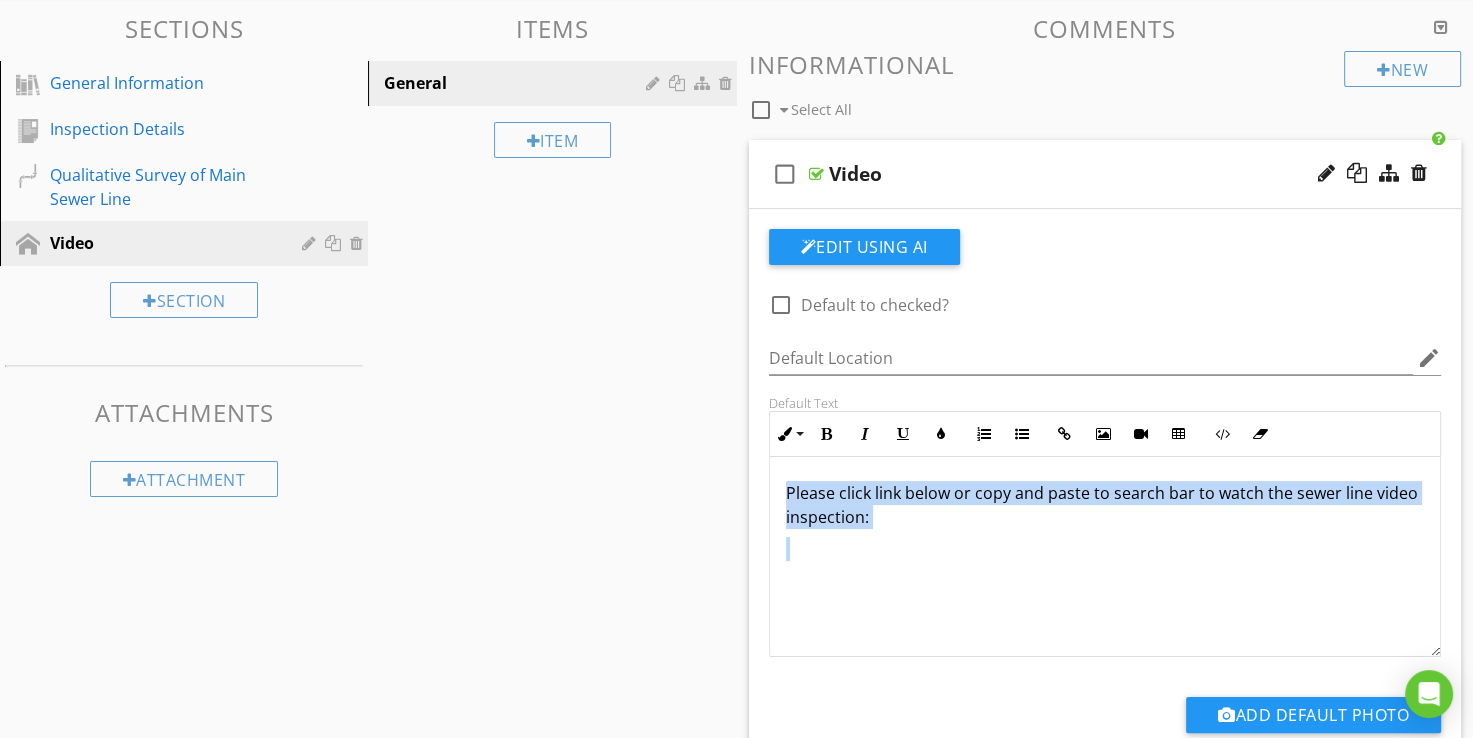 drag, startPoint x: 802, startPoint y: 499, endPoint x: 928, endPoint y: 529, distance: 129.5222 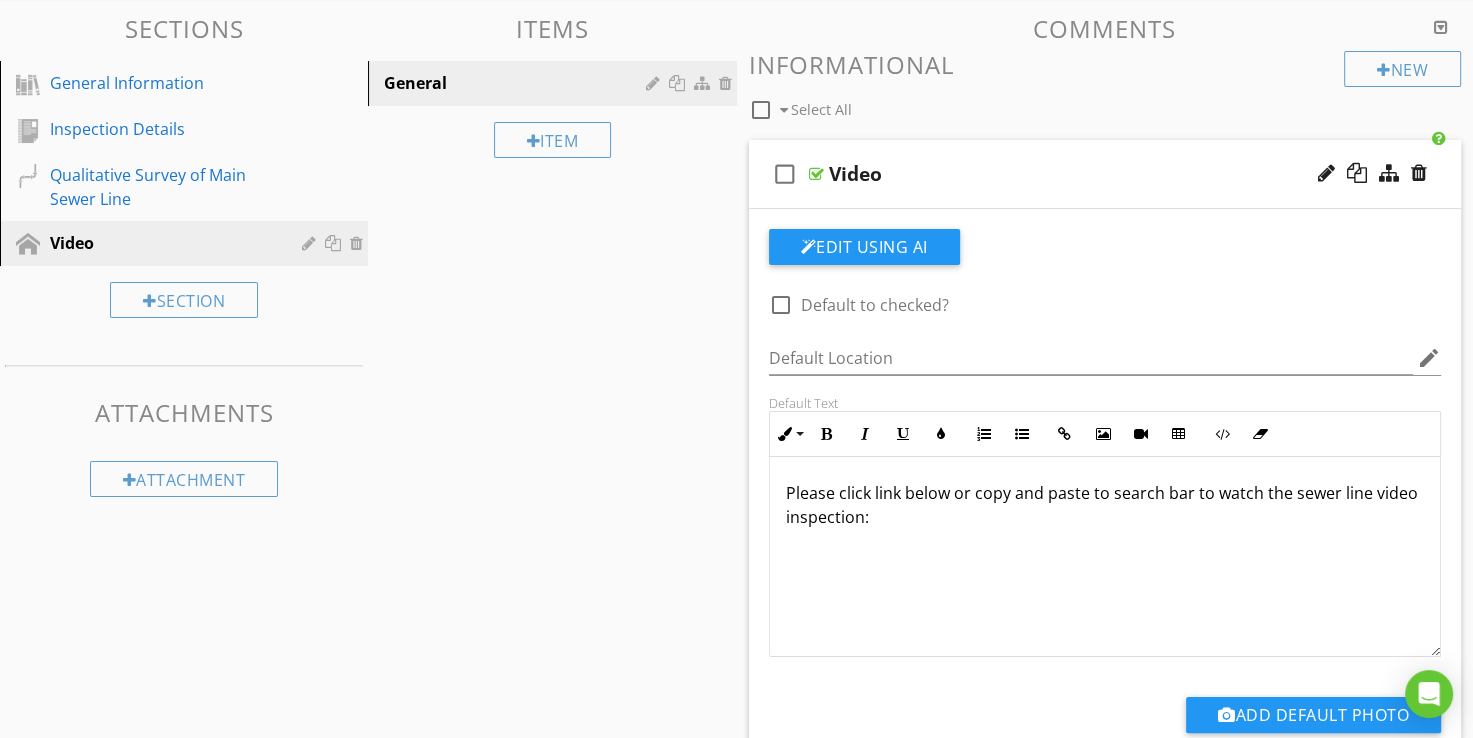 click on "Sections
General Information           Inspection Details           Qualitative Survey  of Main Sewer Line           Video
Section
Attachments
Attachment
Items
General
Item
Comments
New
Informational   check_box_outline_blank     Select All       check_box_outline_blank
Video
Edit Using AI
check_box_outline_blank Default to checked?             Default Location edit       Default Text   Inline Style XLarge Large Normal Small Light Small/Light Bold Italic Underline Colors Ordered List Unordered List Insert Link Insert Image Insert Video Insert Table Code View Clear Formatting Please click link below or copy and paste to search bar to watch the sewer line video inspection: Enter text here         check_box_outline_blank" at bounding box center (736, 581) 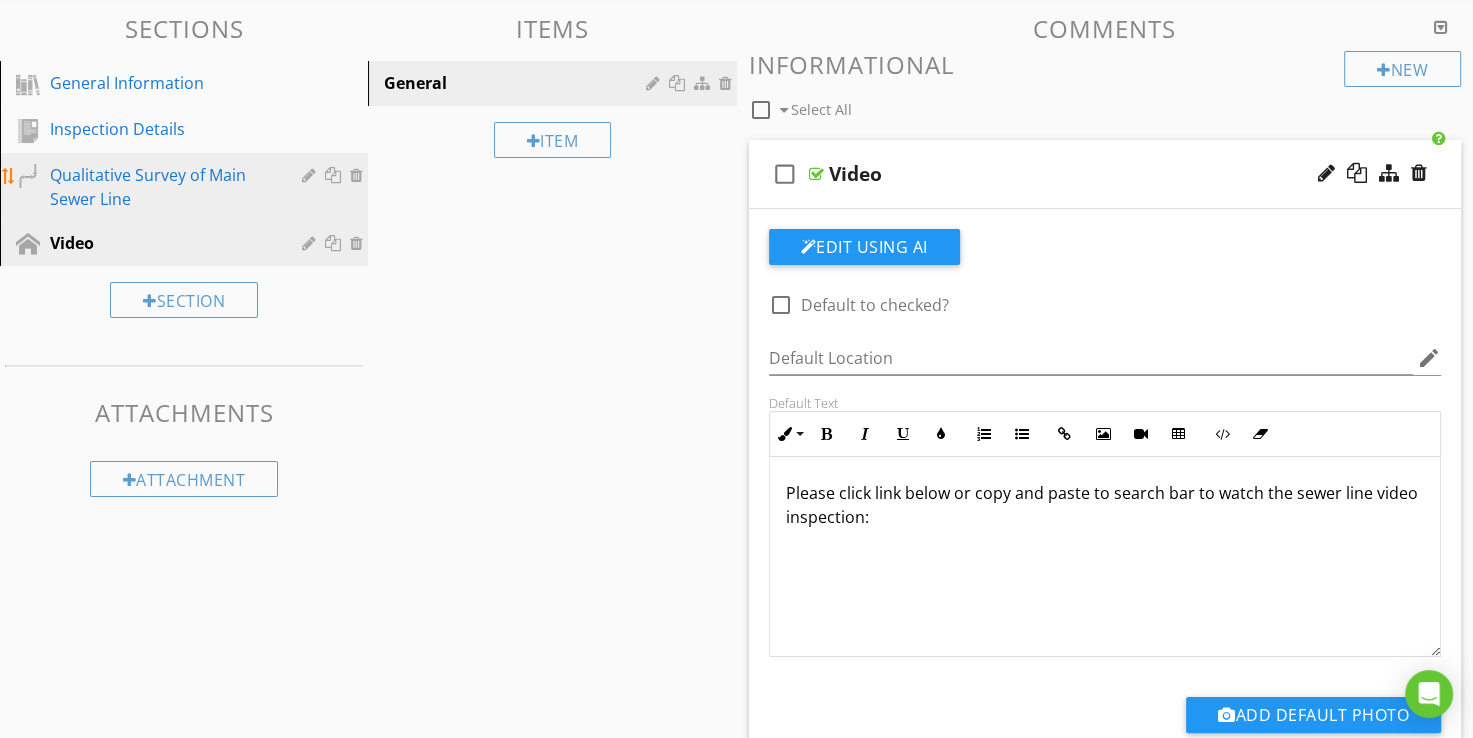 click on "Qualitative Survey  of Main Sewer Line" at bounding box center [161, 187] 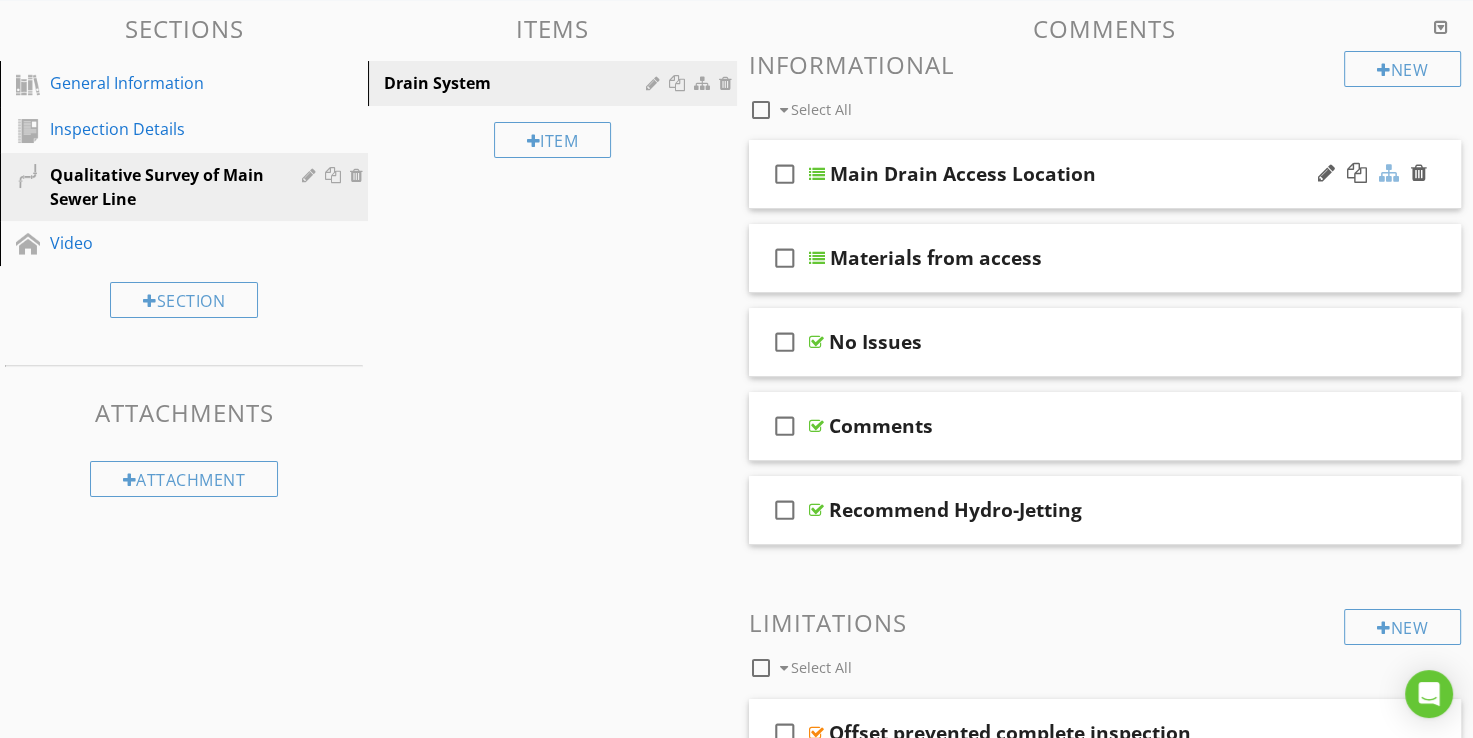 click at bounding box center [1389, 173] 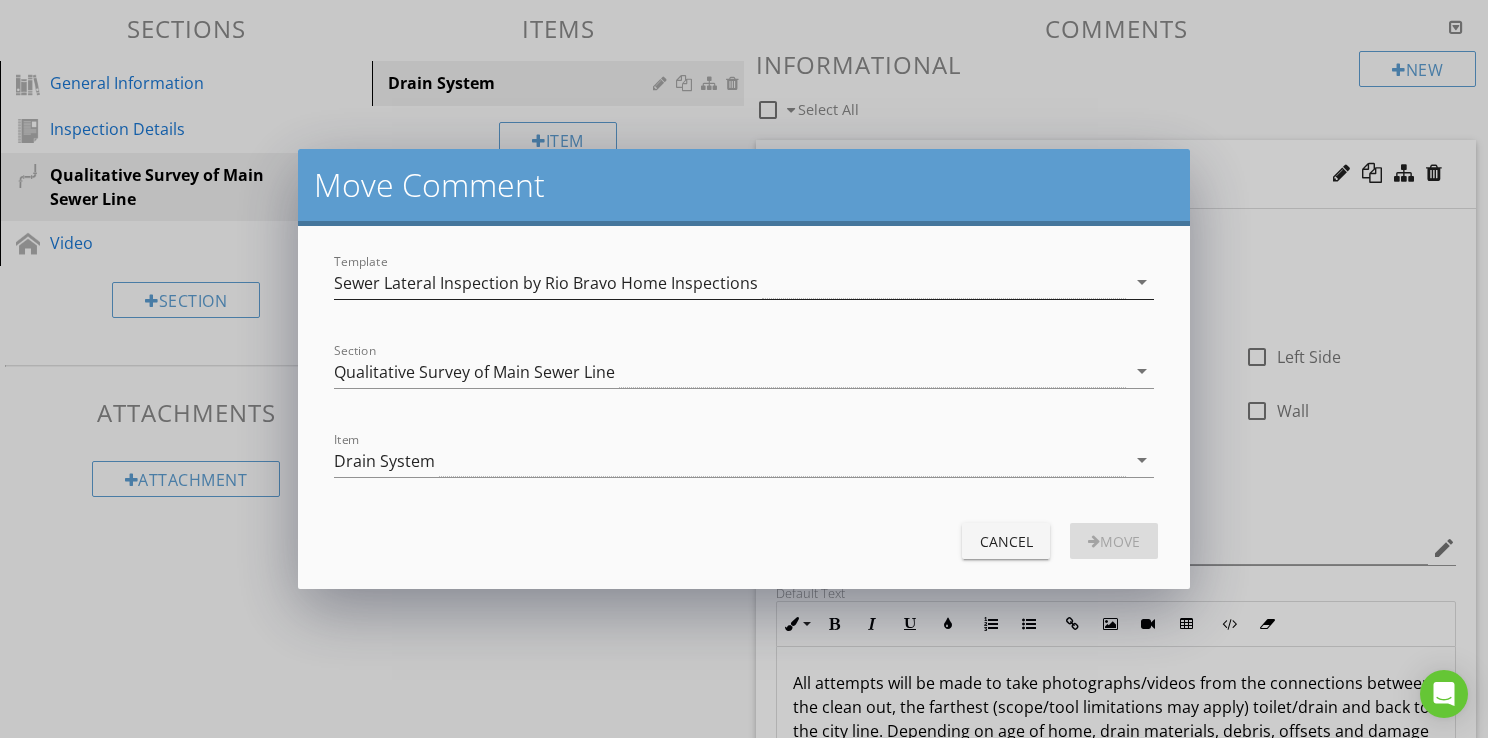 click on "Sewer Lateral Inspection by Rio Bravo Home Inspections" at bounding box center [546, 283] 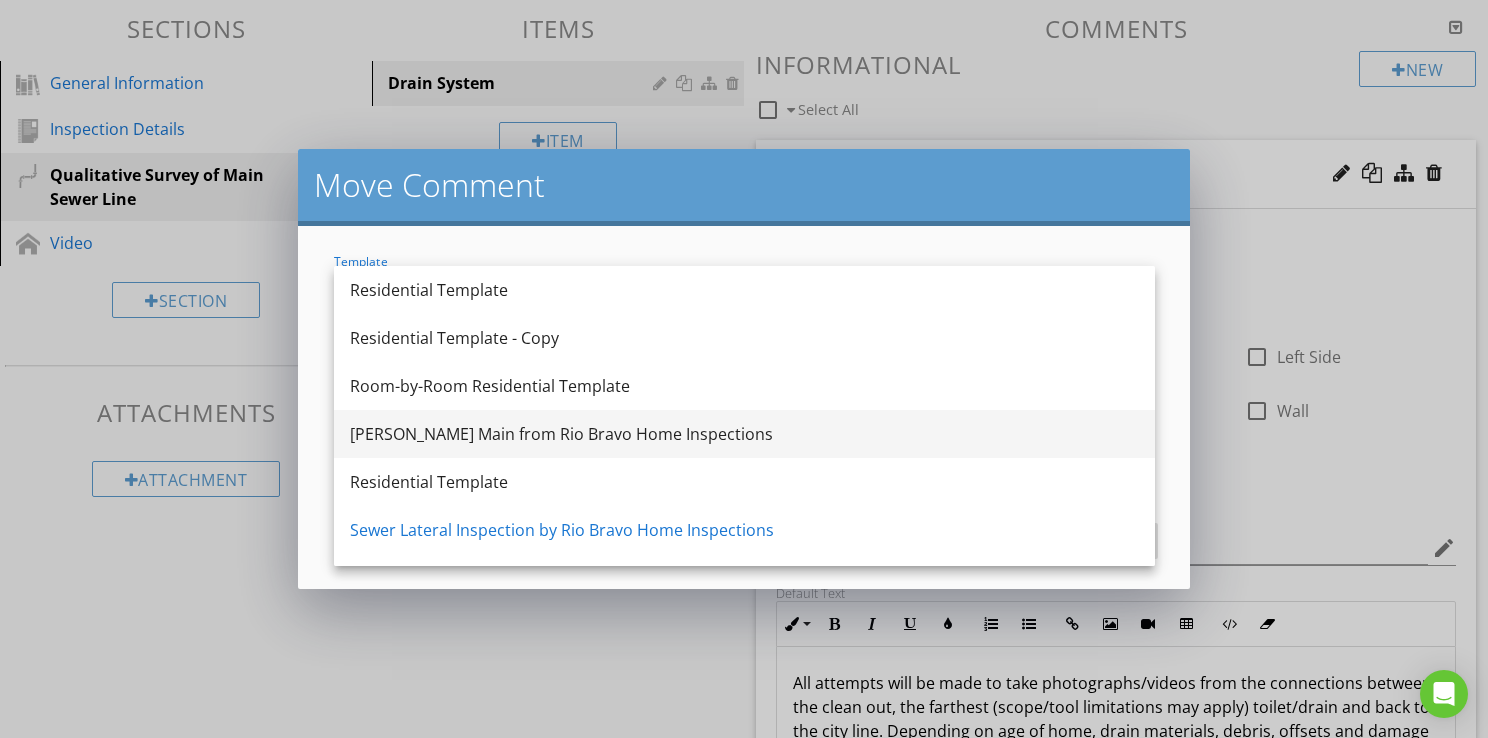click on "[PERSON_NAME] Main from Rio Bravo Home Inspections" at bounding box center [744, 434] 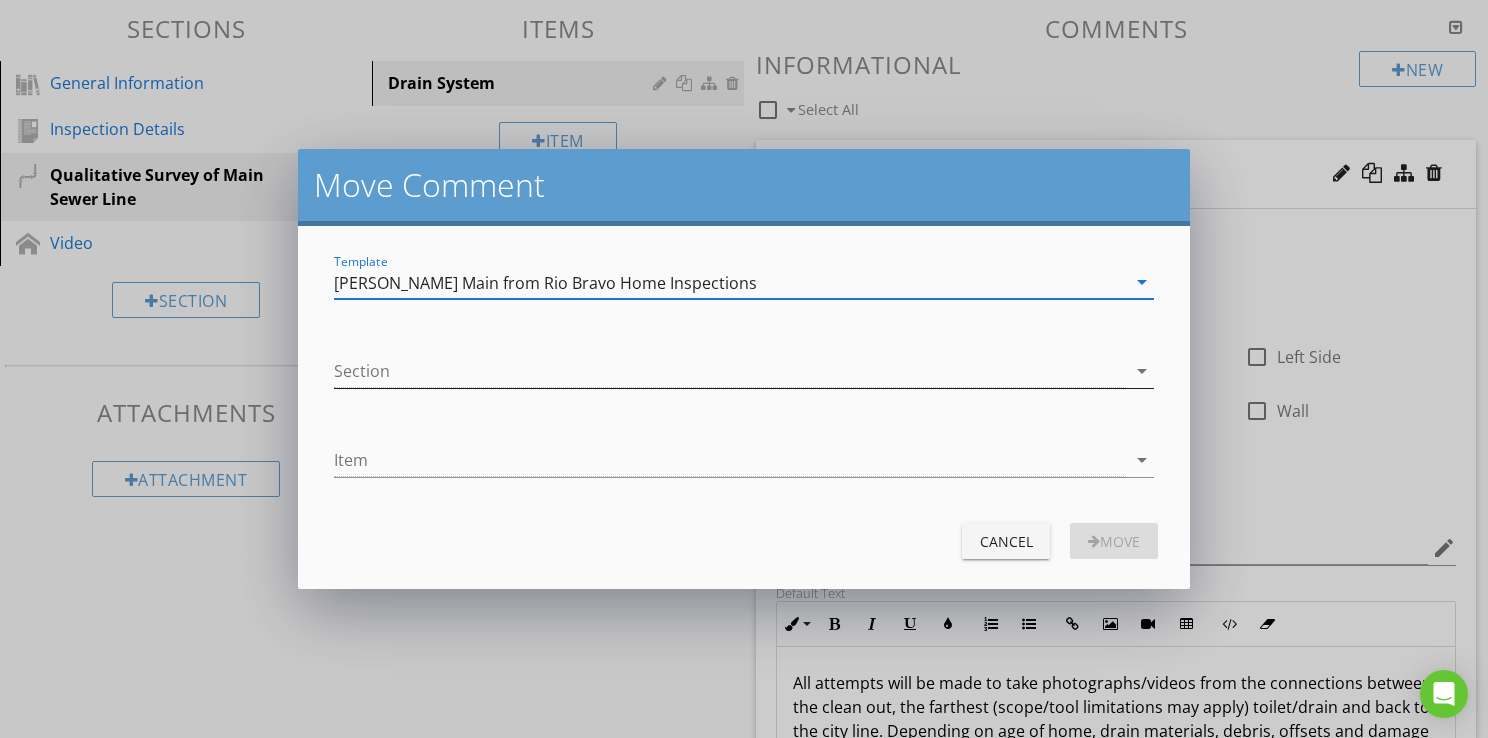 click at bounding box center [730, 371] 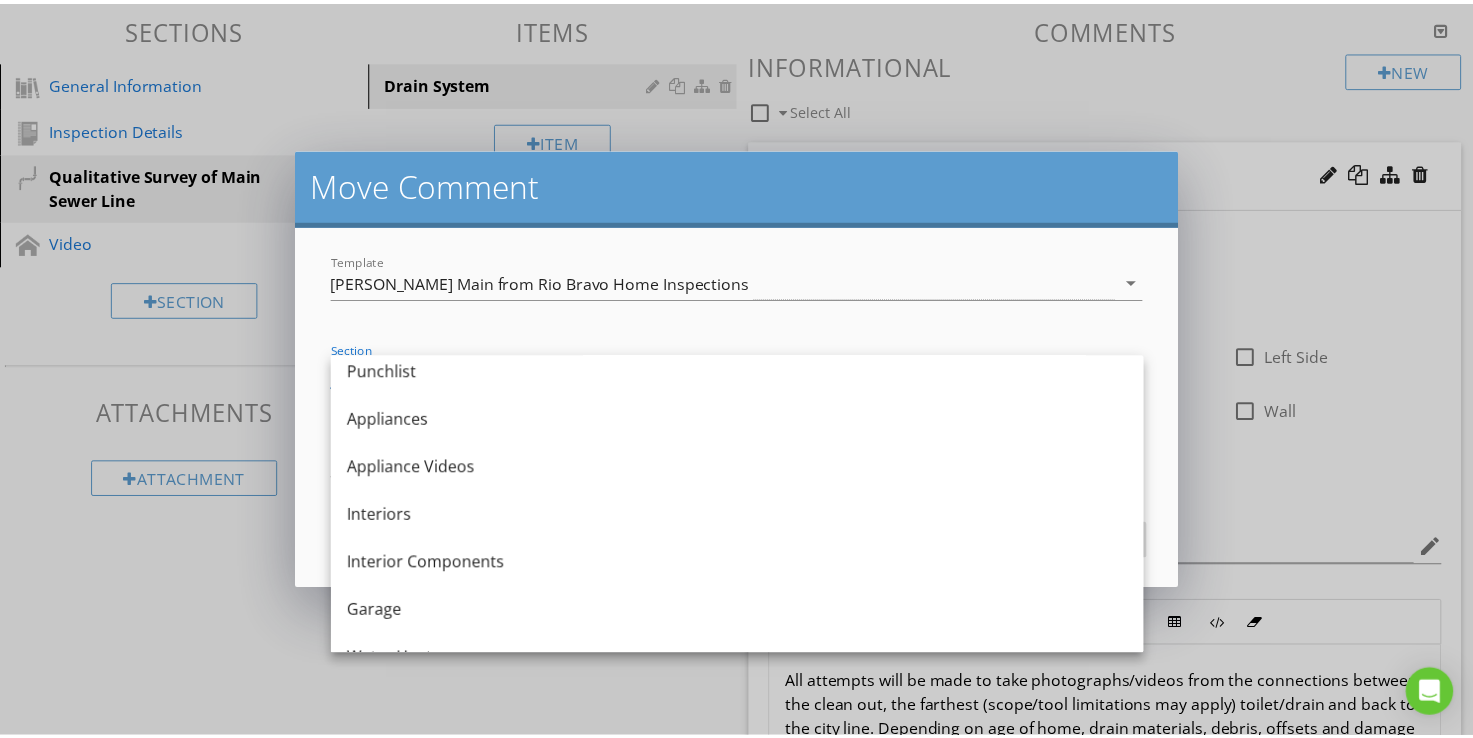 scroll, scrollTop: 0, scrollLeft: 0, axis: both 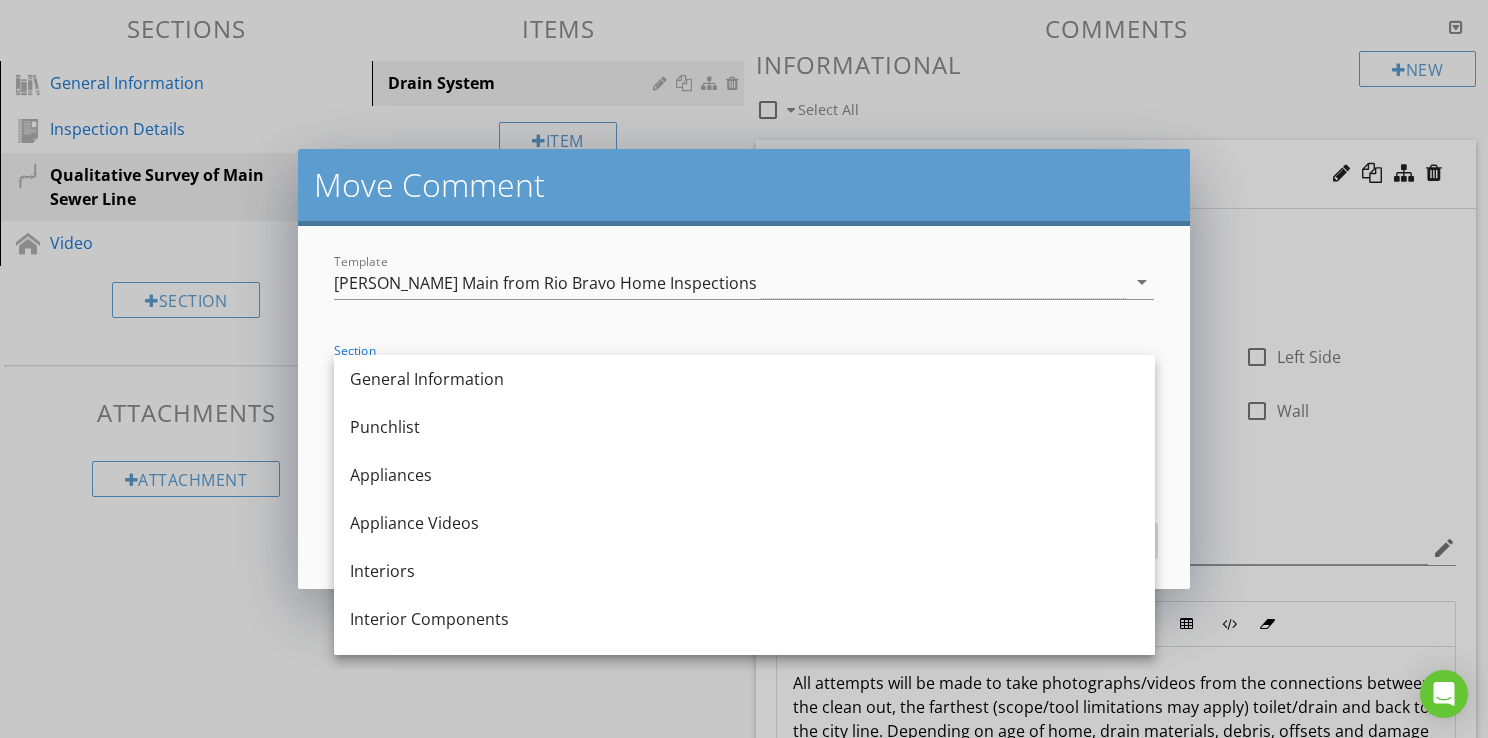 click on "Move Comment   Template [PERSON_NAME] Main from Rio Bravo Home Inspections arrow_drop_down   Section arrow_drop_down   Item arrow_drop_down    Cancel
Move" at bounding box center [744, 369] 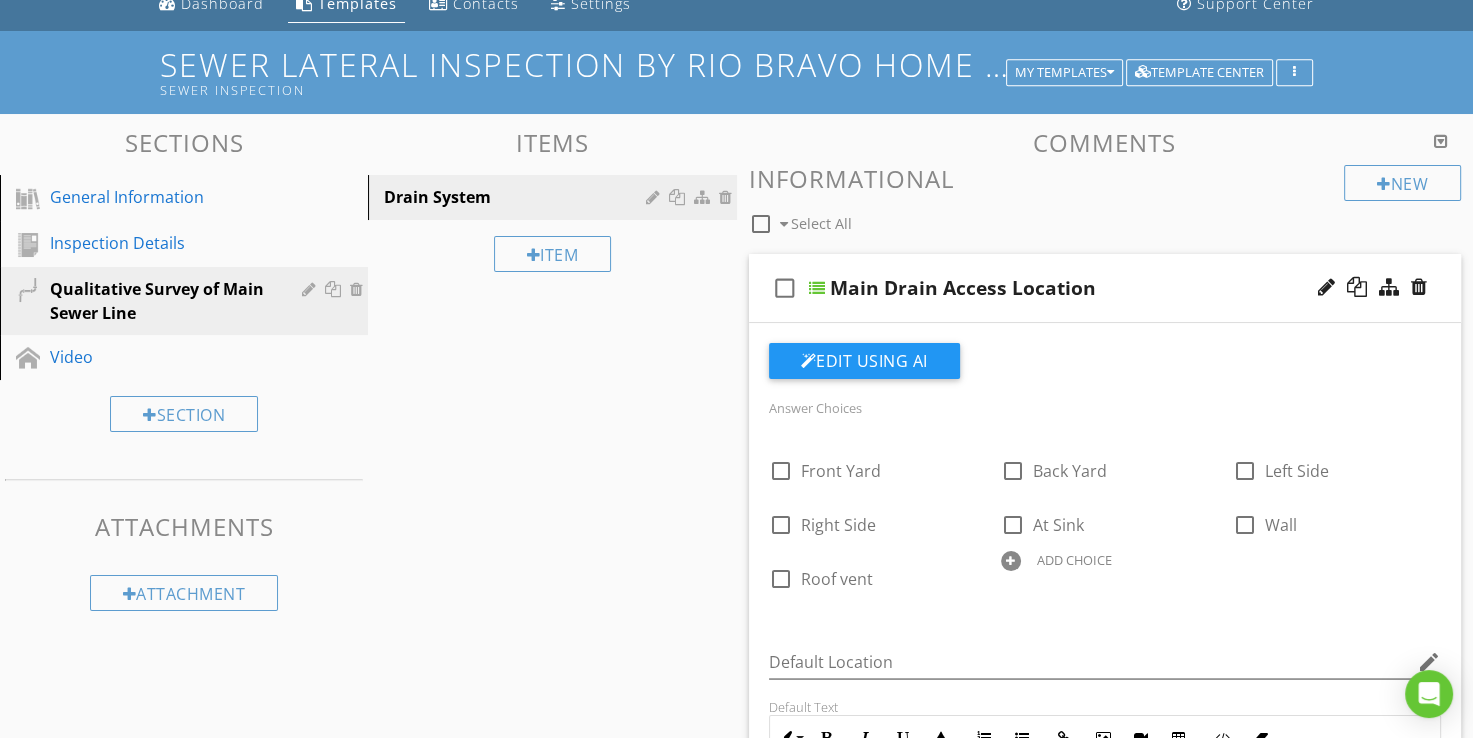 scroll, scrollTop: 0, scrollLeft: 0, axis: both 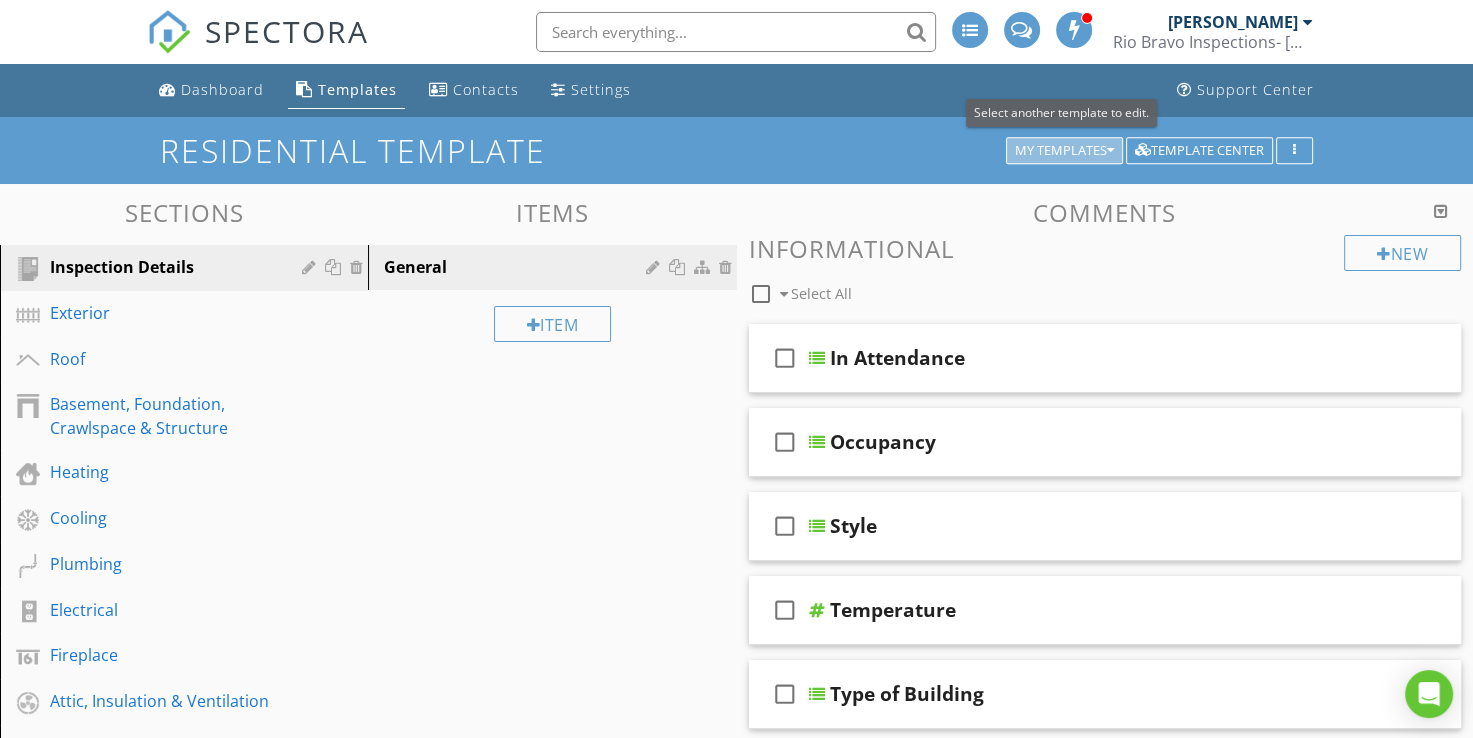 click on "My Templates" at bounding box center (1064, 151) 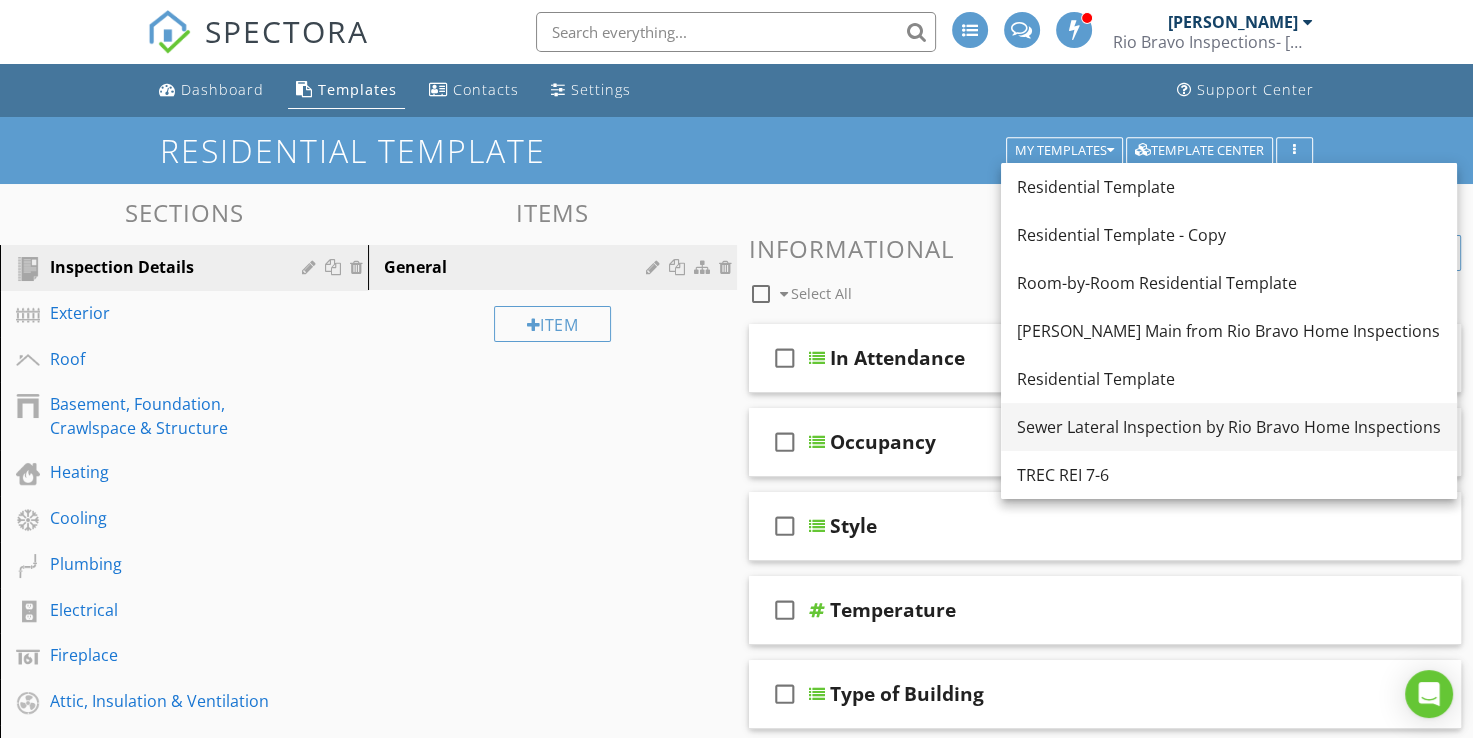 click on "Sewer Lateral Inspection by Rio Bravo Home Inspections" at bounding box center [1229, 427] 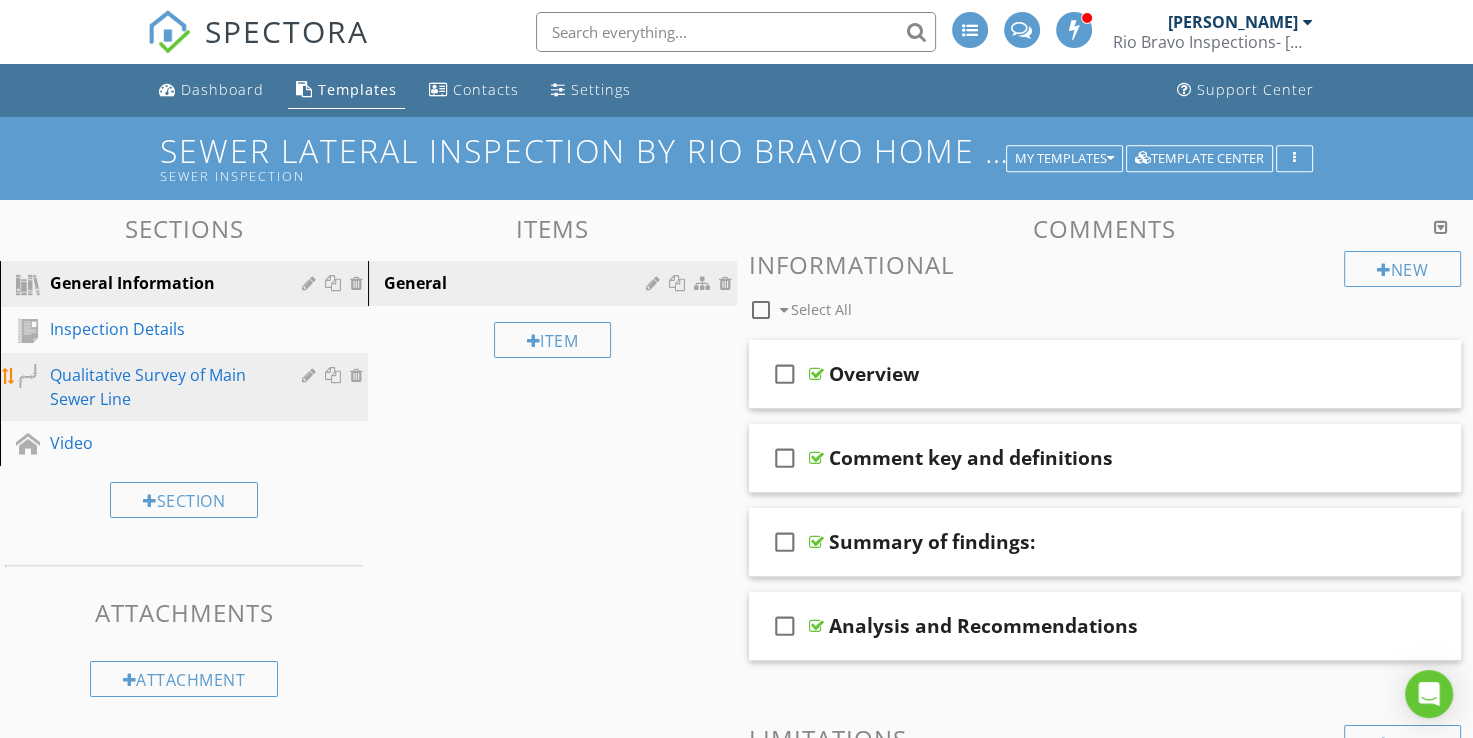 click on "Qualitative Survey  of Main Sewer Line" at bounding box center [161, 387] 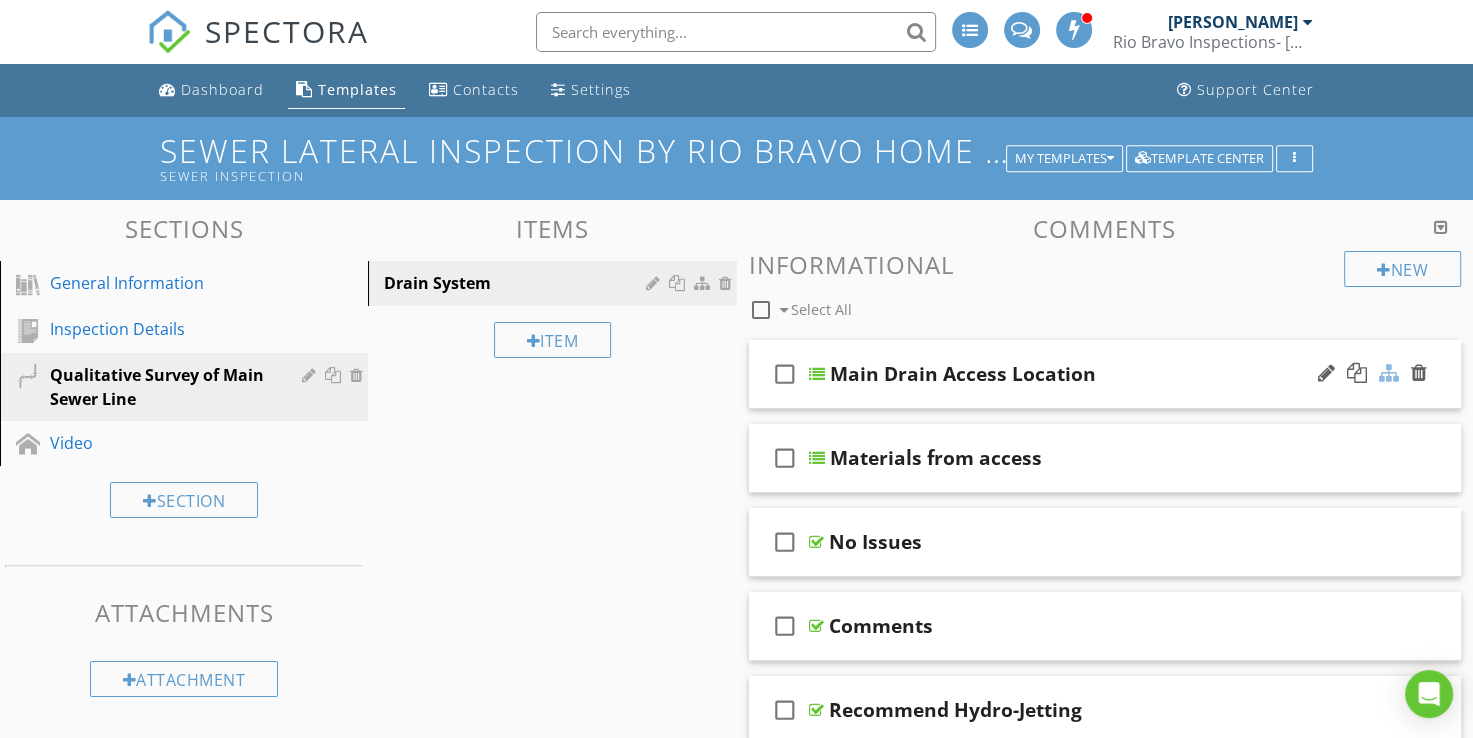 click at bounding box center [1389, 373] 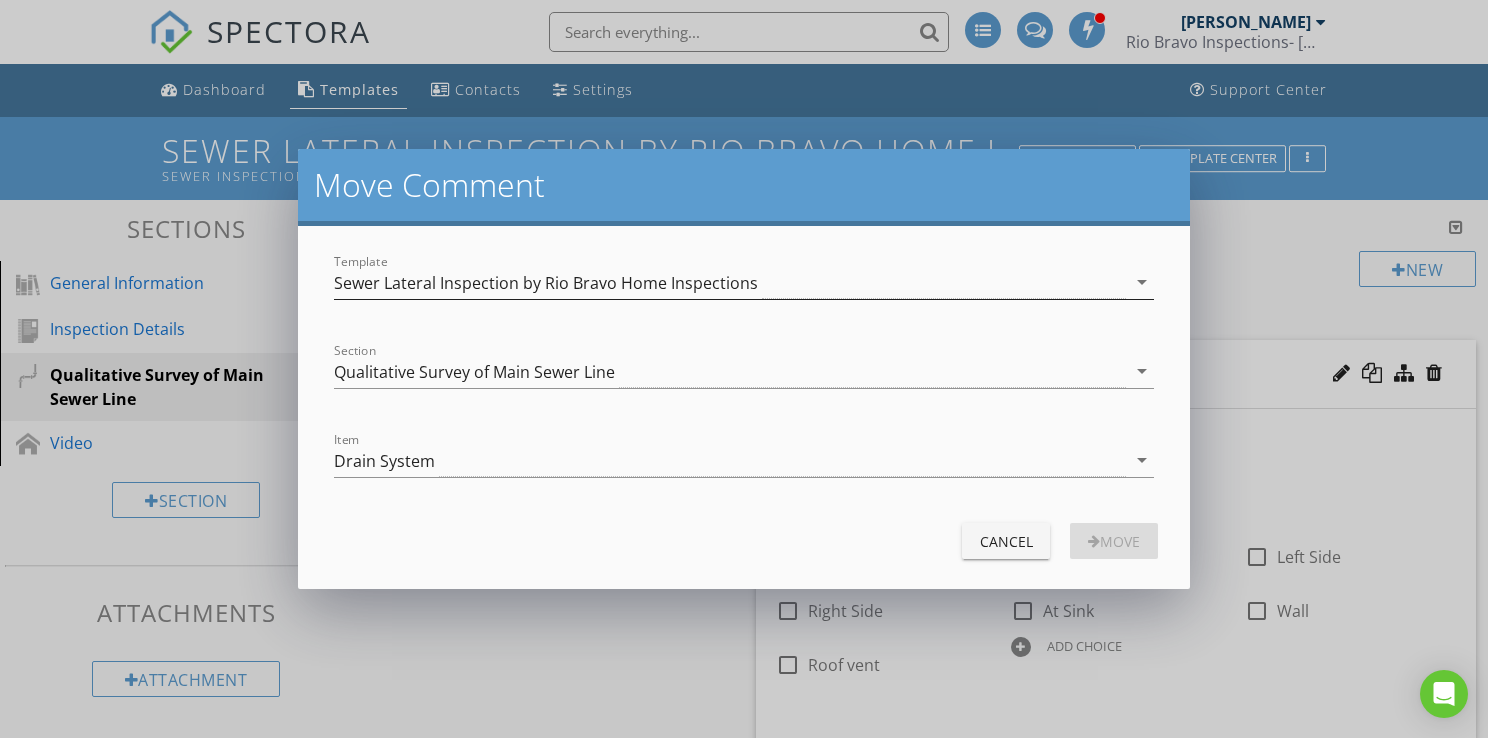 click on "Sewer Lateral Inspection by Rio Bravo Home Inspections" at bounding box center [730, 282] 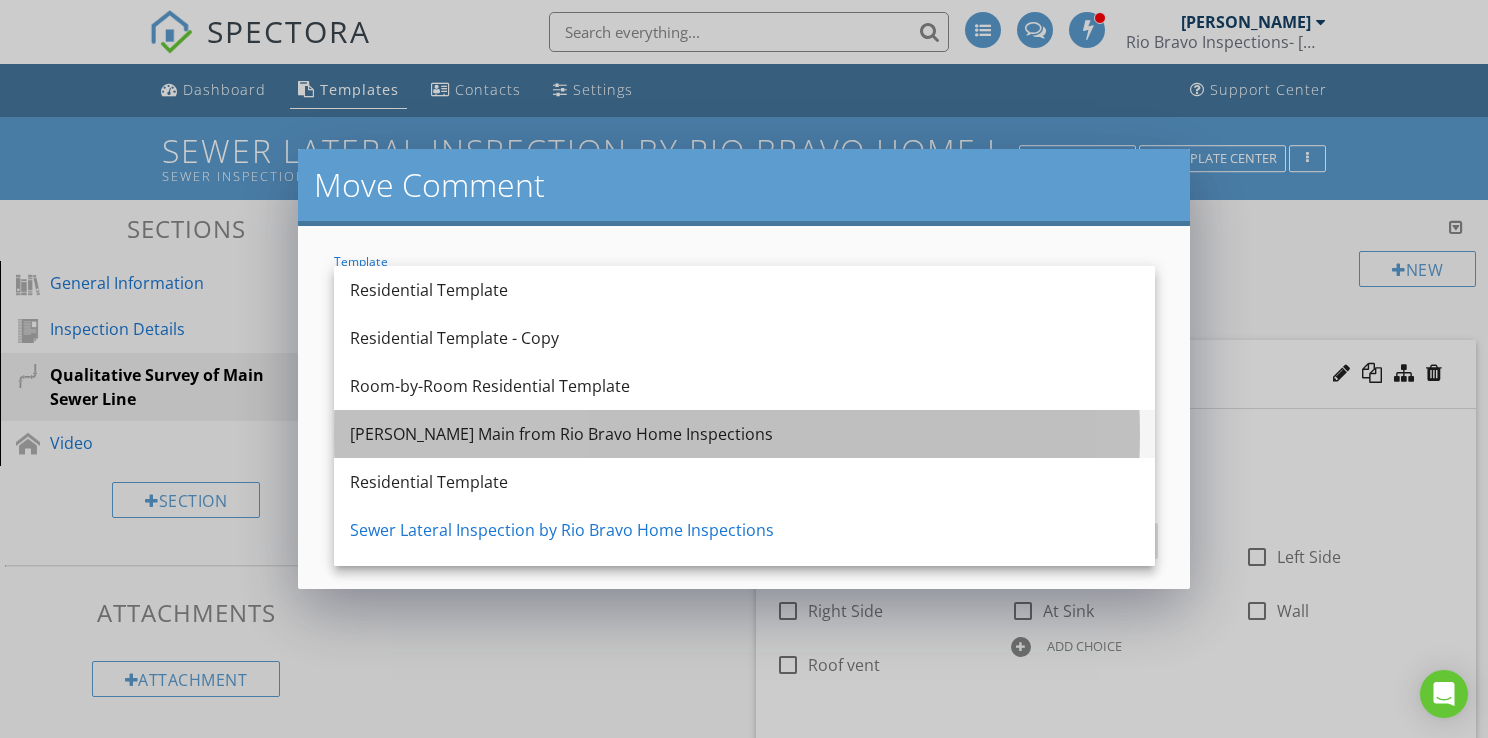 click on "[PERSON_NAME] Main from Rio Bravo Home Inspections" at bounding box center (744, 434) 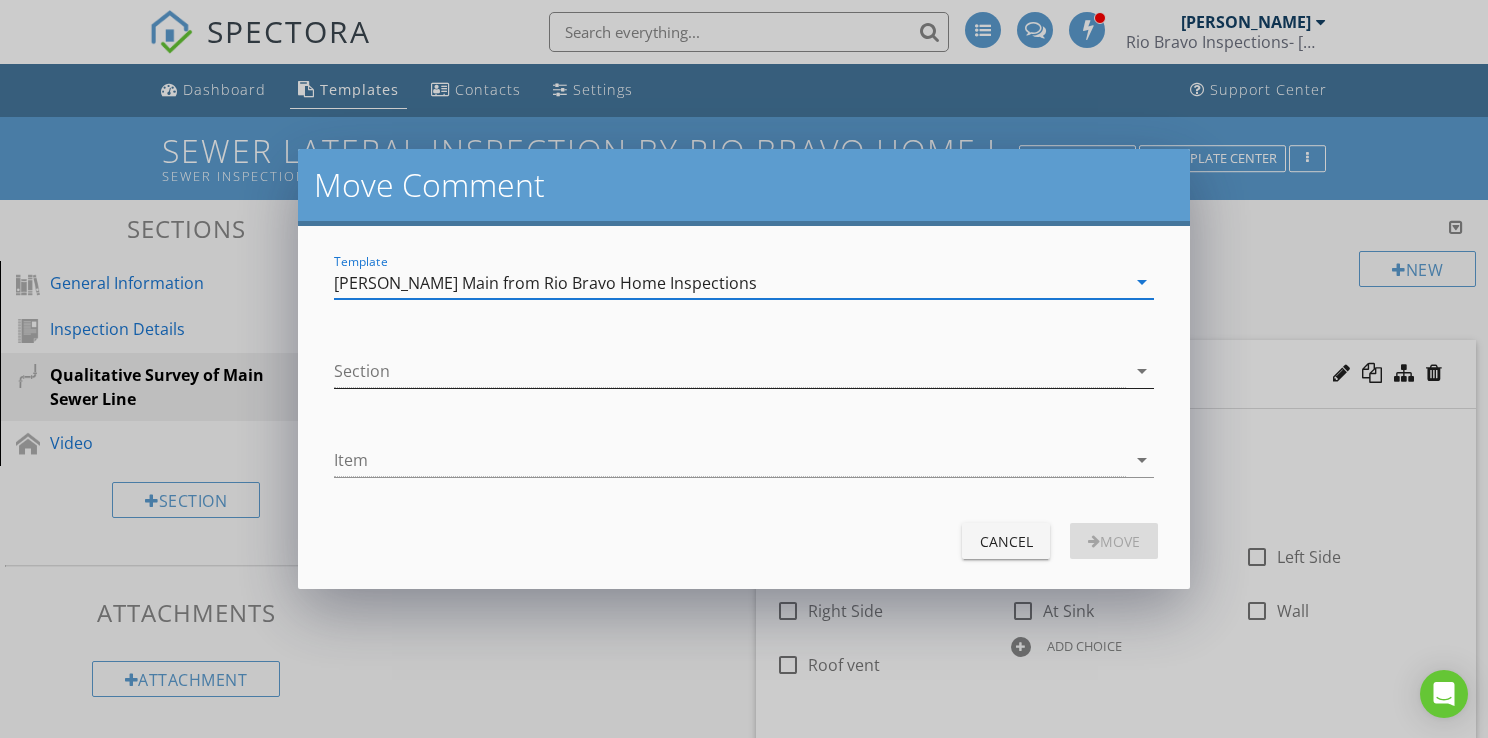 click at bounding box center [730, 371] 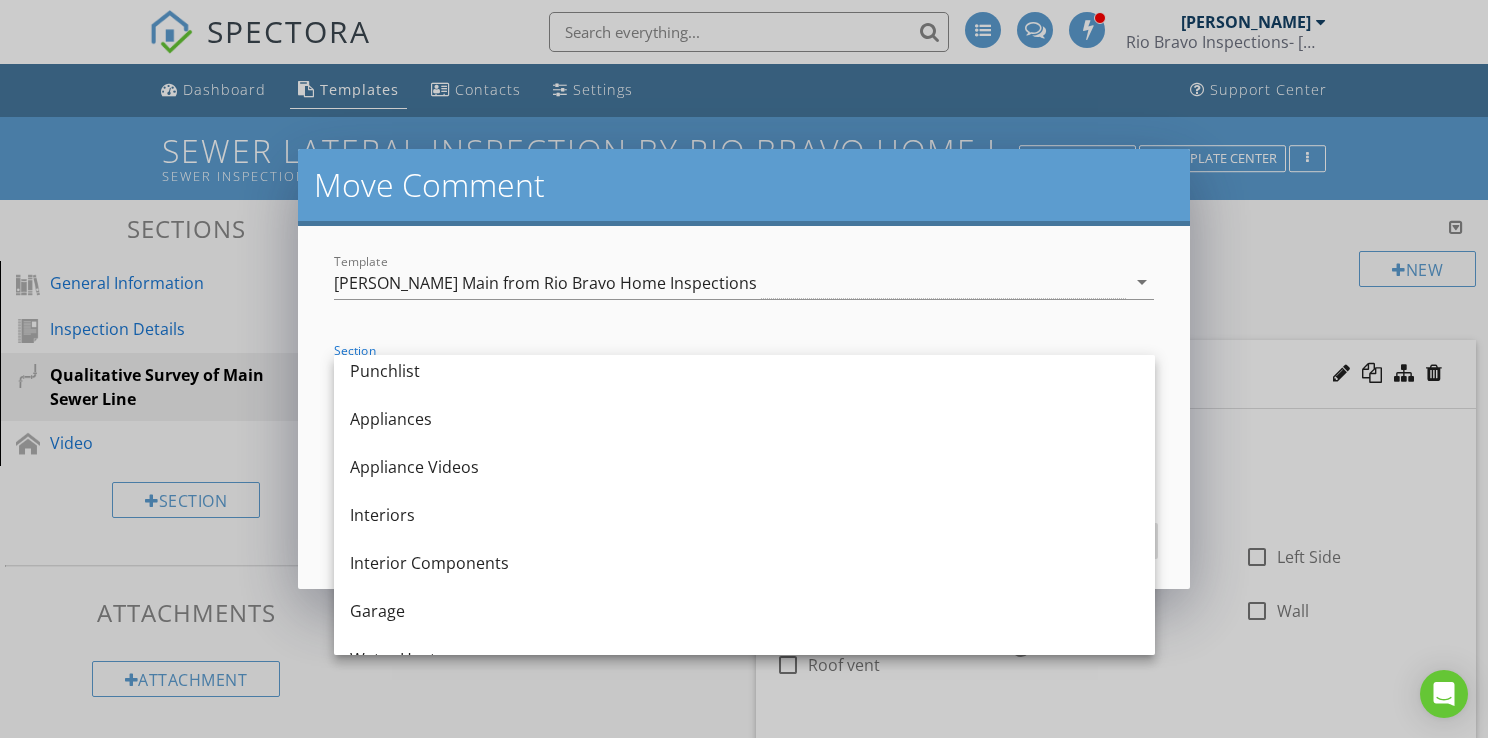 scroll, scrollTop: 0, scrollLeft: 0, axis: both 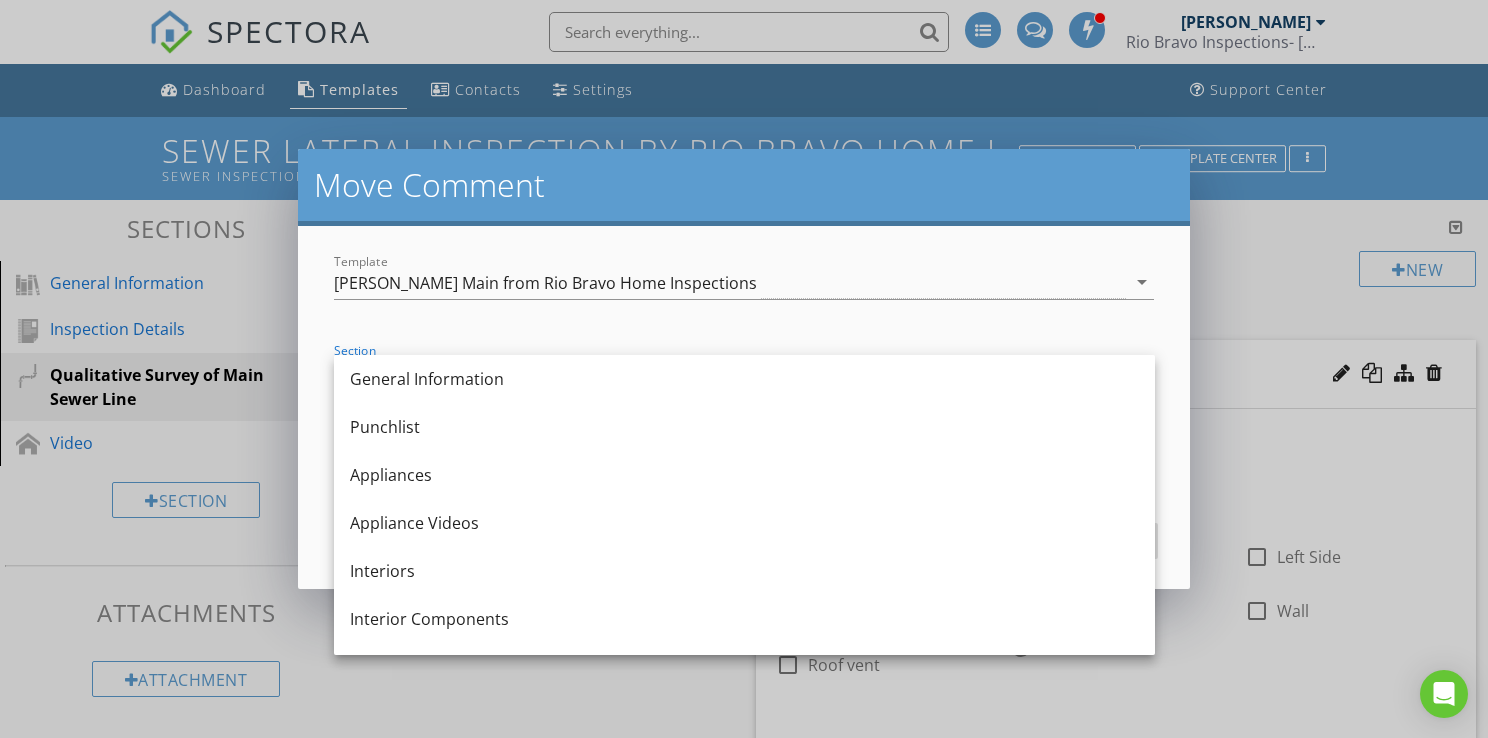 click on "Move Comment   Template Young Buck Main from Rio Bravo Home Inspections arrow_drop_down   Section arrow_drop_down   Item arrow_drop_down    Cancel
Move" at bounding box center (744, 369) 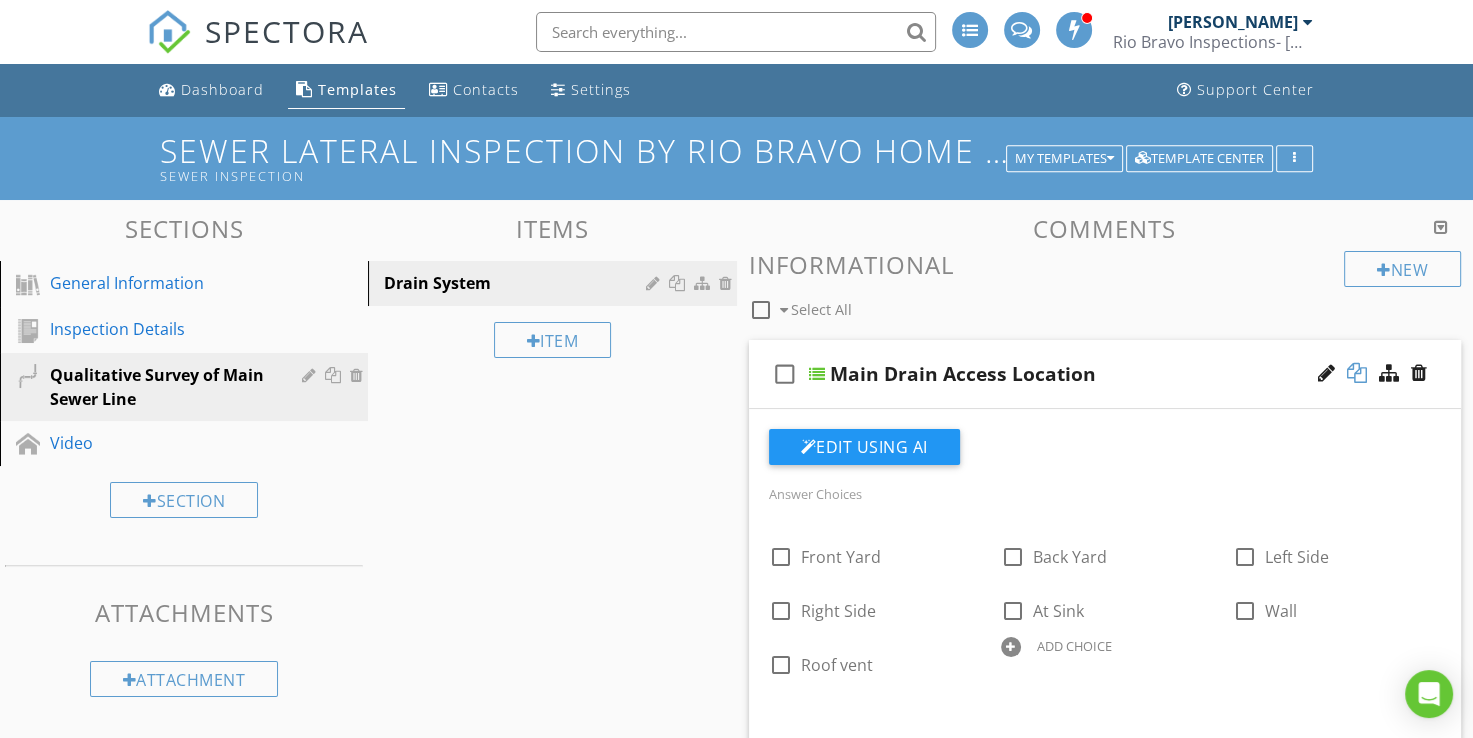 click at bounding box center [1357, 373] 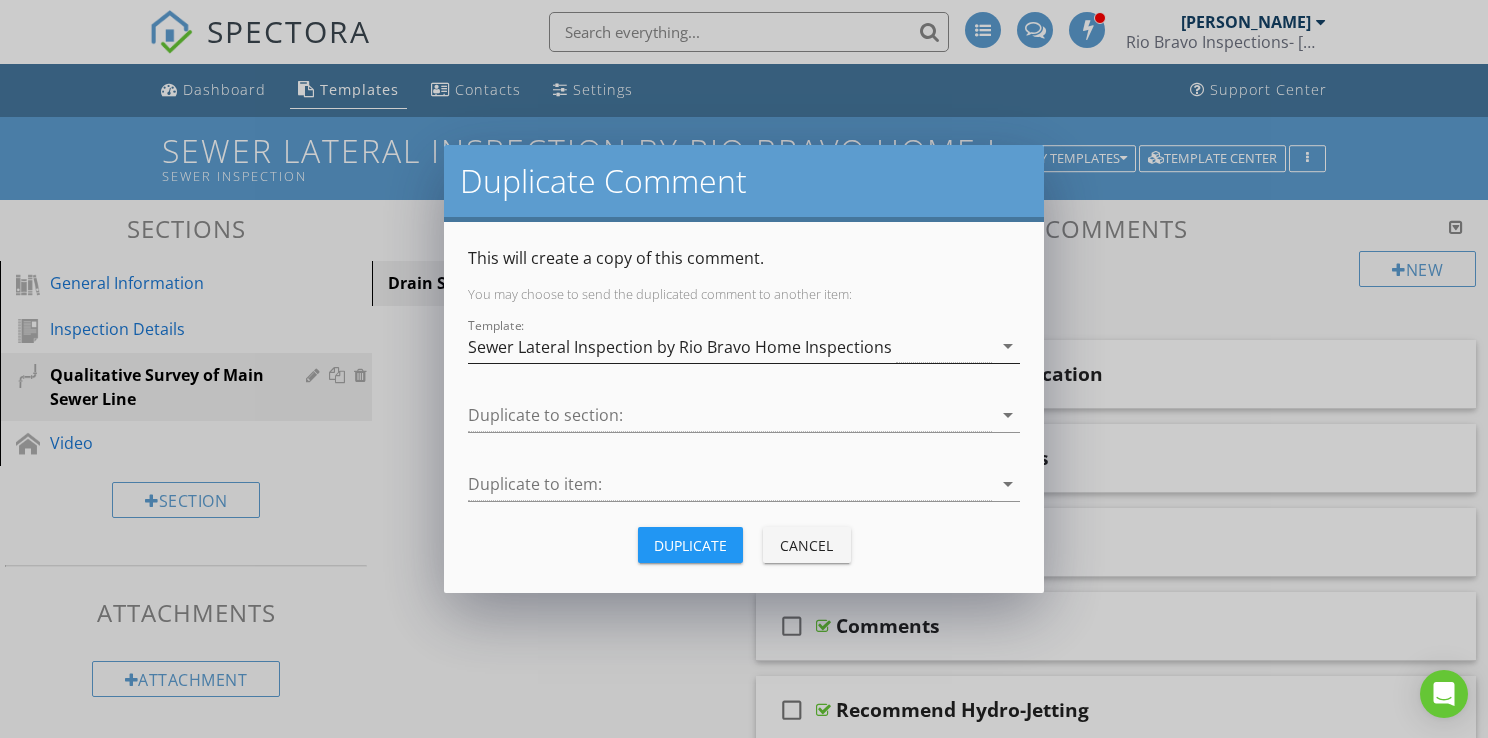 click on "Sewer Lateral Inspection by Rio Bravo Home Inspections" at bounding box center (680, 347) 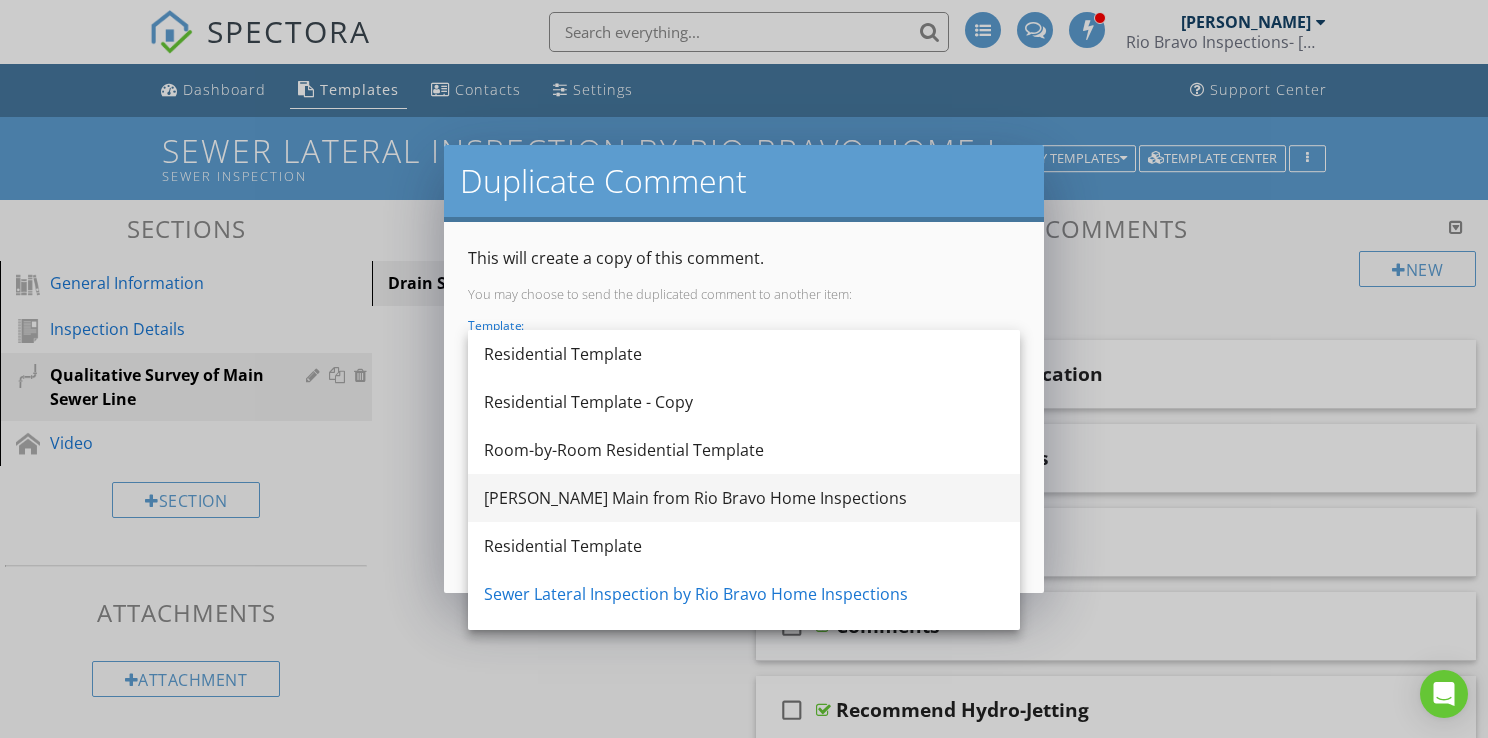 click on "[PERSON_NAME] Main from Rio Bravo Home Inspections" at bounding box center (744, 498) 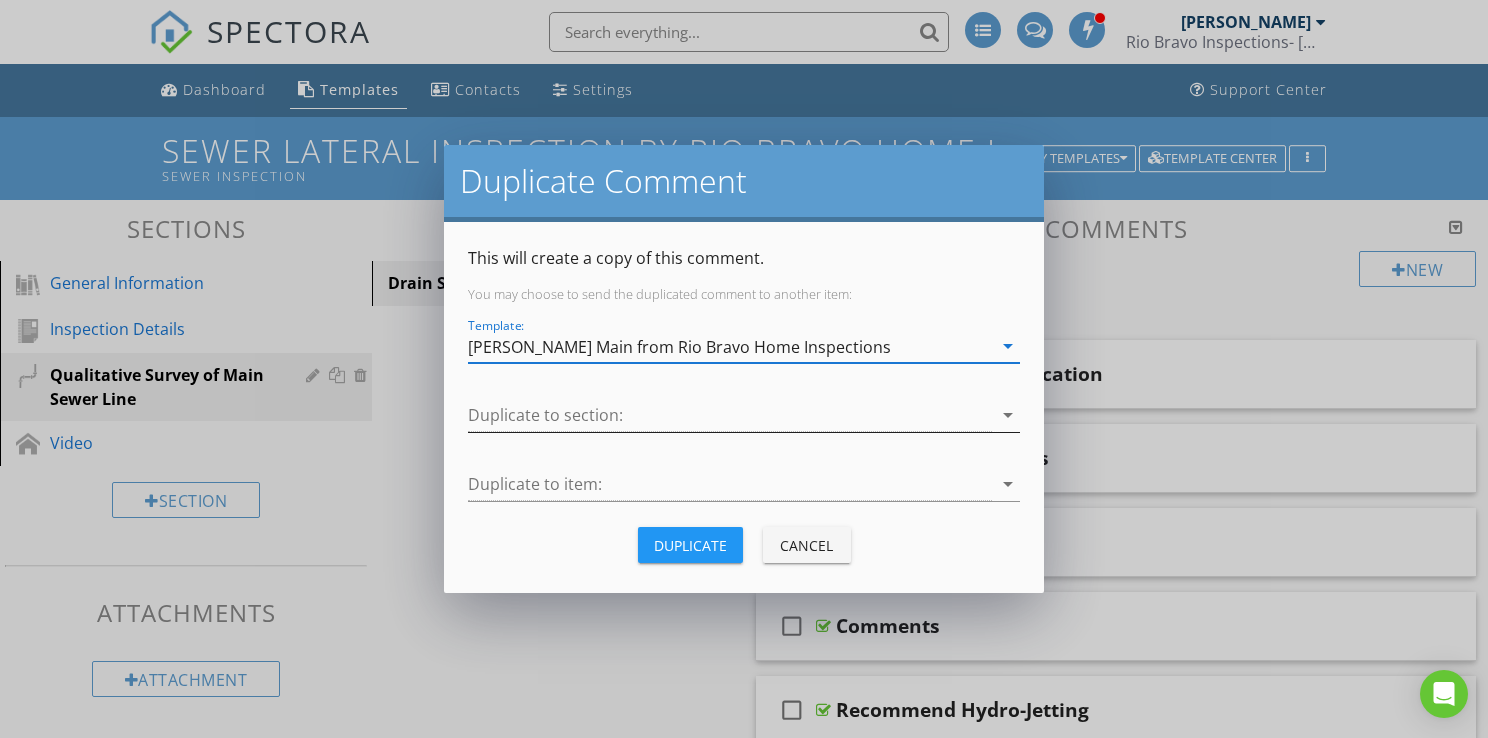 click at bounding box center (730, 415) 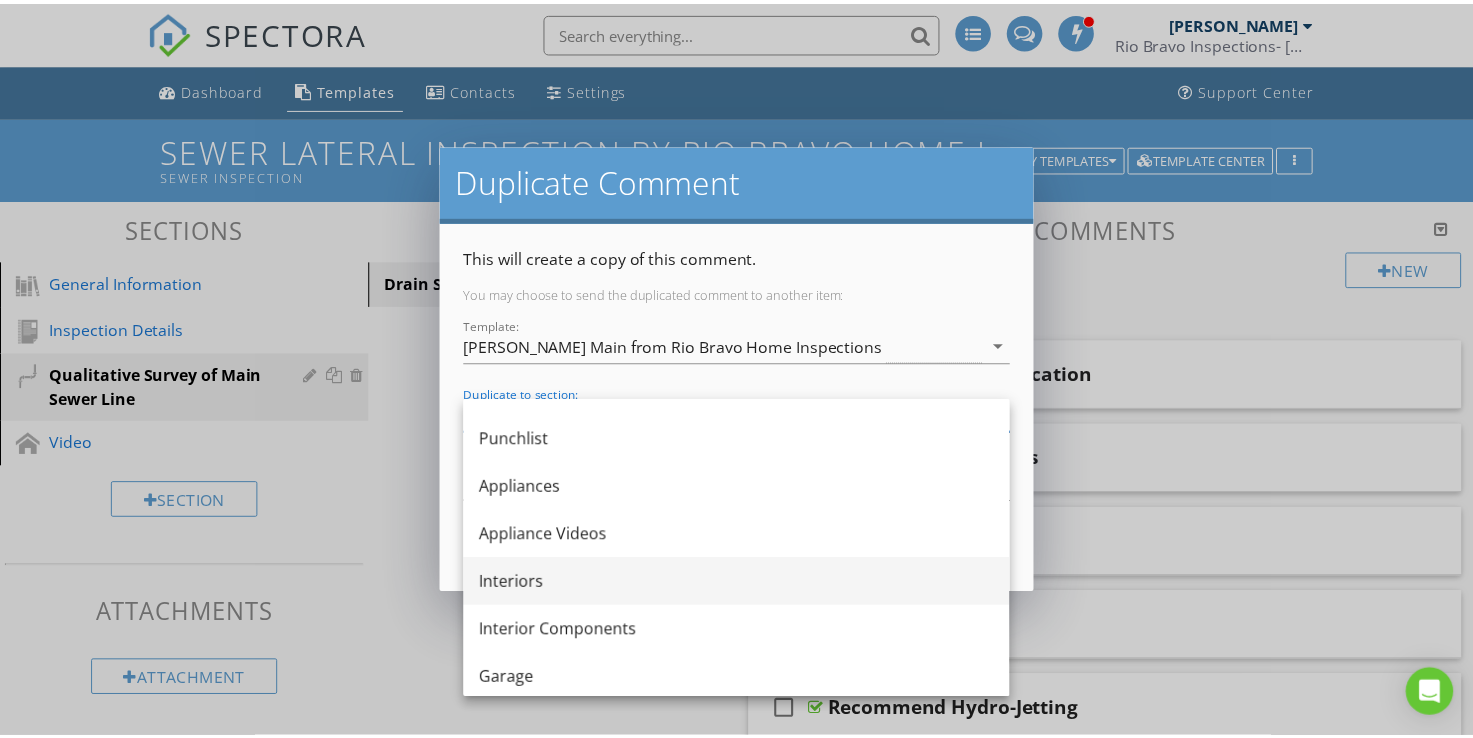 scroll, scrollTop: 0, scrollLeft: 0, axis: both 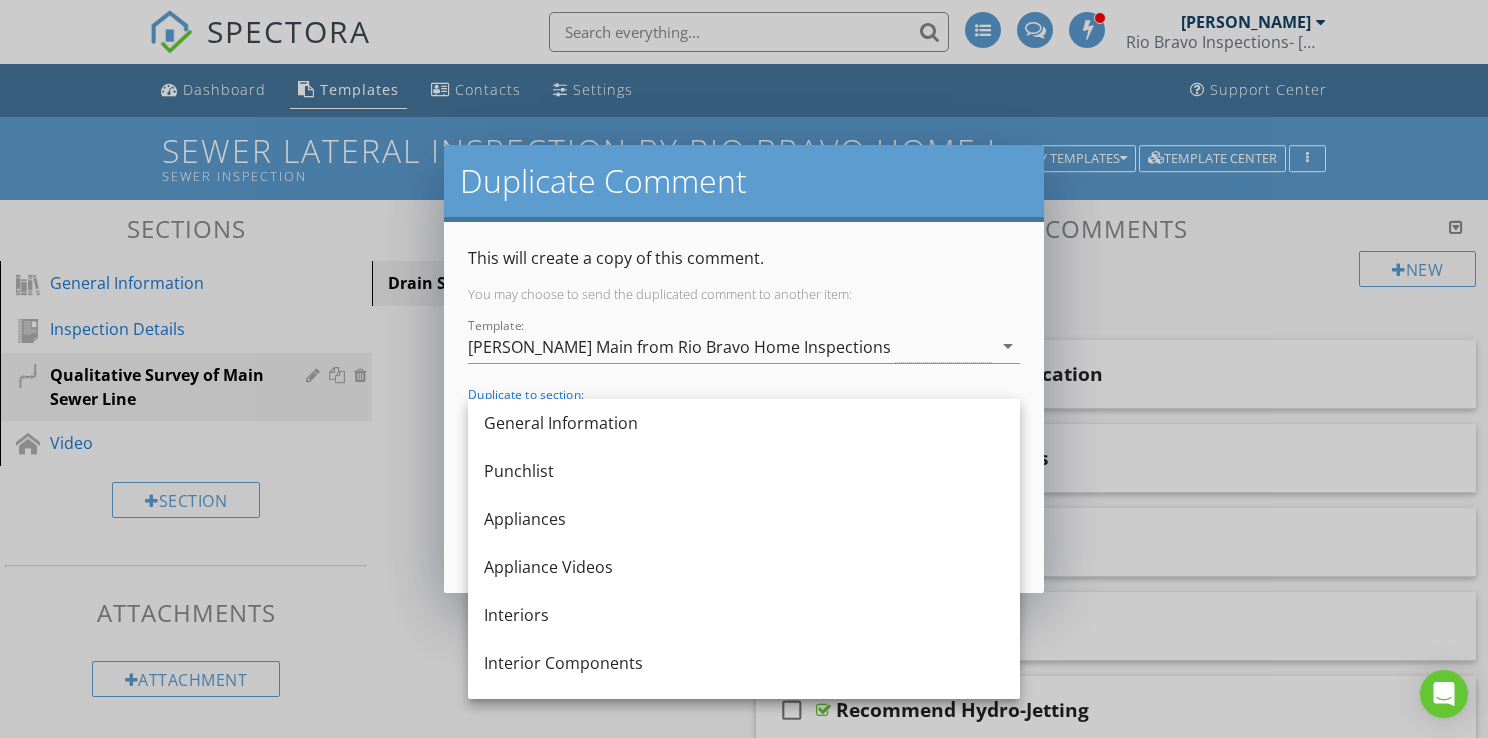 click on "Duplicate Comment     This will create a copy of this comment.   You may choose to send the duplicated comment to another item:   Template: Young Buck Main from Rio Bravo Home Inspections arrow_drop_down   Duplicate to section: arrow_drop_down   Duplicate to item: arrow_drop_down     Duplicate   Cancel" at bounding box center (744, 369) 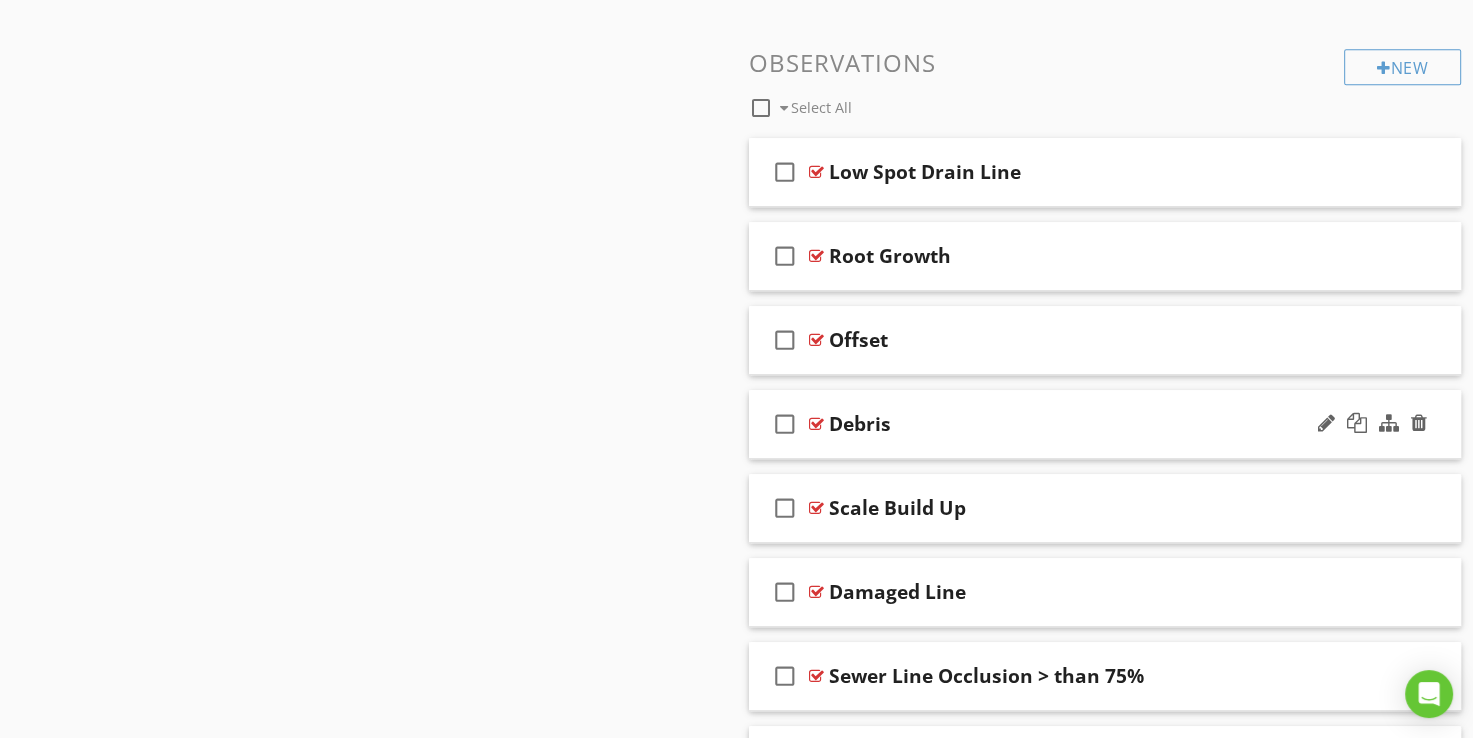 scroll, scrollTop: 1100, scrollLeft: 0, axis: vertical 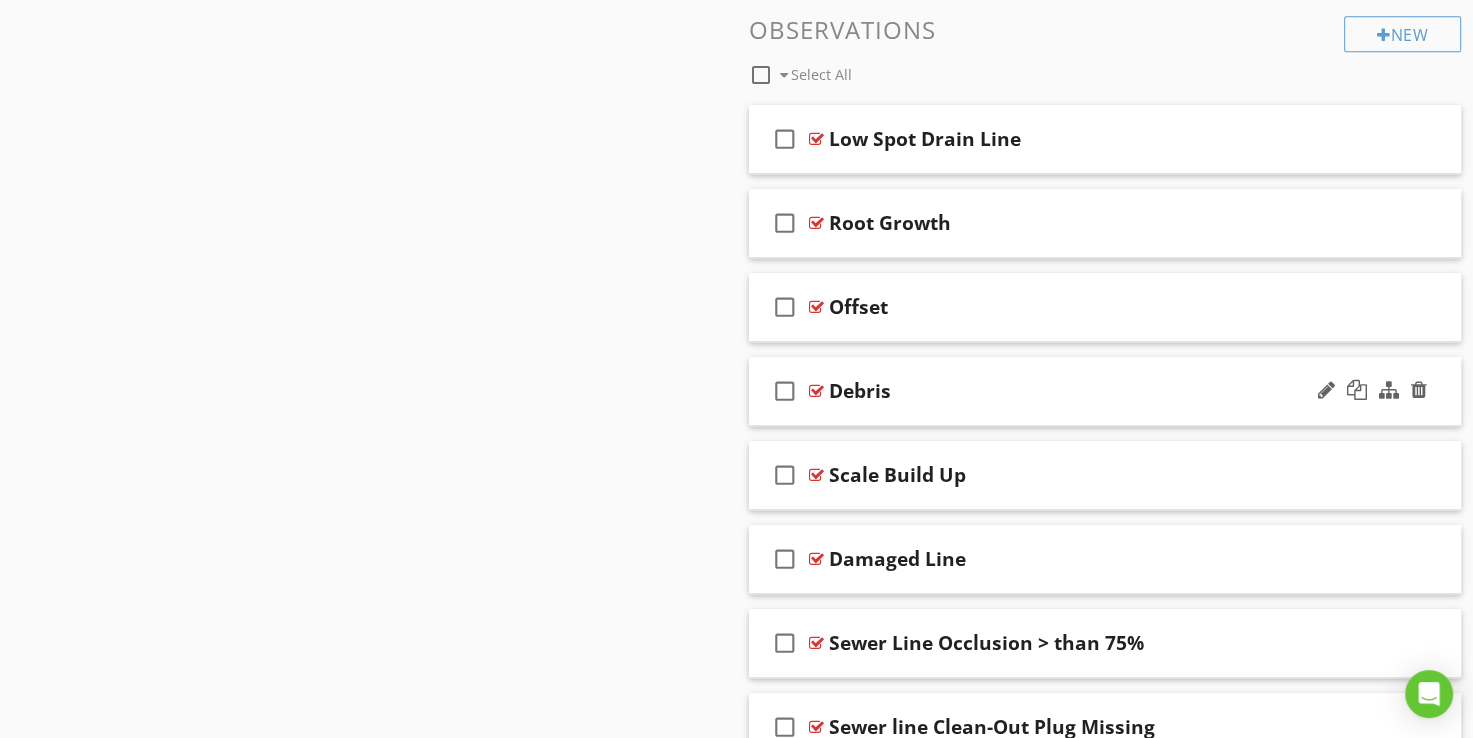 click on "check_box_outline_blank
Debris" at bounding box center [1105, 391] 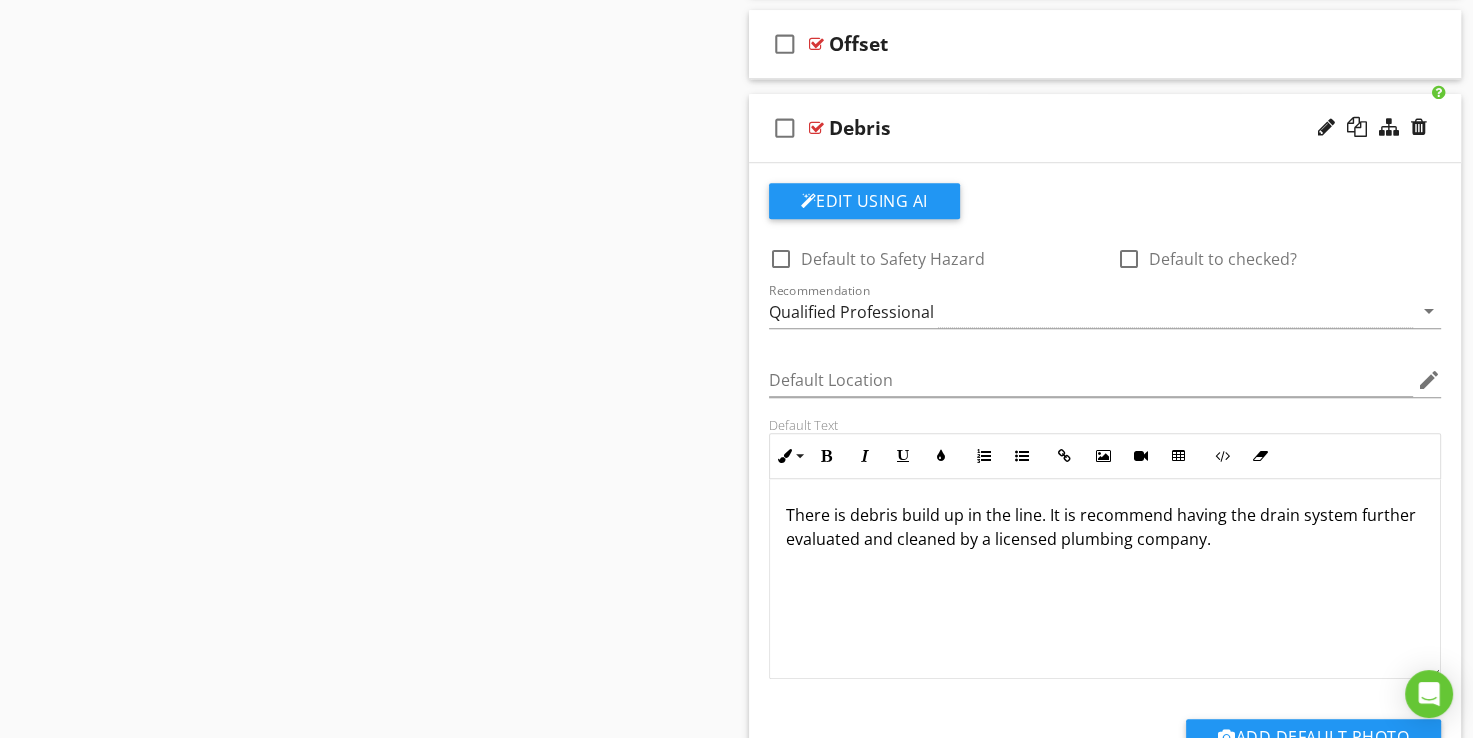 scroll, scrollTop: 1400, scrollLeft: 0, axis: vertical 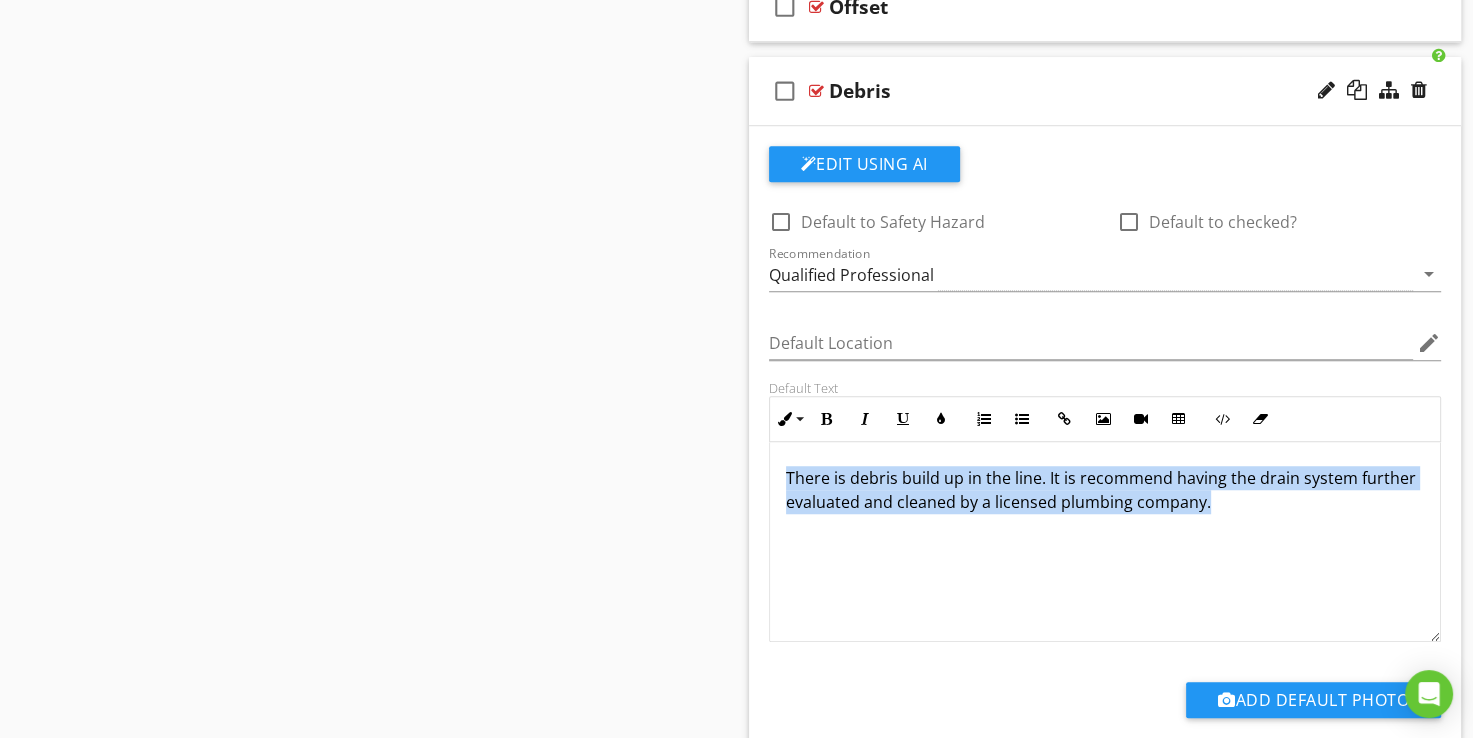 drag, startPoint x: 1248, startPoint y: 506, endPoint x: 764, endPoint y: 471, distance: 485.26385 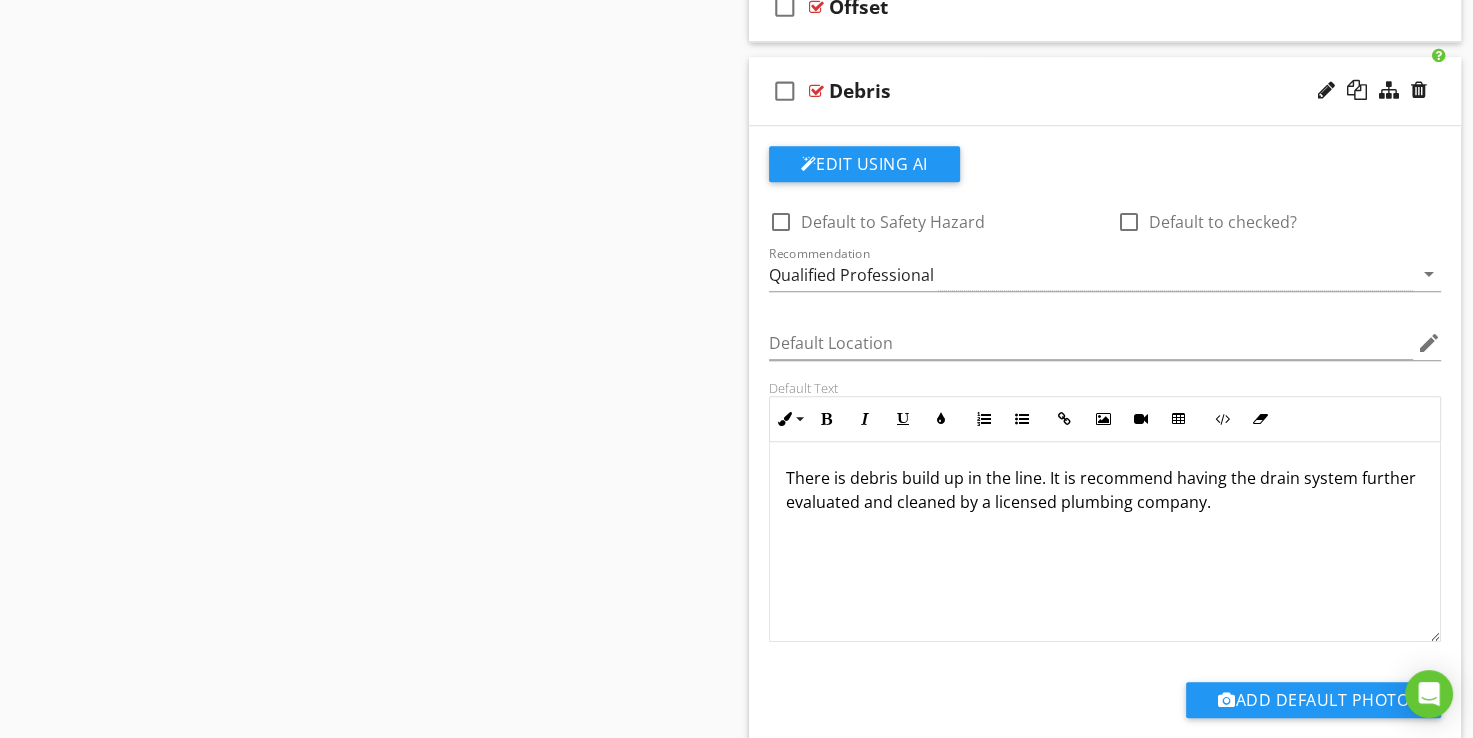 click on "Sections
General Information           Inspection Details           Qualitative Survey  of Main Sewer Line           Video
Section
Attachments
Attachment
Items
Drain System
Item
Comments
New
Informational   check_box_outline_blank     Select All       check_box_outline_blank
Main Drain Access Location
check_box_outline_blank
Materials from access
check_box_outline_blank
No Issues
check_box_outline_blank
Comments
check_box_outline_blank
Recommend Hydro-Jetting
New
Limitations   check_box_outline_blank     Select All     check_box_outline_blank" at bounding box center (736, 38) 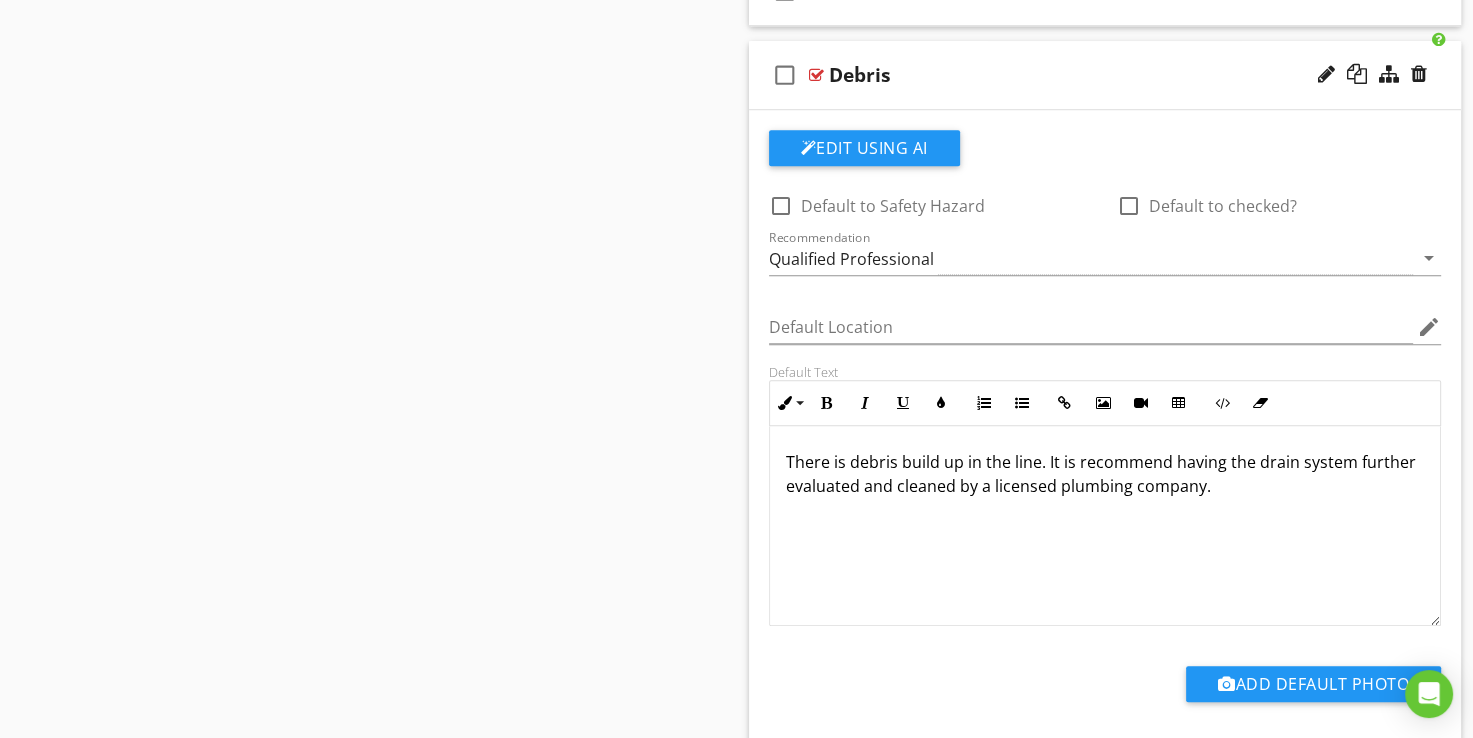 scroll, scrollTop: 1800, scrollLeft: 0, axis: vertical 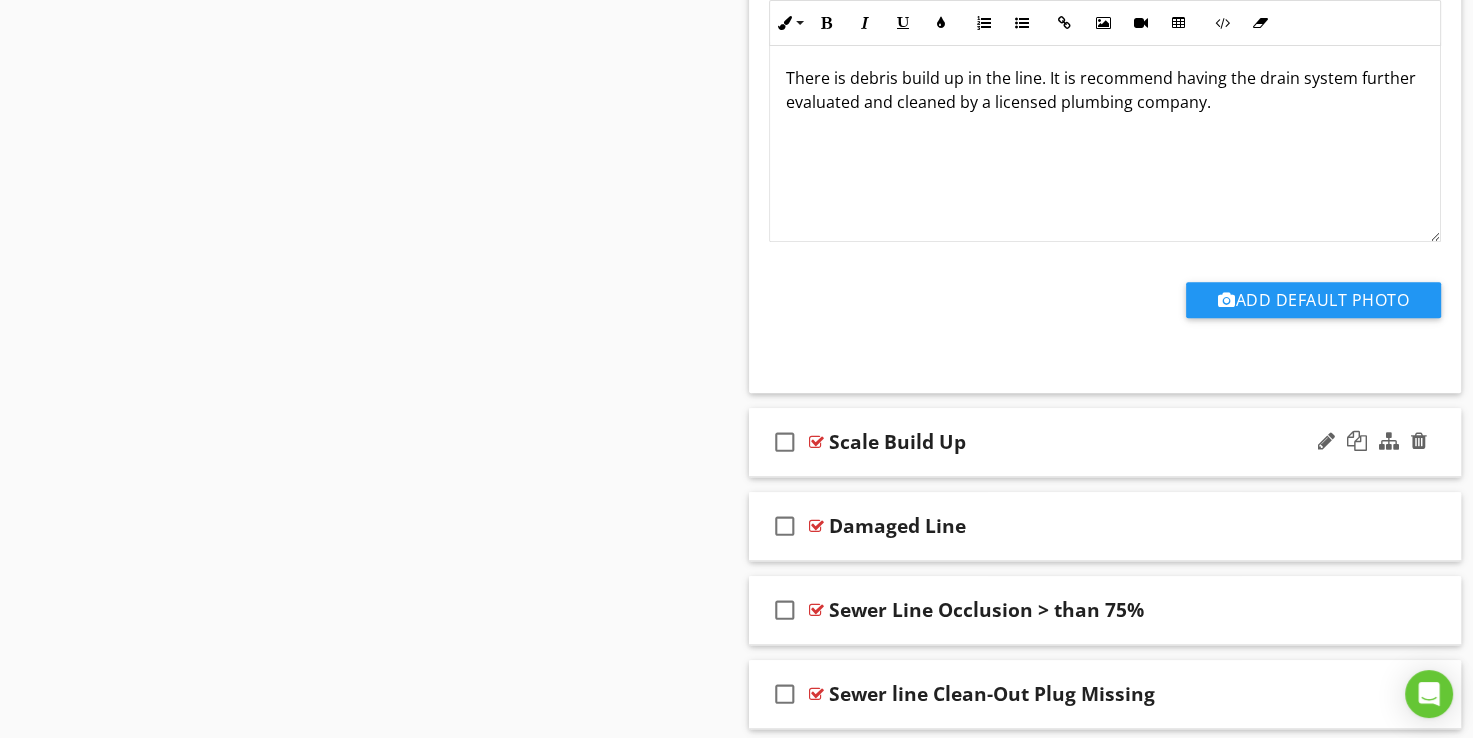 click on "check_box_outline_blank
Scale Build Up" at bounding box center (1105, 442) 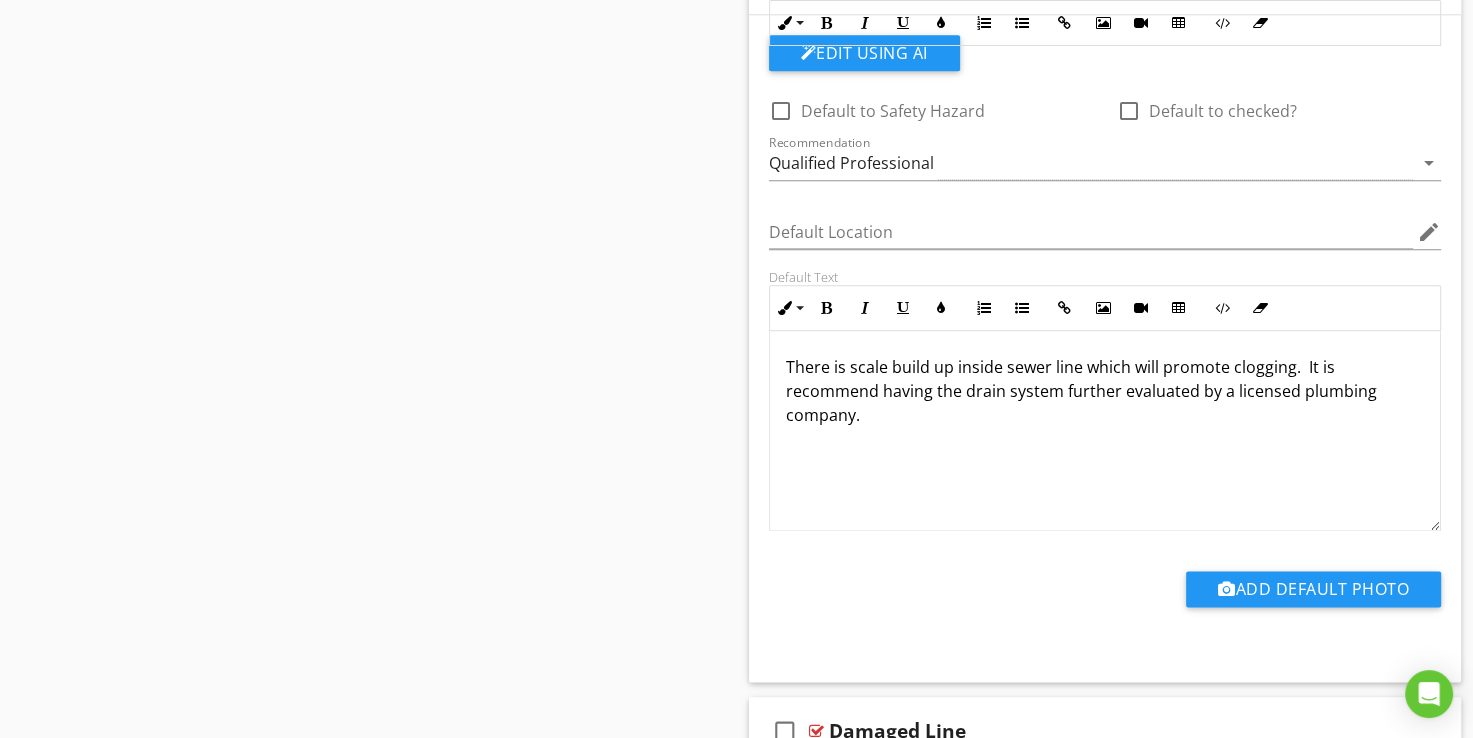 scroll, scrollTop: 2300, scrollLeft: 0, axis: vertical 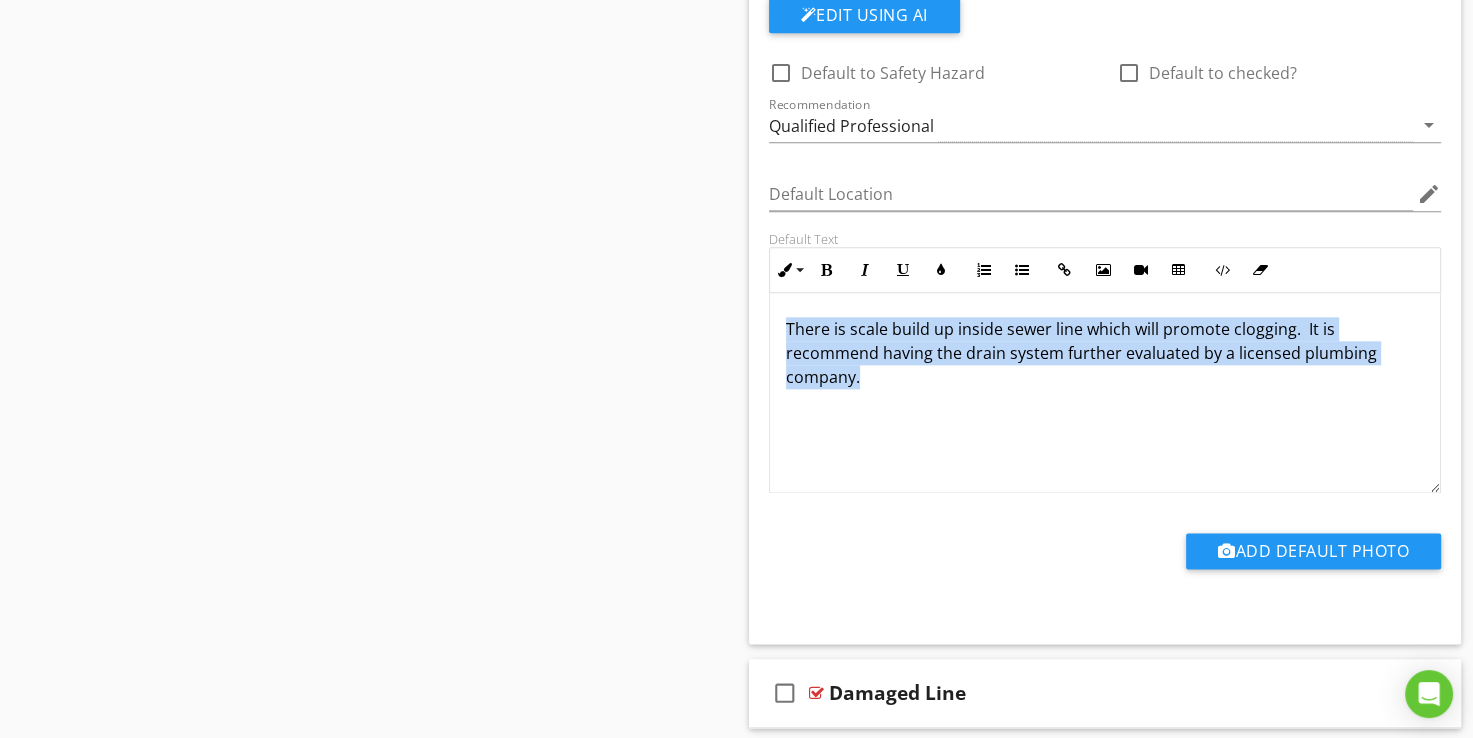 drag, startPoint x: 891, startPoint y: 386, endPoint x: 772, endPoint y: 318, distance: 137.05838 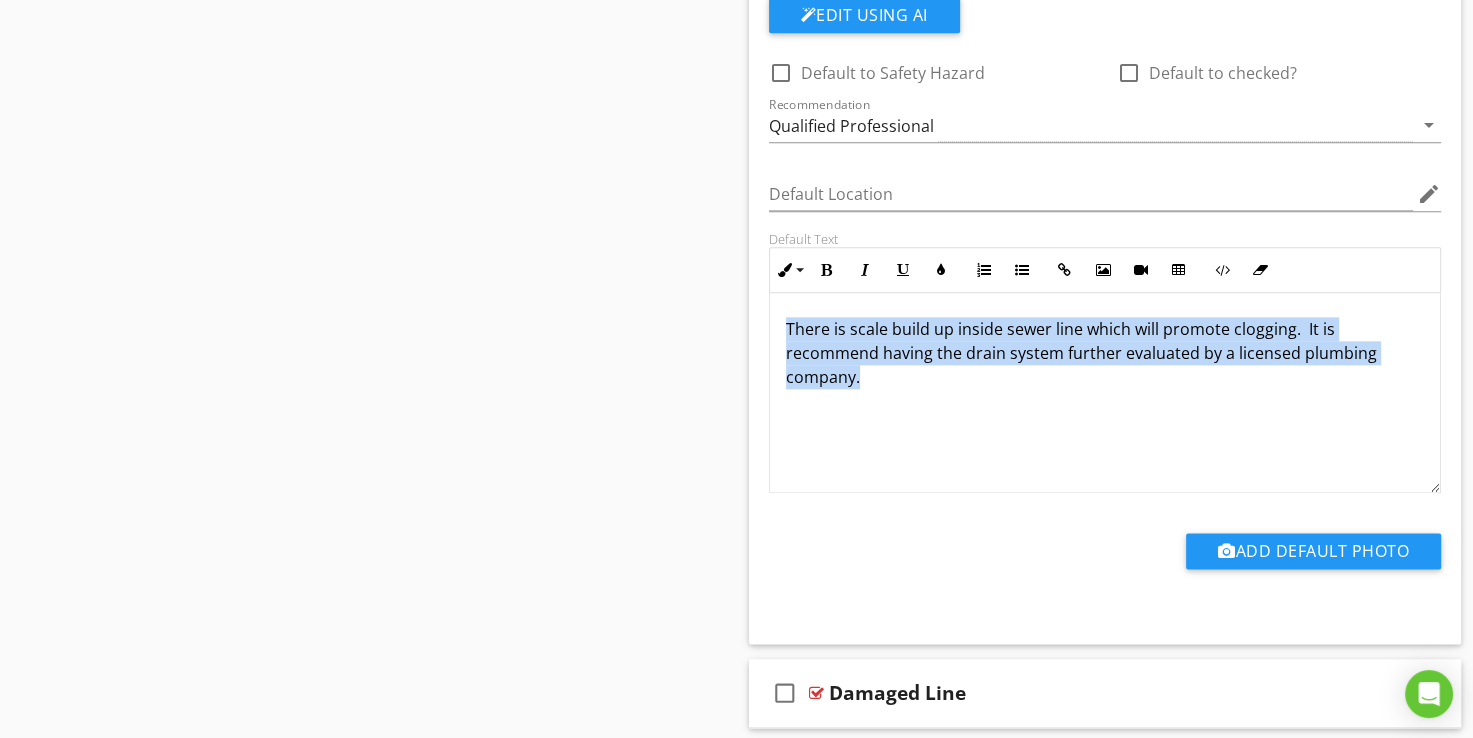 copy on "There is scale build up inside sewer line which will promote clogging.  It is recommend having the drain system further evaluated by a licensed plumbing company." 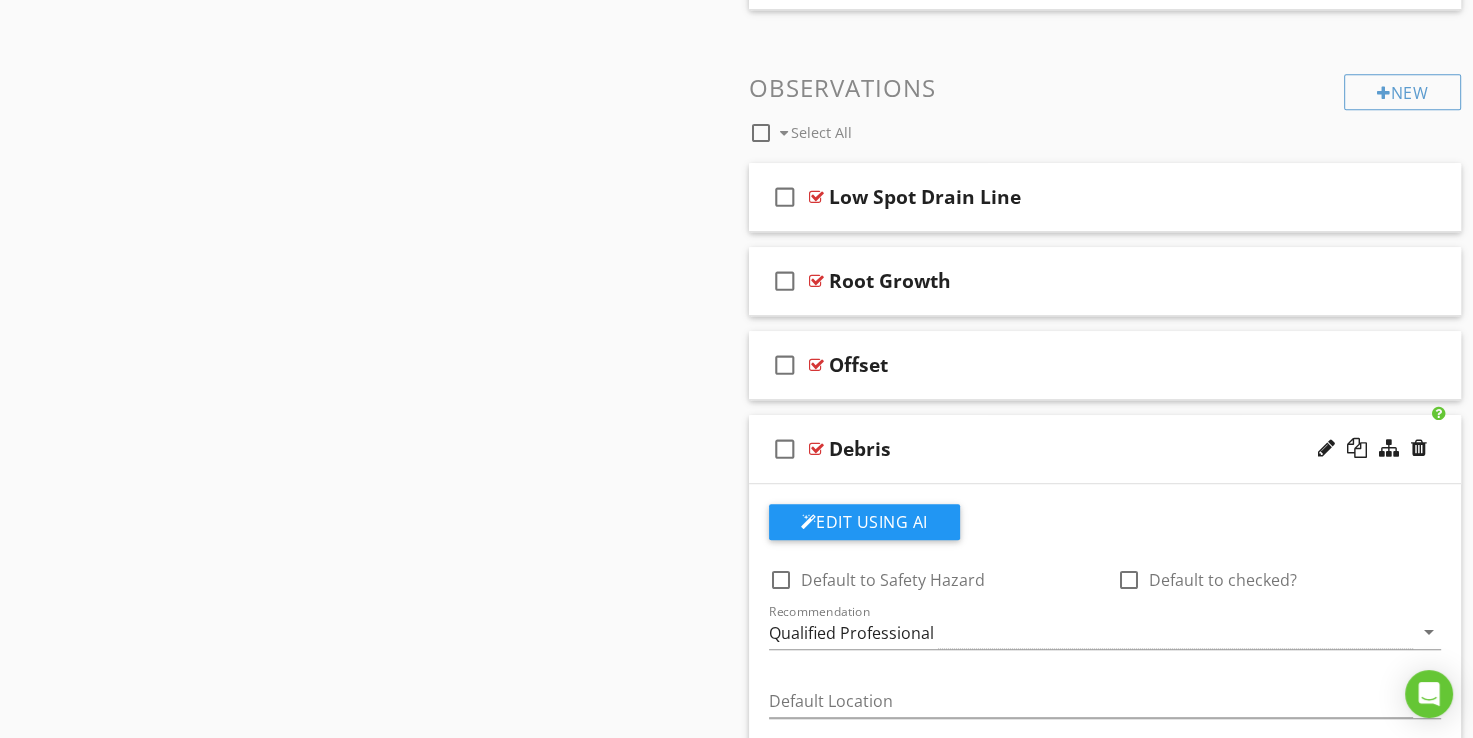 scroll, scrollTop: 1020, scrollLeft: 0, axis: vertical 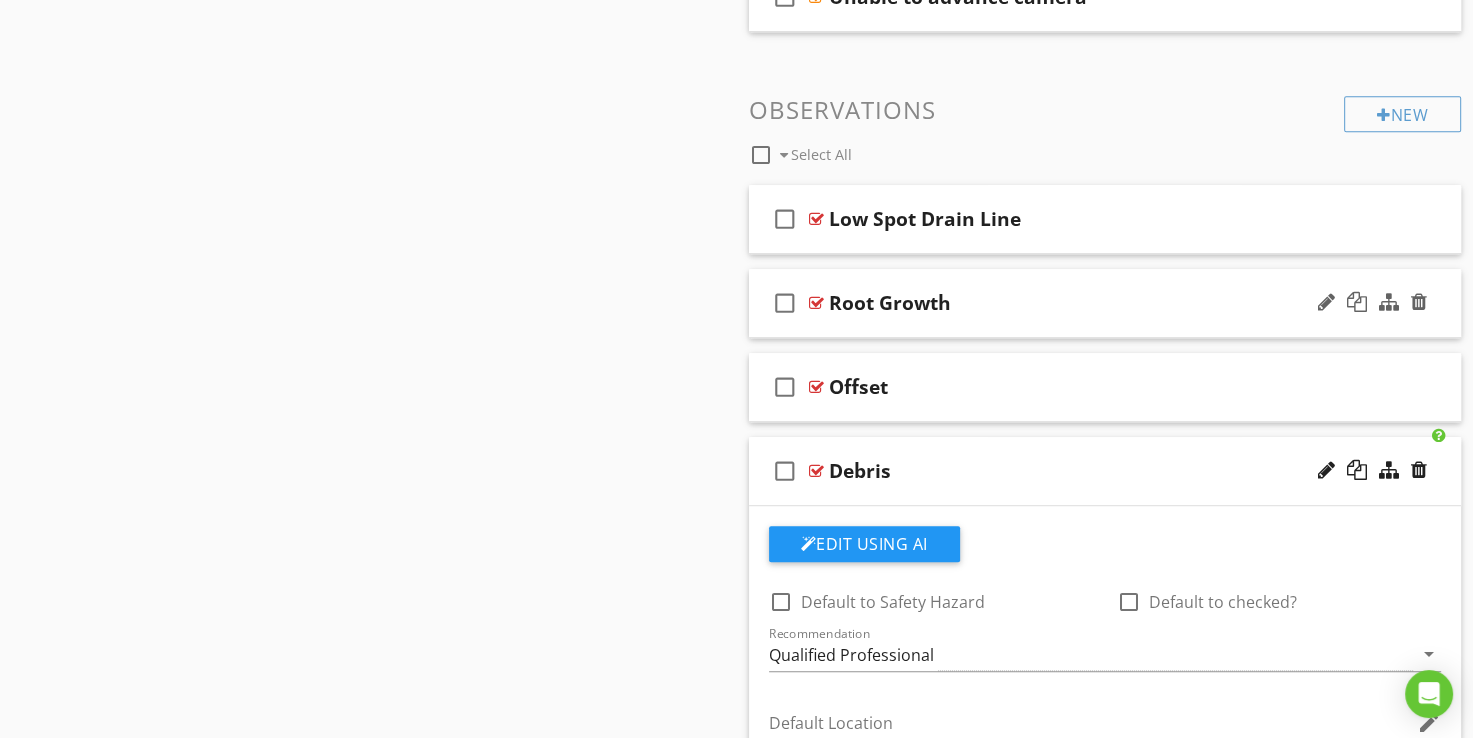 click on "check_box_outline_blank
Root Growth" at bounding box center (1105, 303) 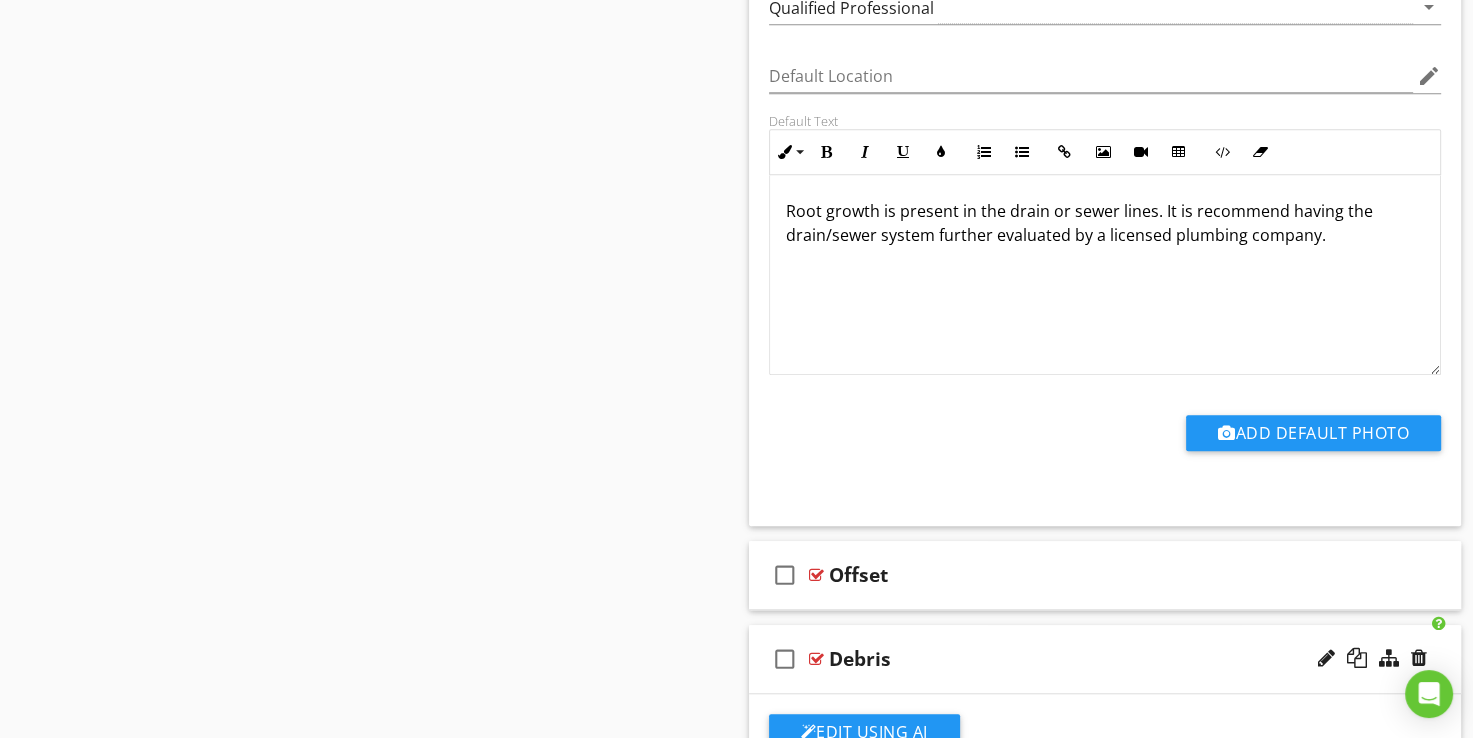 scroll, scrollTop: 1520, scrollLeft: 0, axis: vertical 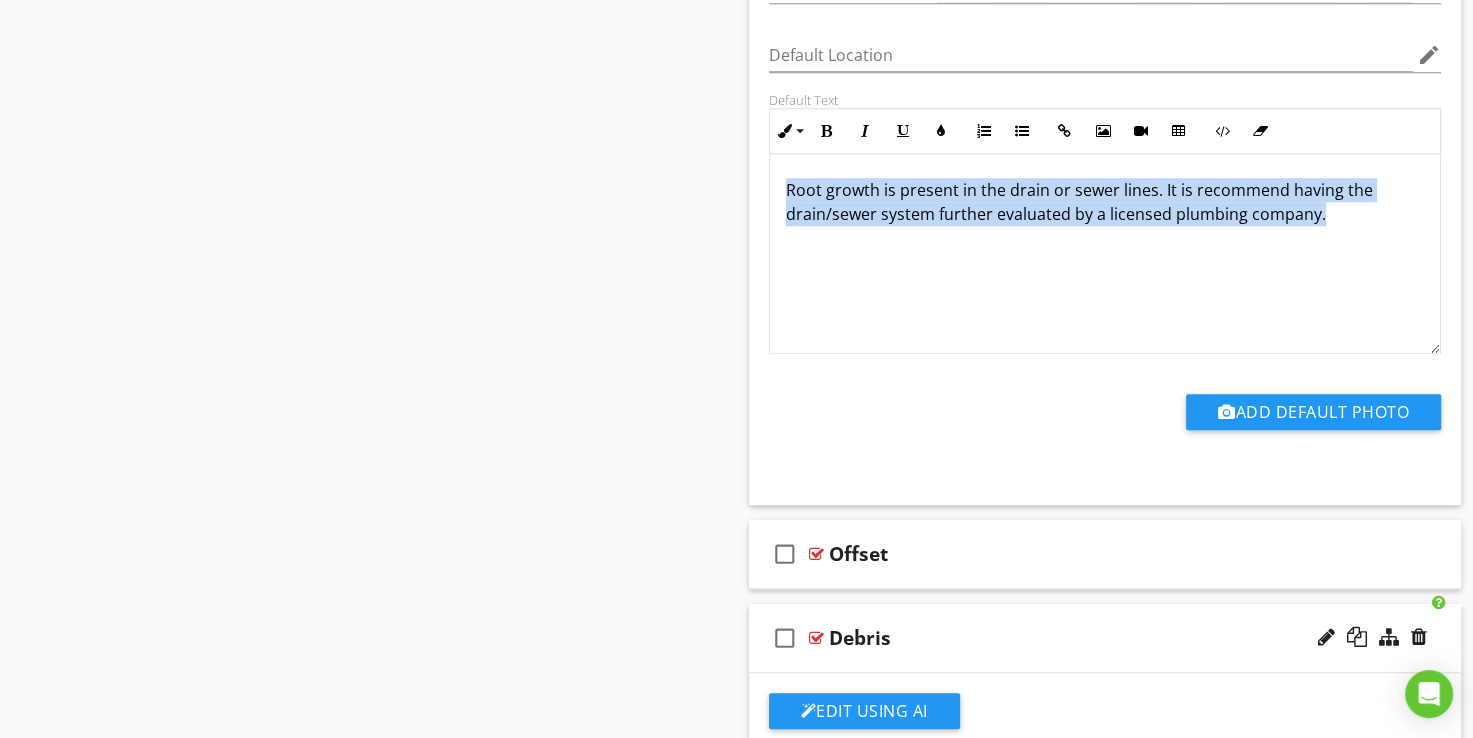 drag, startPoint x: 1326, startPoint y: 210, endPoint x: 780, endPoint y: 178, distance: 546.93695 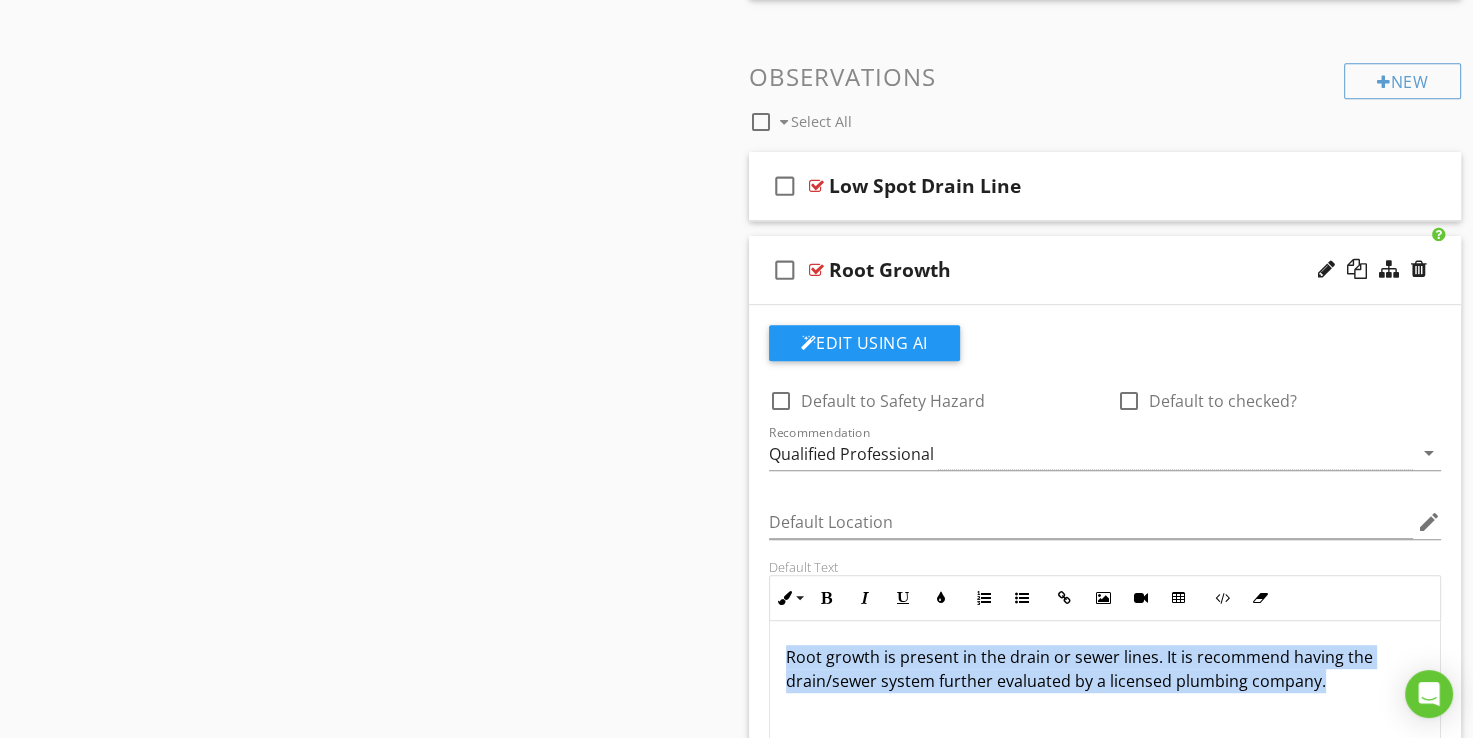 scroll, scrollTop: 1020, scrollLeft: 0, axis: vertical 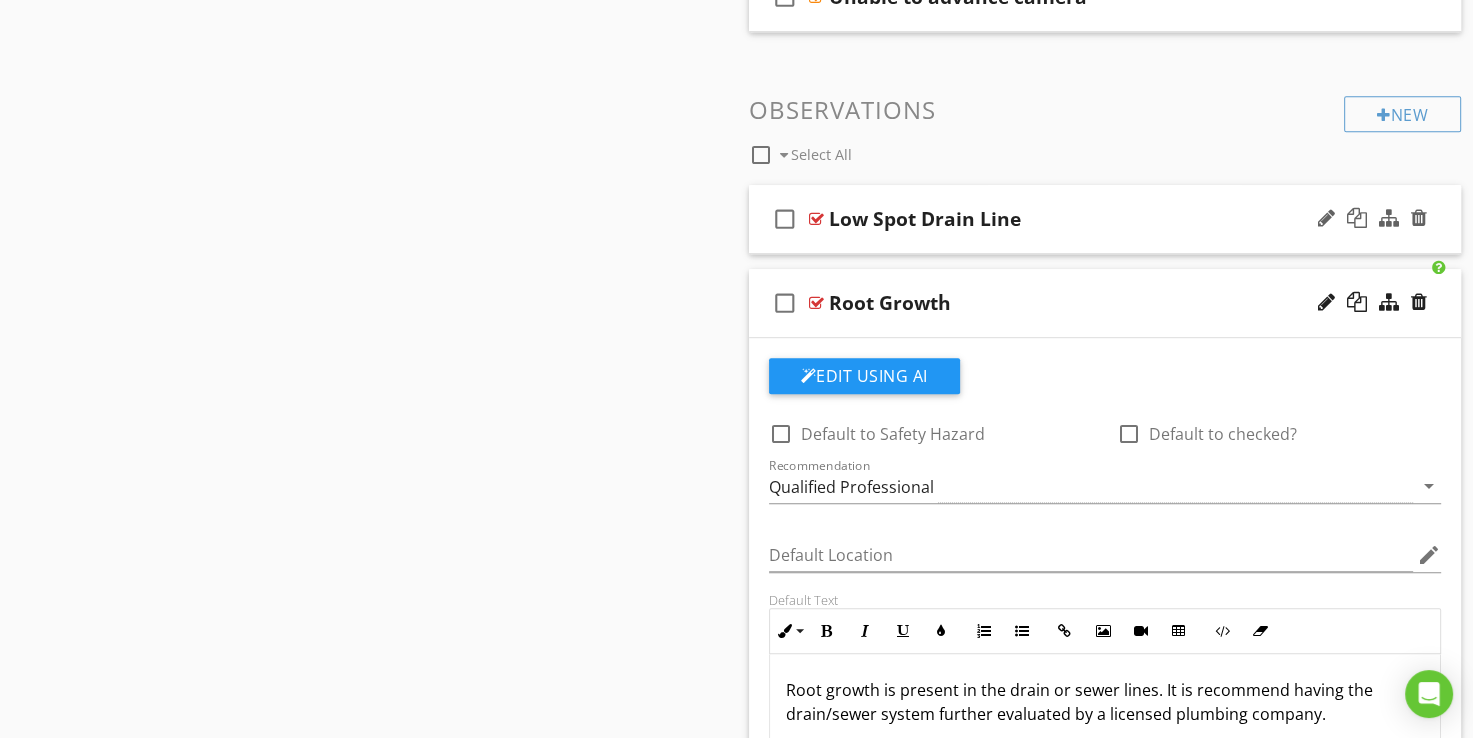 click on "check_box_outline_blank
Low Spot Drain Line" at bounding box center (1105, 219) 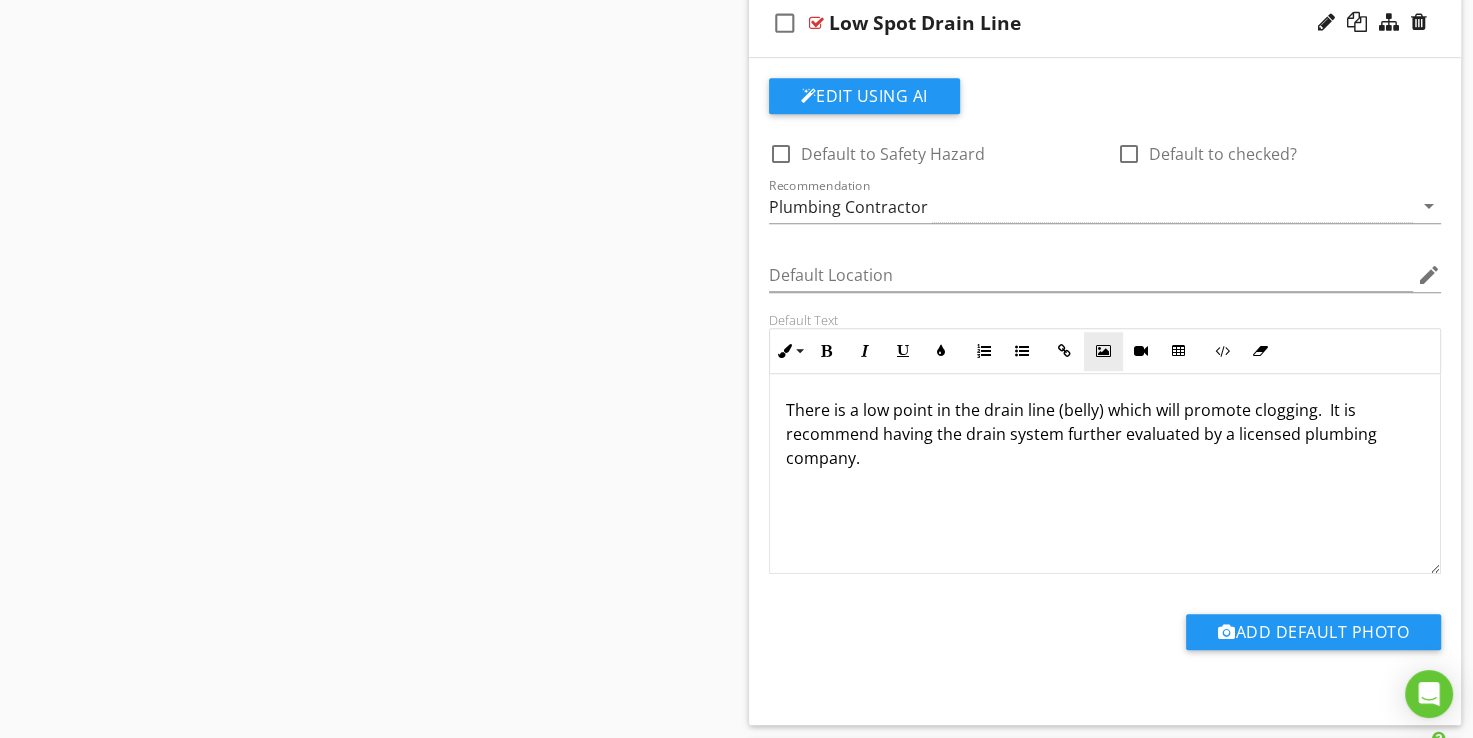 scroll, scrollTop: 1220, scrollLeft: 0, axis: vertical 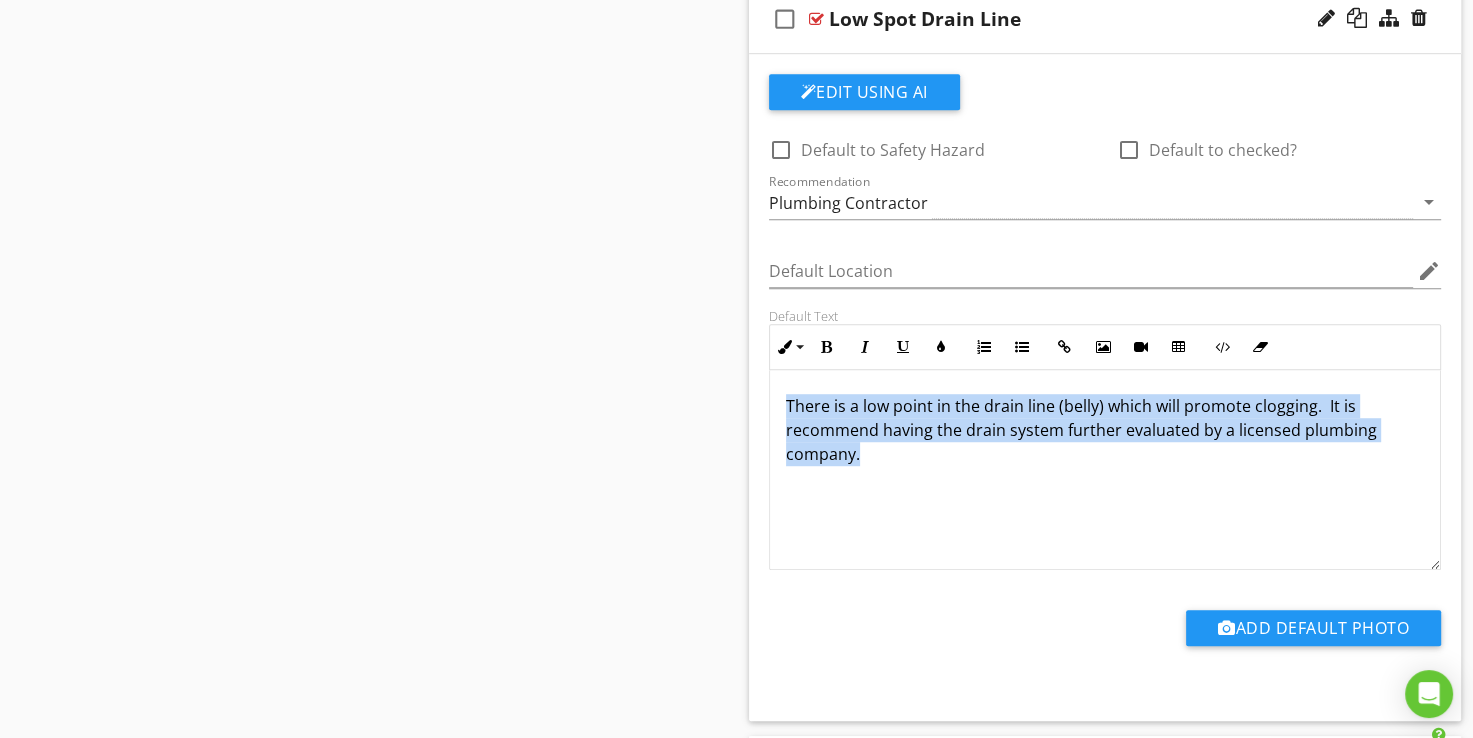 drag, startPoint x: 896, startPoint y: 462, endPoint x: 750, endPoint y: 406, distance: 156.37135 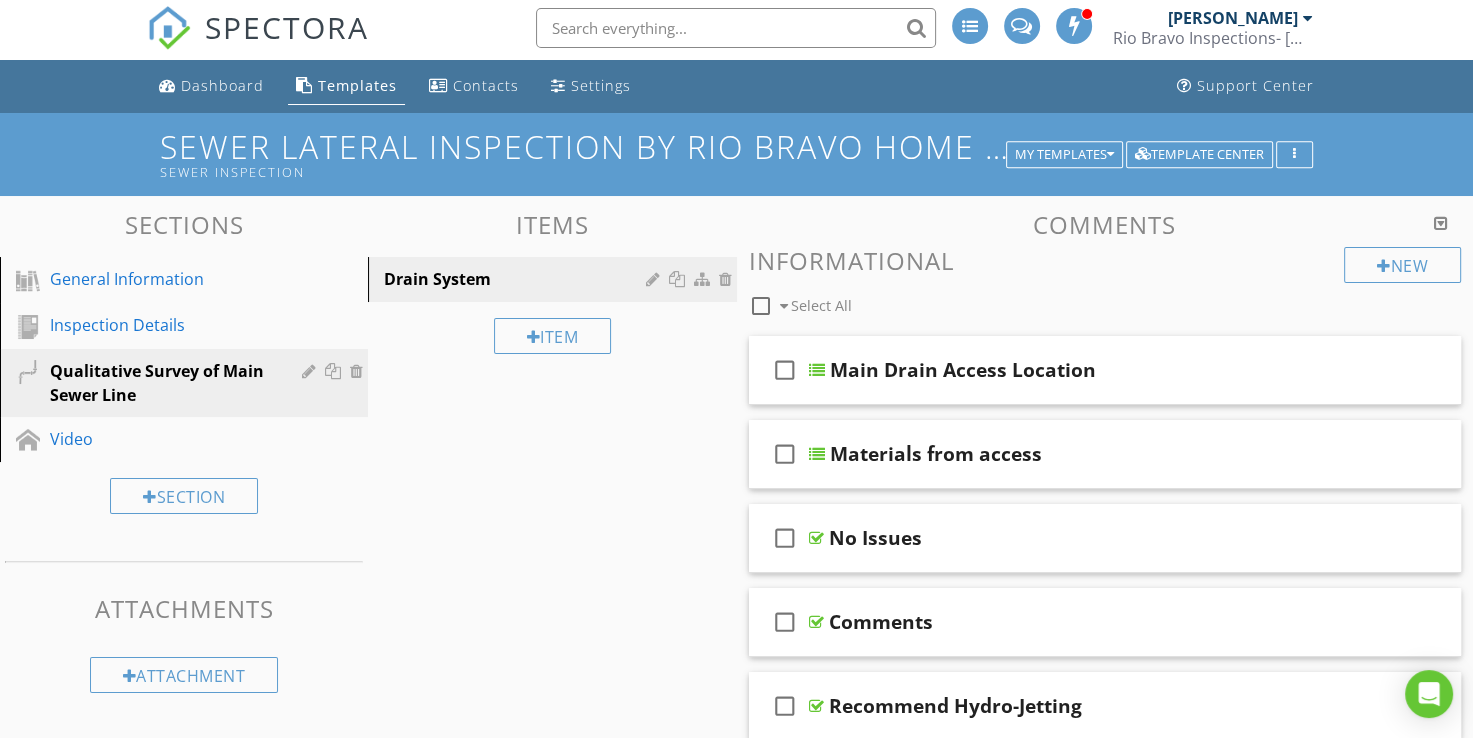 scroll, scrollTop: 0, scrollLeft: 0, axis: both 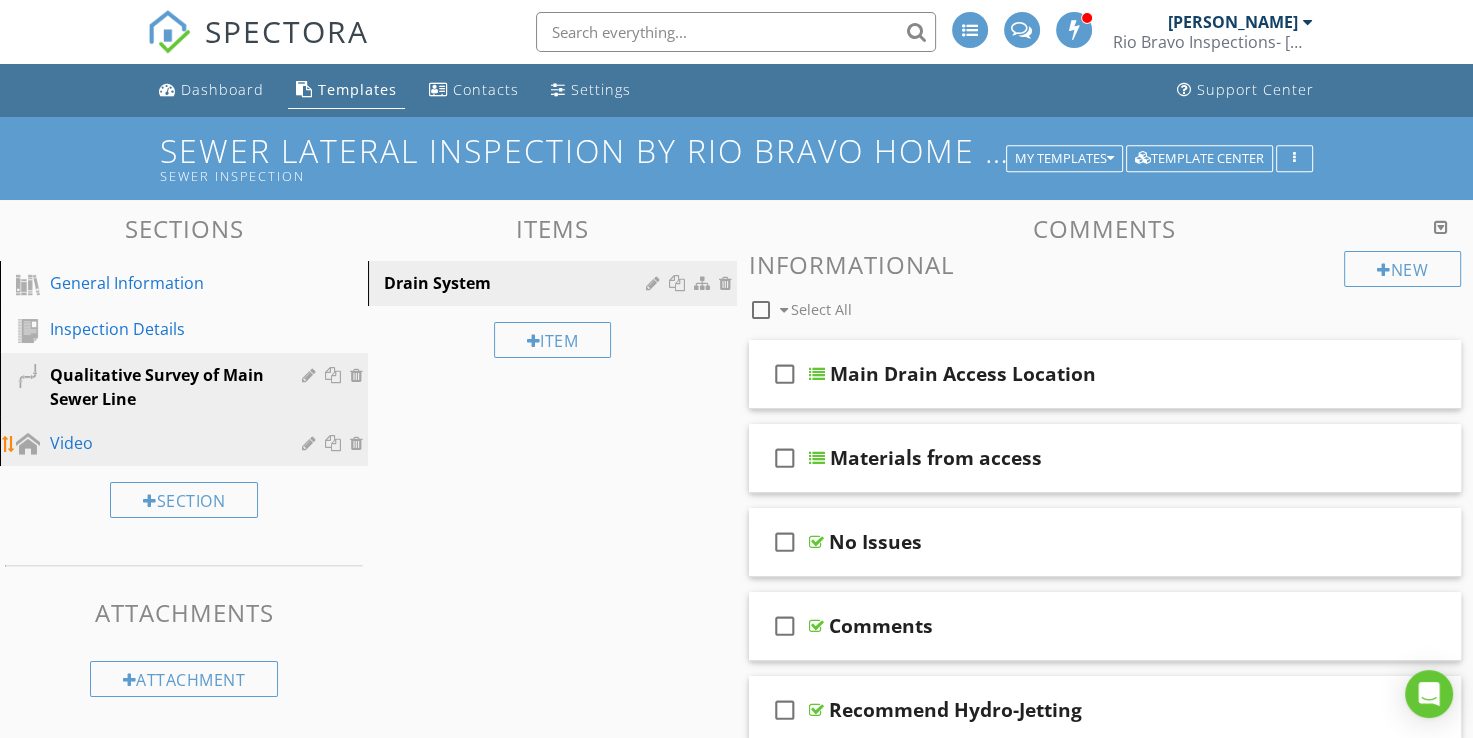 click on "Video" at bounding box center (161, 443) 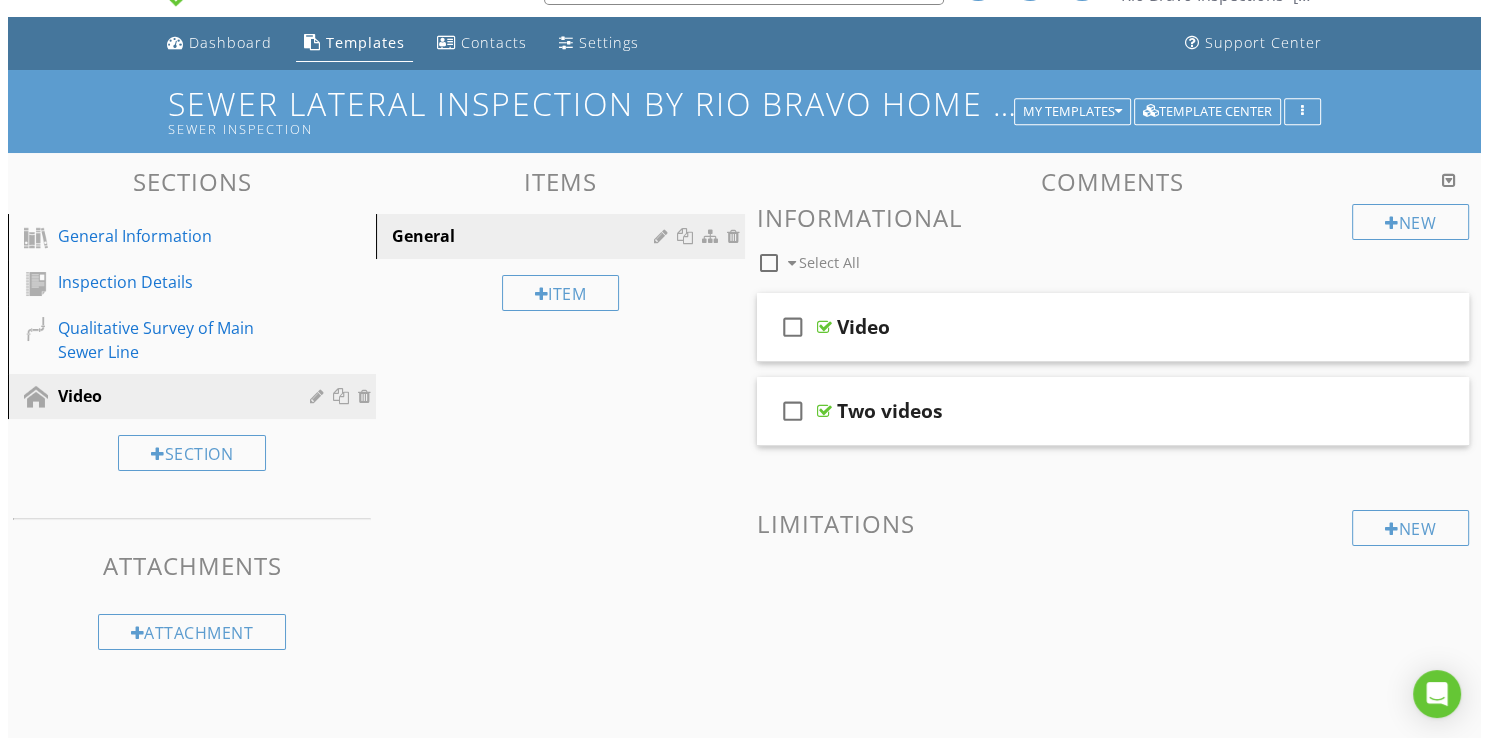 scroll, scrollTop: 16, scrollLeft: 0, axis: vertical 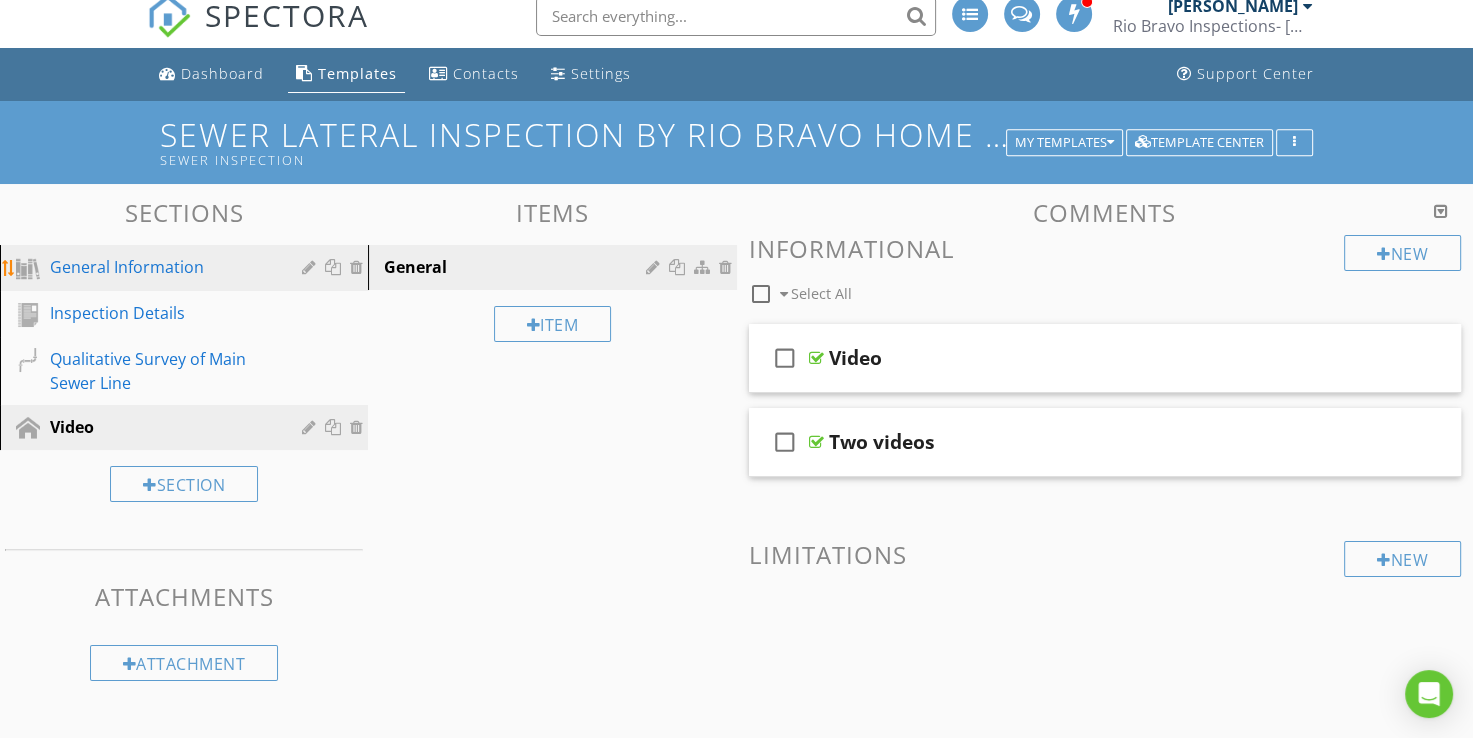 click on "General Information" at bounding box center (161, 267) 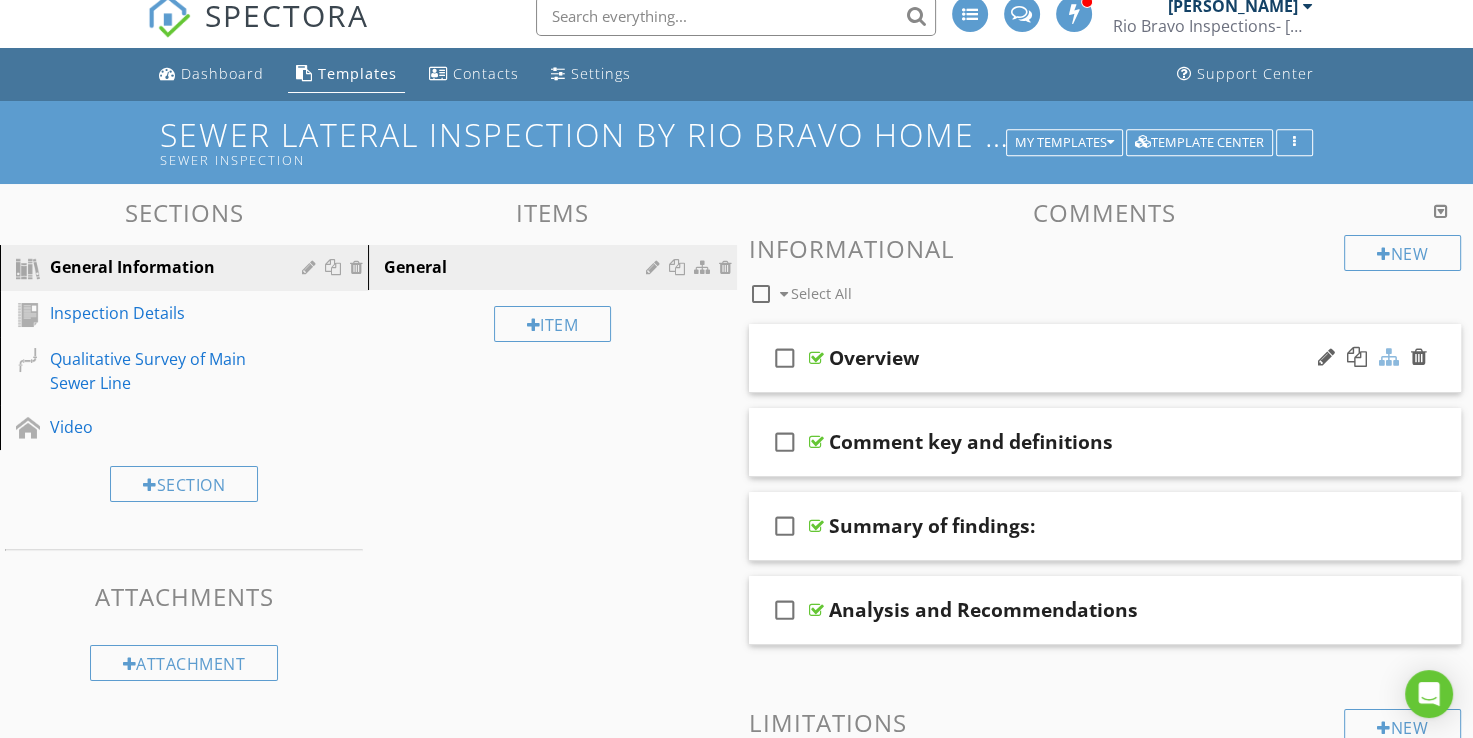 click at bounding box center (1389, 357) 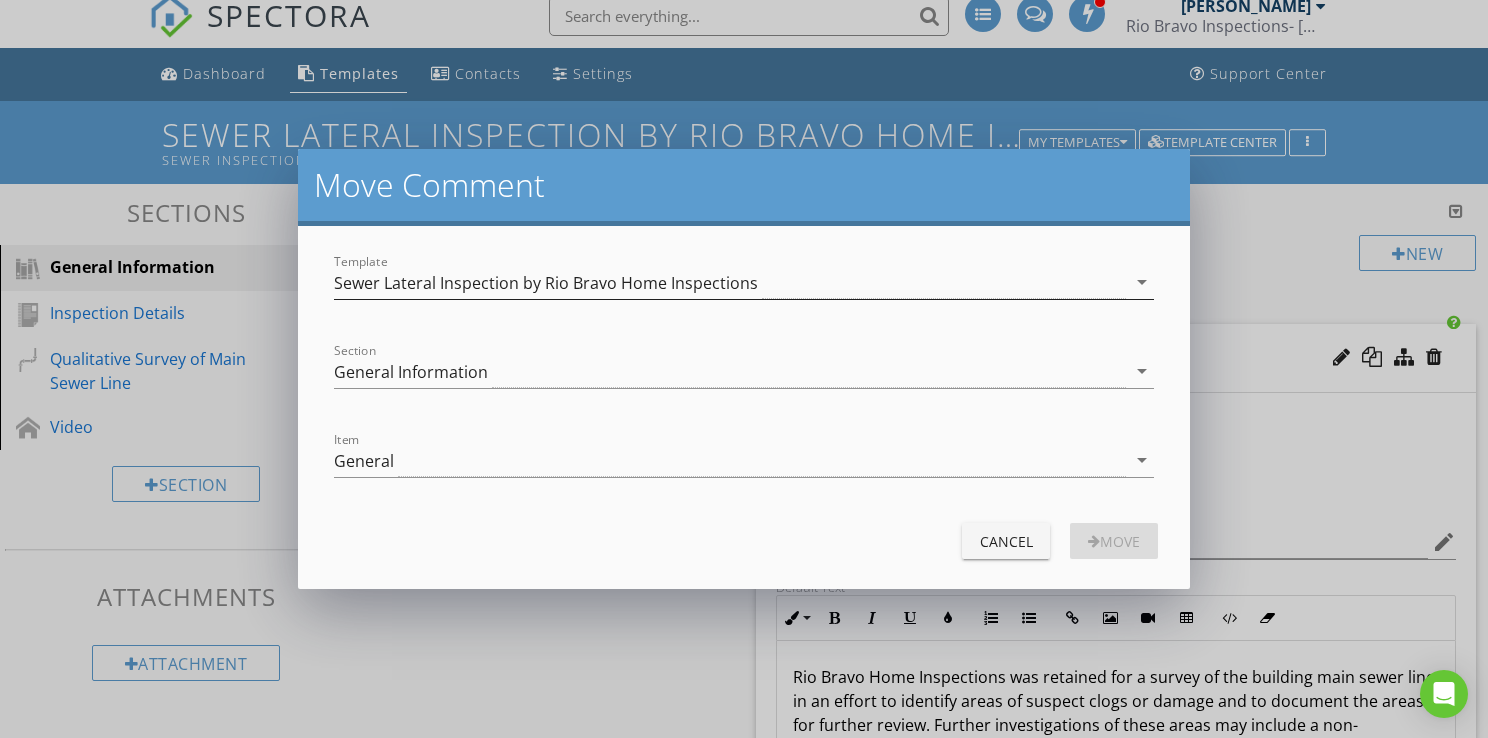 click on "Sewer Lateral Inspection by Rio Bravo Home Inspections" at bounding box center [546, 283] 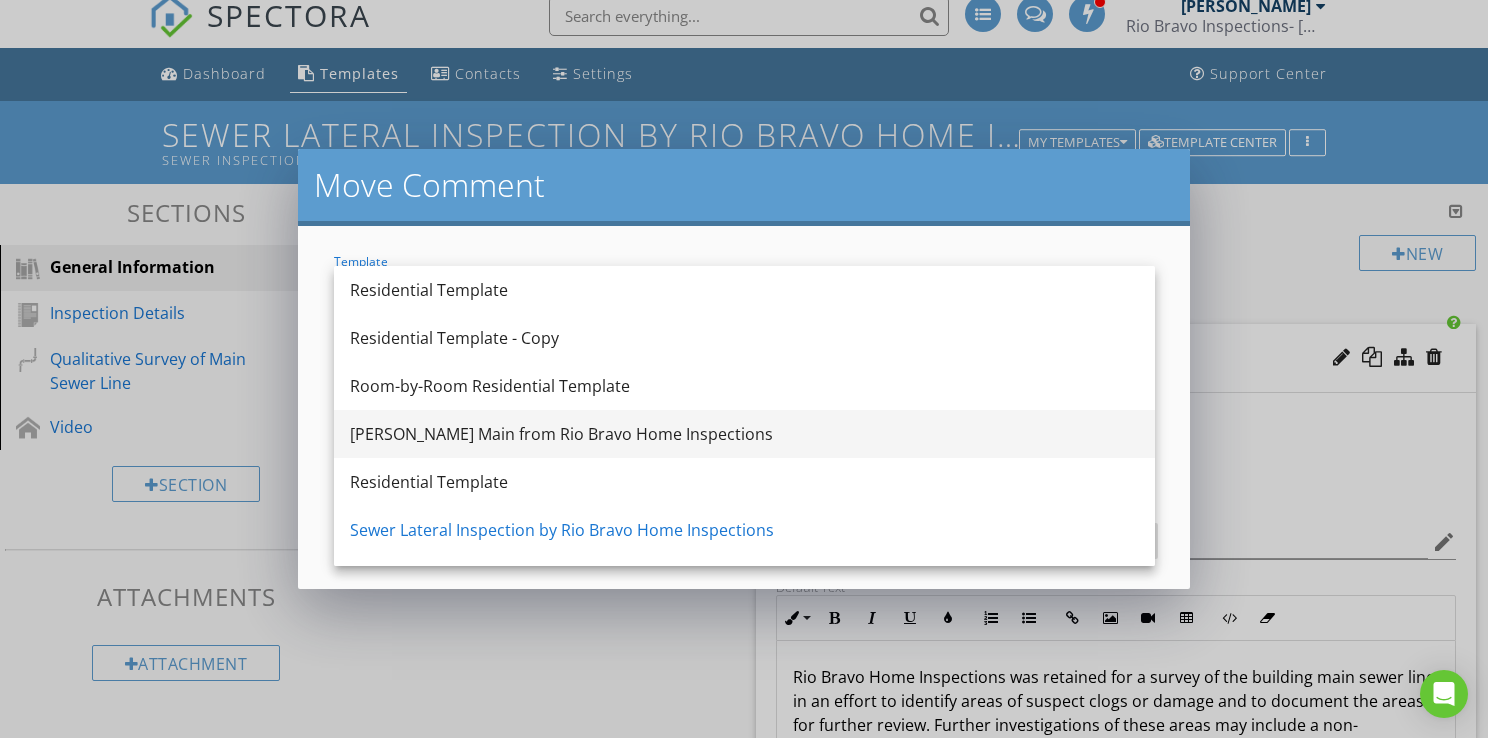 click on "[PERSON_NAME] Main from Rio Bravo Home Inspections" at bounding box center (744, 434) 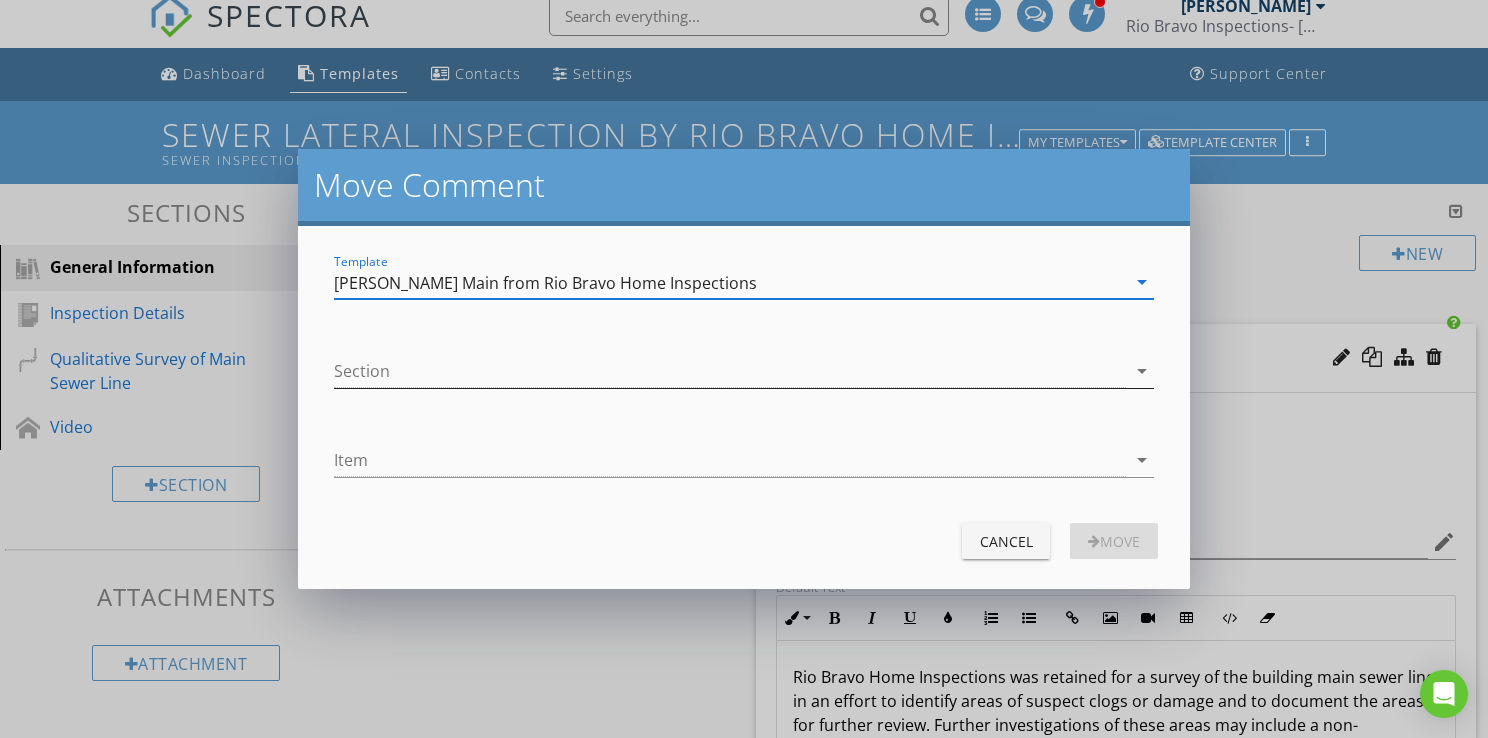 click at bounding box center (730, 371) 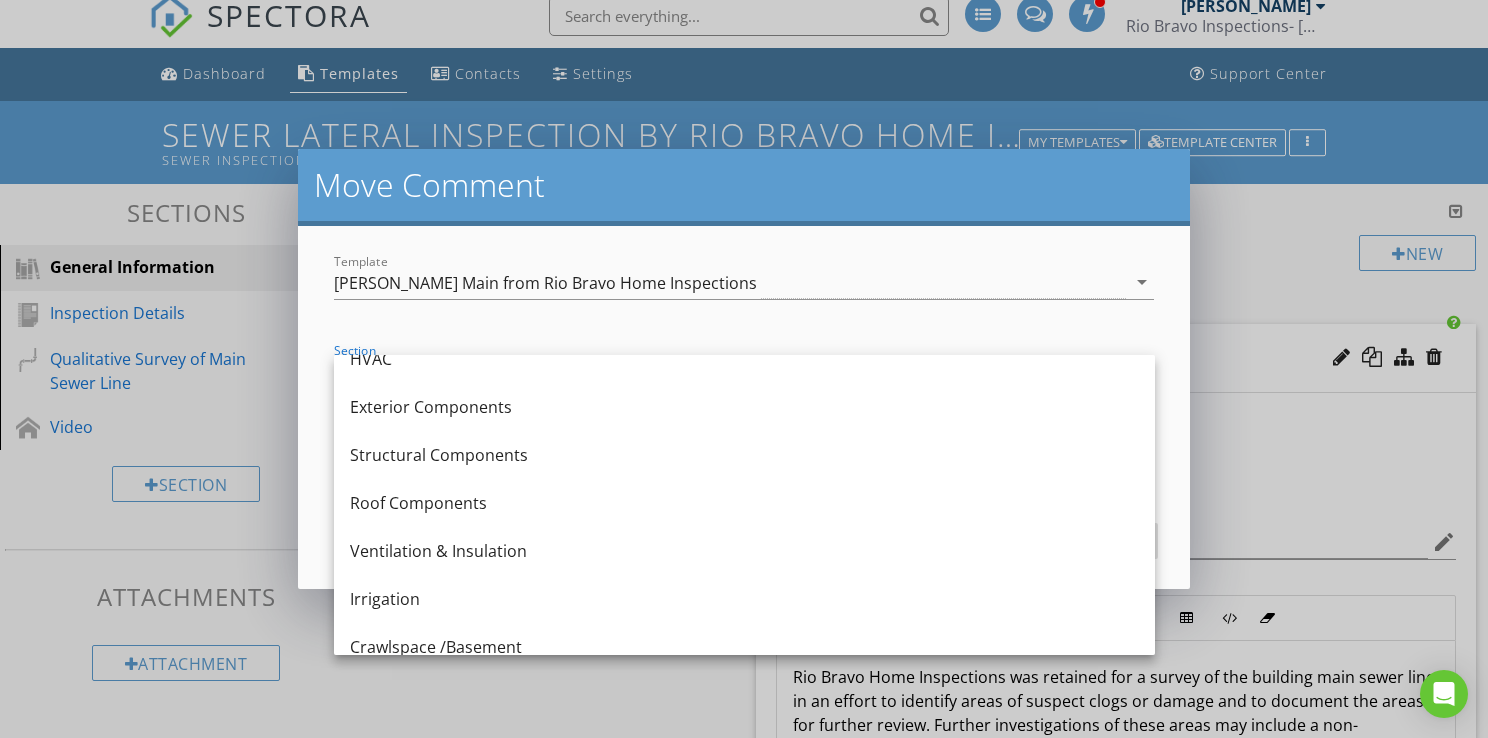 scroll, scrollTop: 804, scrollLeft: 0, axis: vertical 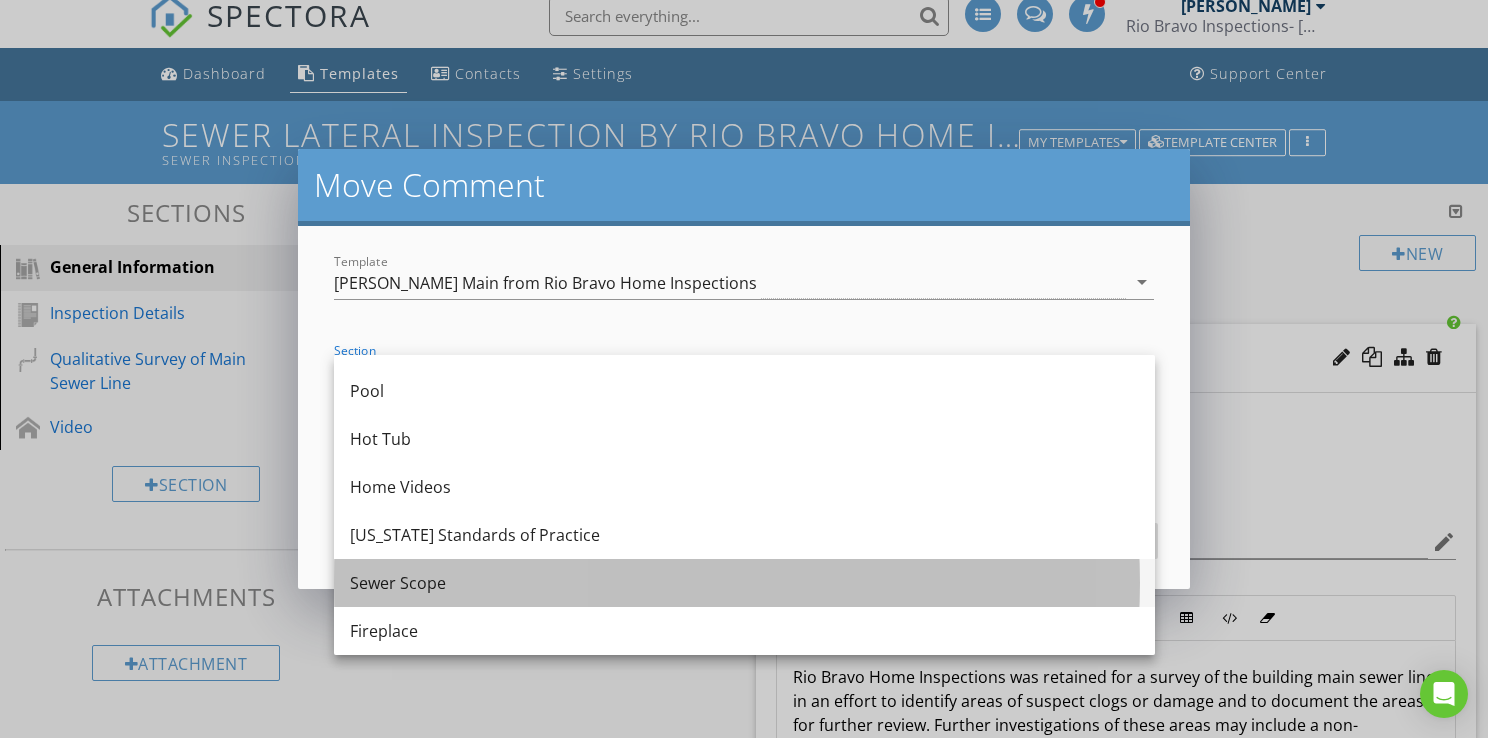 click on "Sewer Scope" at bounding box center (744, 583) 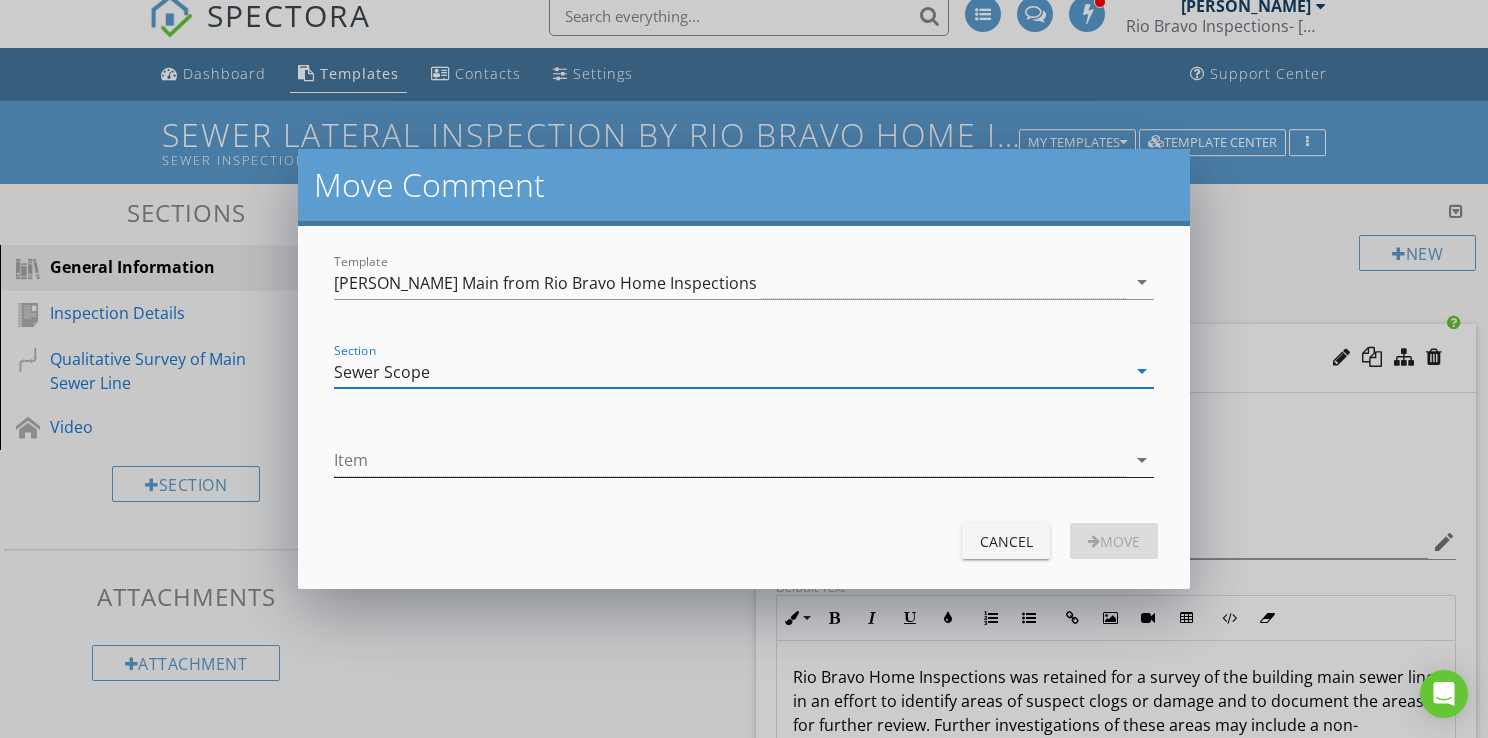 click at bounding box center [730, 460] 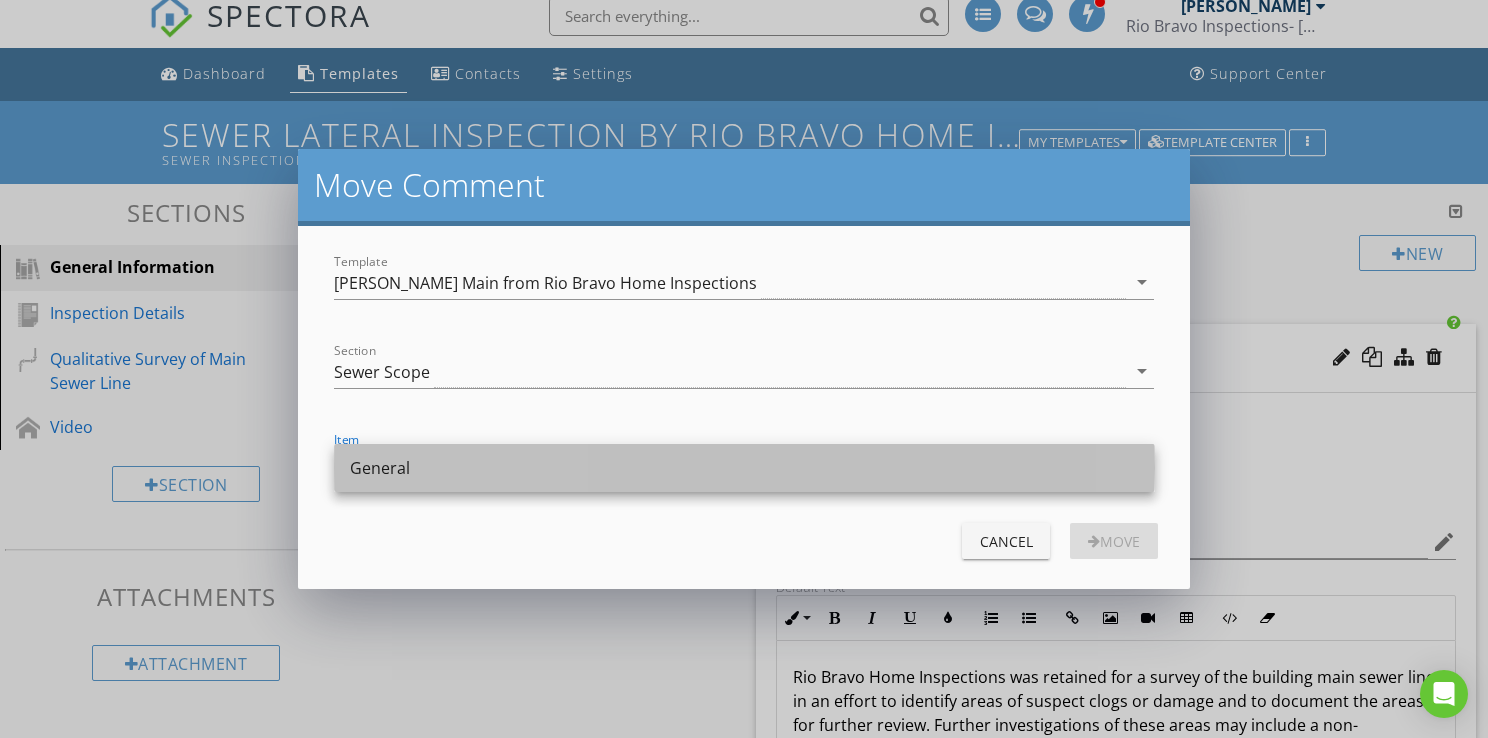 click on "General" at bounding box center (744, 468) 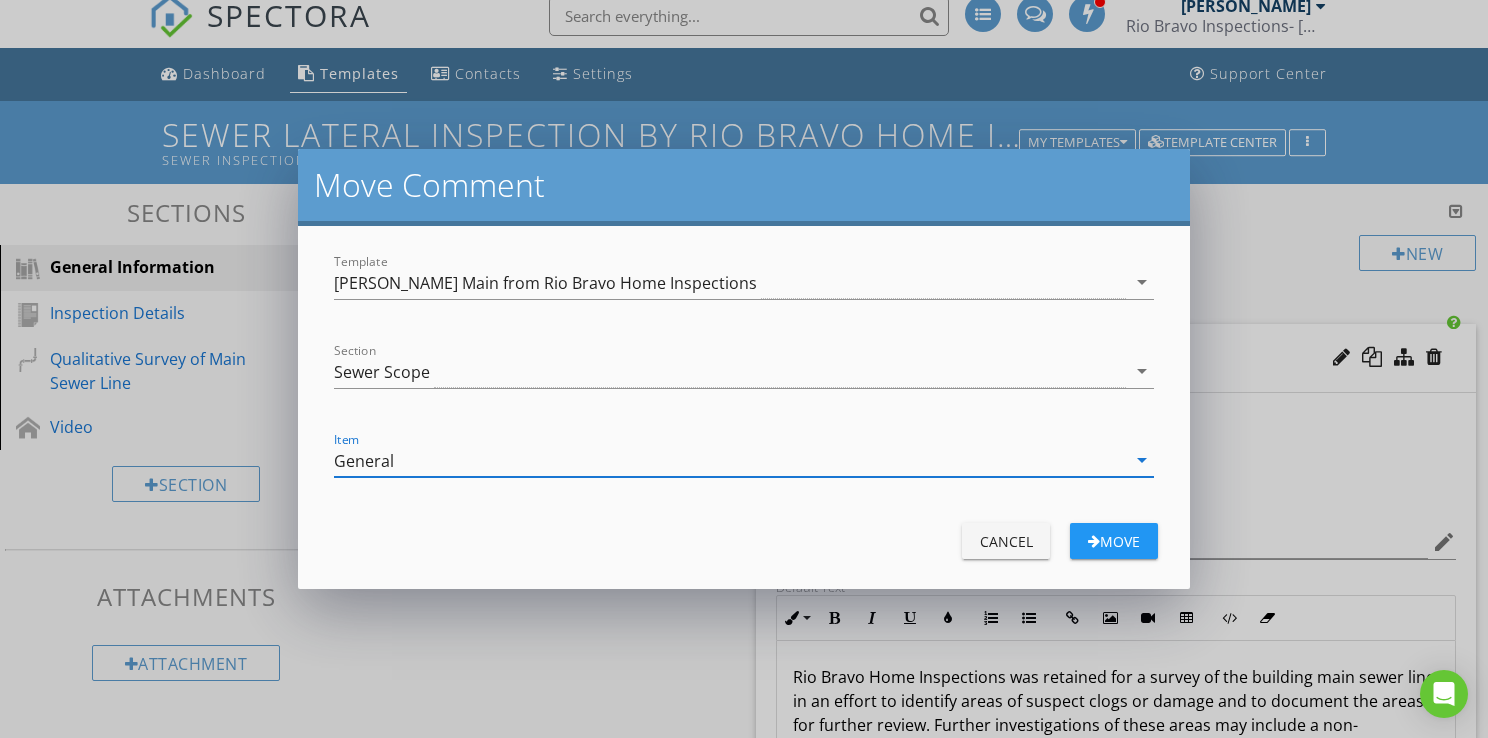click on "Move" at bounding box center [1114, 541] 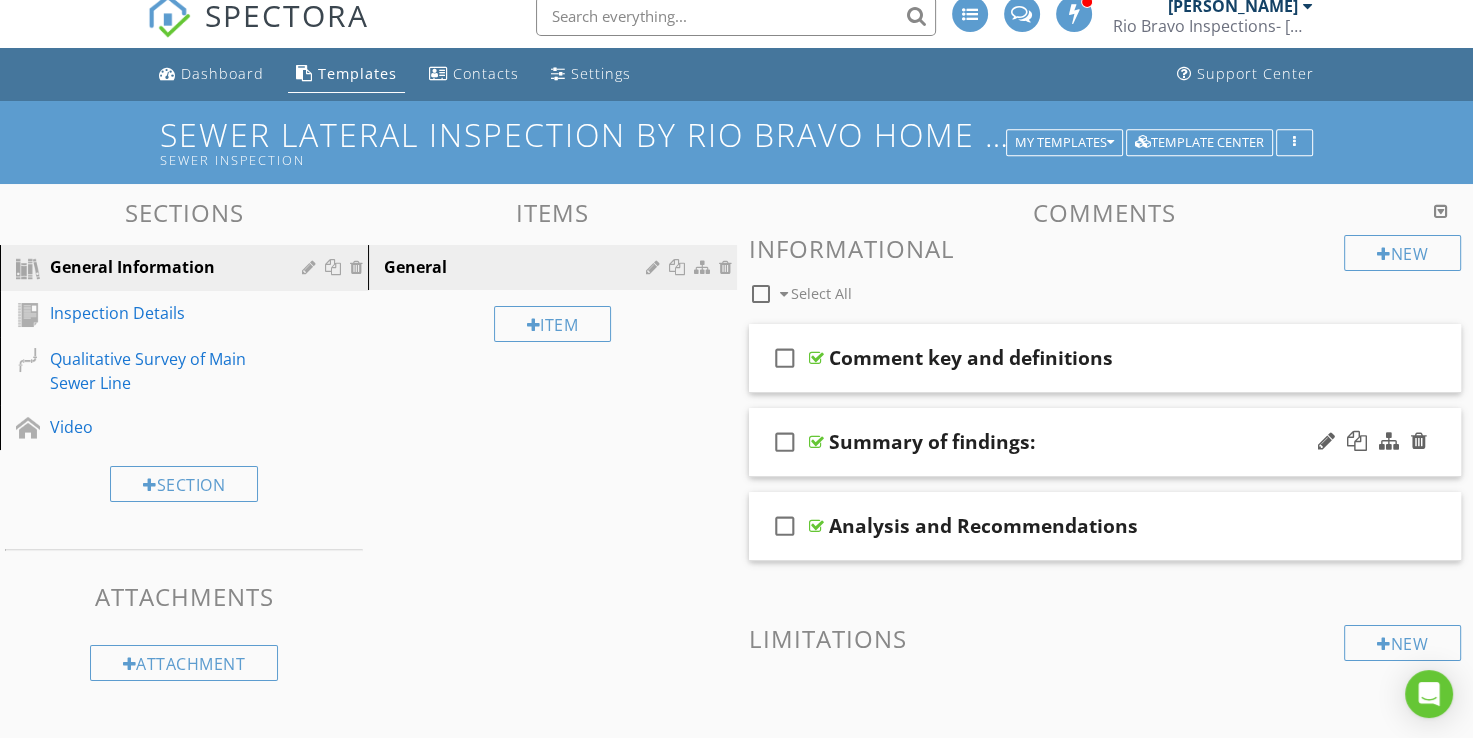 click on "check_box_outline_blank
Summary of findings:" at bounding box center (1105, 442) 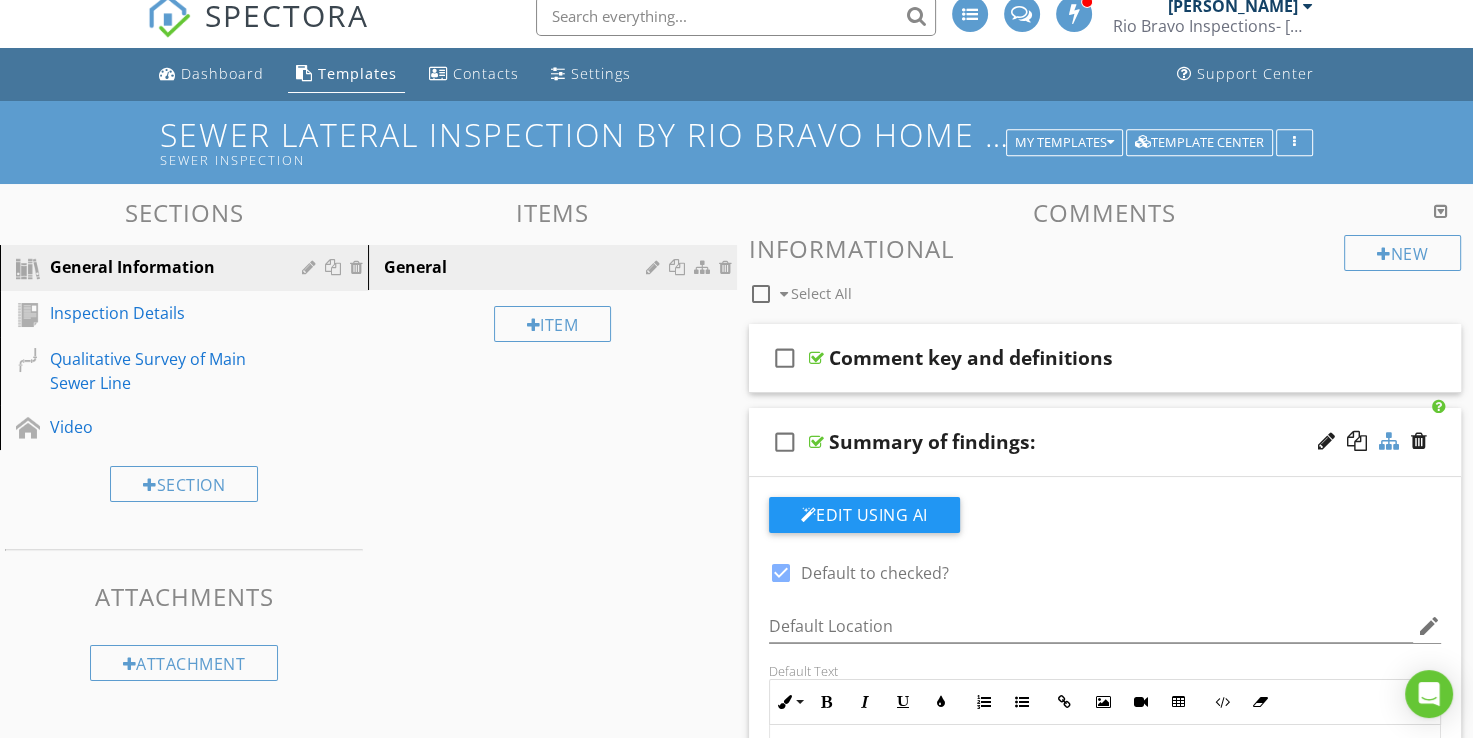 click at bounding box center (1389, 441) 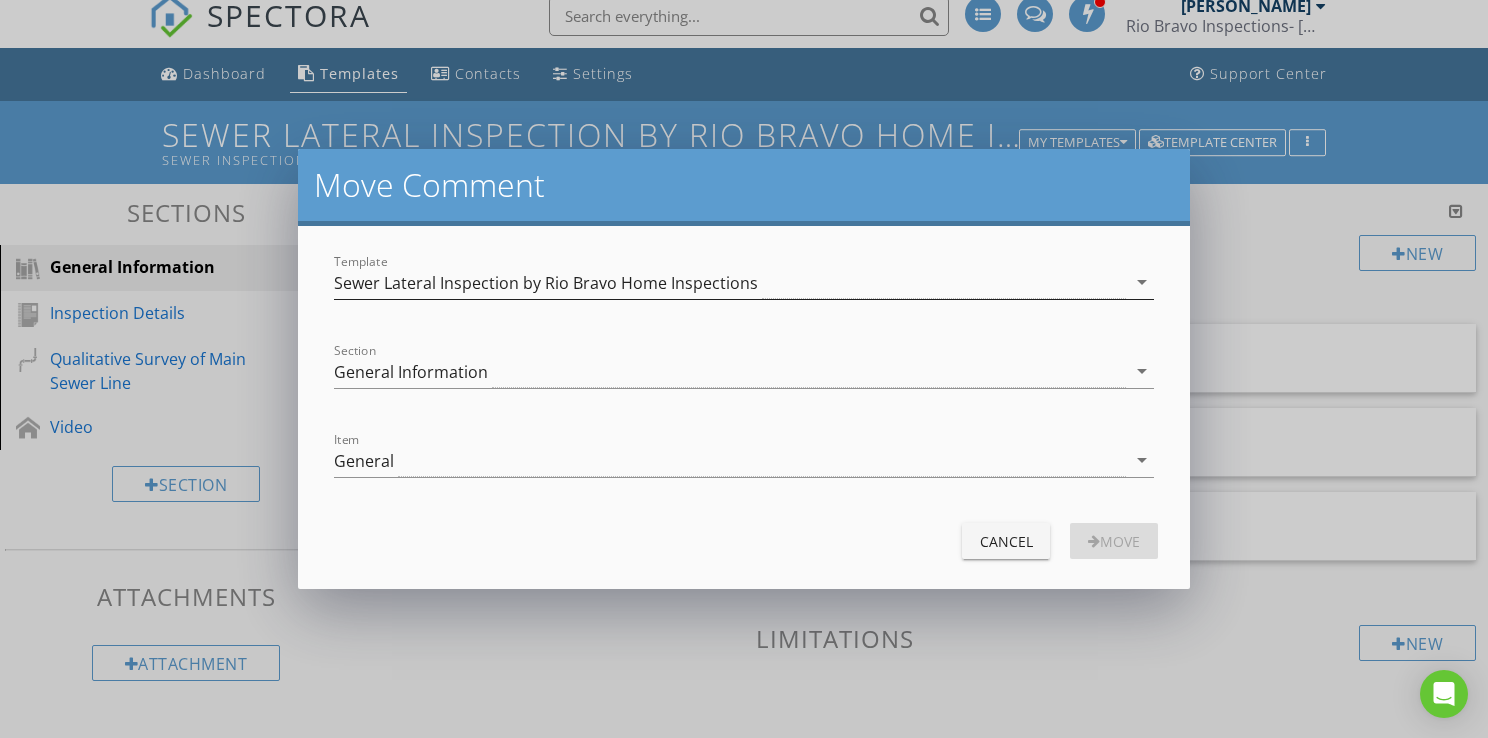 click on "Sewer Lateral Inspection by Rio Bravo Home Inspections" at bounding box center [730, 282] 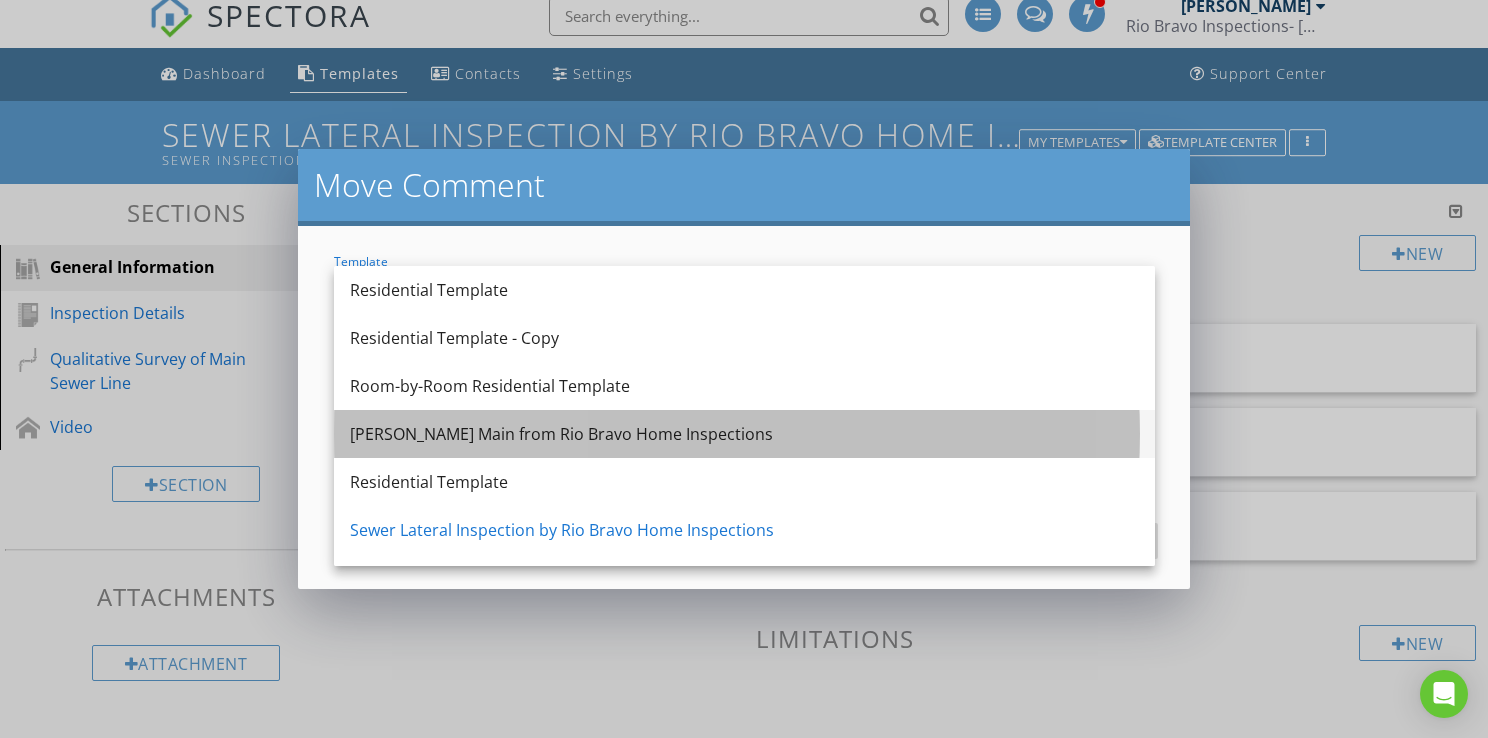 click on "[PERSON_NAME] Main from Rio Bravo Home Inspections" at bounding box center [744, 434] 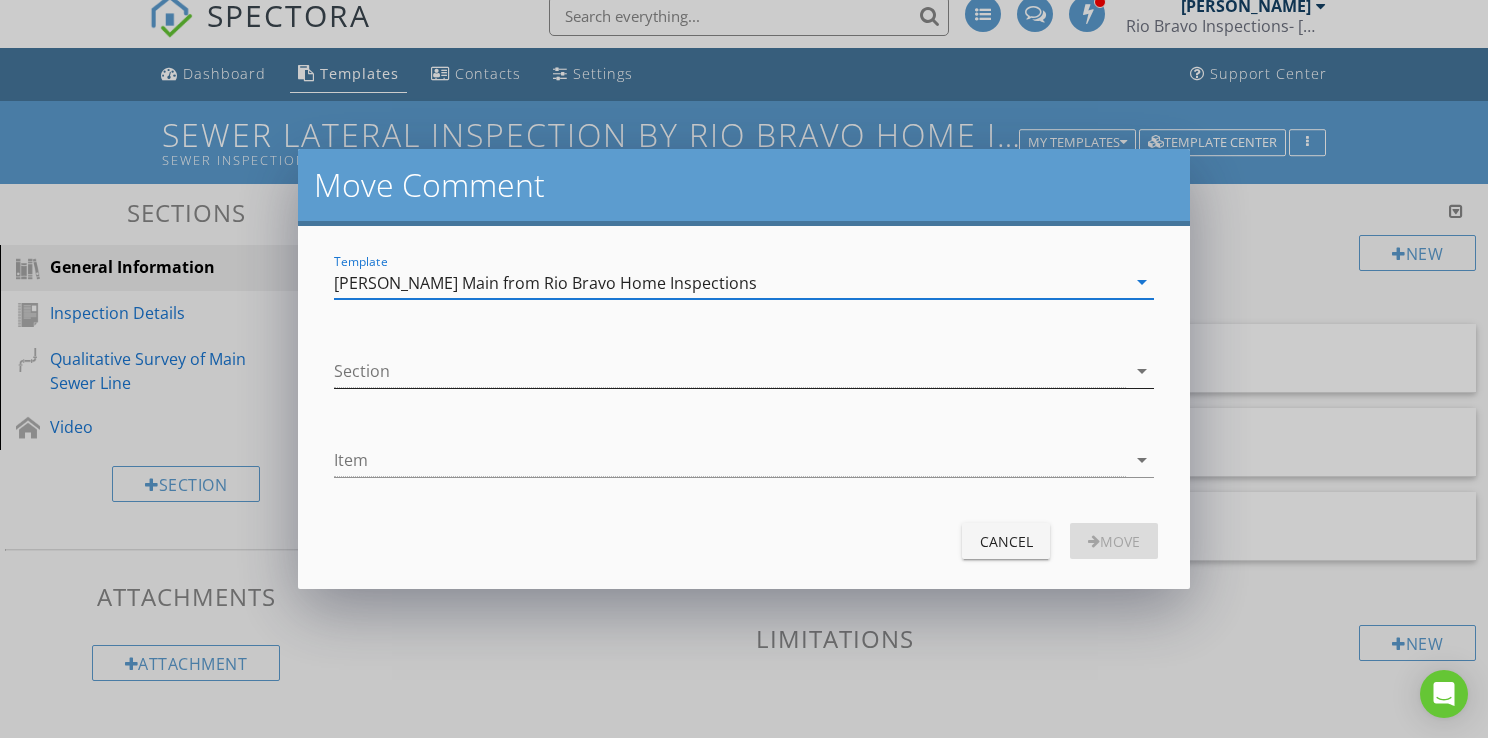 click at bounding box center (730, 371) 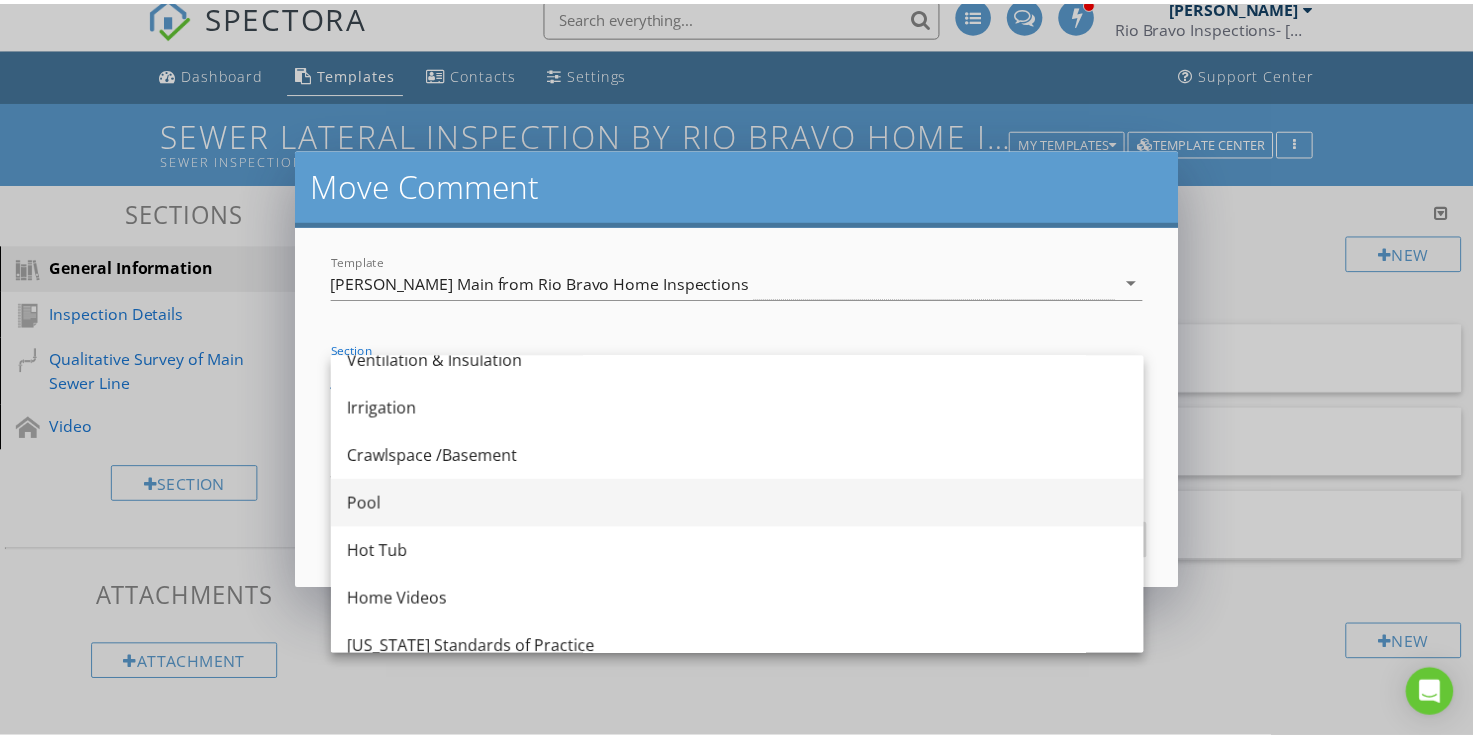 scroll, scrollTop: 804, scrollLeft: 0, axis: vertical 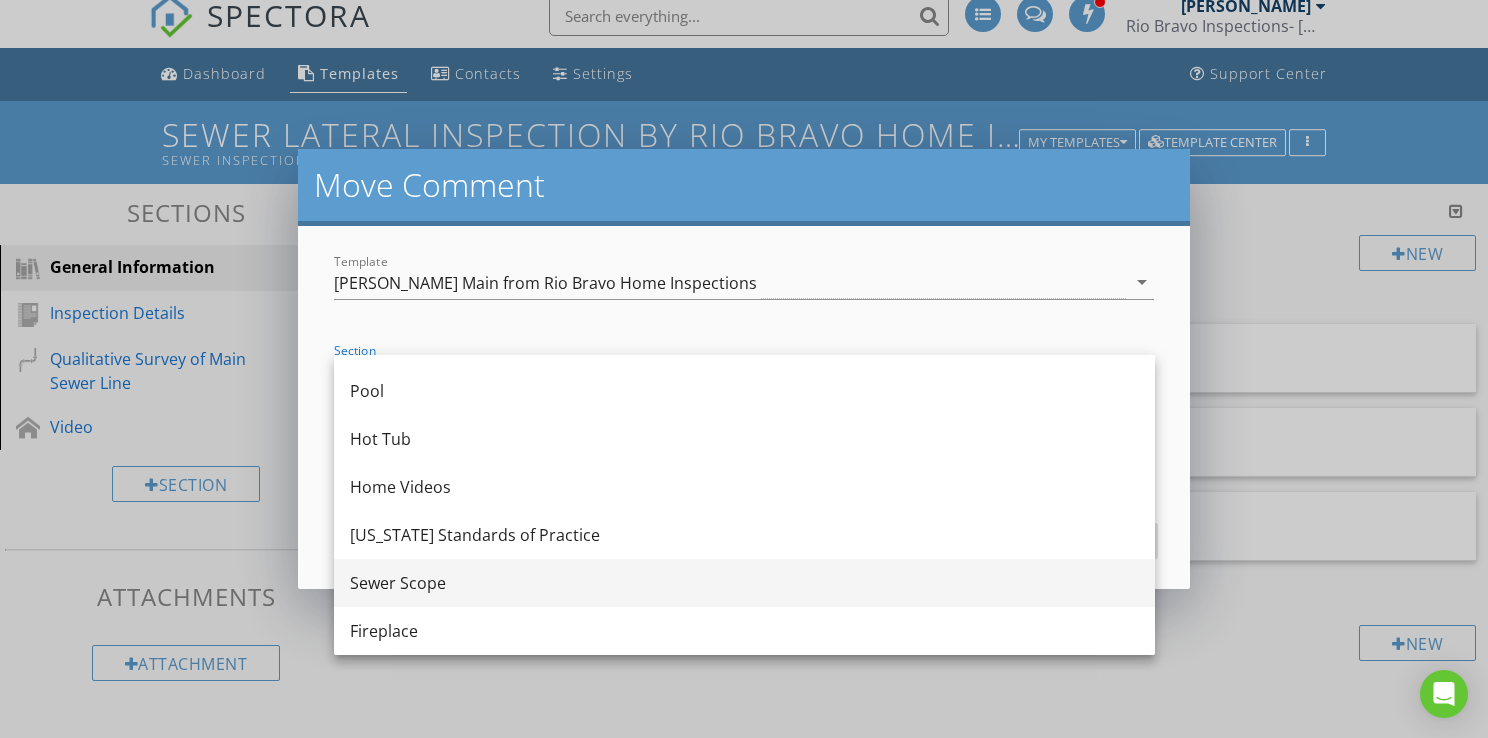 click on "Sewer Scope" at bounding box center (744, 583) 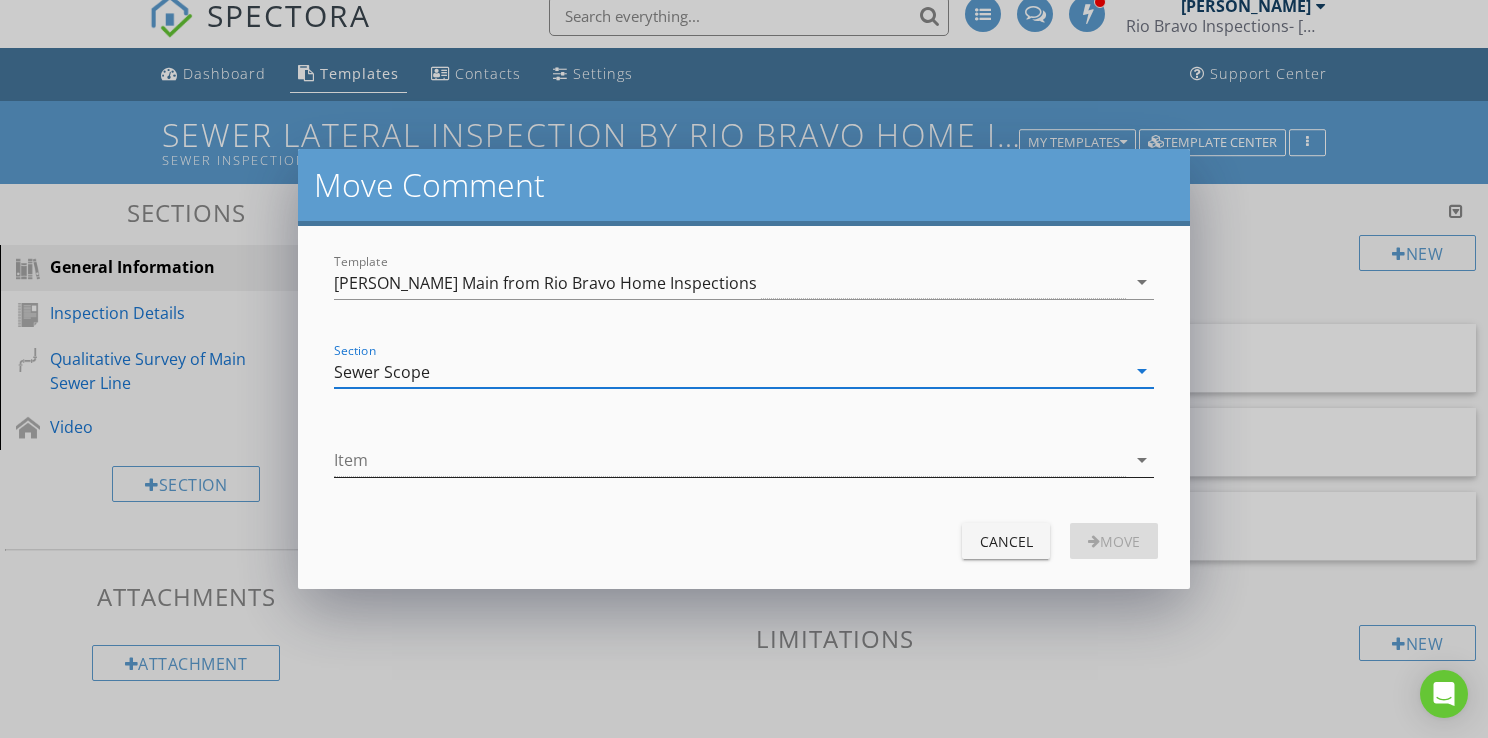 click at bounding box center [730, 460] 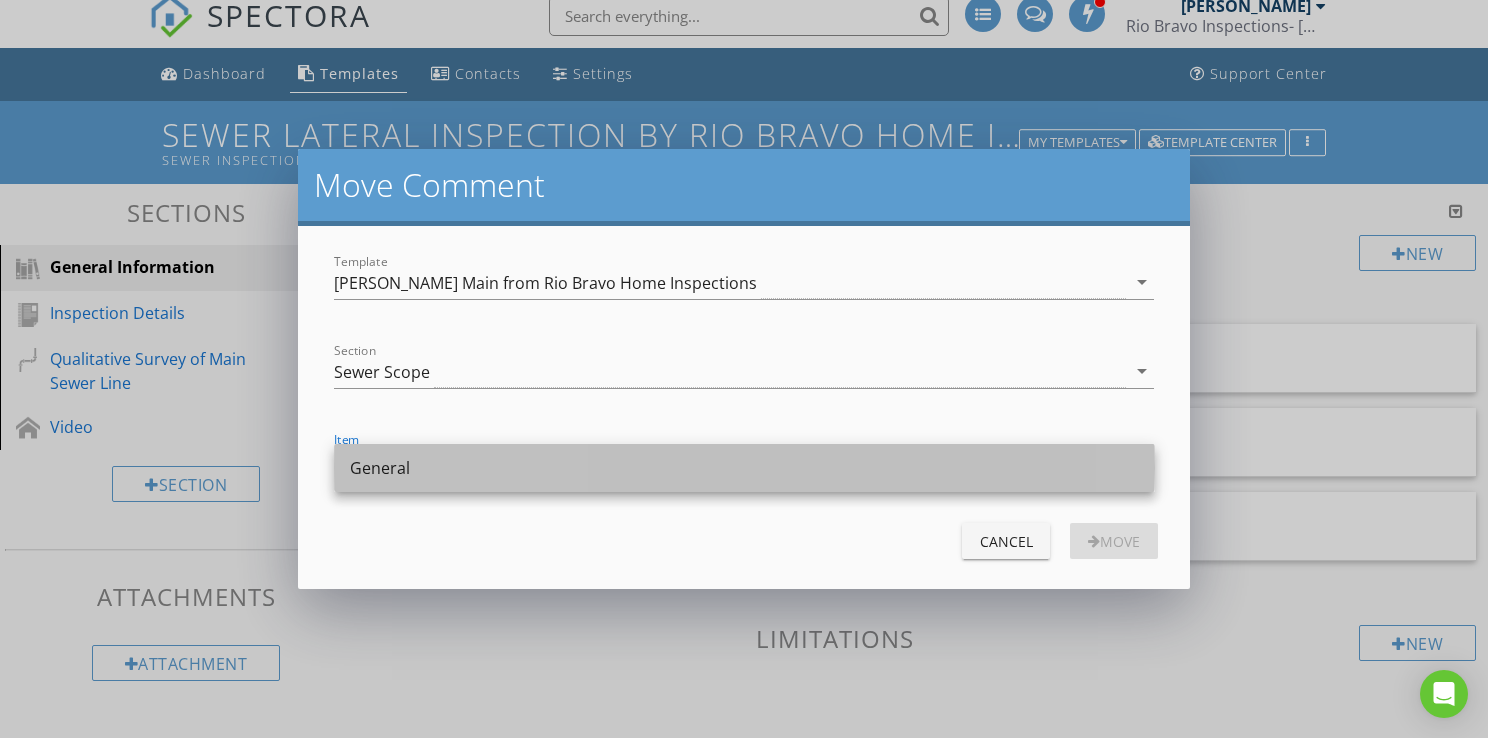 click on "General" at bounding box center [744, 468] 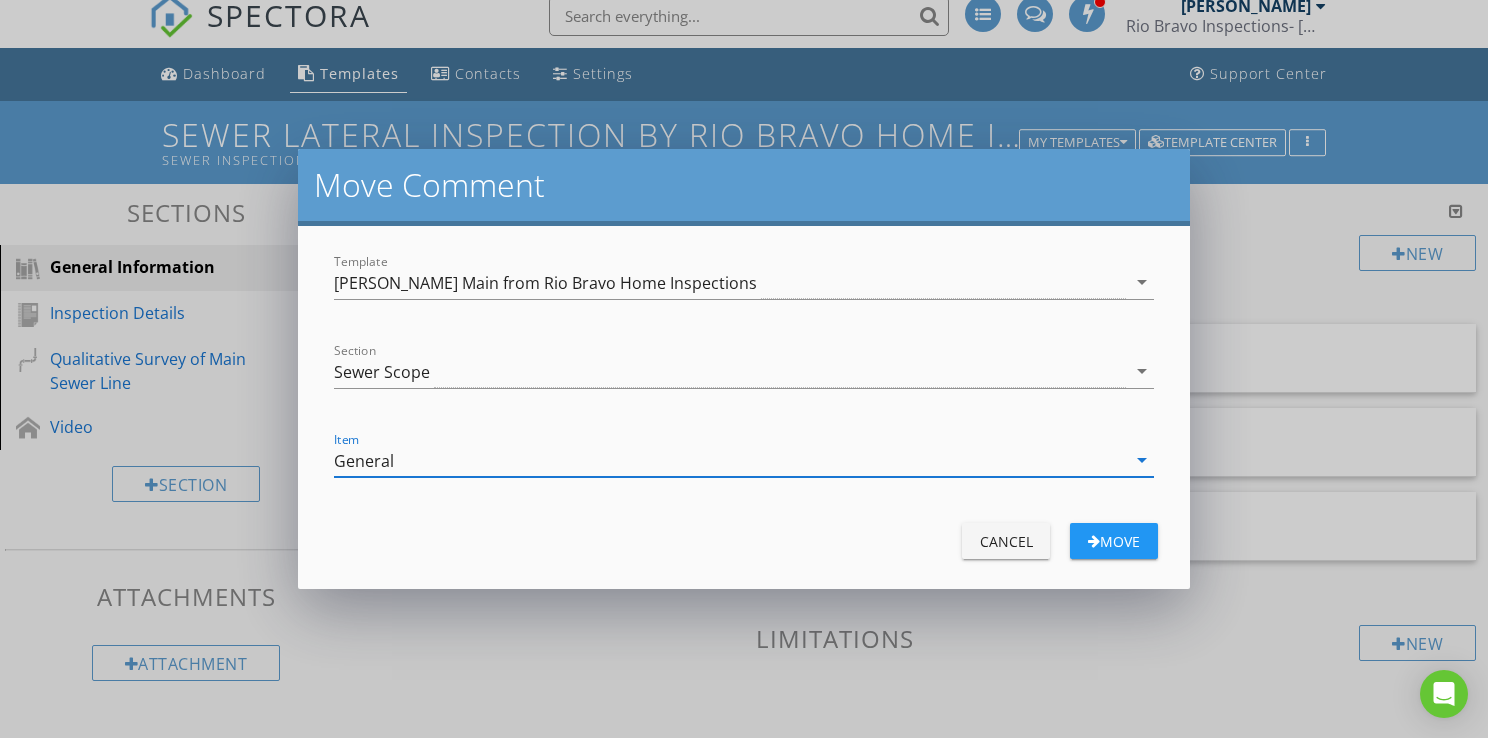 click on "Move" at bounding box center [1114, 541] 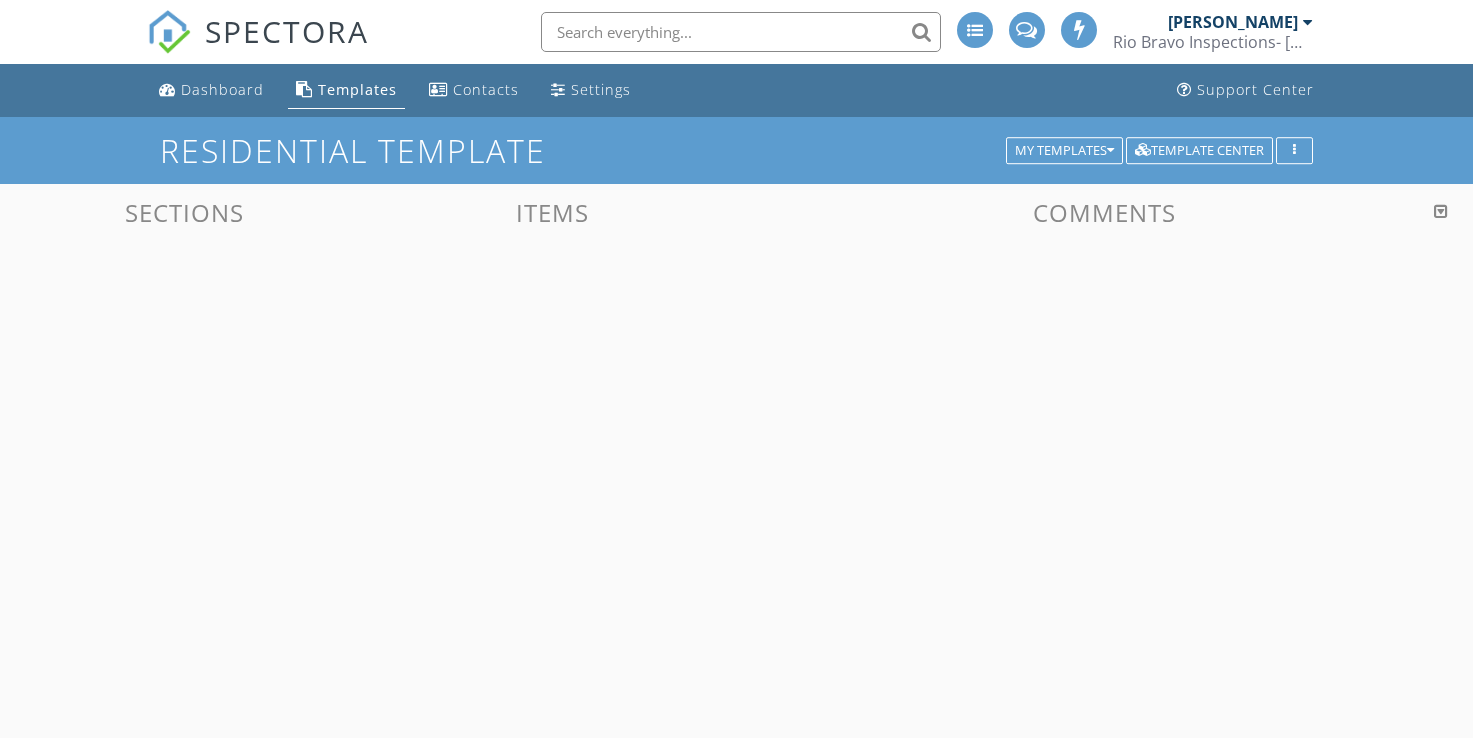 scroll, scrollTop: 0, scrollLeft: 0, axis: both 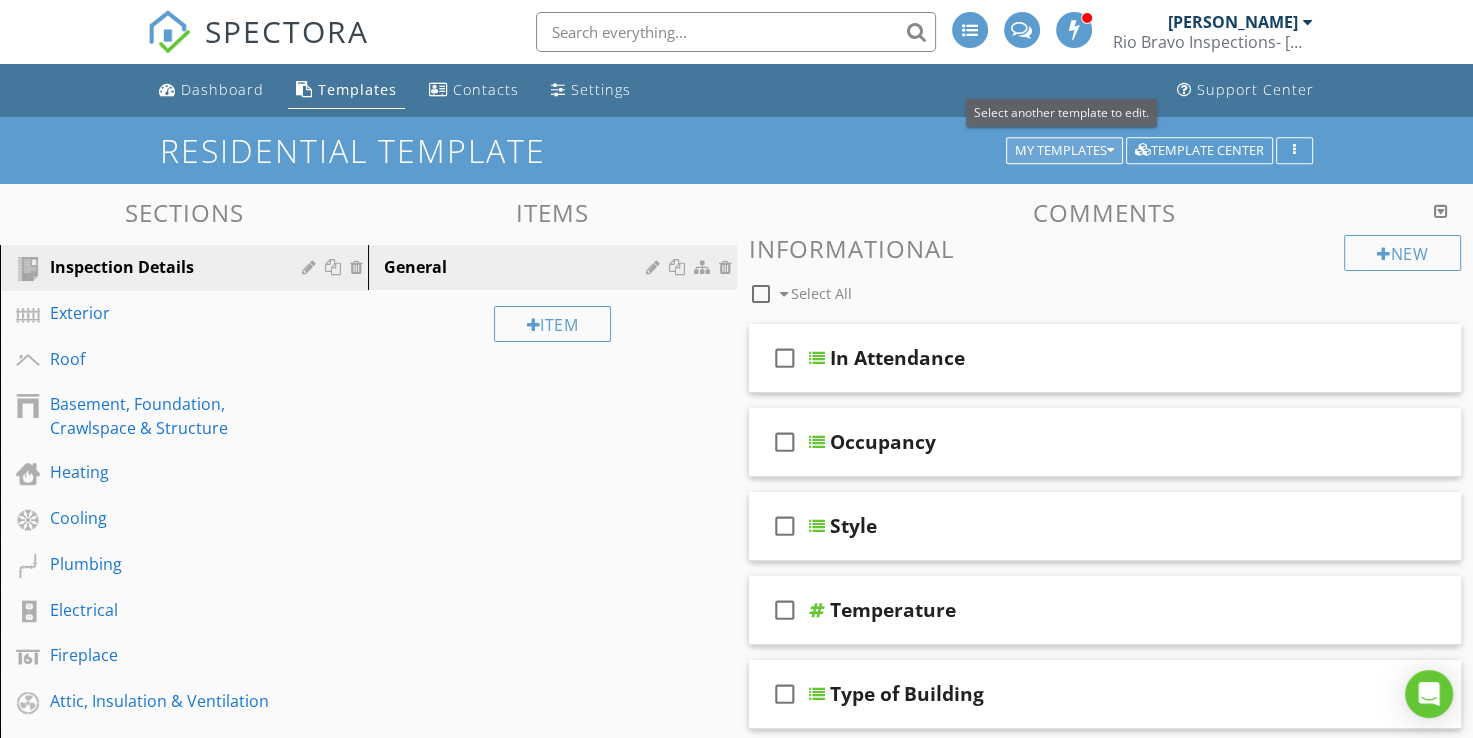 click on "My Templates" at bounding box center [1064, 151] 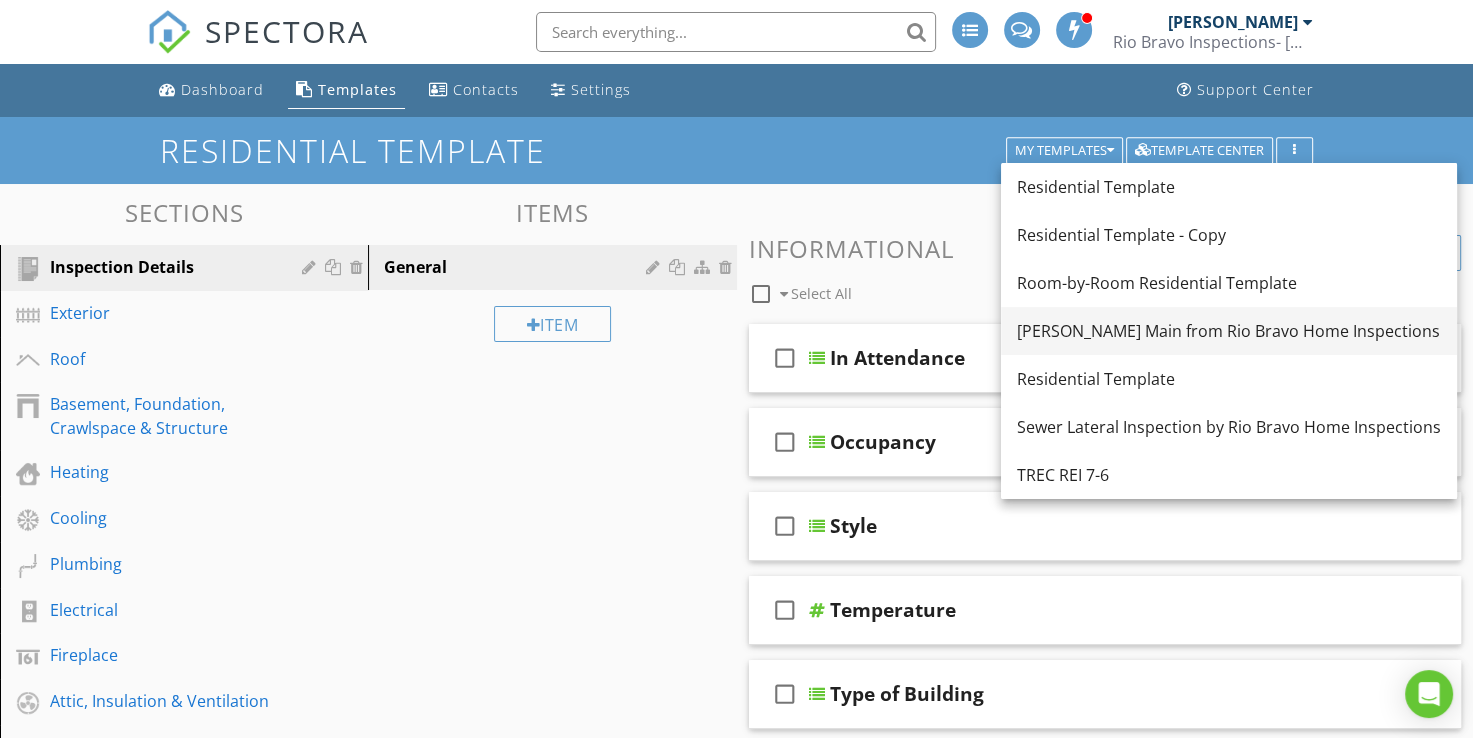 click on "[PERSON_NAME] Main from Rio Bravo Home Inspections" at bounding box center (1229, 331) 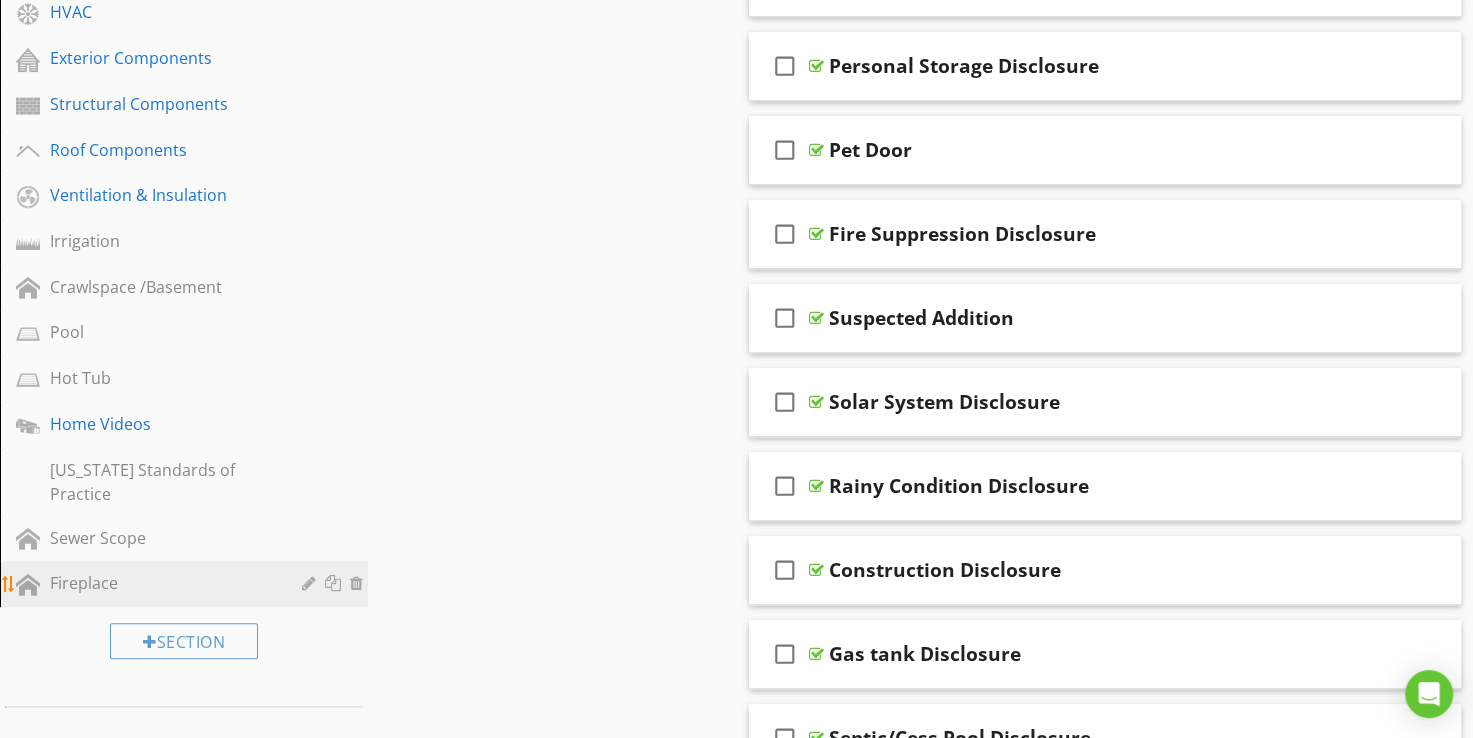 scroll, scrollTop: 1000, scrollLeft: 0, axis: vertical 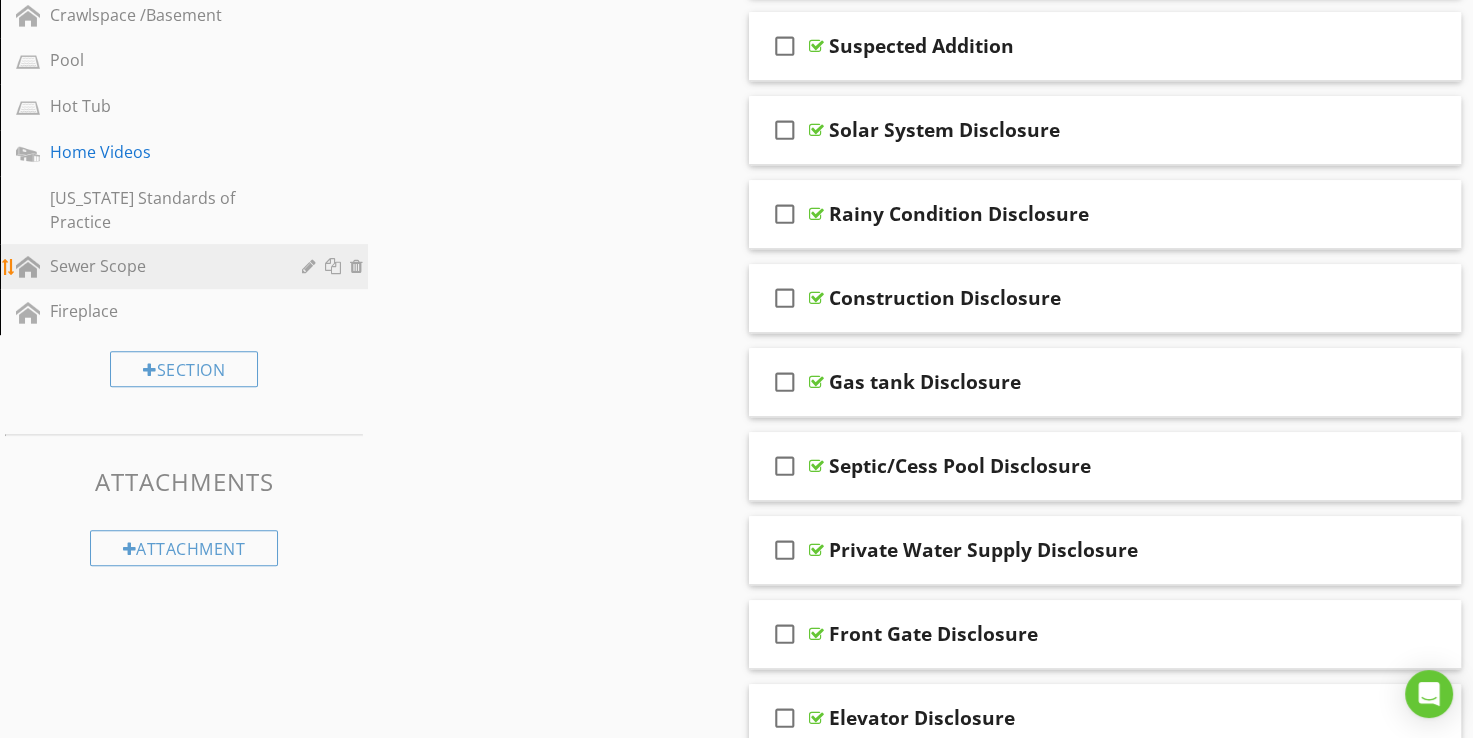 click on "Sewer Scope" at bounding box center [187, 267] 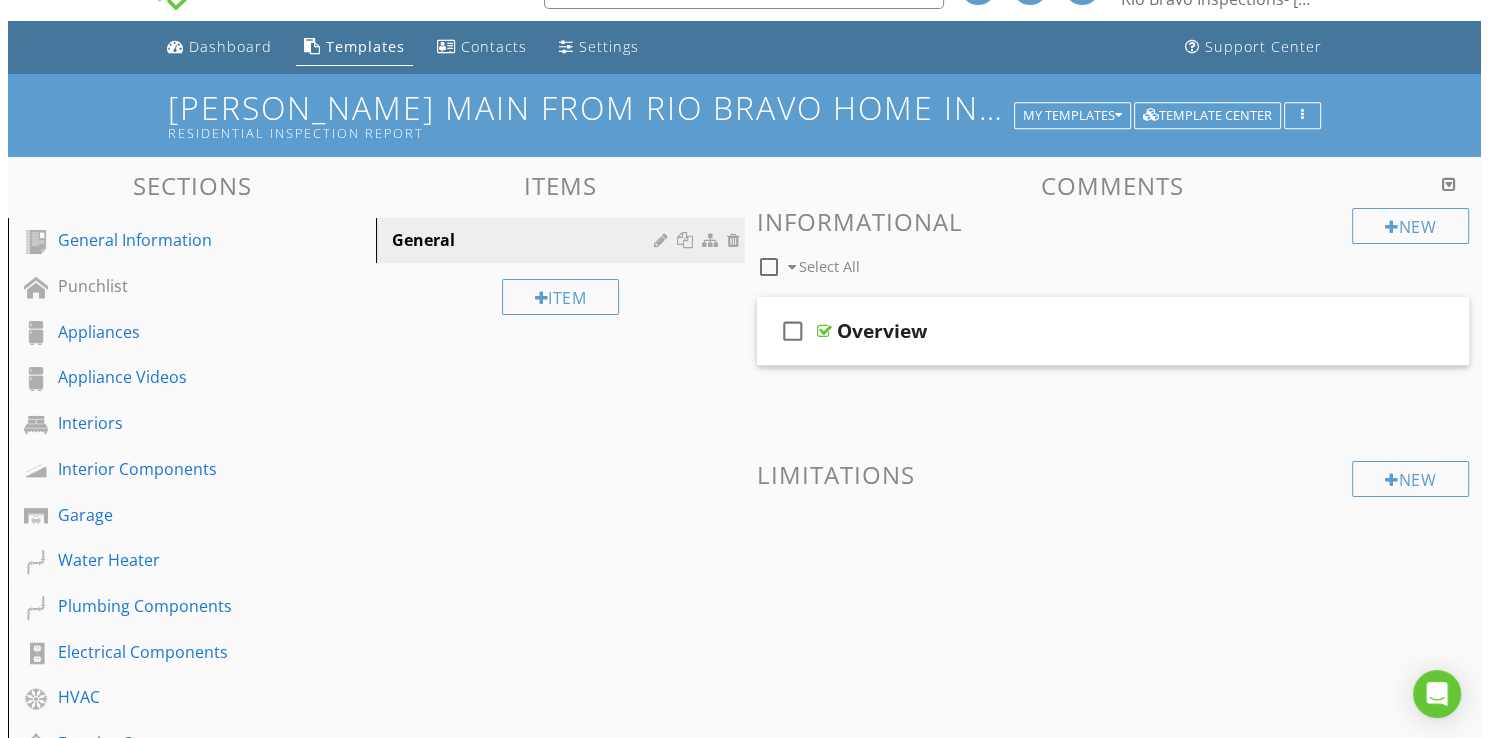 scroll, scrollTop: 30, scrollLeft: 0, axis: vertical 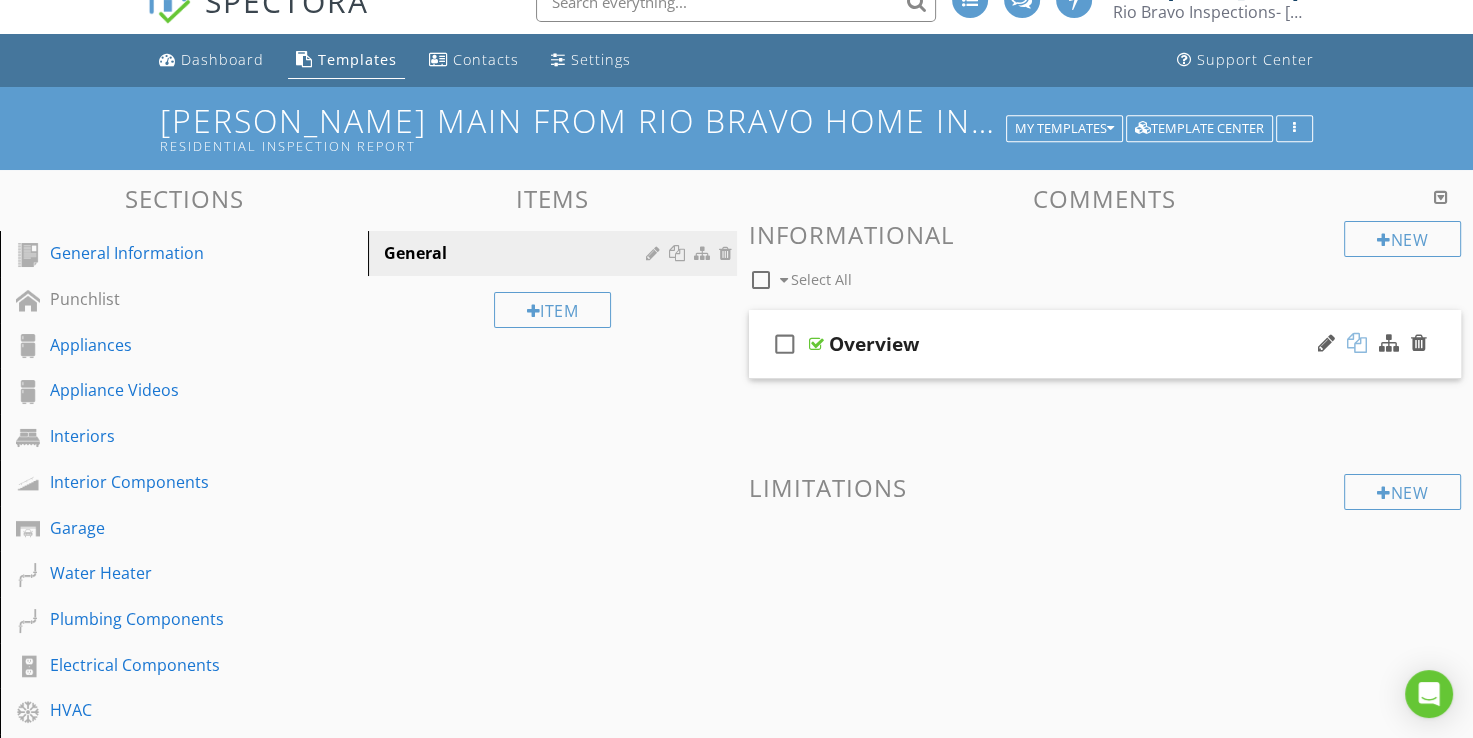 click at bounding box center [1357, 343] 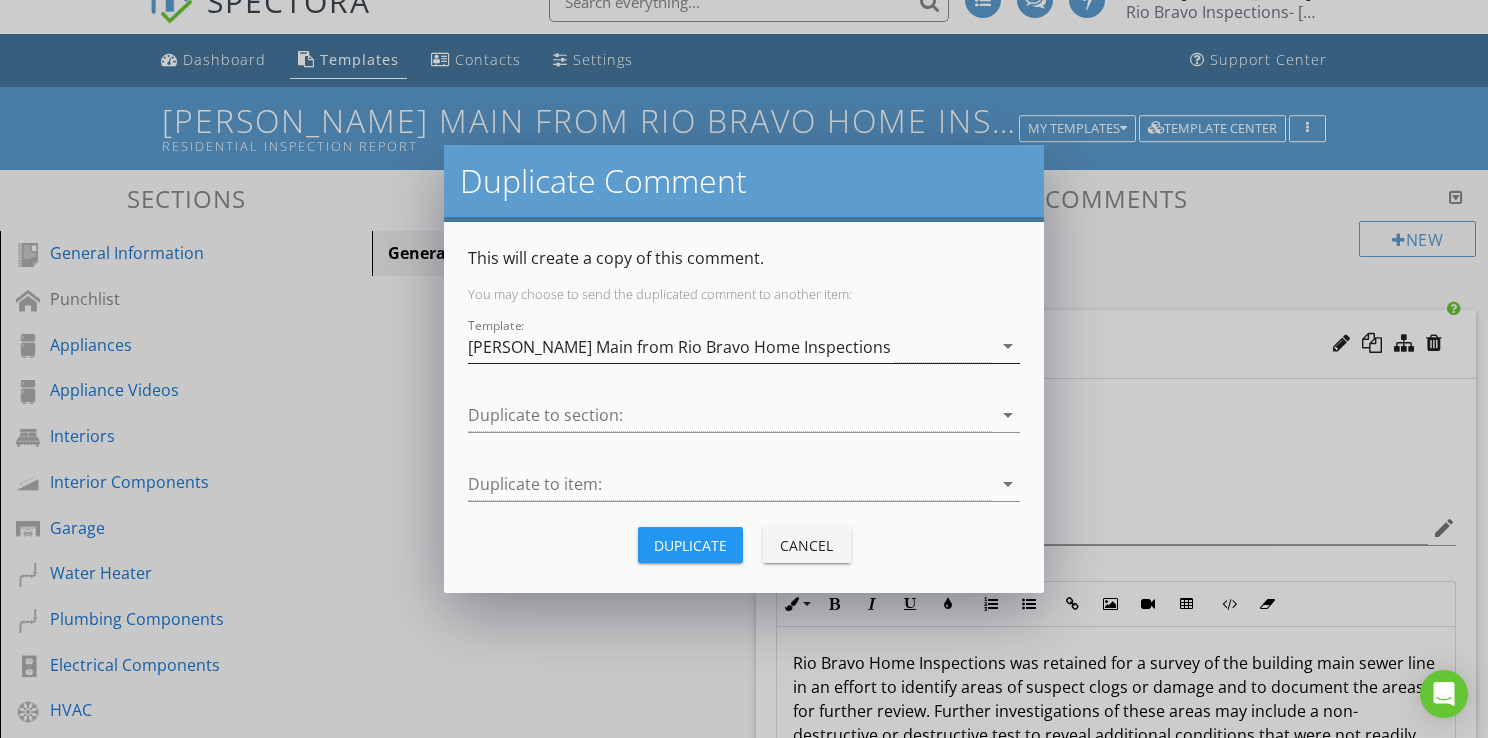 click on "[PERSON_NAME] Main from Rio Bravo Home Inspections" at bounding box center (679, 347) 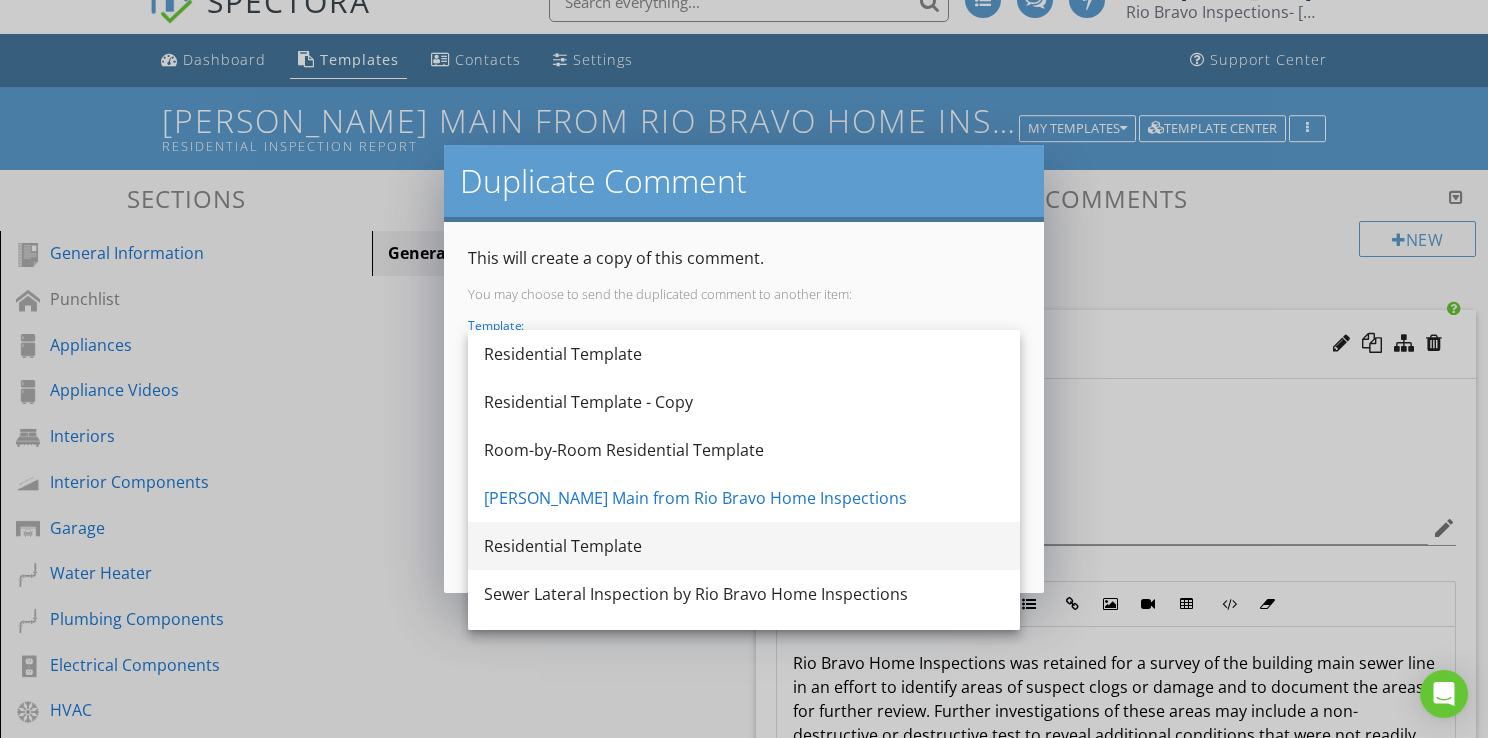 scroll, scrollTop: 36, scrollLeft: 0, axis: vertical 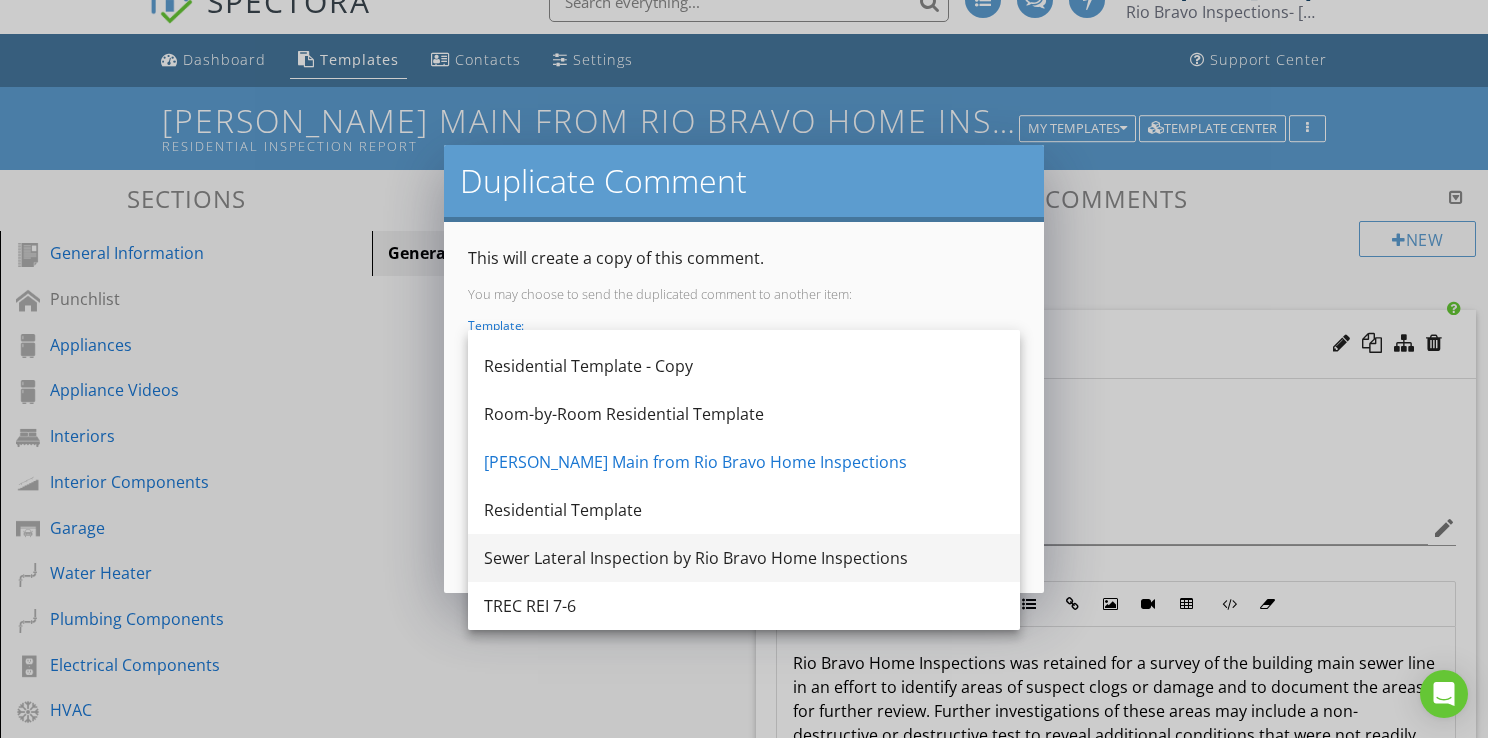 click on "Sewer Lateral Inspection by Rio Bravo Home Inspections" at bounding box center (744, 558) 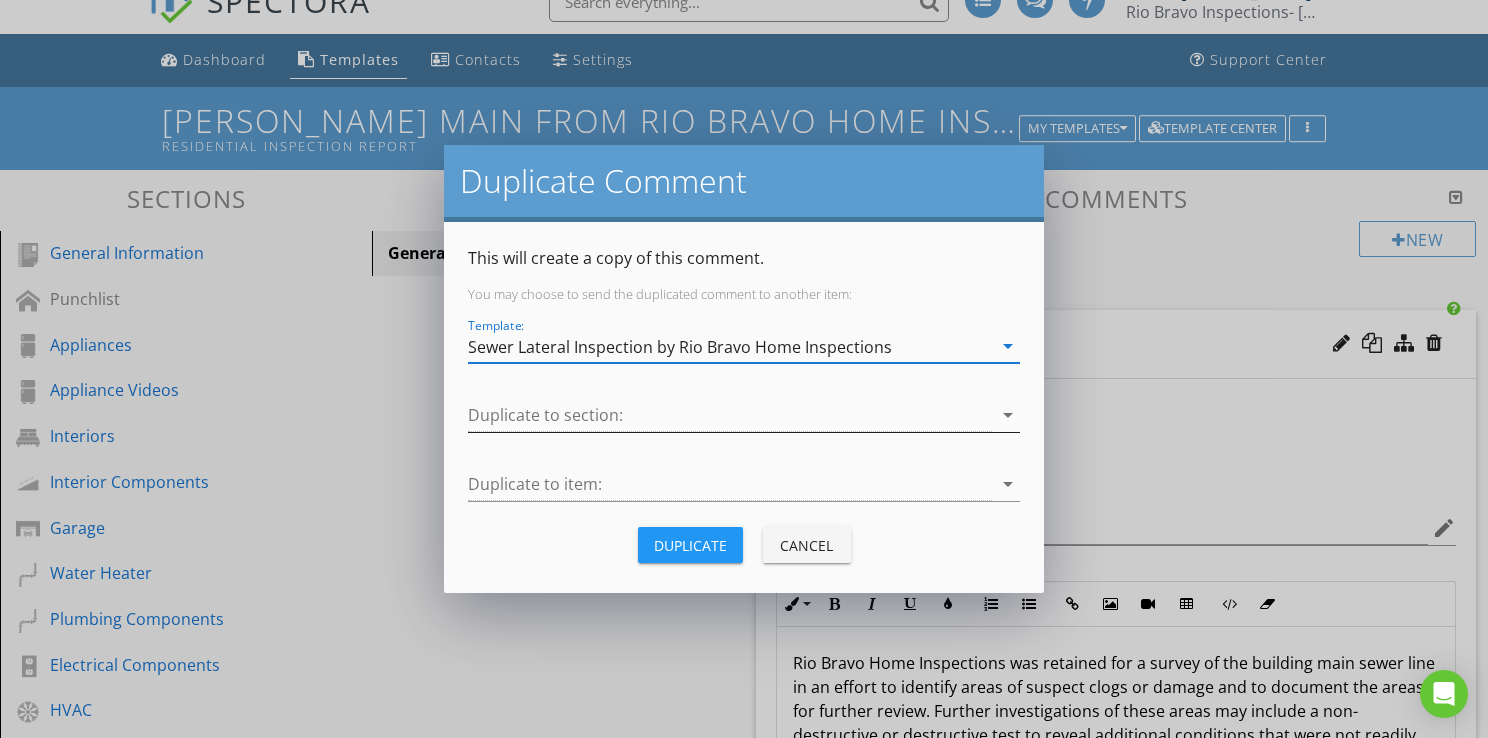 click at bounding box center (730, 415) 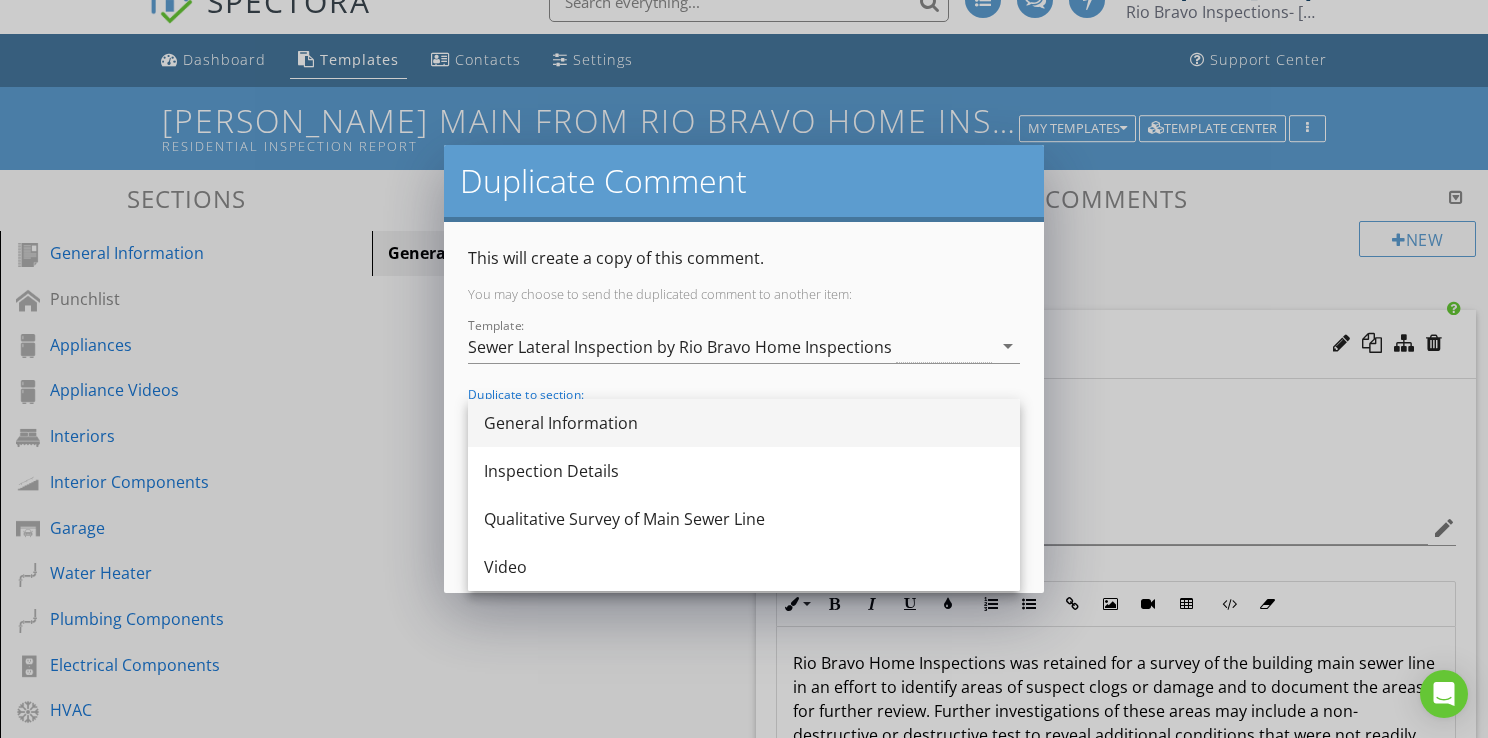 click on "General Information" at bounding box center (744, 423) 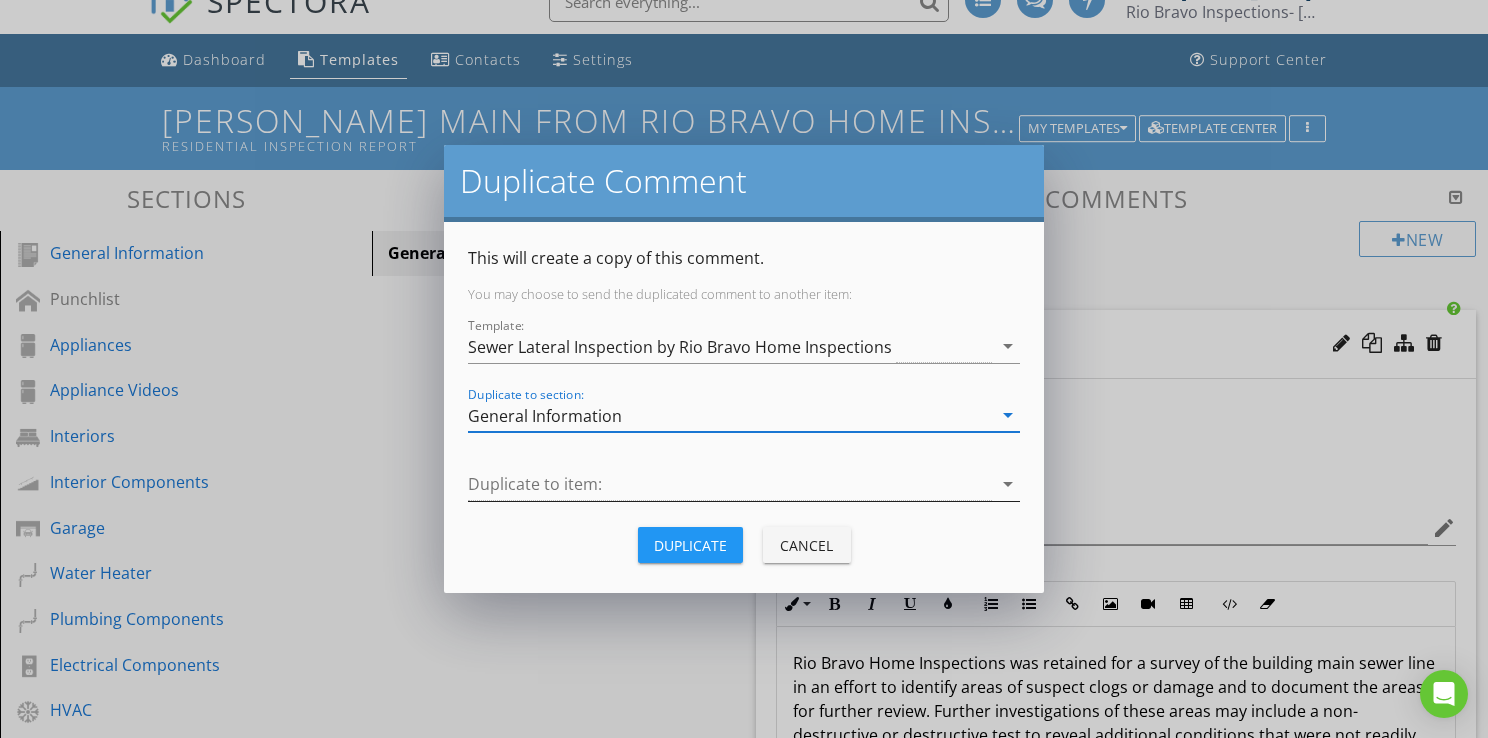 click at bounding box center (730, 484) 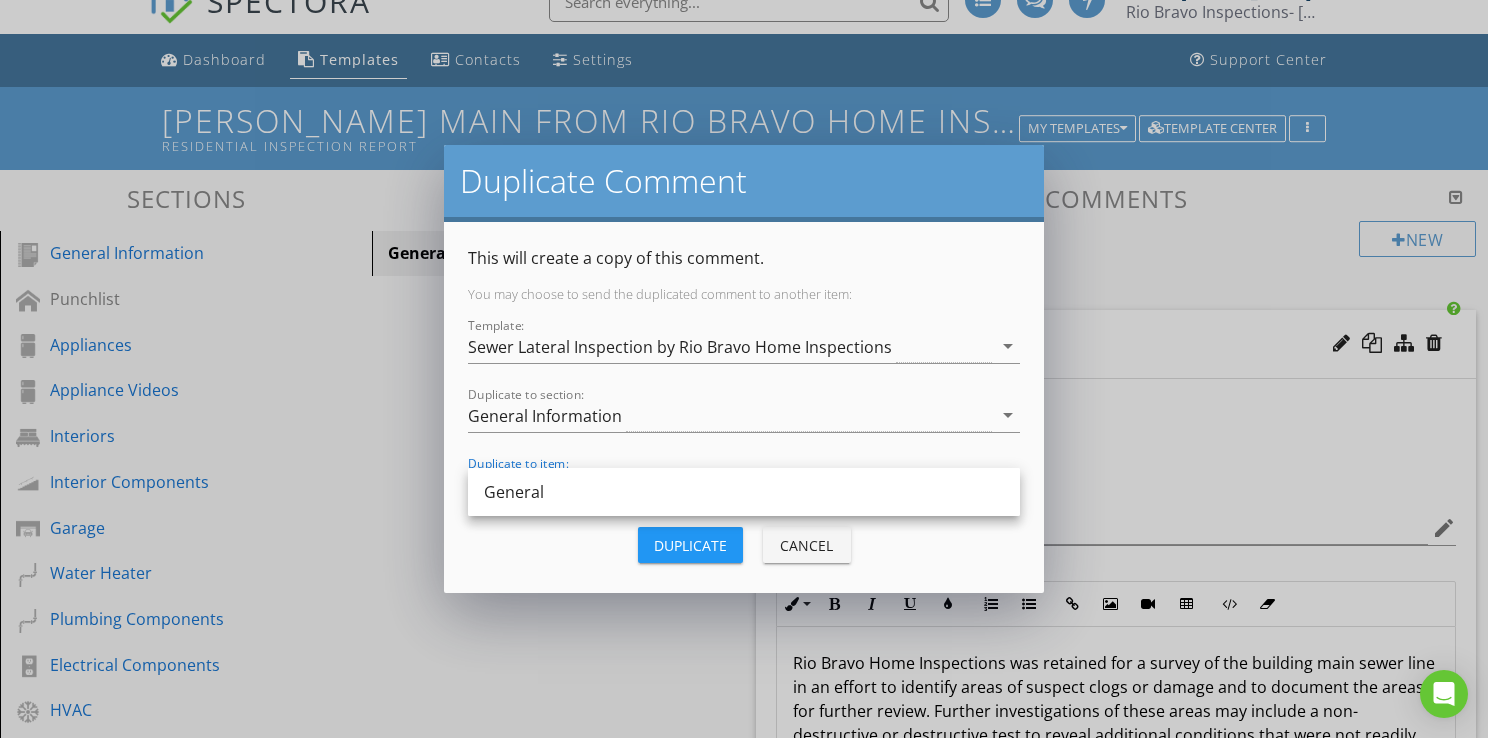 click on "General" at bounding box center (744, 492) 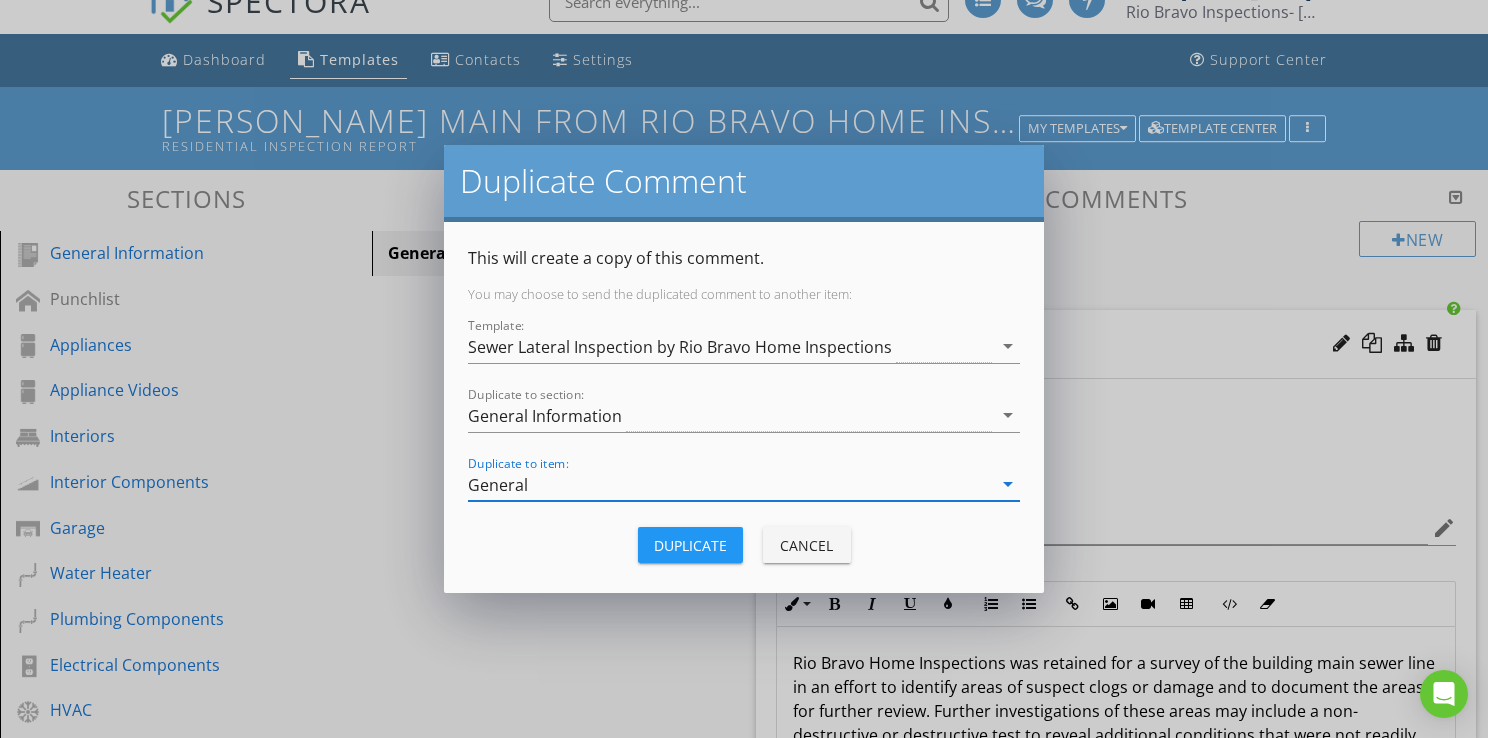 click on "General" at bounding box center (730, 484) 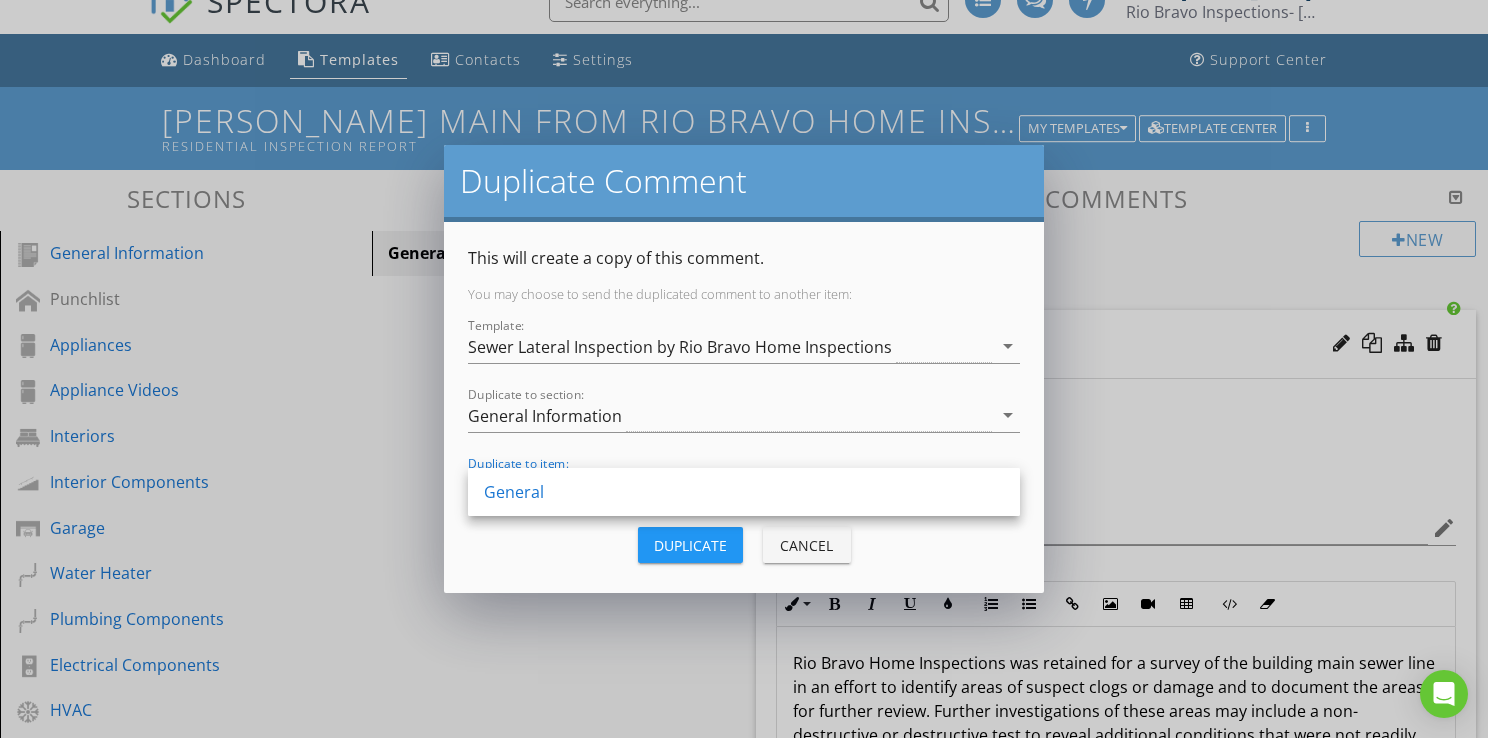 click on "Duplicate to section: General Information arrow_drop_down" at bounding box center (744, 425) 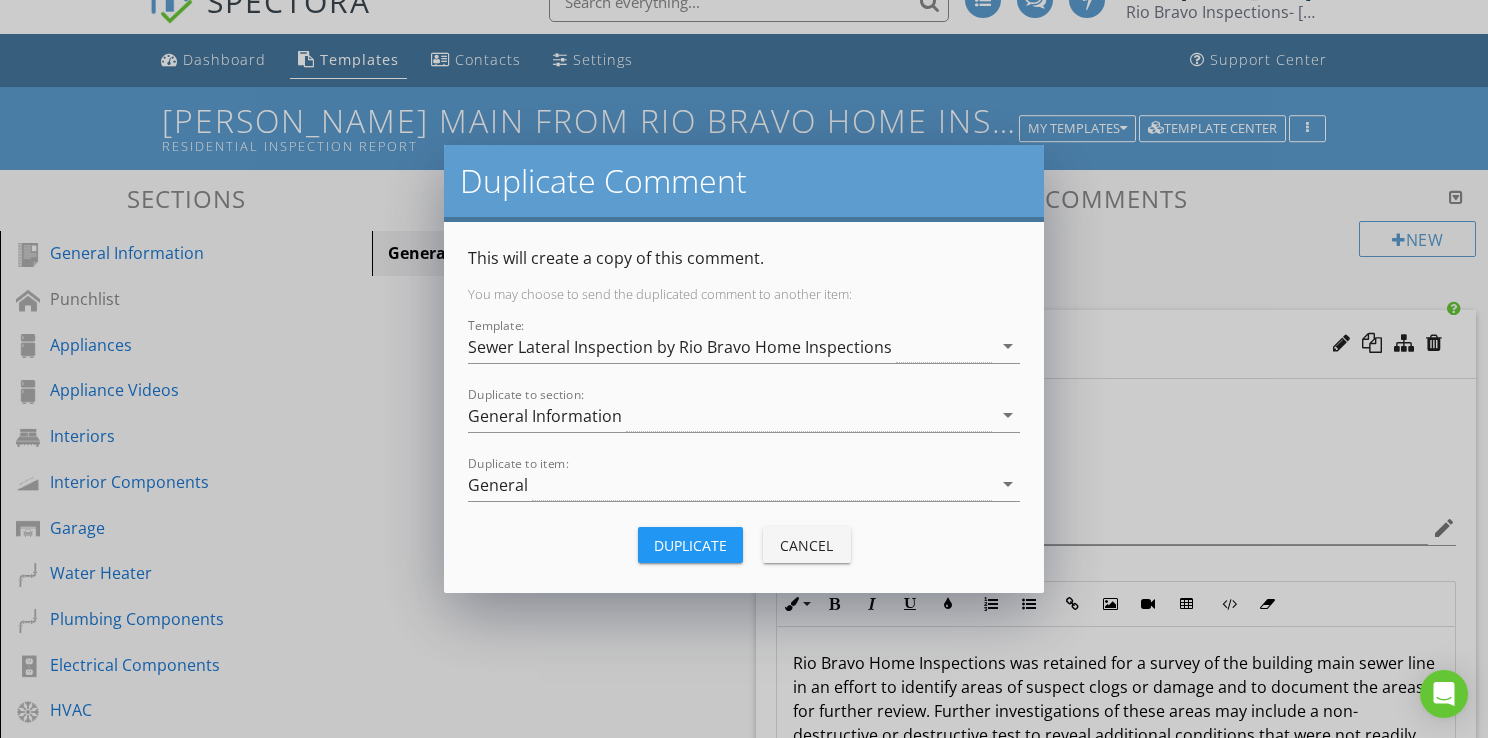 click on "Cancel" at bounding box center (807, 545) 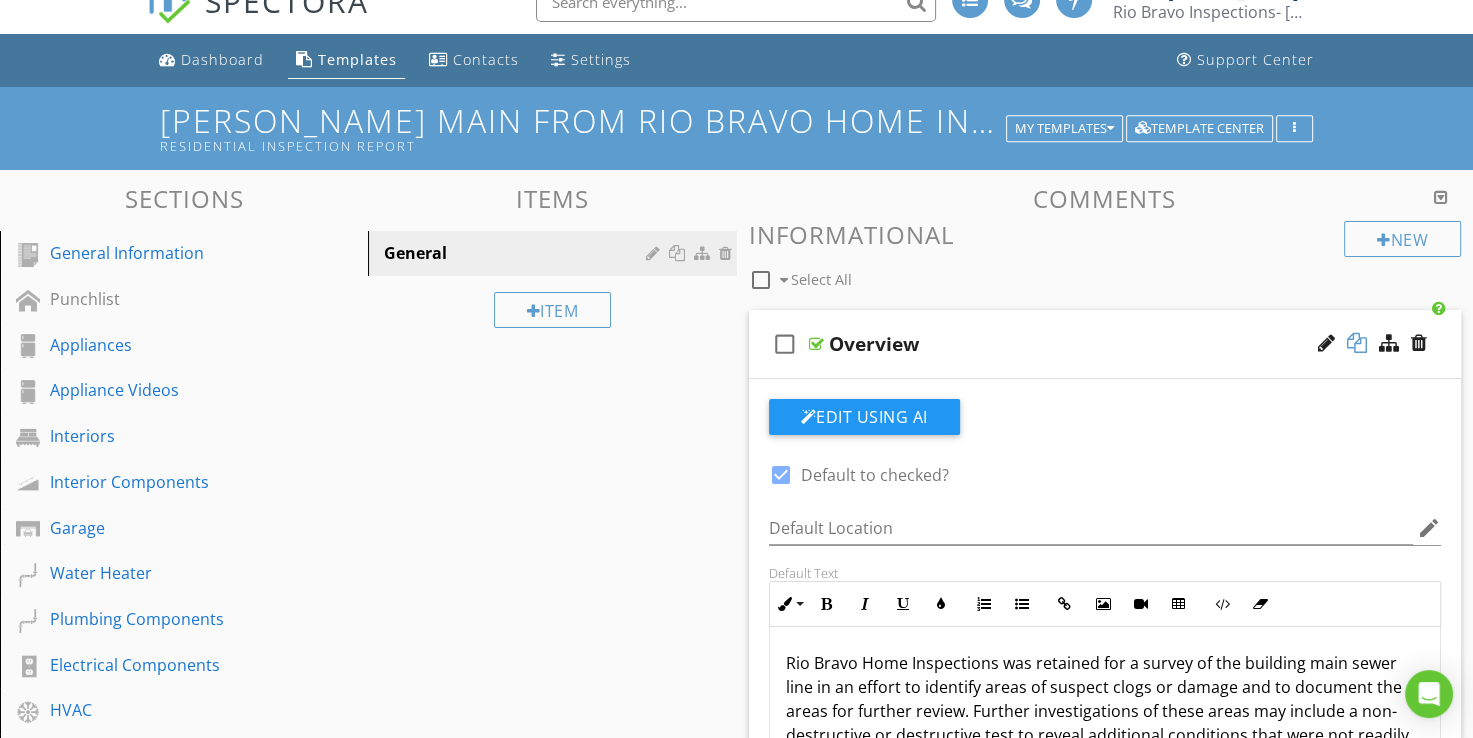 click at bounding box center [1357, 343] 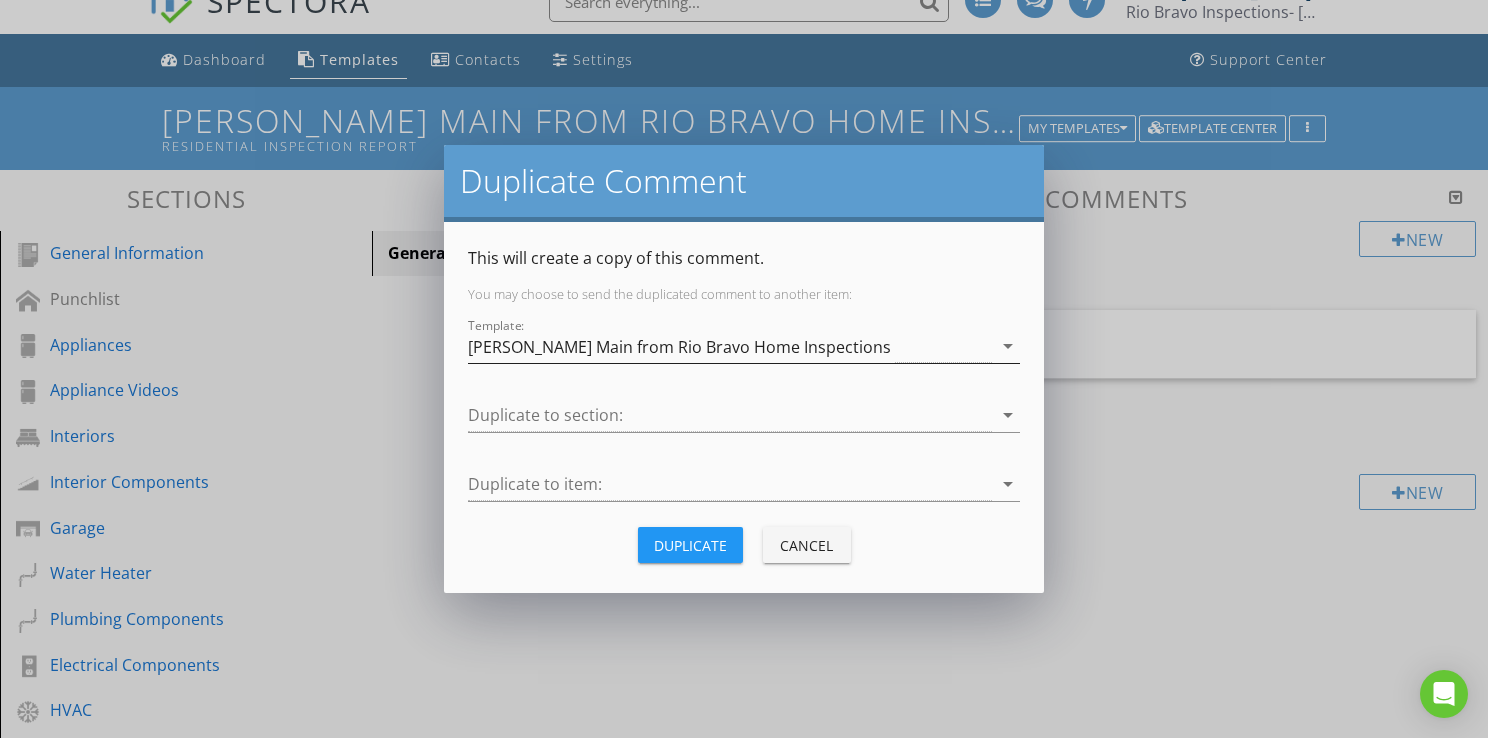 click on "[PERSON_NAME] Main from Rio Bravo Home Inspections" at bounding box center [679, 347] 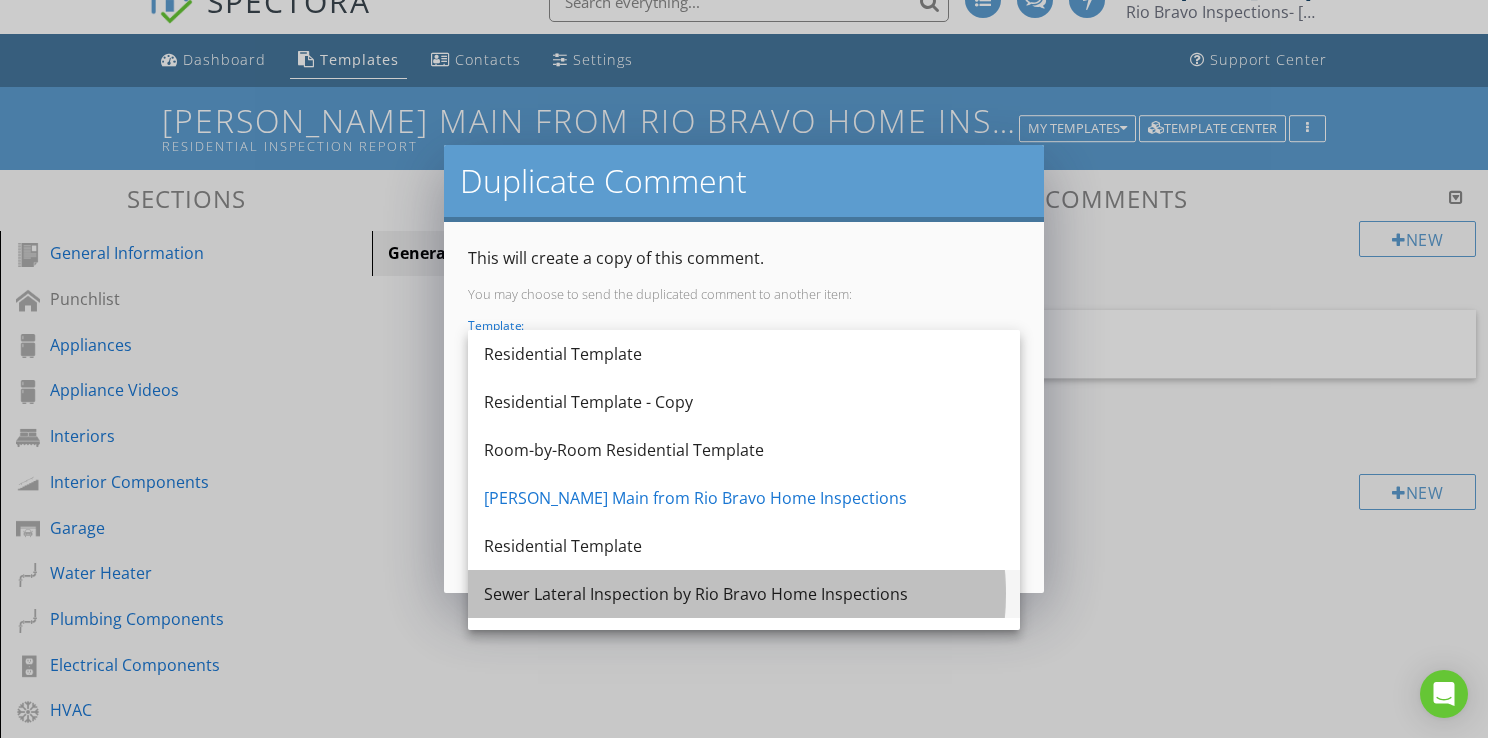 click on "Sewer Lateral Inspection by Rio Bravo Home Inspections" at bounding box center [744, 594] 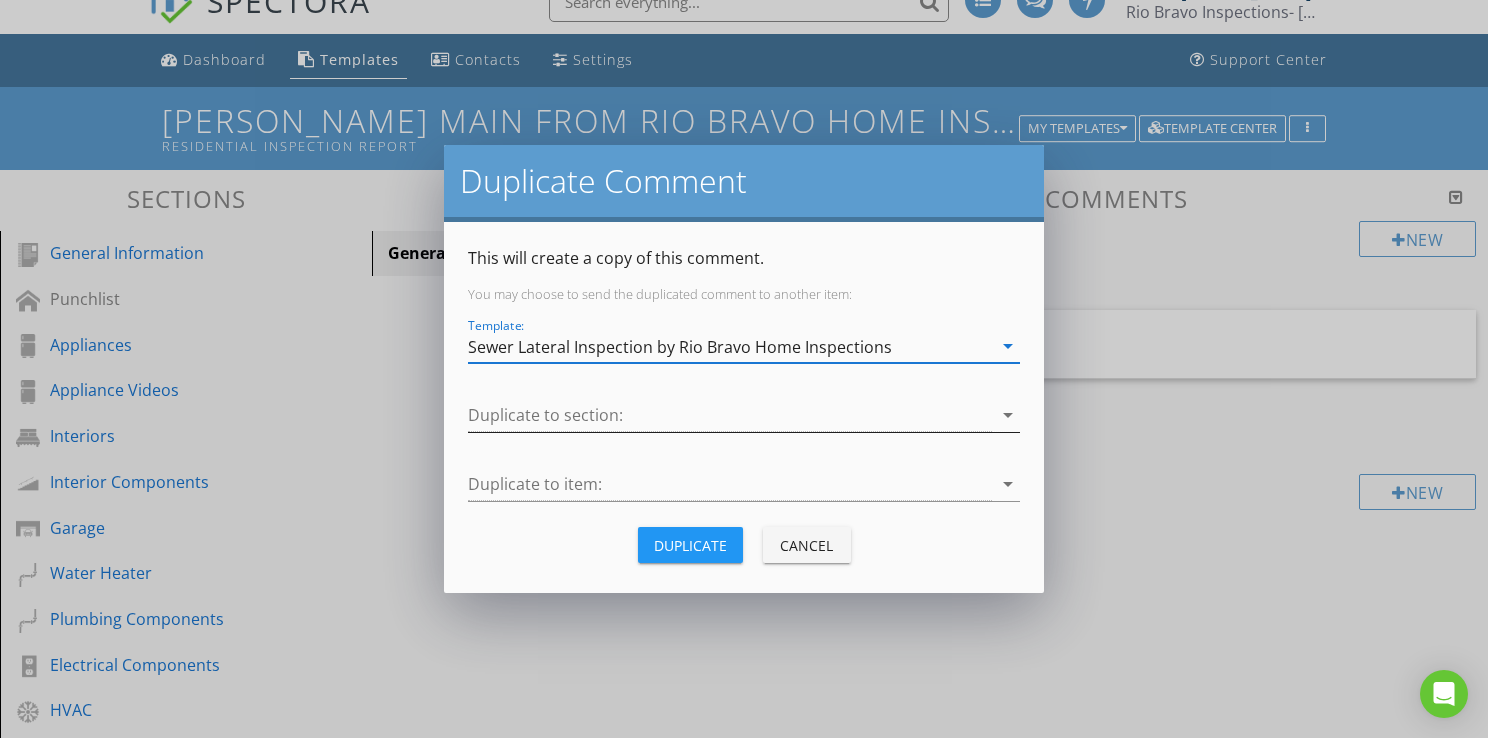 click at bounding box center [730, 415] 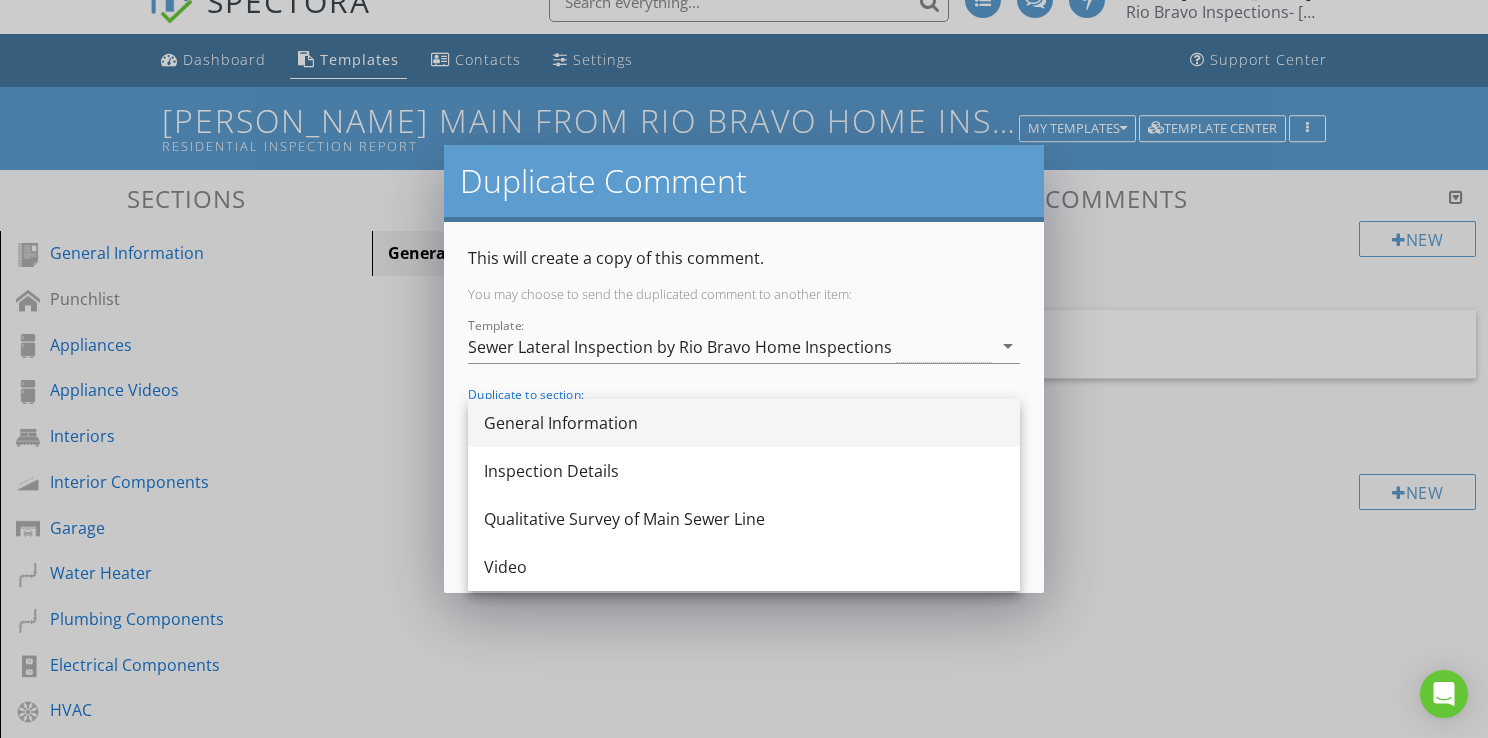 click on "General Information" at bounding box center [744, 423] 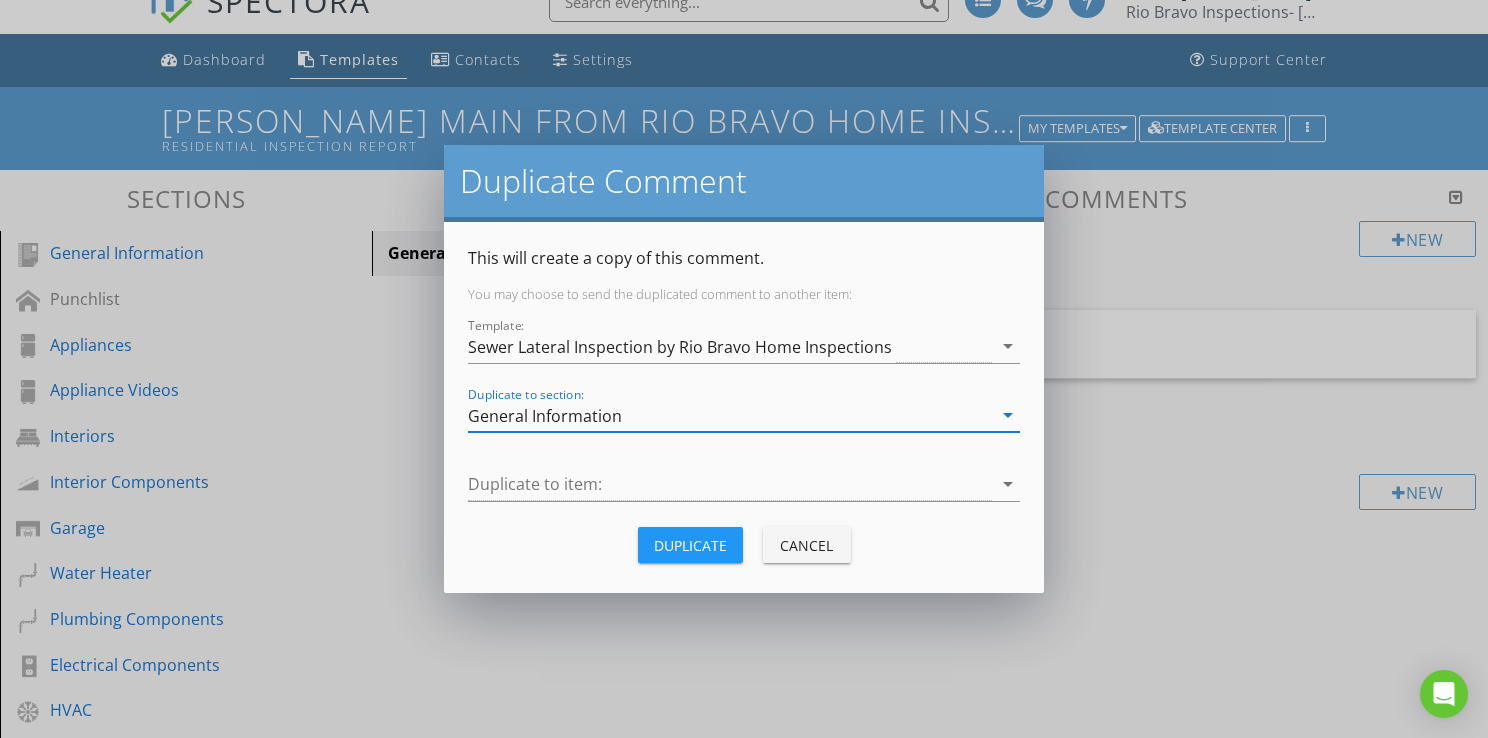 click on "Duplicate" at bounding box center [690, 545] 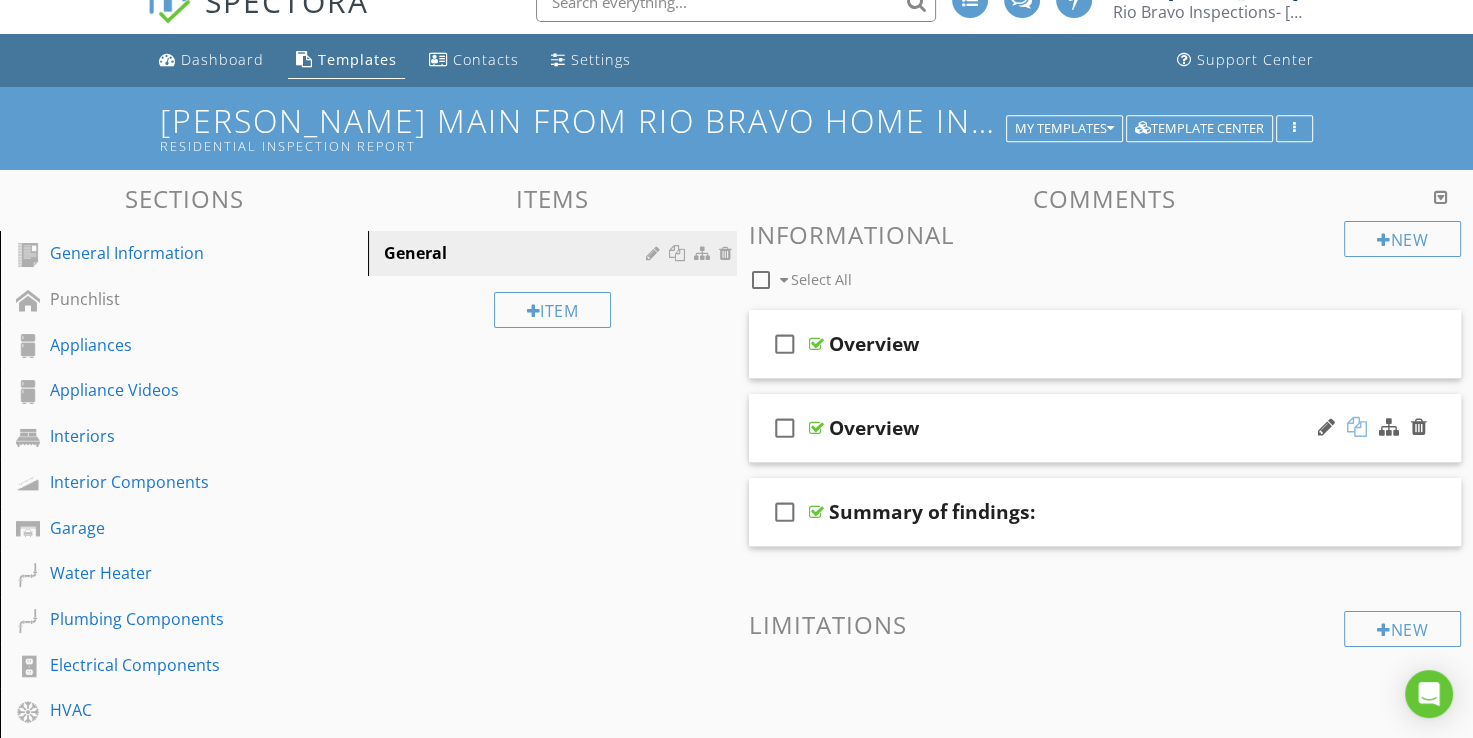 click at bounding box center (1357, 427) 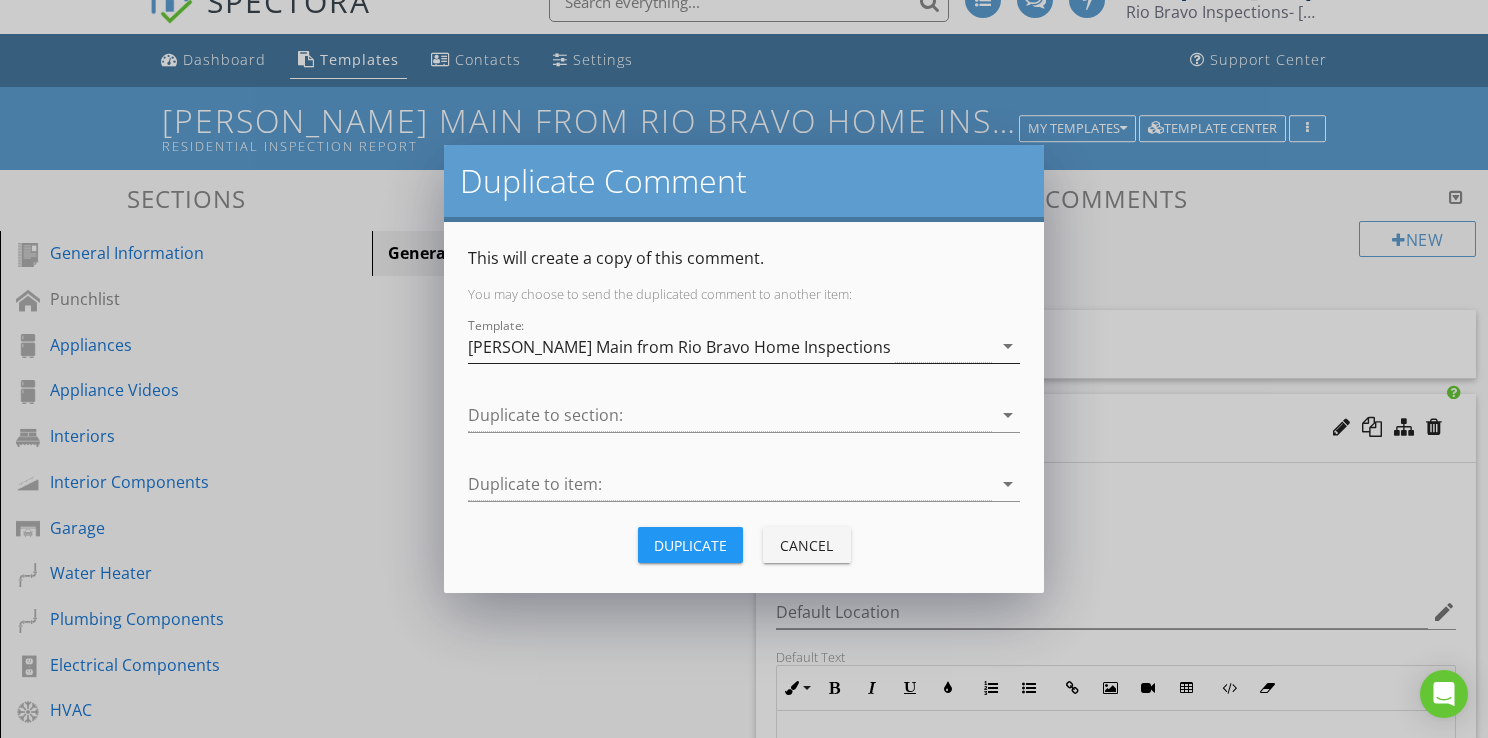 click on "[PERSON_NAME] Main from Rio Bravo Home Inspections" at bounding box center [679, 347] 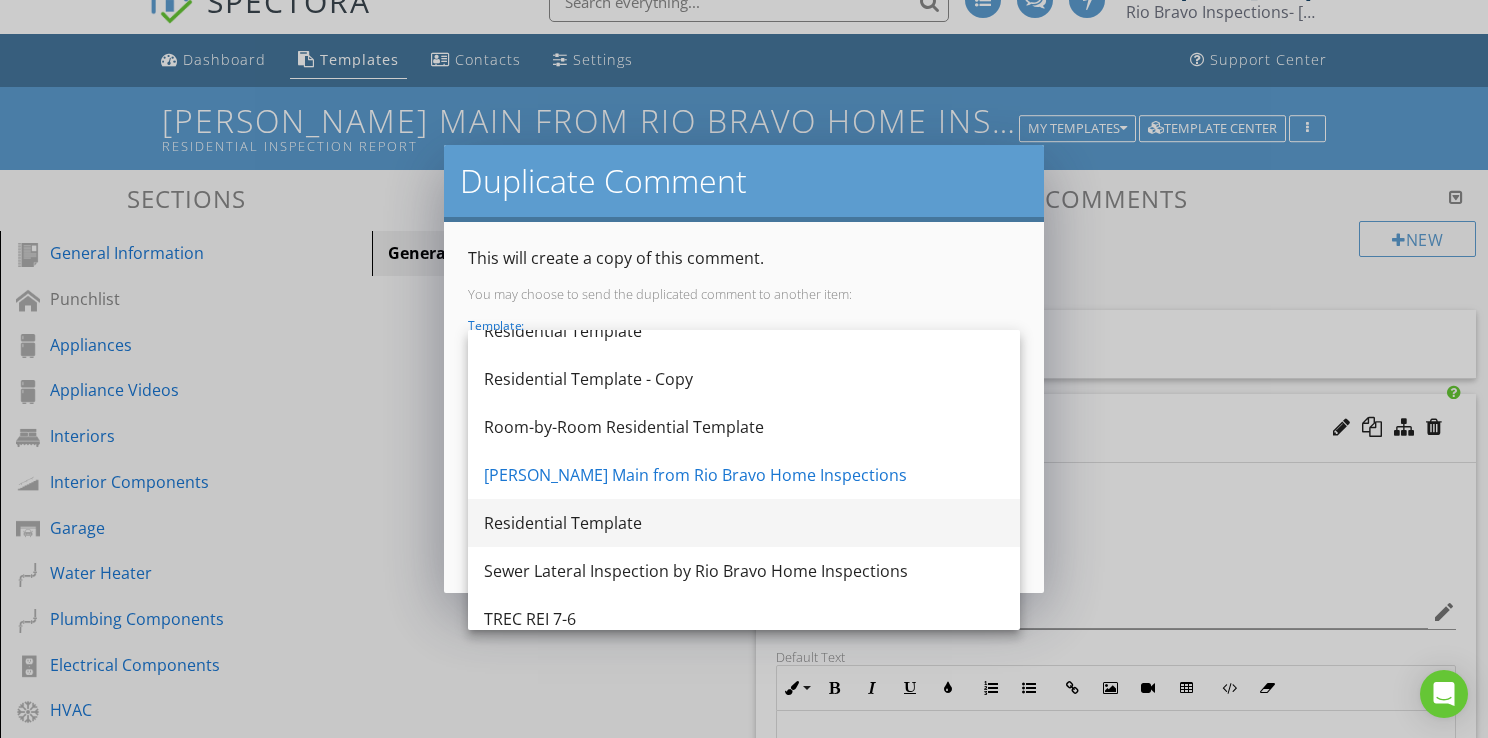 scroll, scrollTop: 36, scrollLeft: 0, axis: vertical 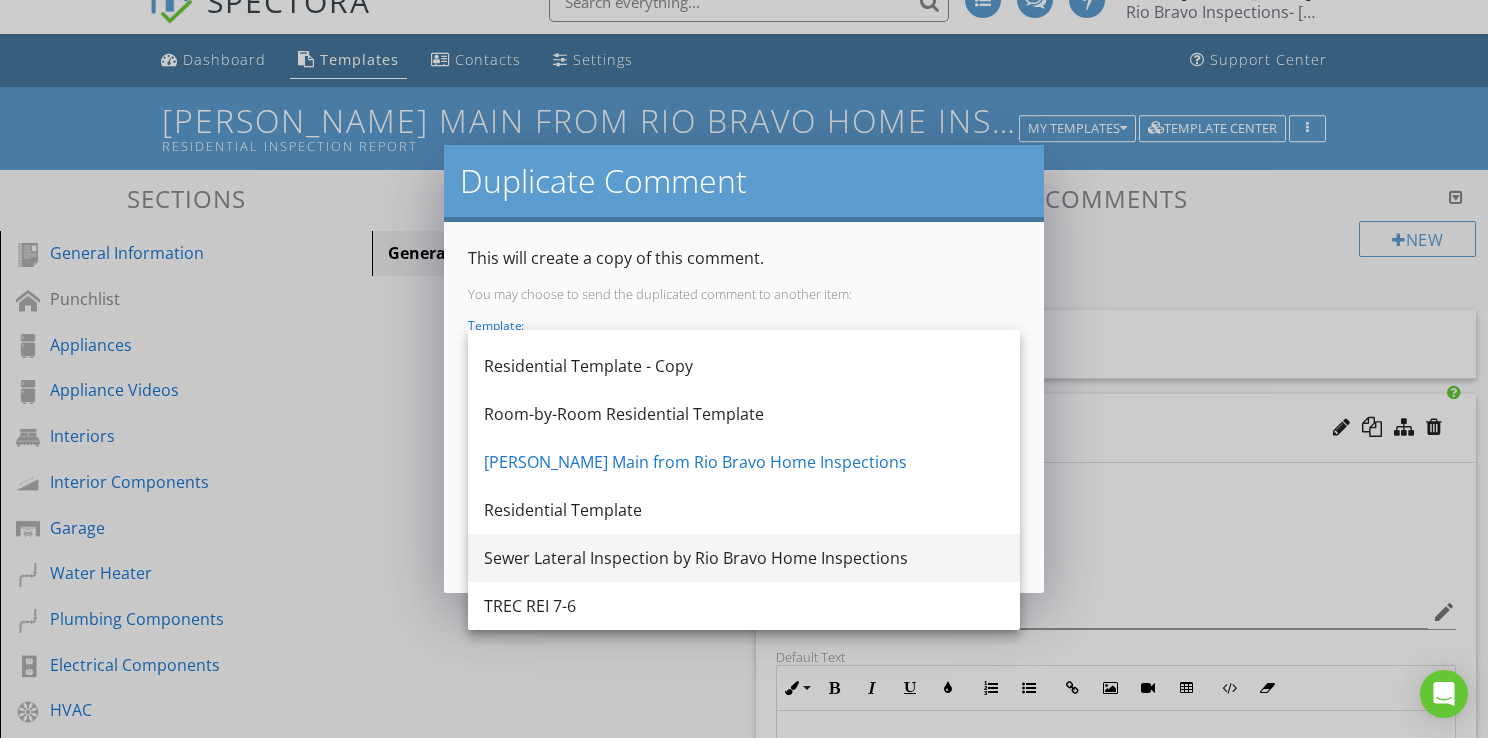 click on "Sewer Lateral Inspection by Rio Bravo Home Inspections" at bounding box center [744, 558] 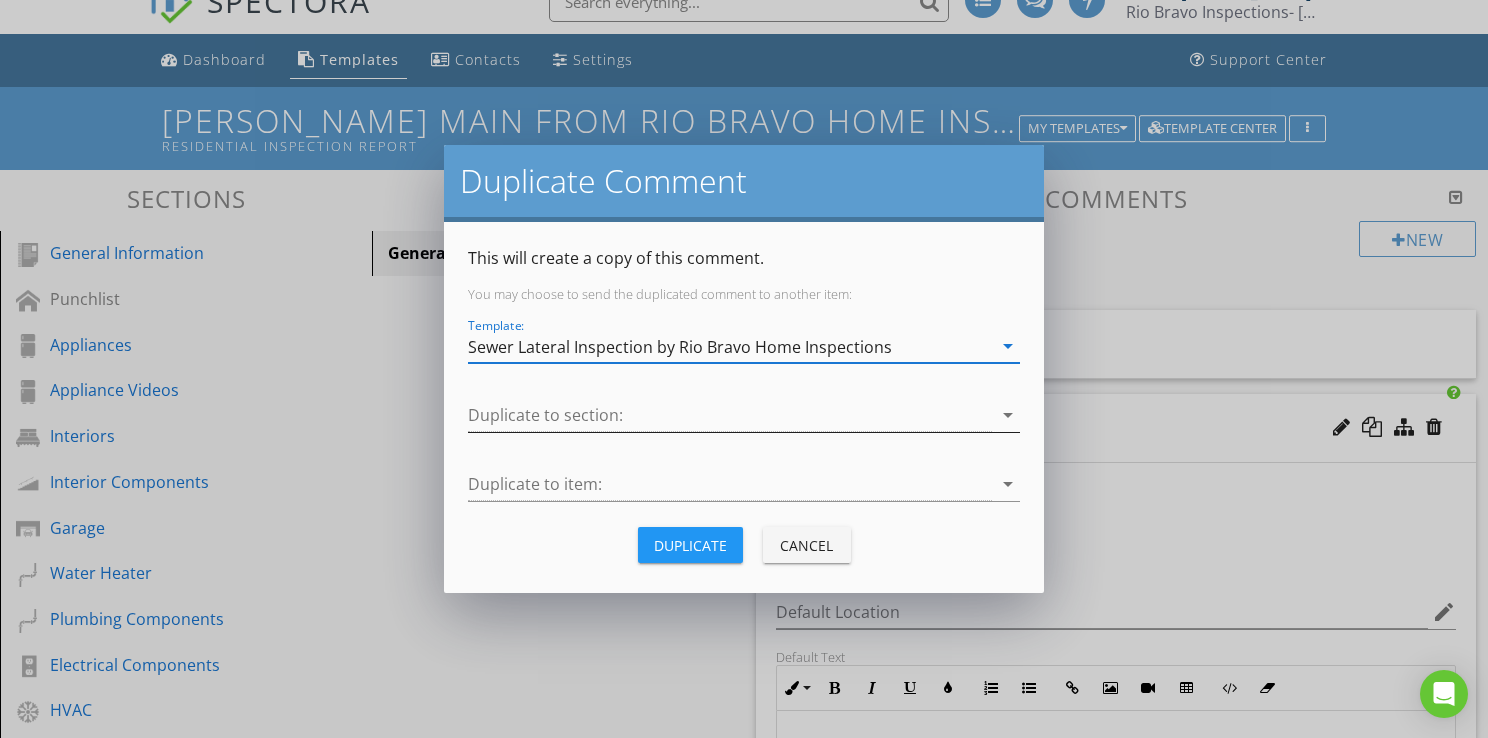 click at bounding box center [730, 415] 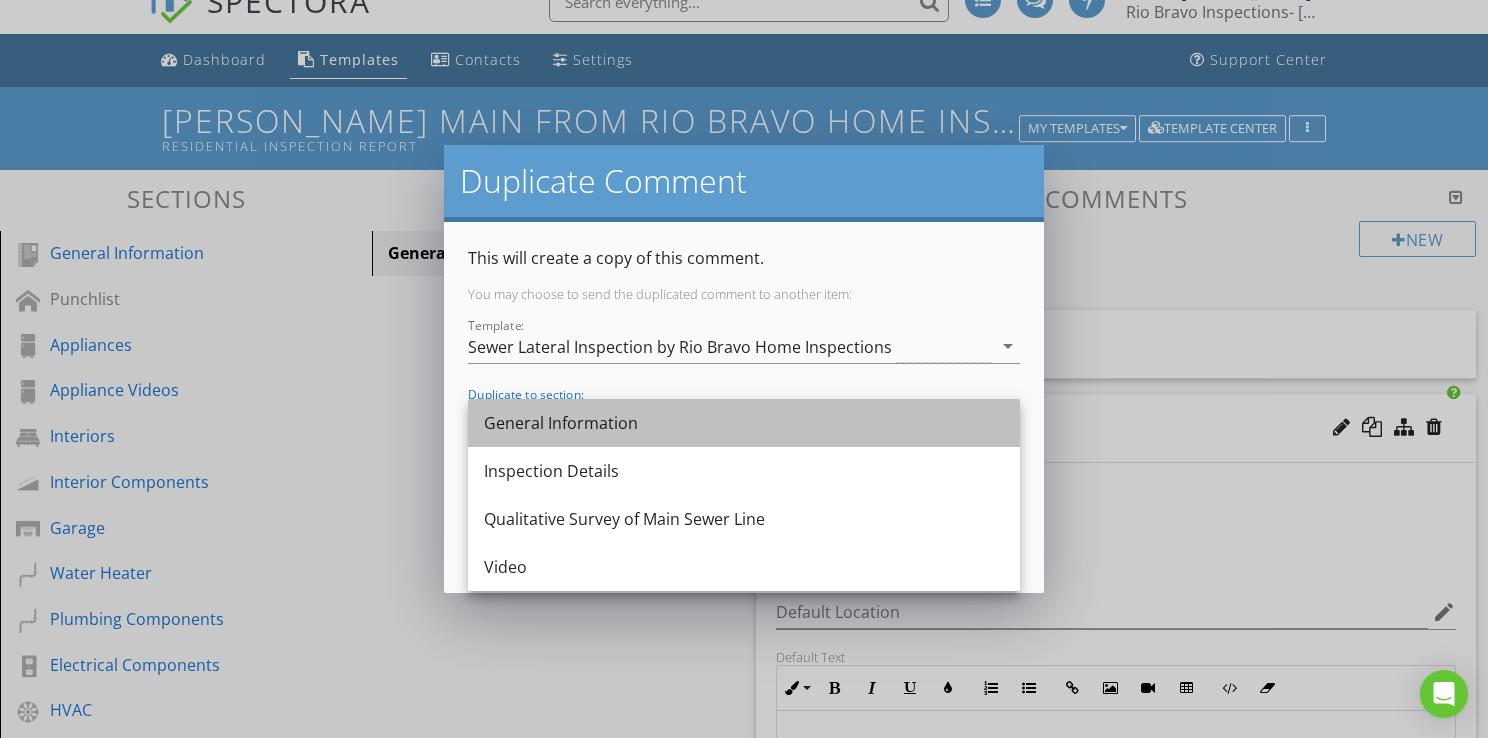 click on "General Information" at bounding box center (744, 423) 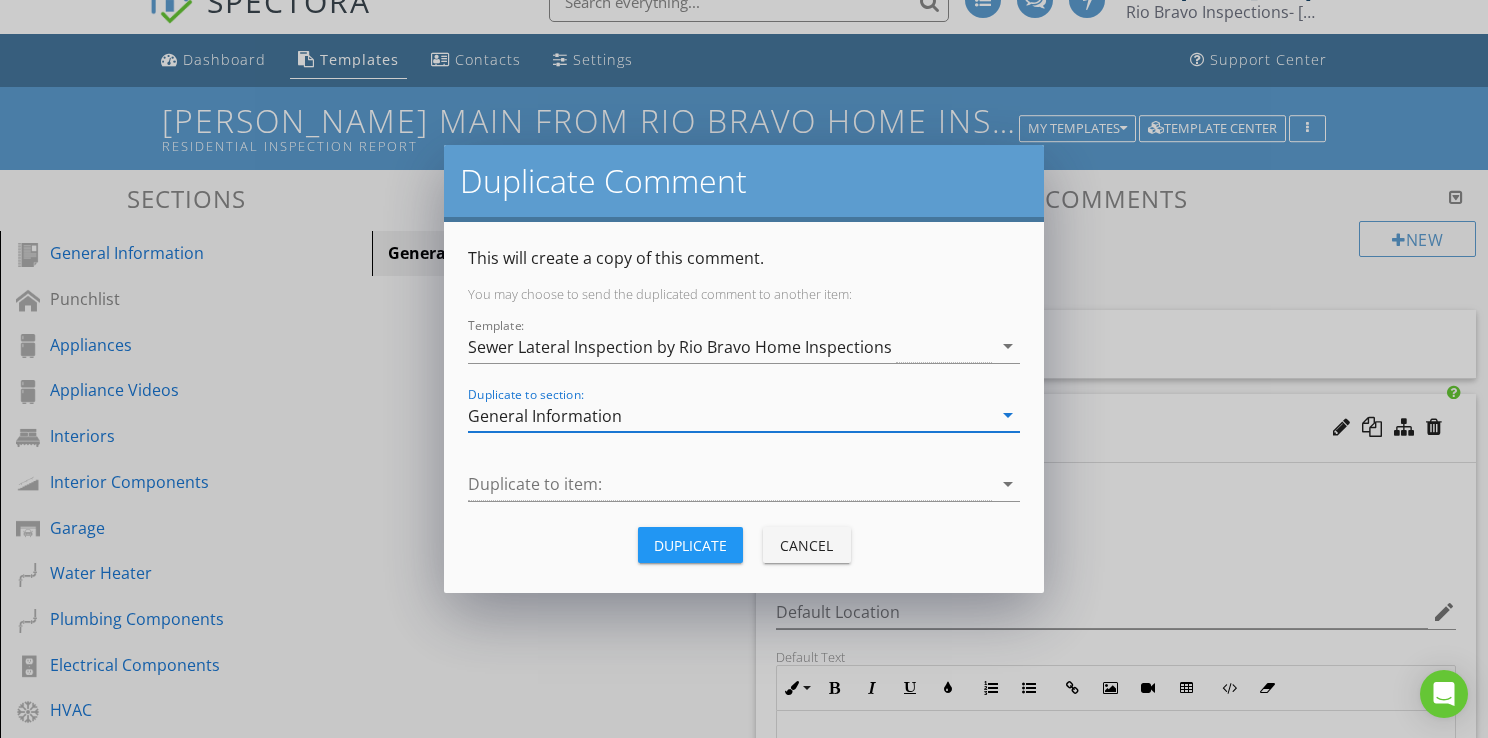 click on "Duplicate" at bounding box center [690, 545] 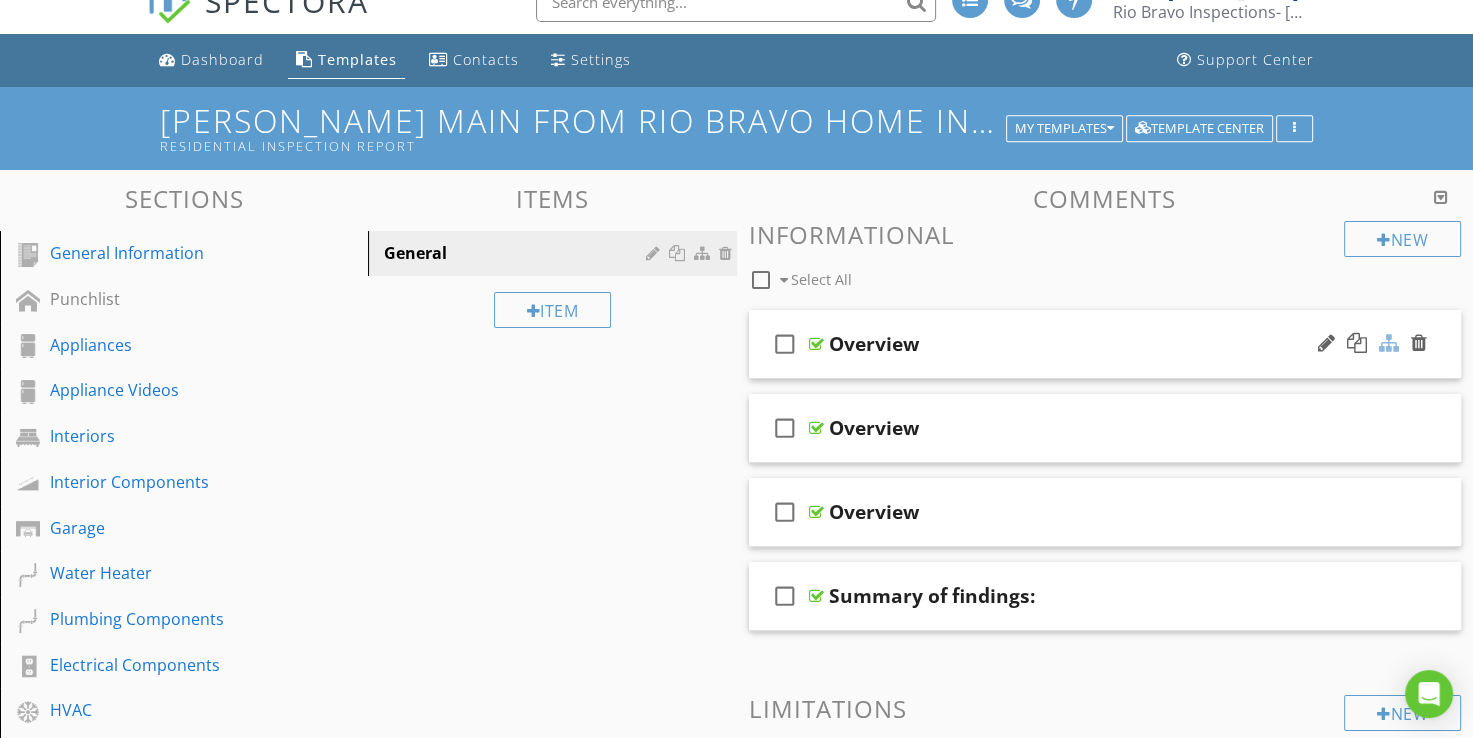 click at bounding box center (1389, 343) 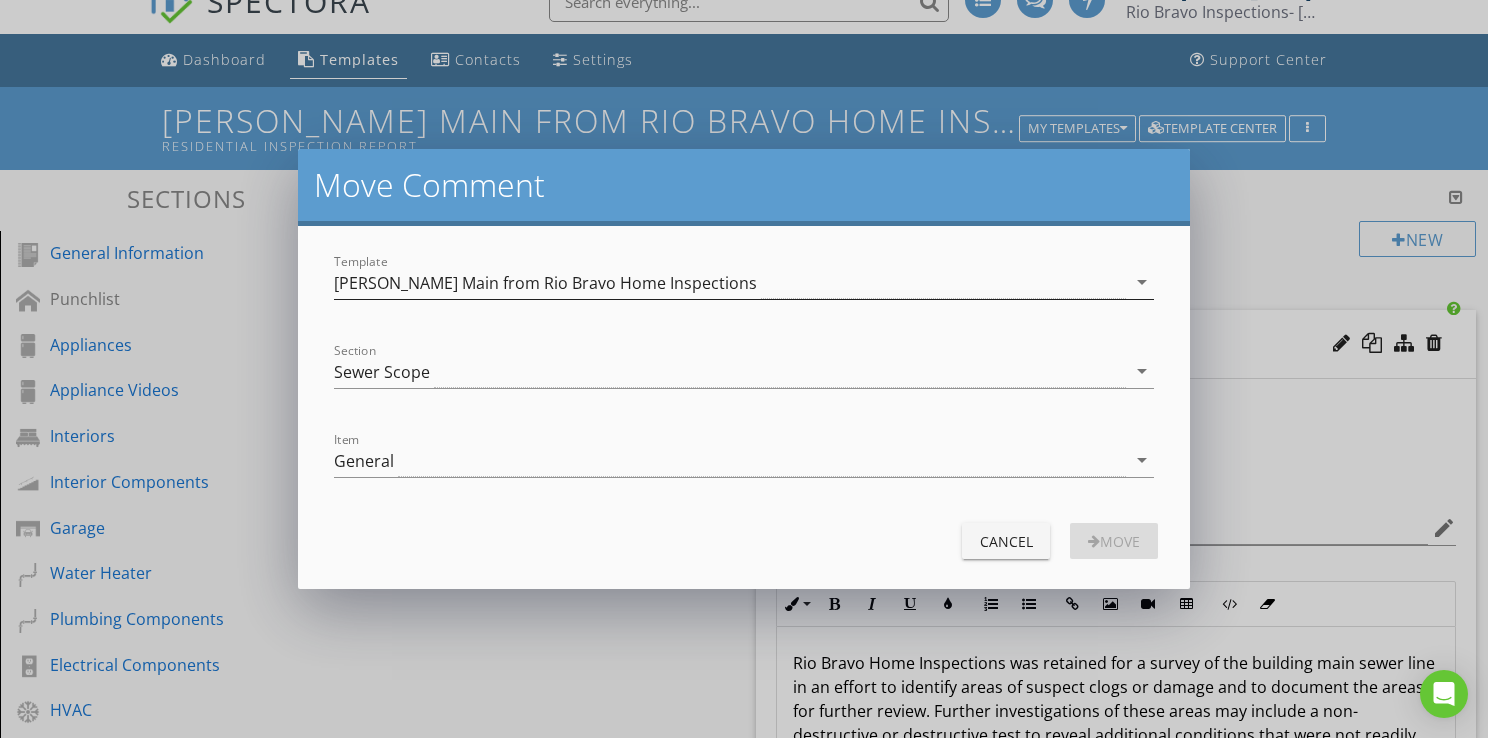 click on "[PERSON_NAME] Main from Rio Bravo Home Inspections" at bounding box center [730, 282] 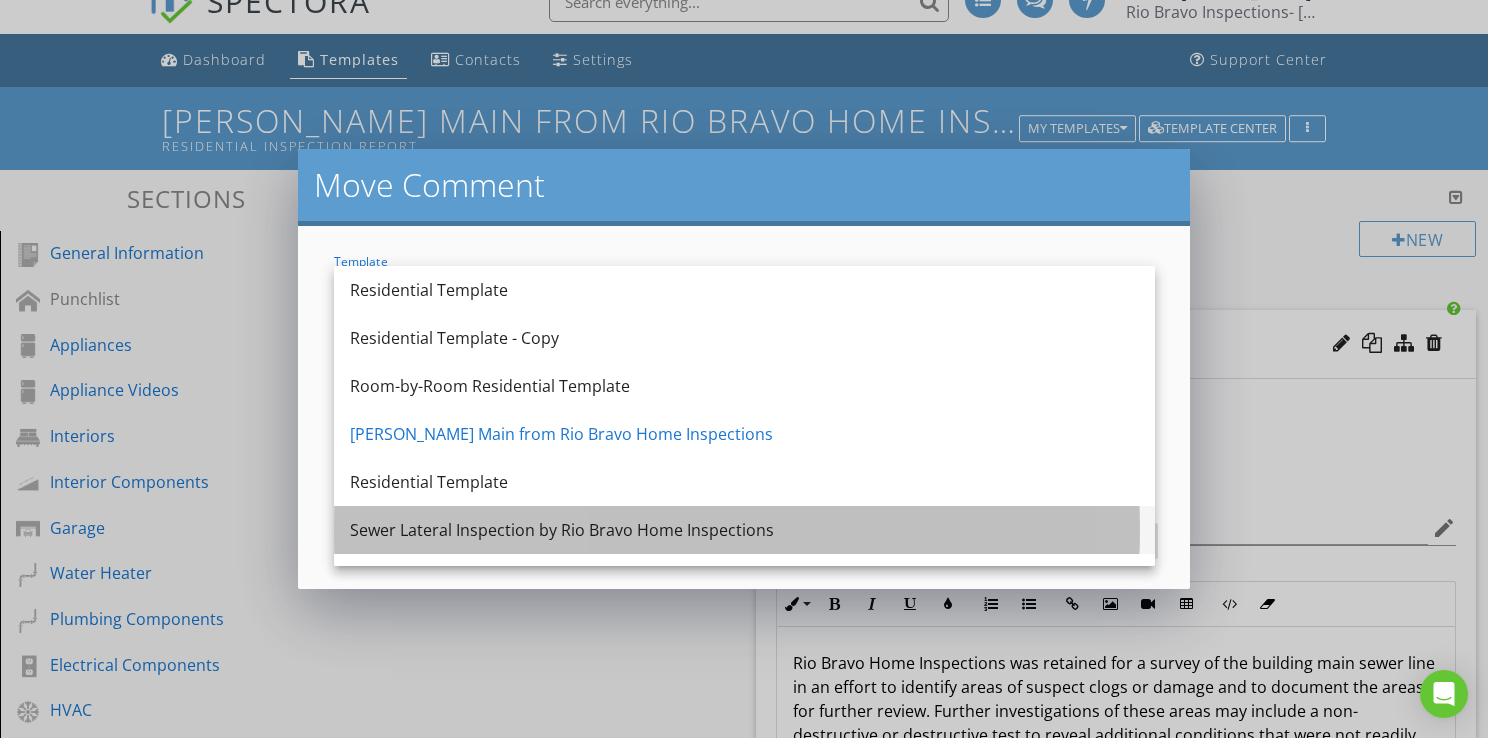 click on "Sewer Lateral Inspection by Rio Bravo Home Inspections" at bounding box center [744, 530] 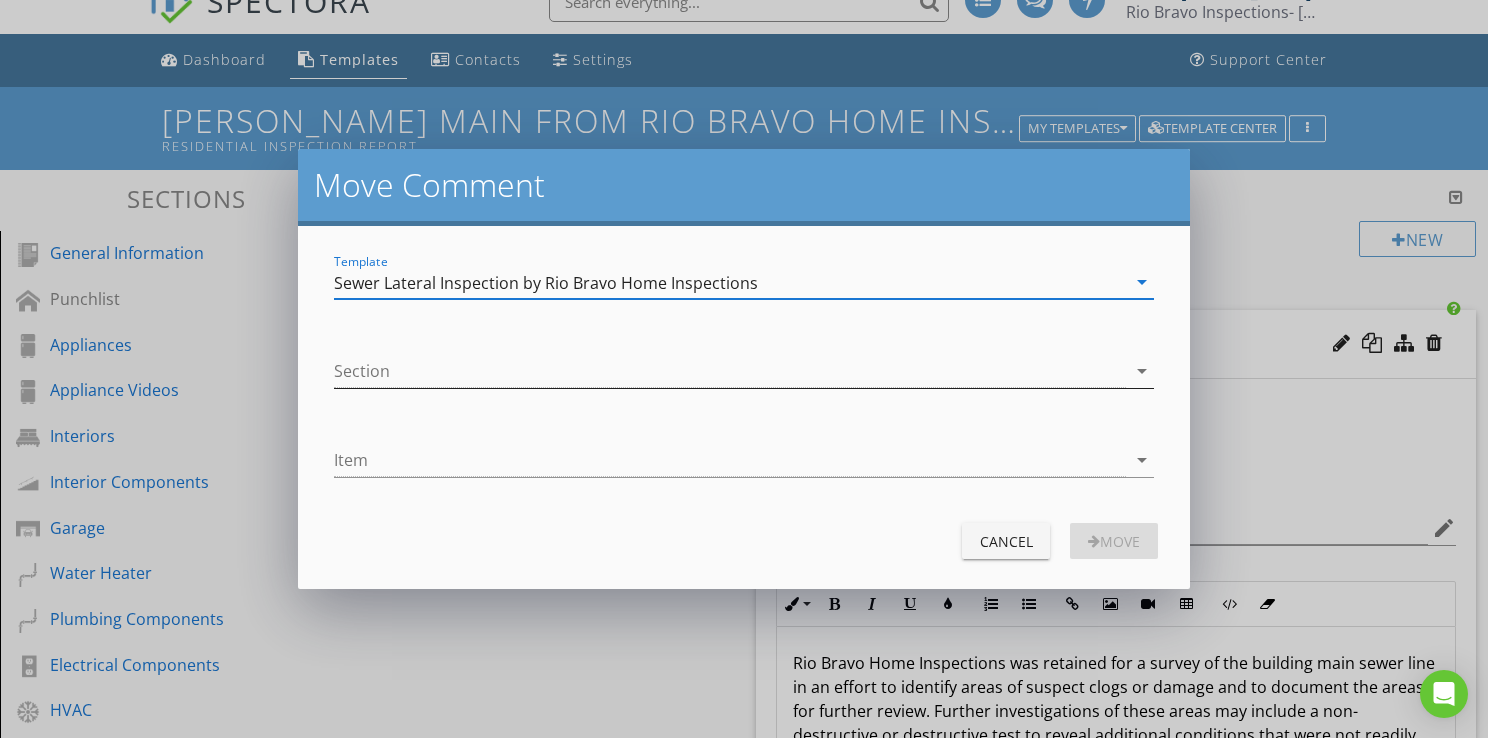 click at bounding box center (730, 371) 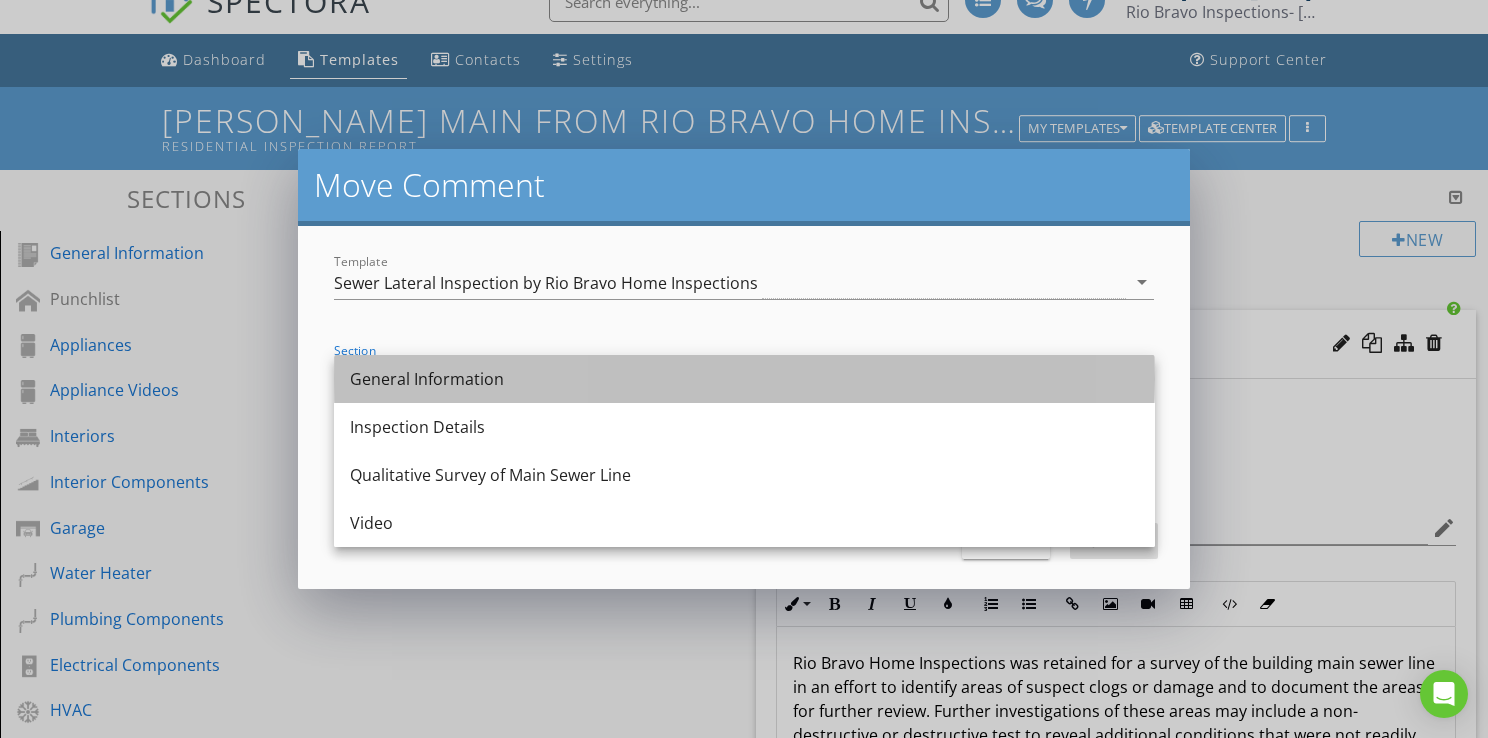 click on "General Information" at bounding box center [744, 379] 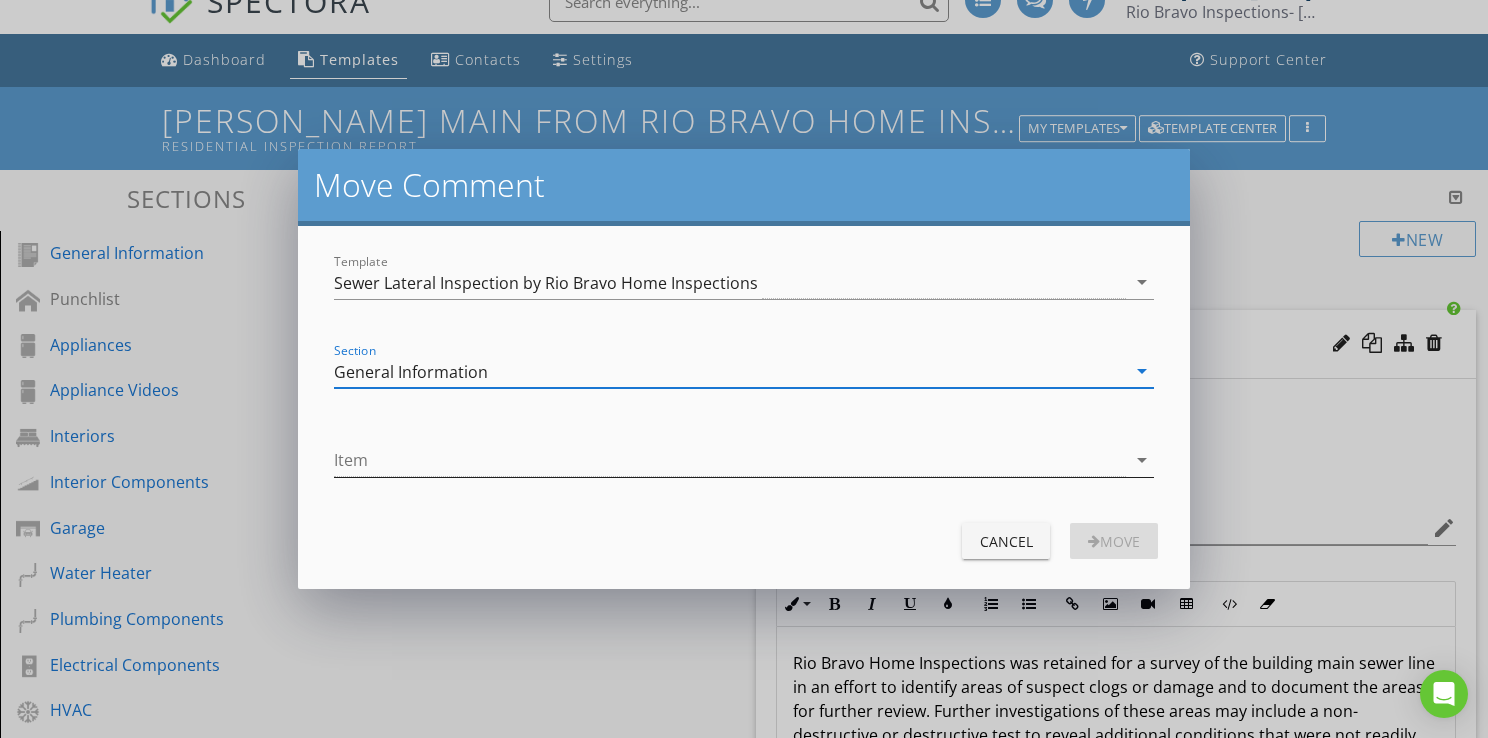 click at bounding box center (730, 460) 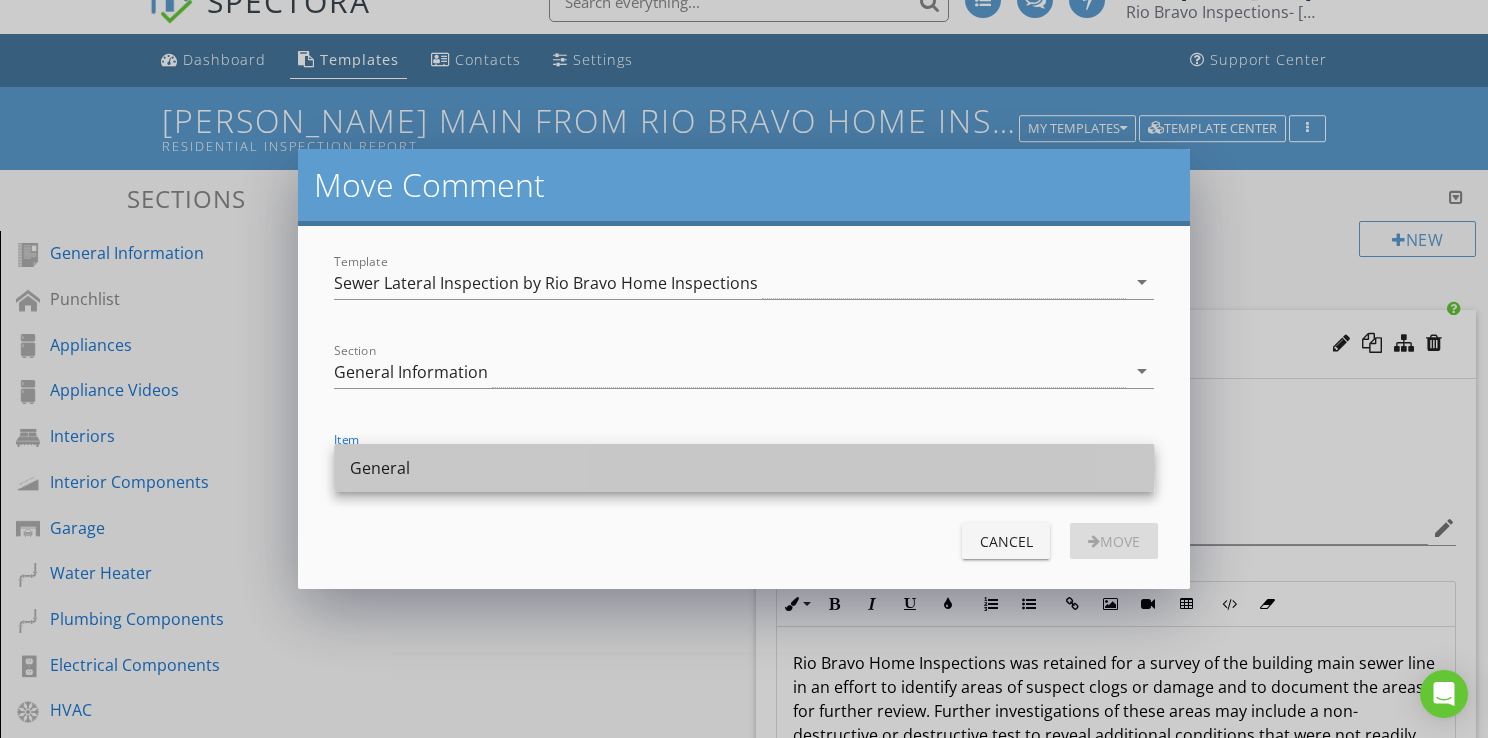 click on "General" at bounding box center [744, 468] 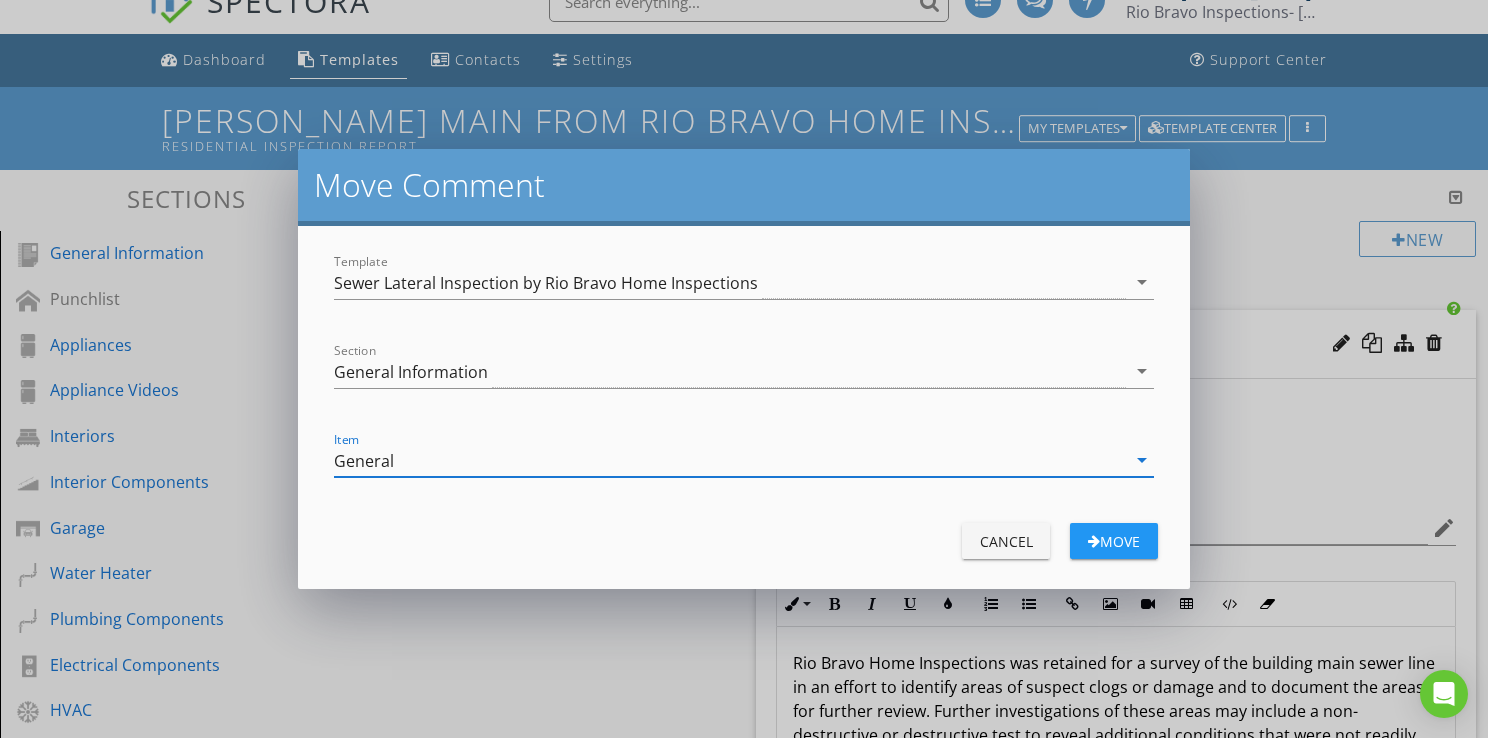 click on "Move" at bounding box center (1114, 541) 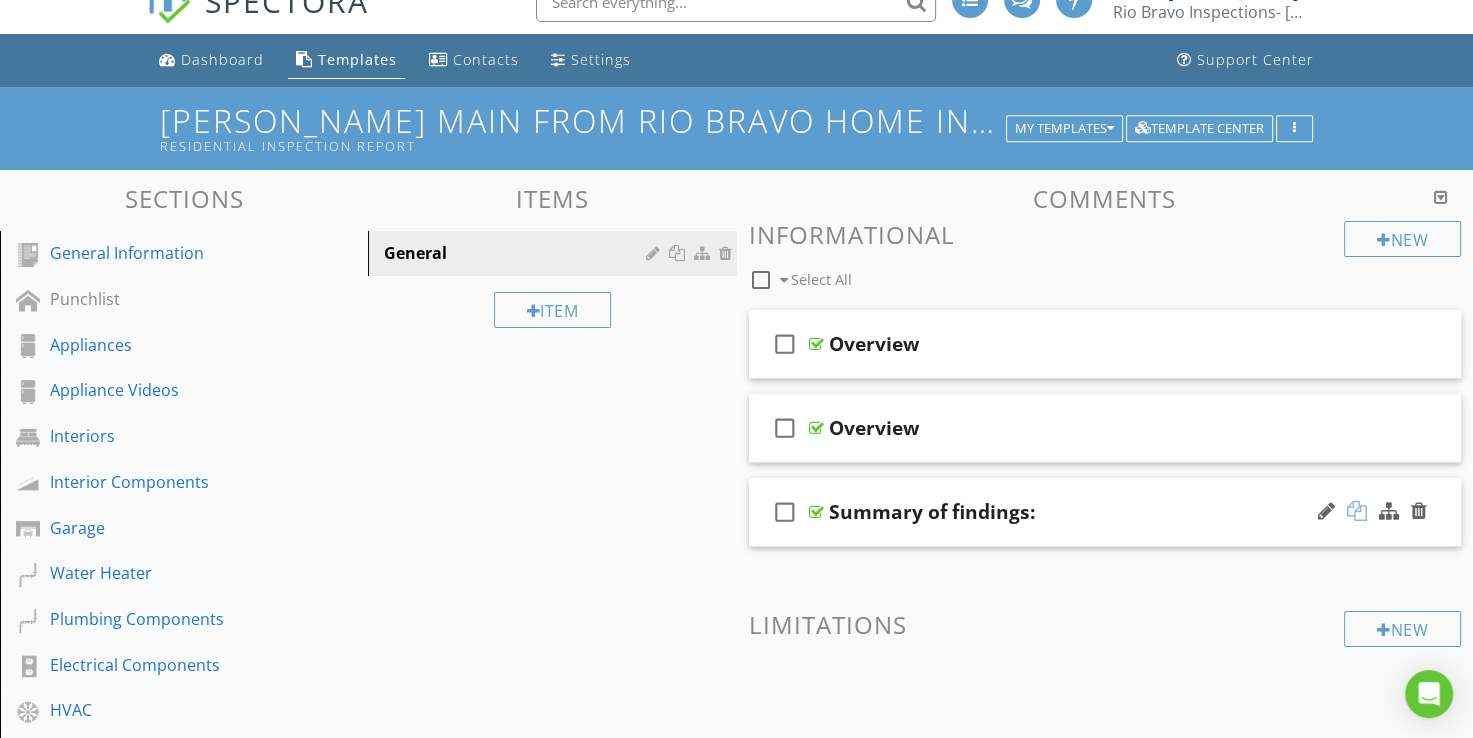 click at bounding box center [1357, 511] 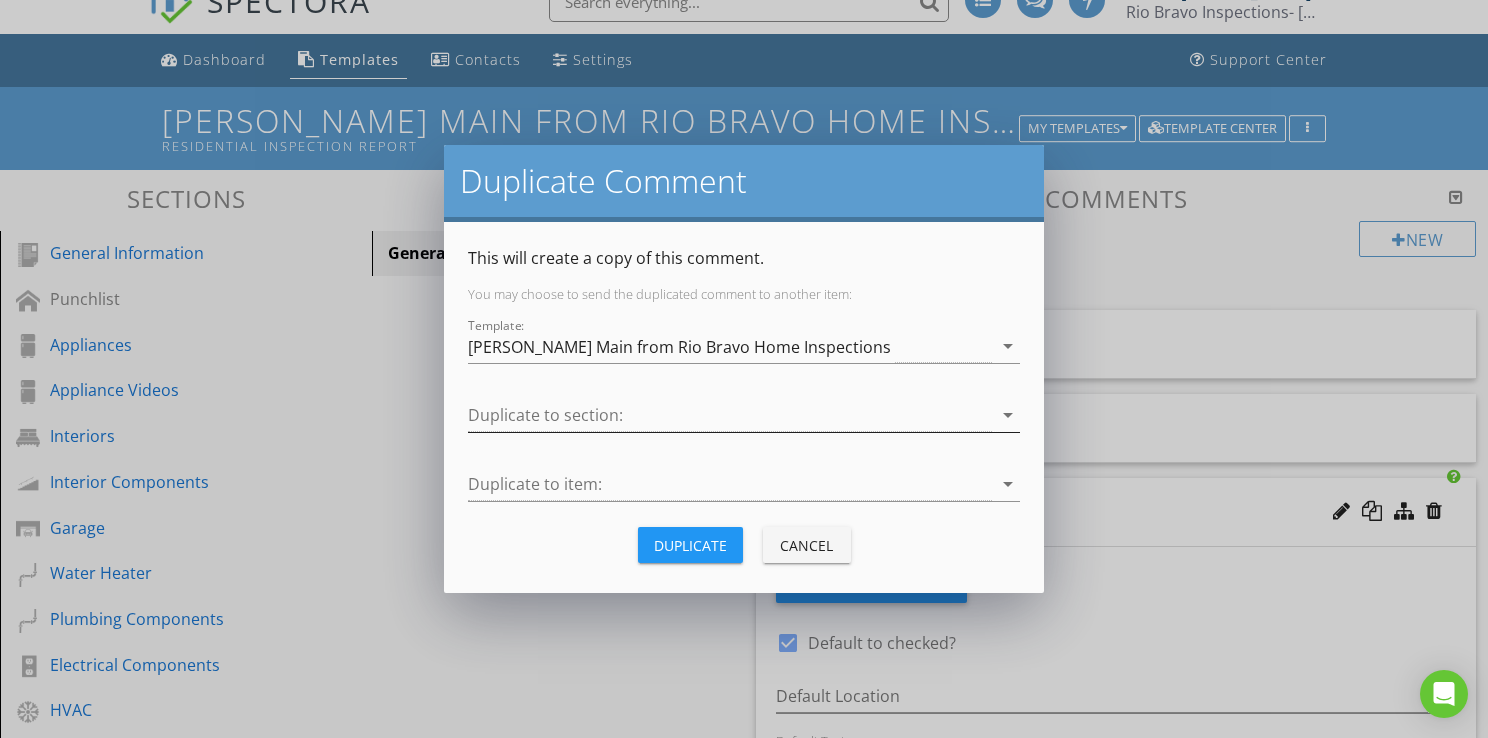 click at bounding box center (730, 415) 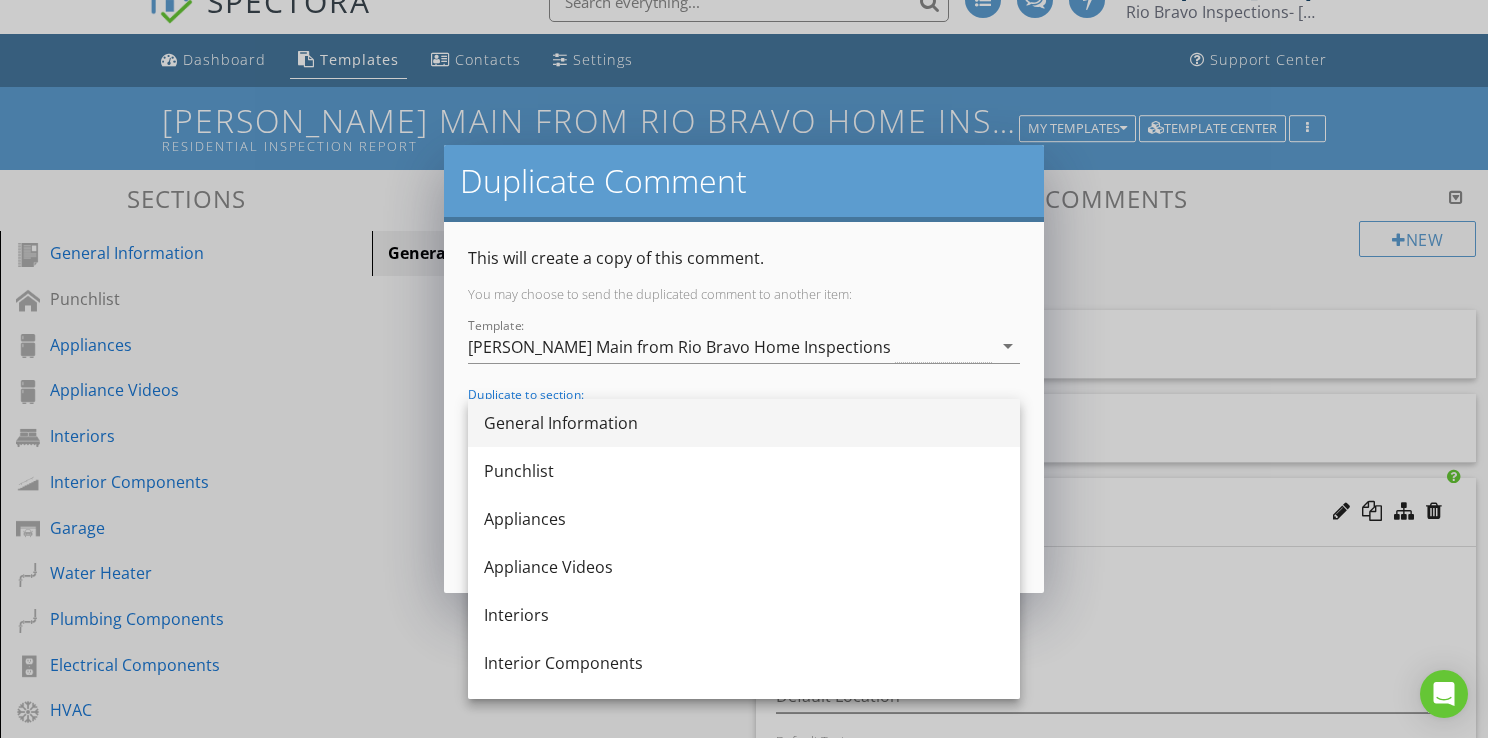 click on "General Information" at bounding box center (744, 423) 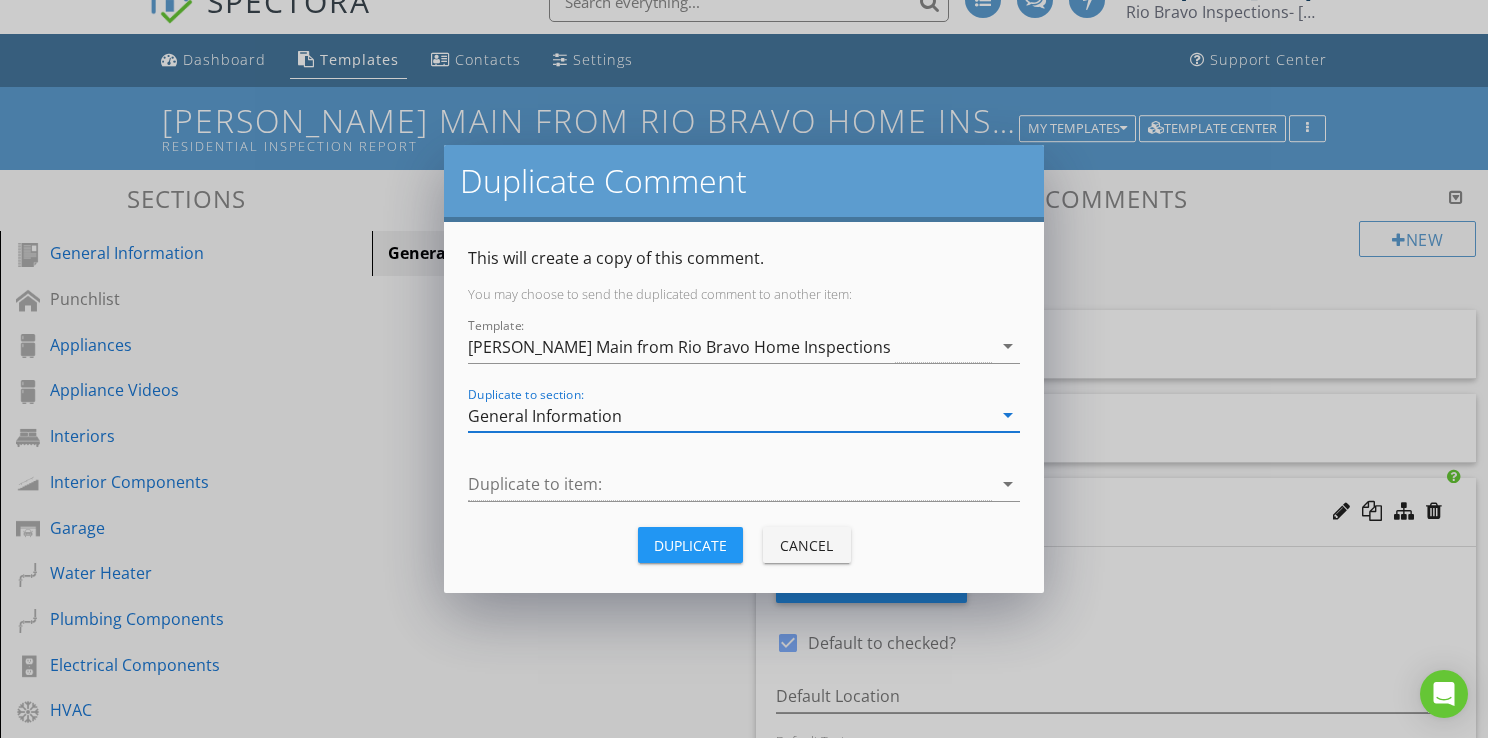 click on "General Information" at bounding box center [730, 415] 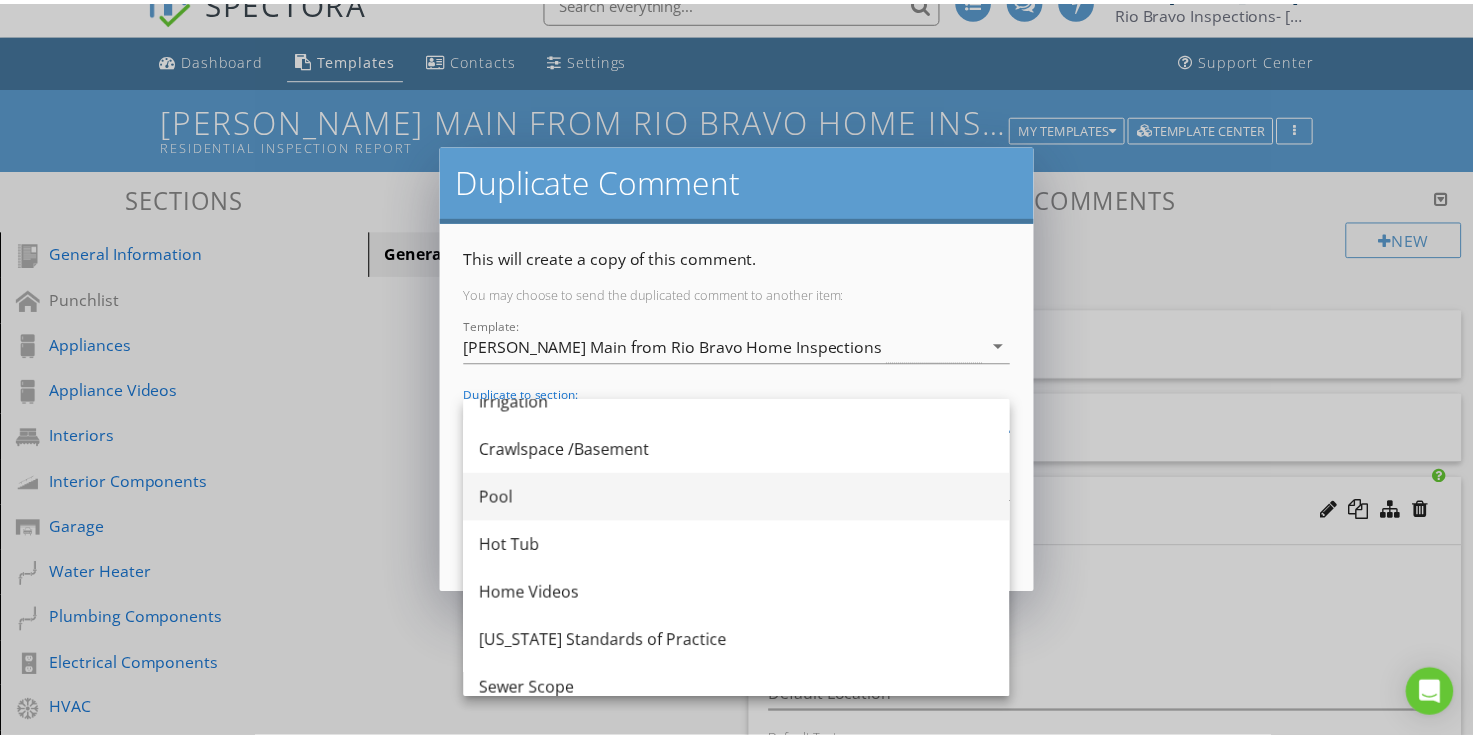 scroll, scrollTop: 804, scrollLeft: 0, axis: vertical 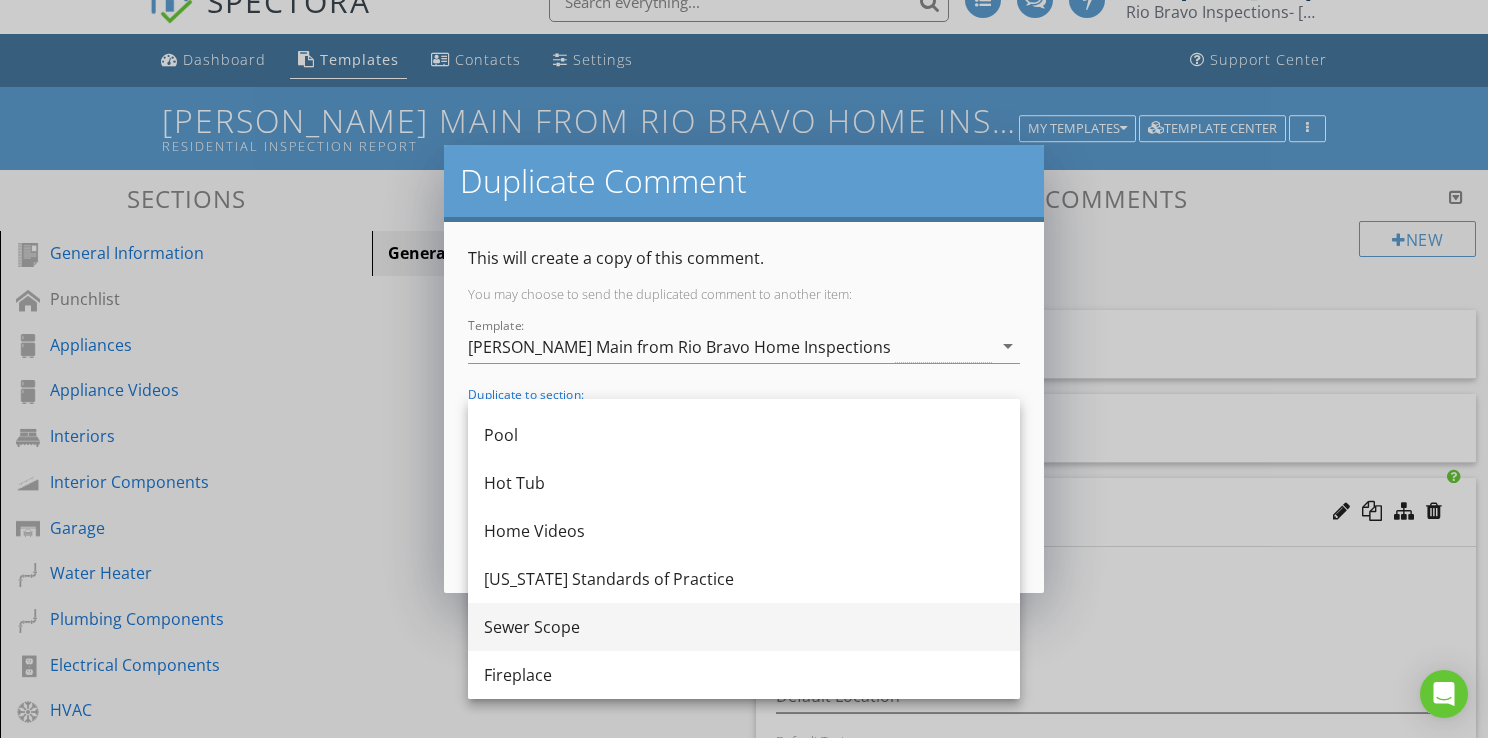 click on "Sewer Scope" at bounding box center (744, 627) 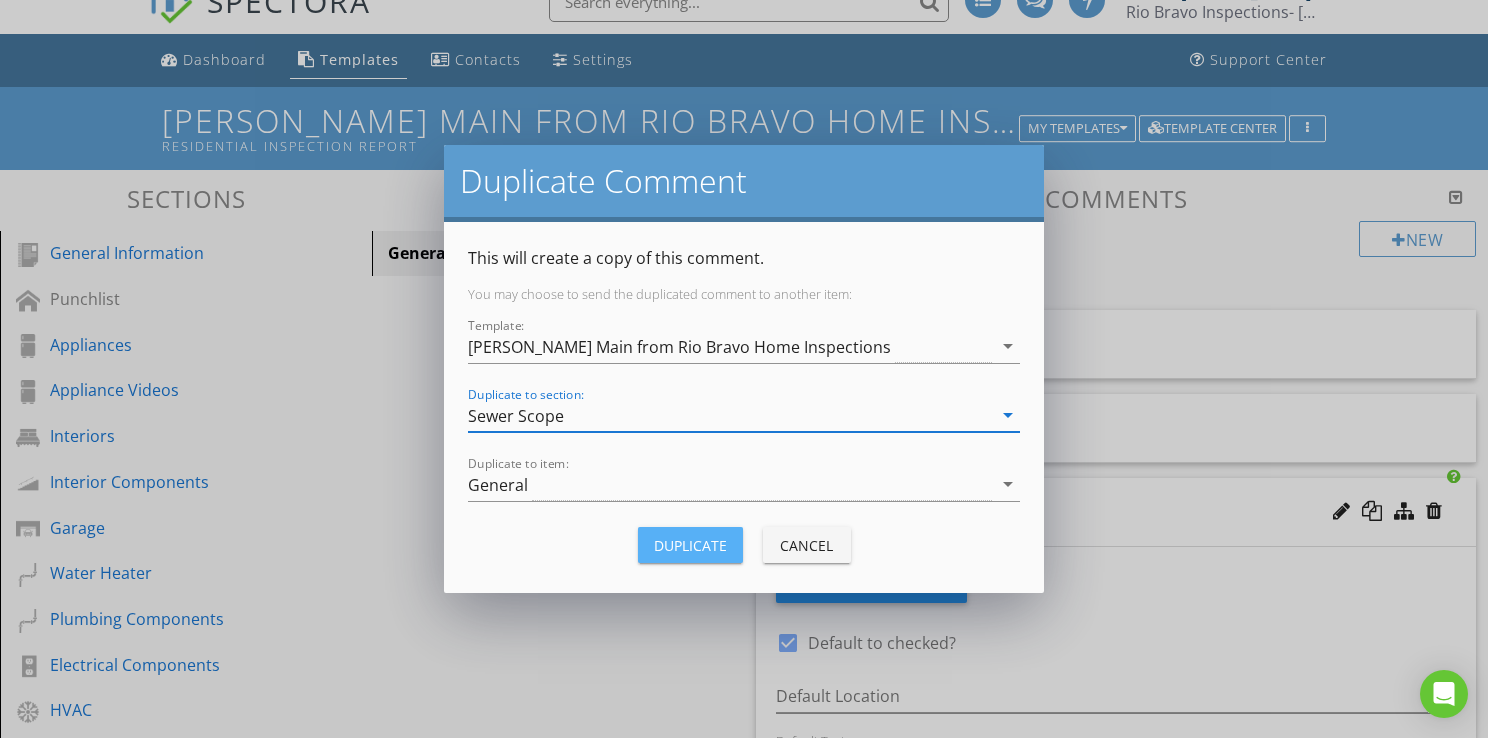 click on "Duplicate" at bounding box center (690, 545) 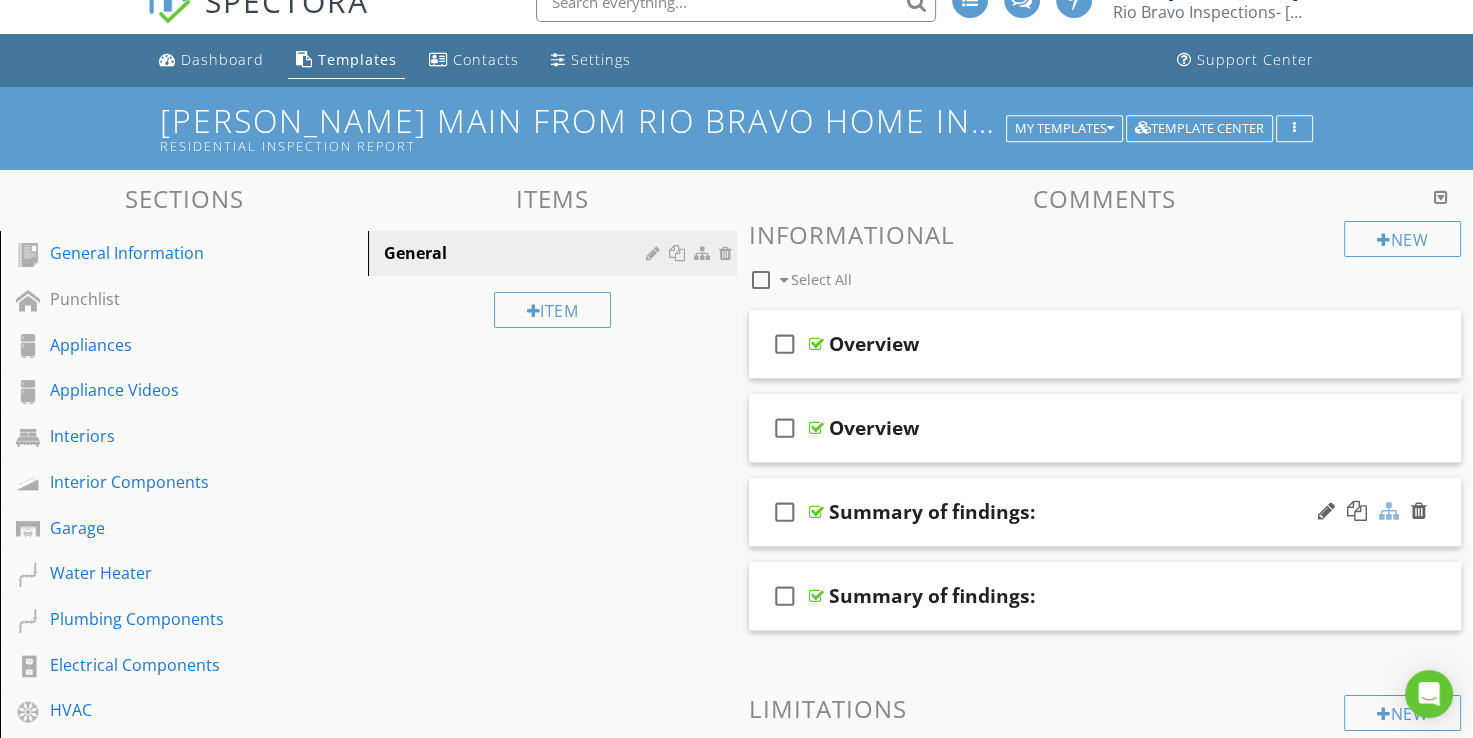 click at bounding box center [1389, 511] 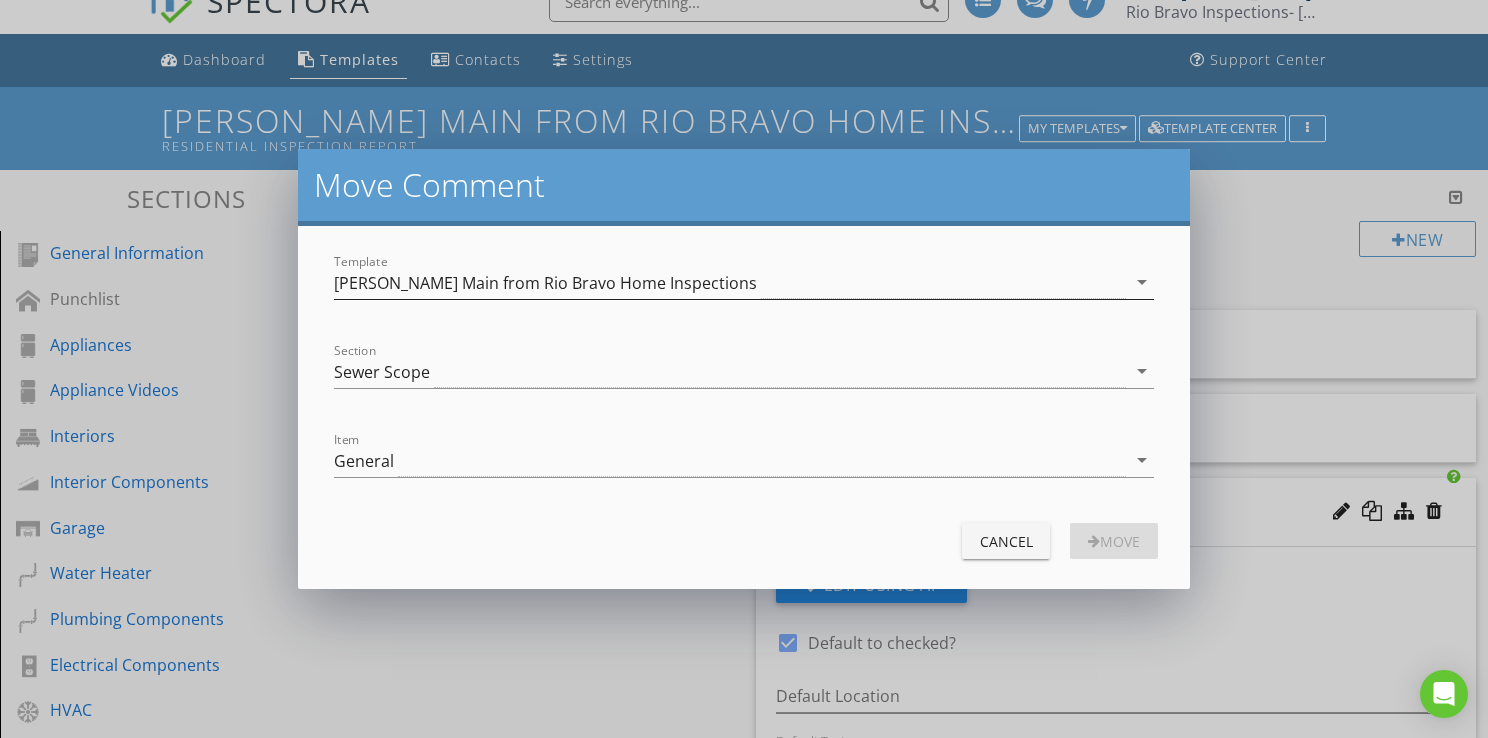 click on "[PERSON_NAME] Main from Rio Bravo Home Inspections" at bounding box center [730, 282] 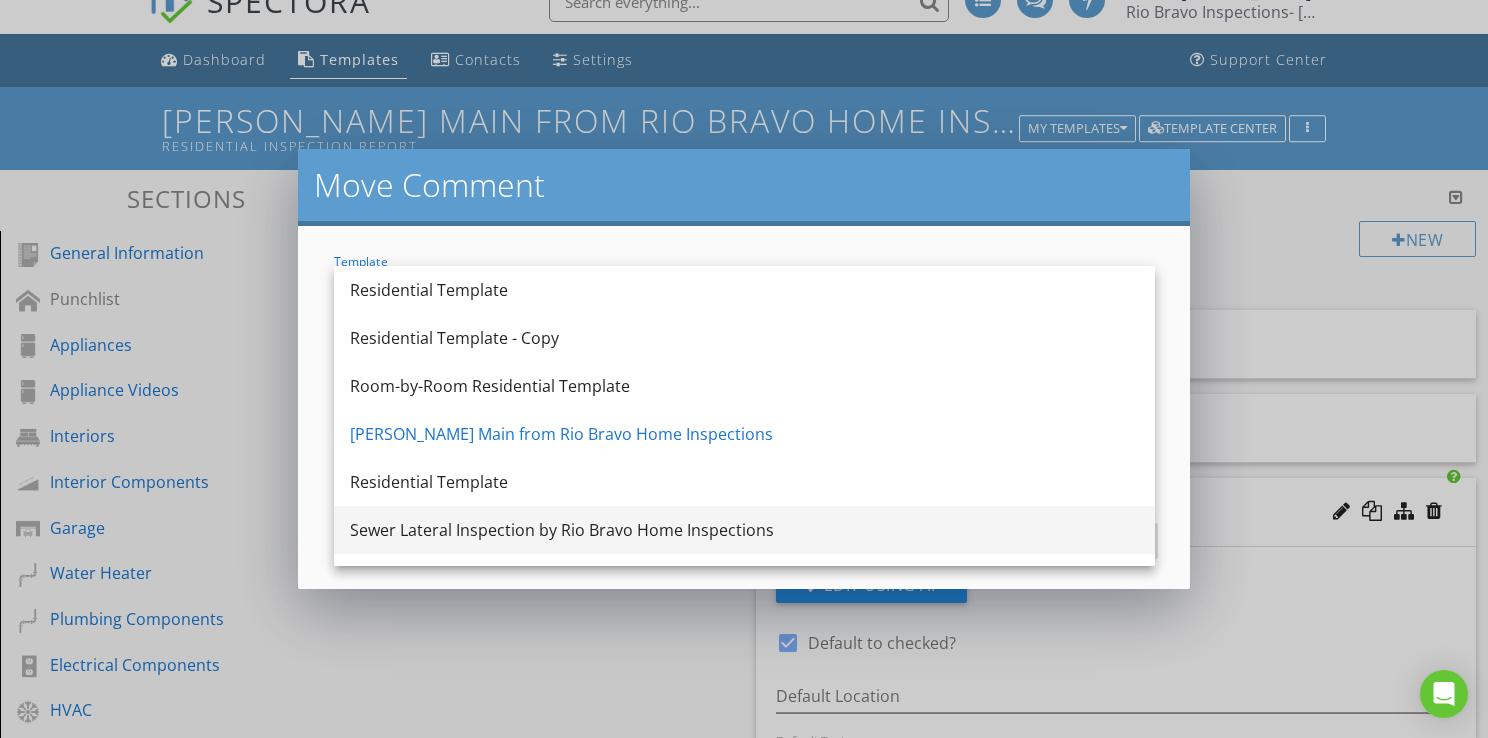 click on "Sewer Lateral Inspection by Rio Bravo Home Inspections" at bounding box center (744, 530) 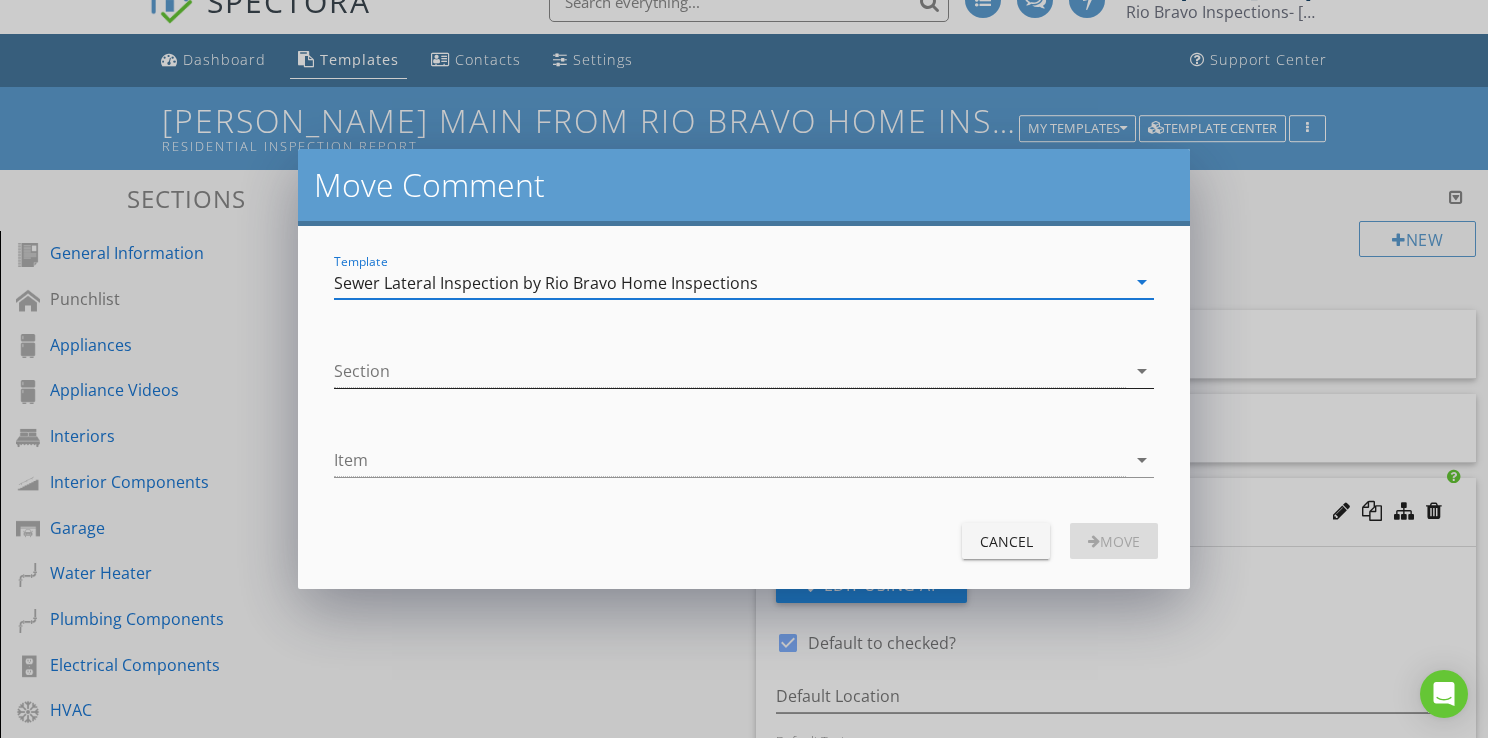 click at bounding box center [730, 371] 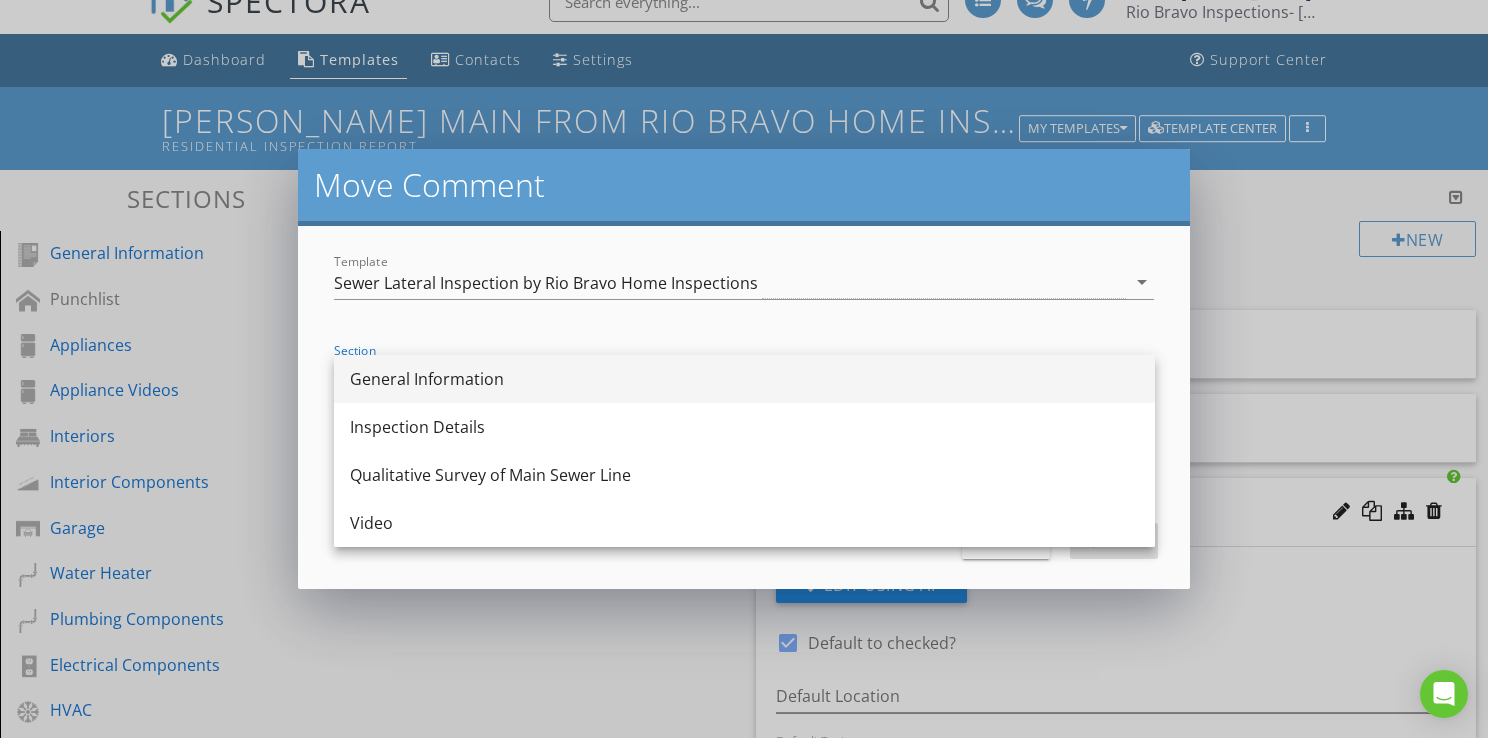 click on "General Information" at bounding box center (744, 379) 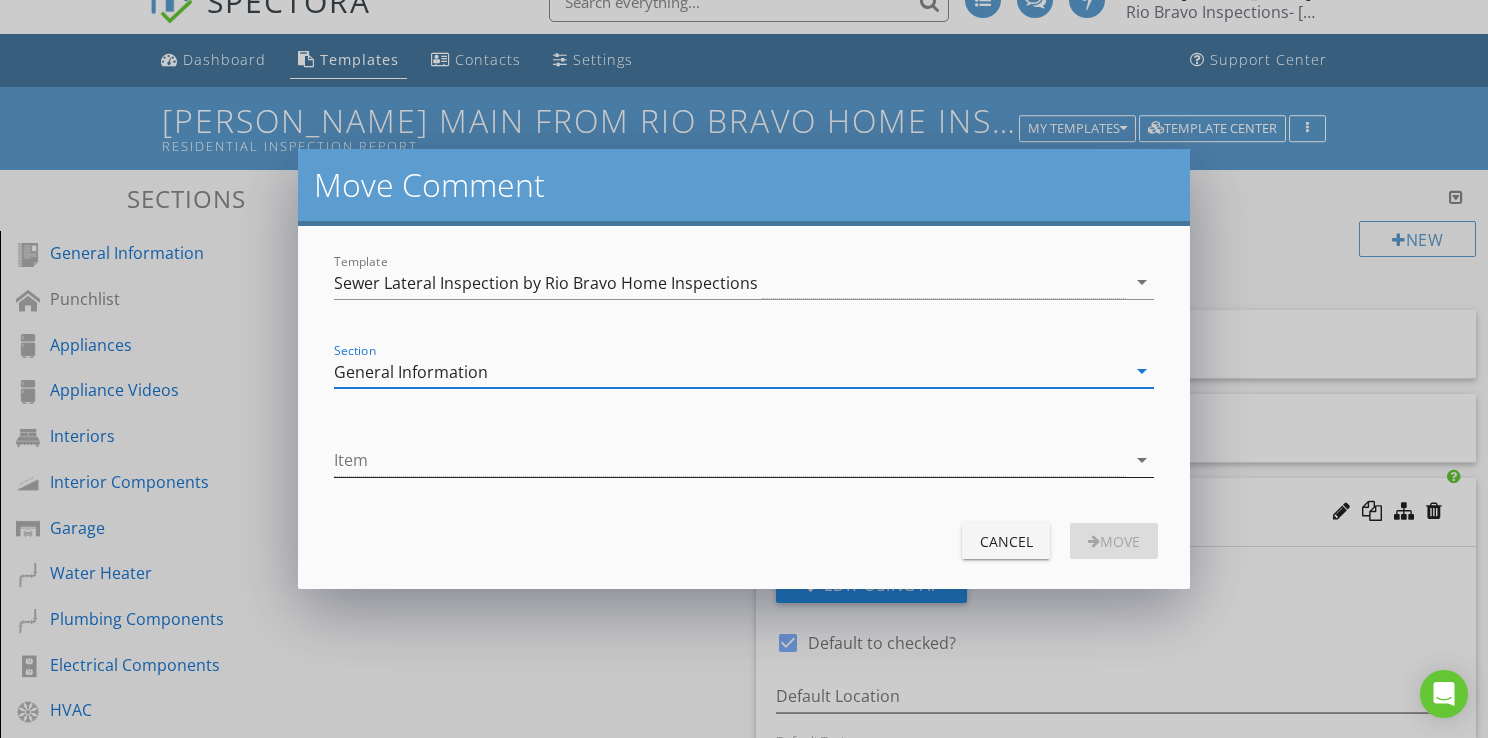 click at bounding box center [730, 460] 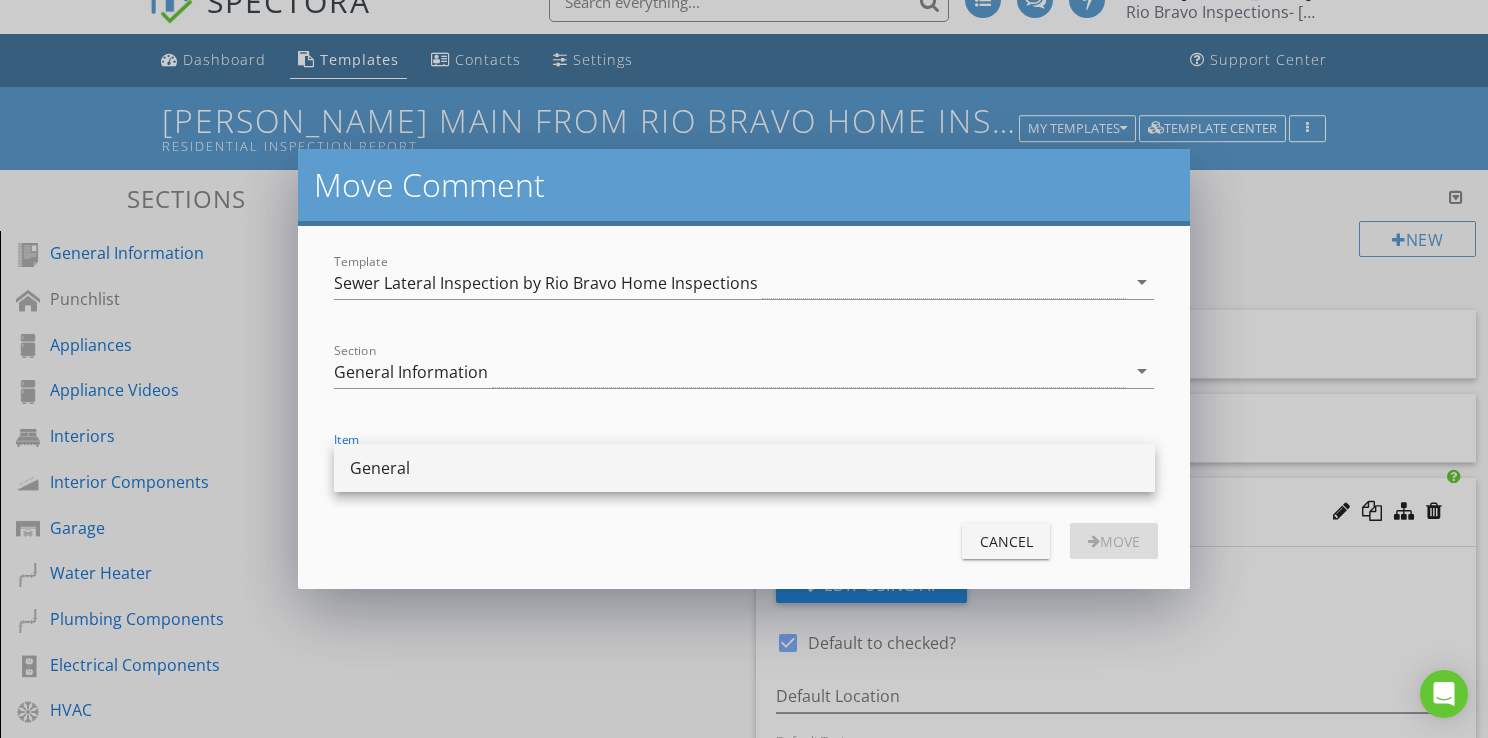 click on "General" at bounding box center [744, 468] 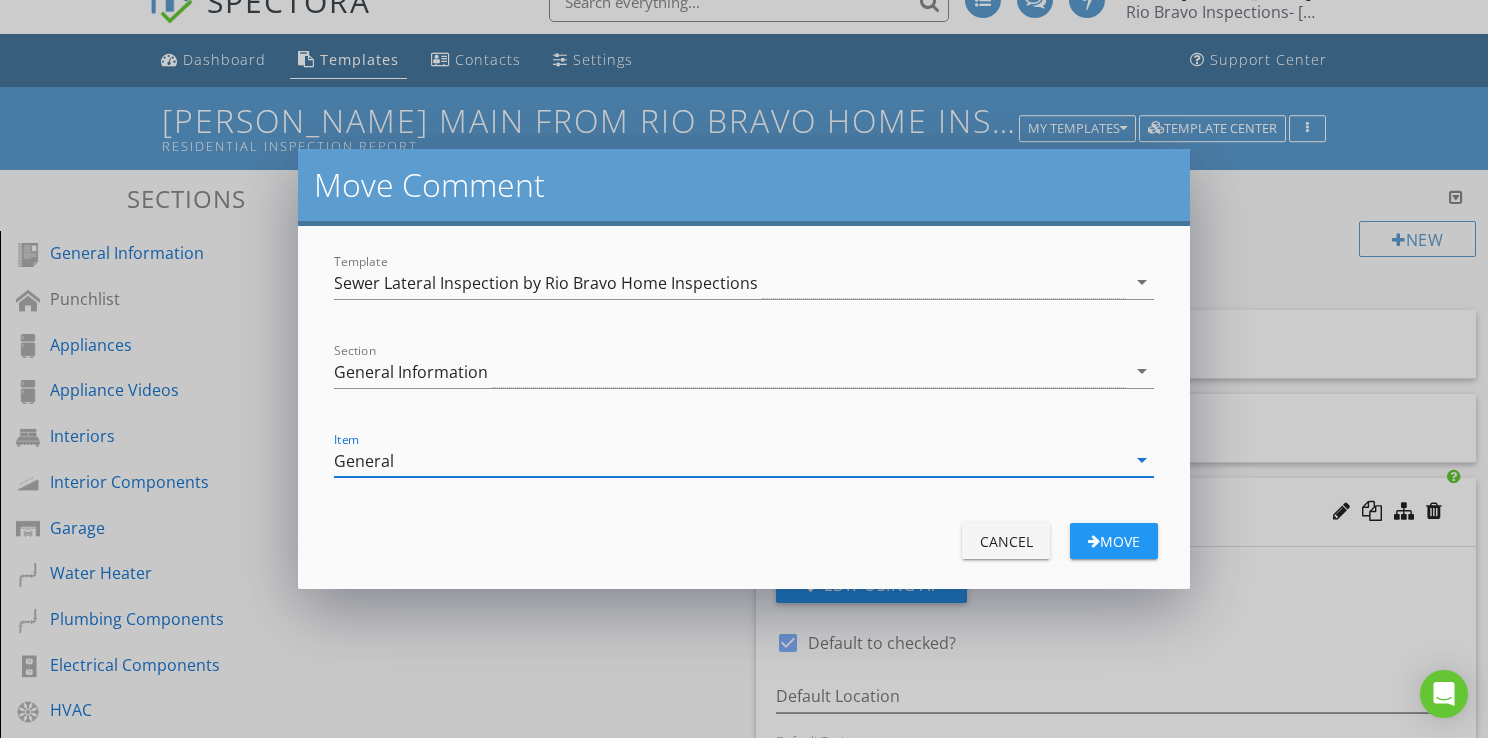 click on "Move" at bounding box center (1114, 541) 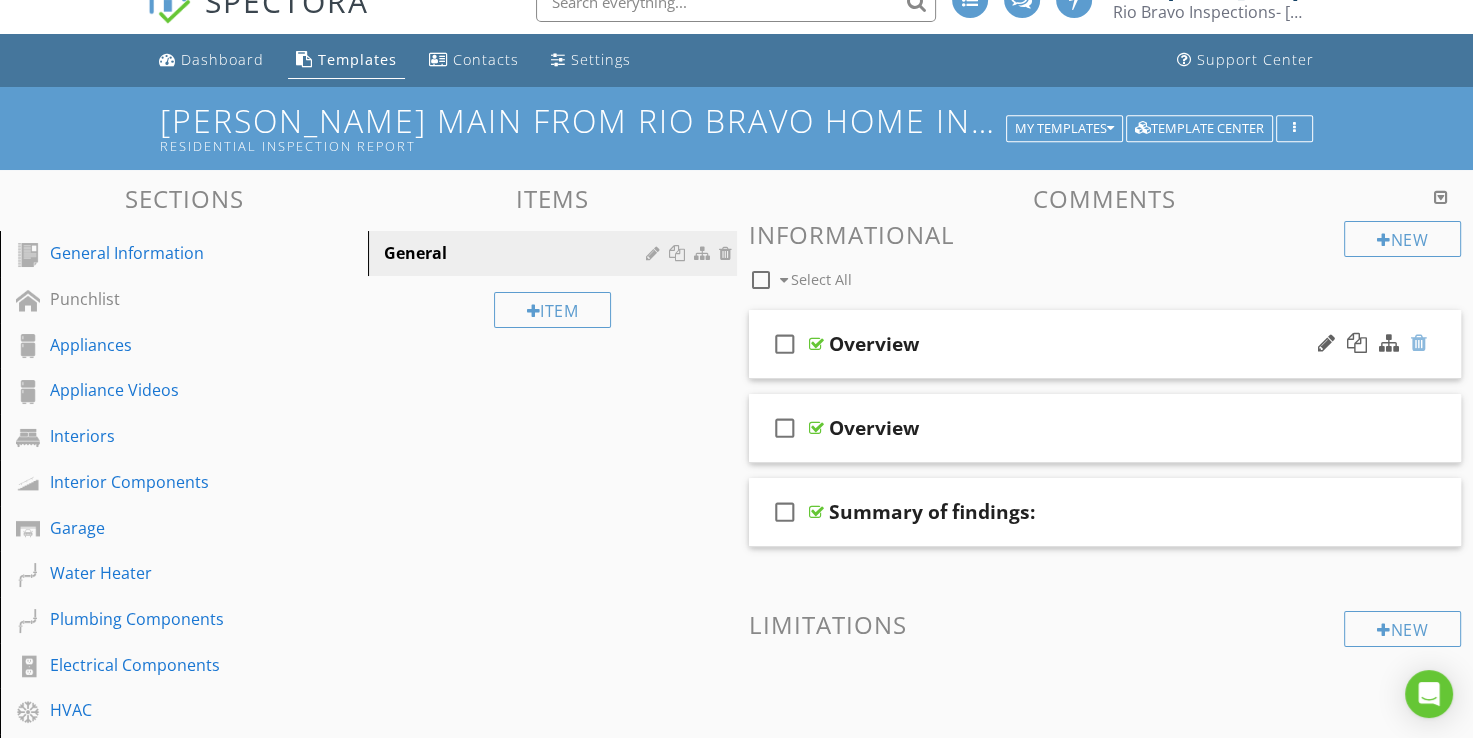 click at bounding box center (1419, 343) 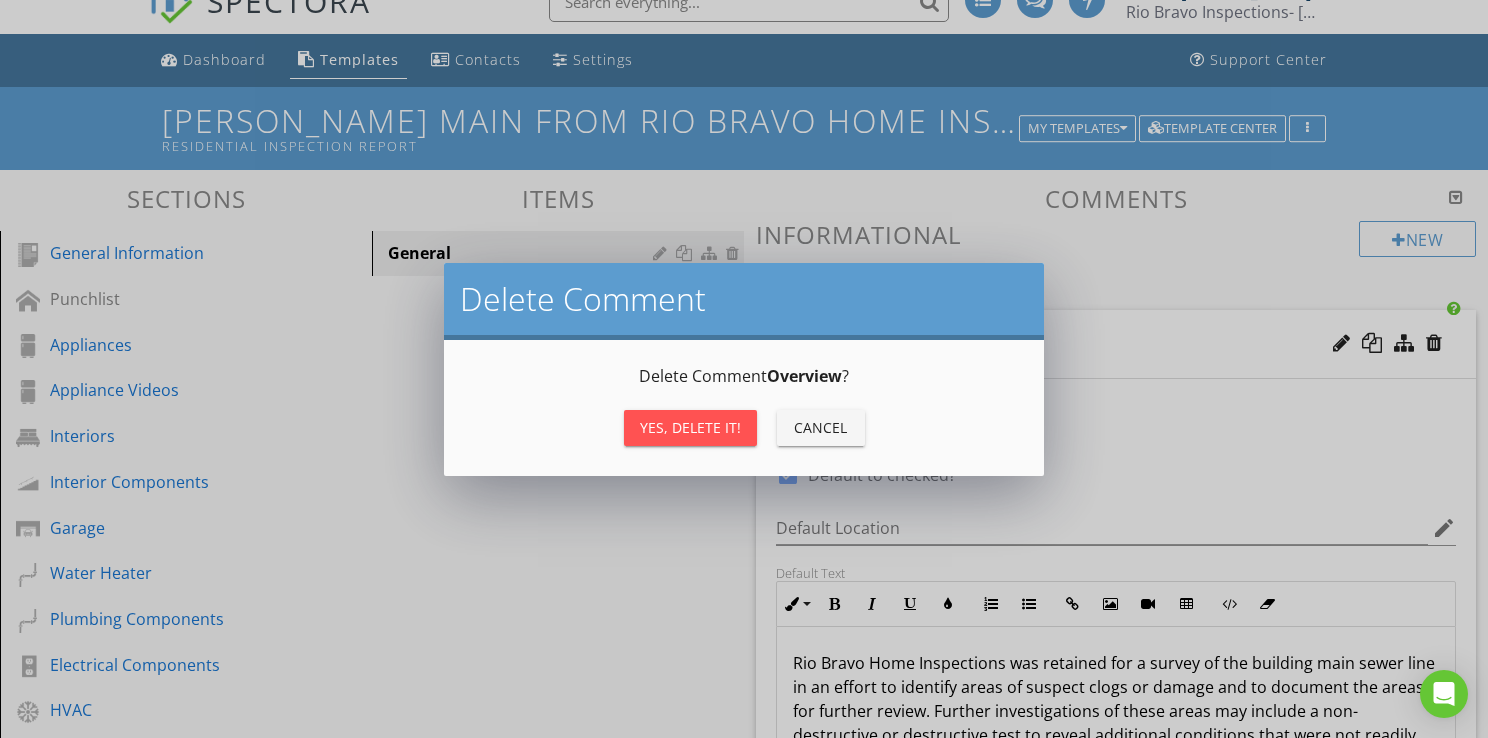 click on "Yes, Delete it!" at bounding box center [690, 427] 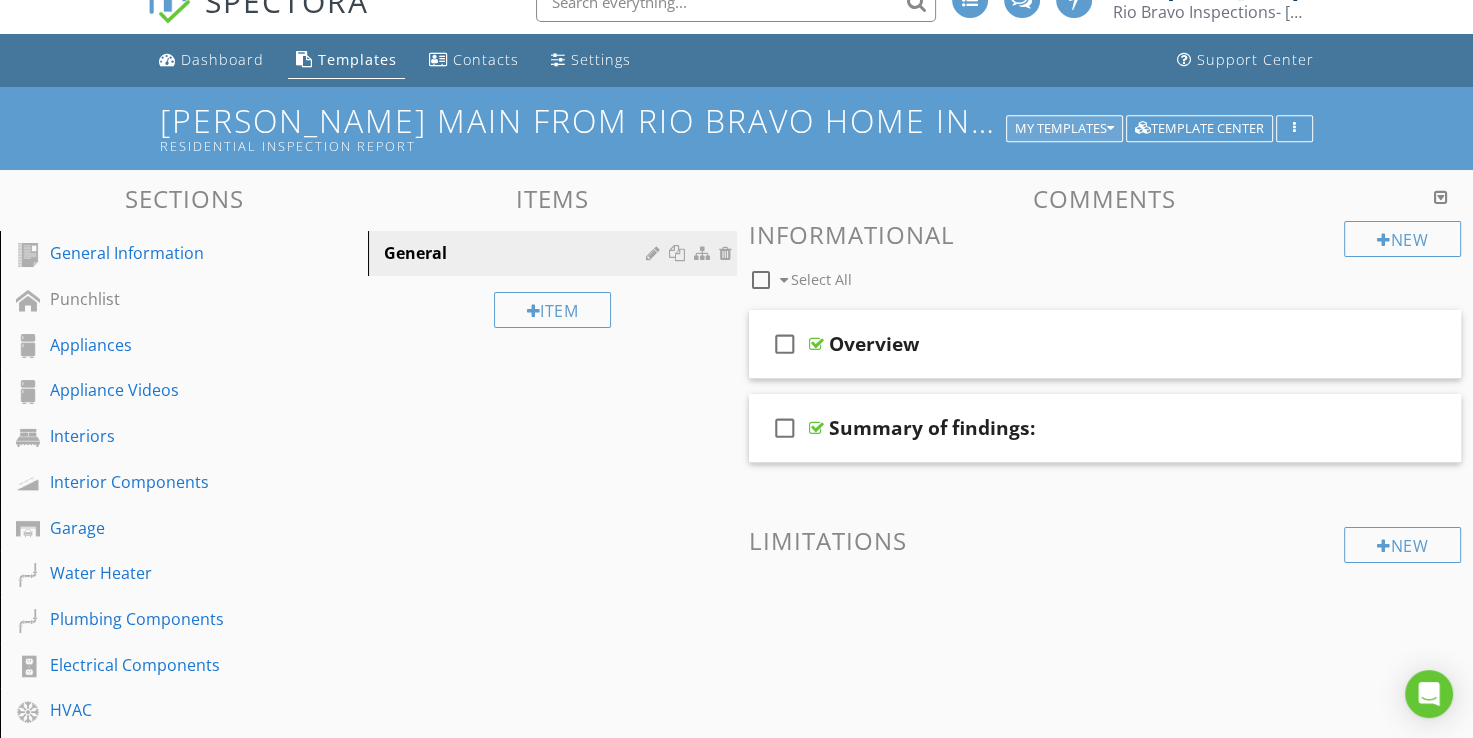 click on "My Templates" at bounding box center [1064, 129] 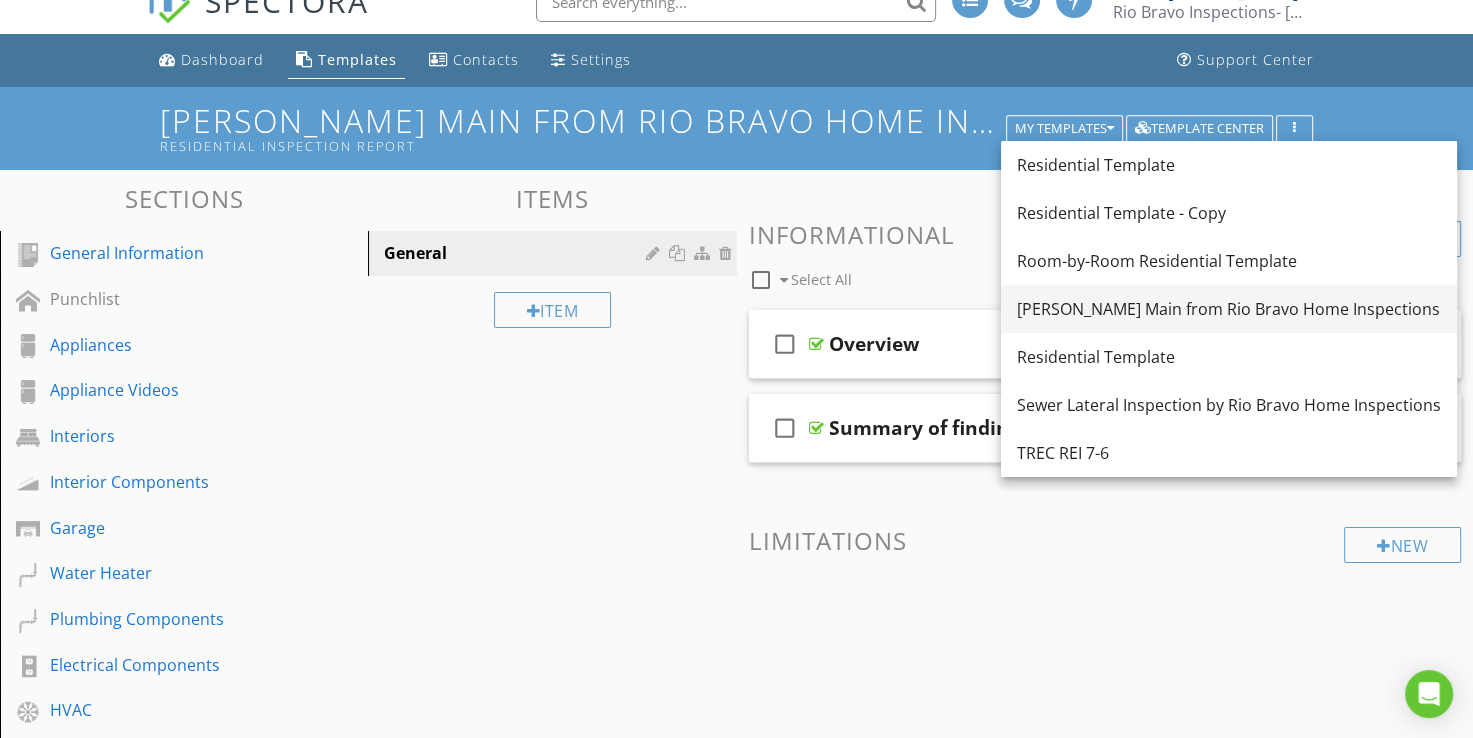 click on "[PERSON_NAME] Main from Rio Bravo Home Inspections" at bounding box center (1229, 309) 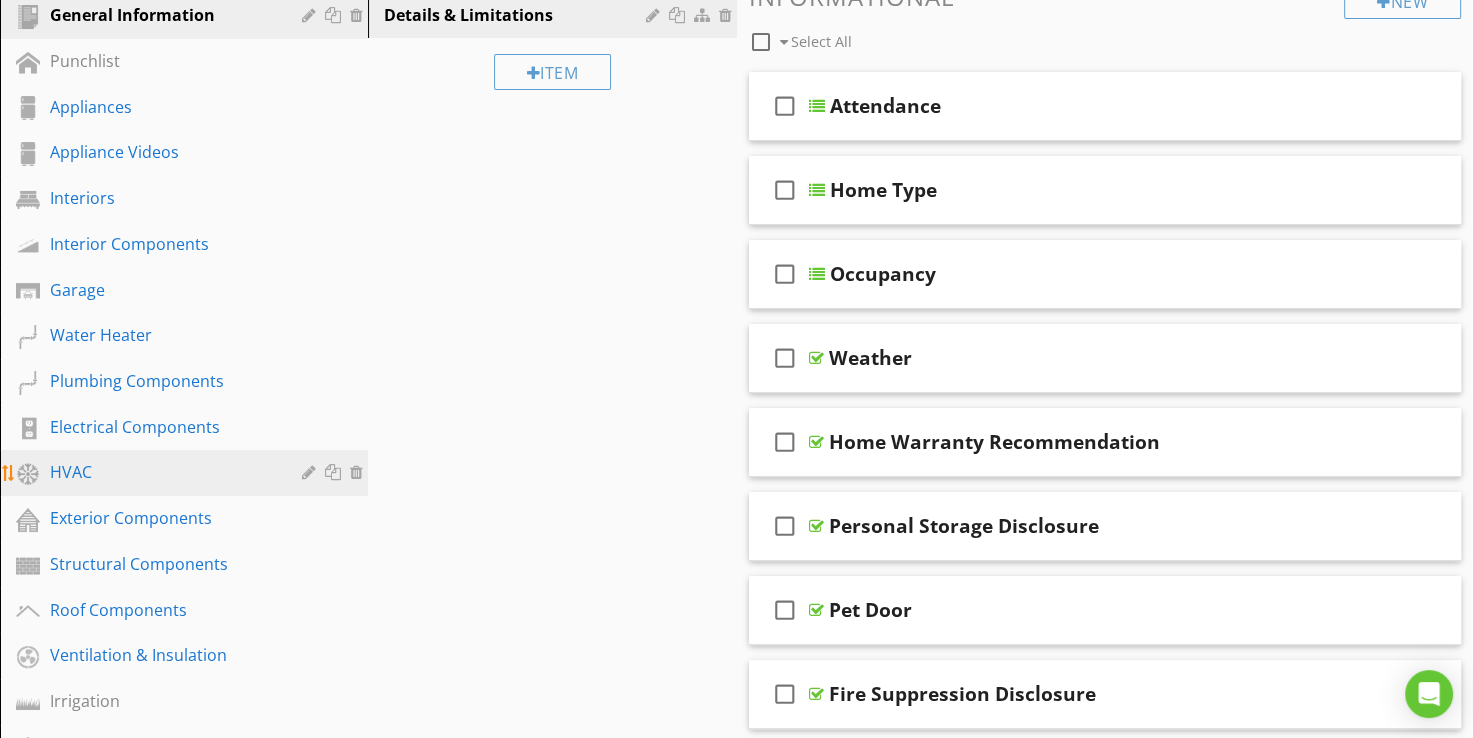 scroll, scrollTop: 730, scrollLeft: 0, axis: vertical 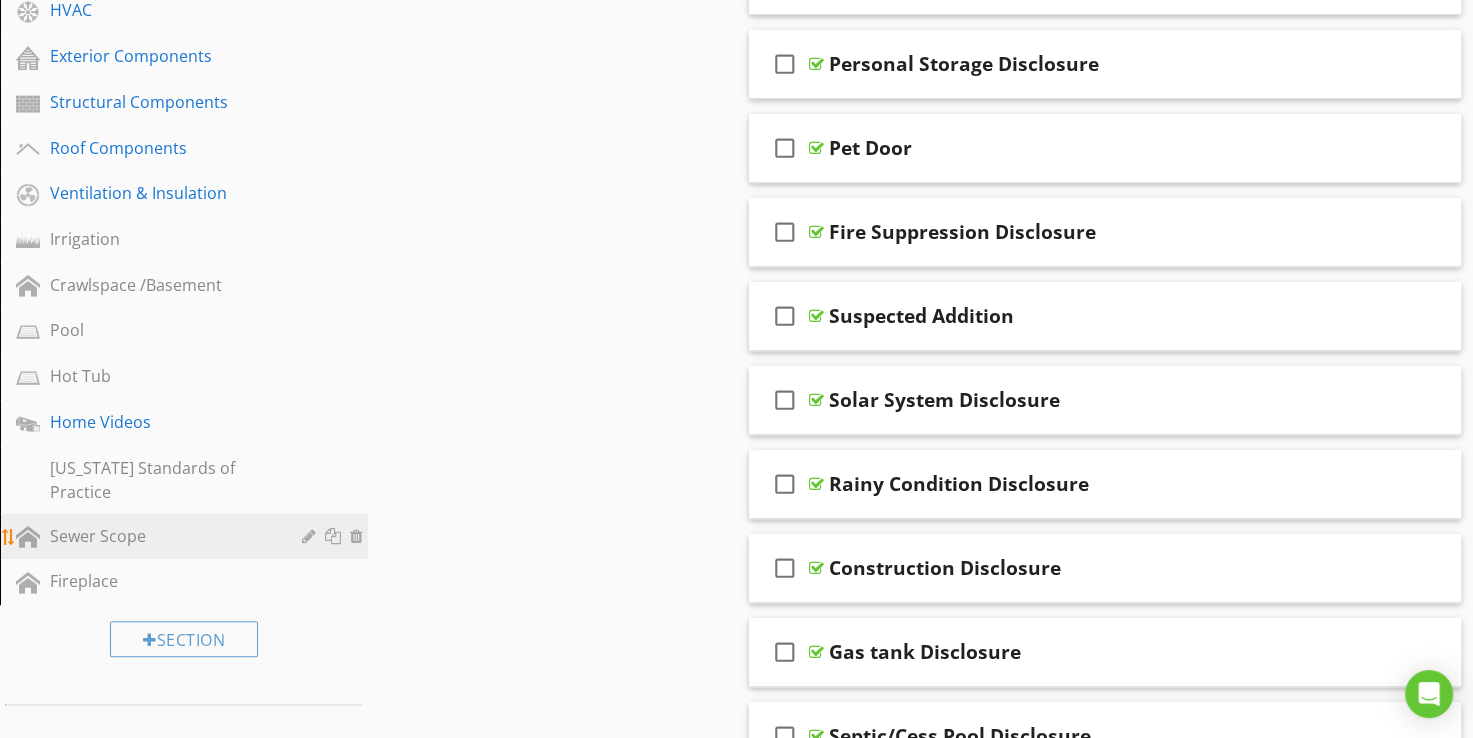 click on "Sewer Scope" at bounding box center [161, 536] 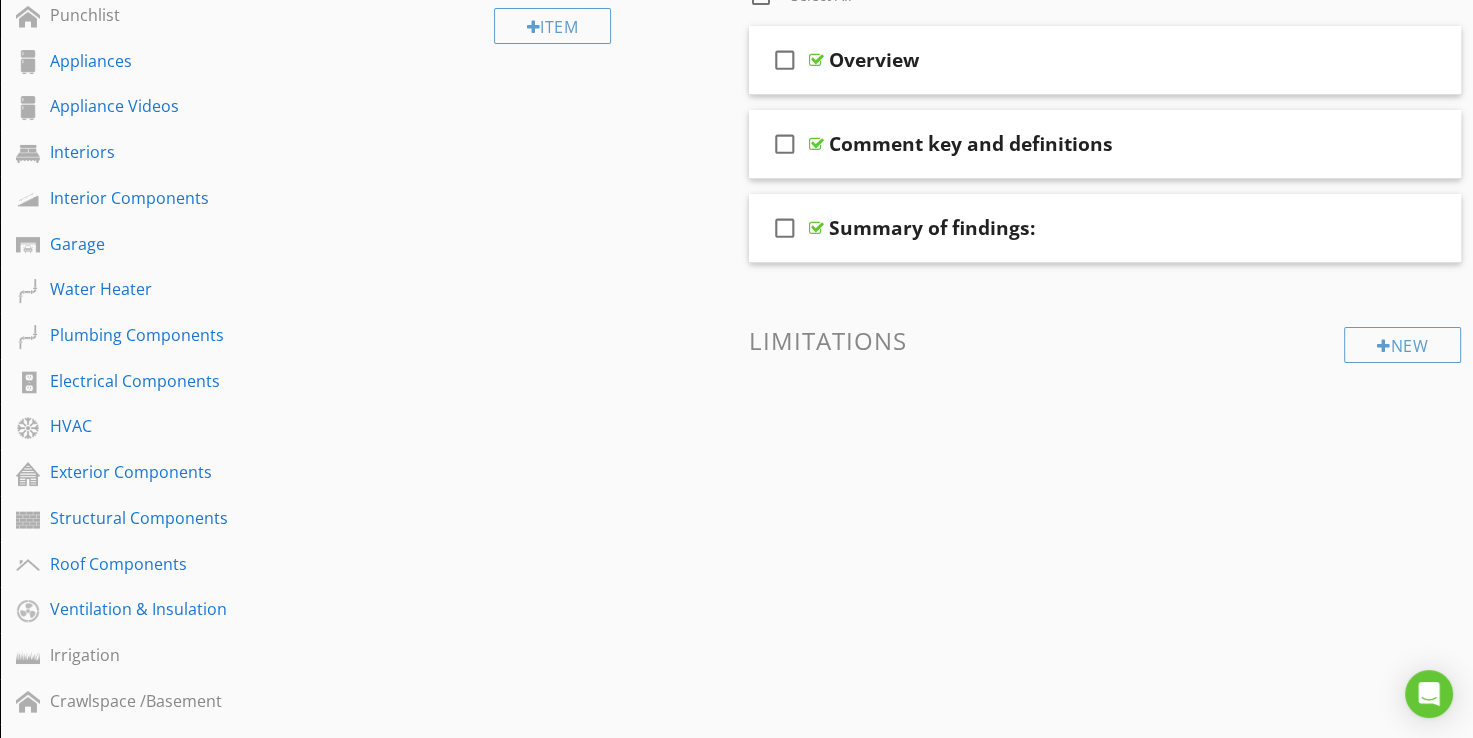 scroll, scrollTop: 230, scrollLeft: 0, axis: vertical 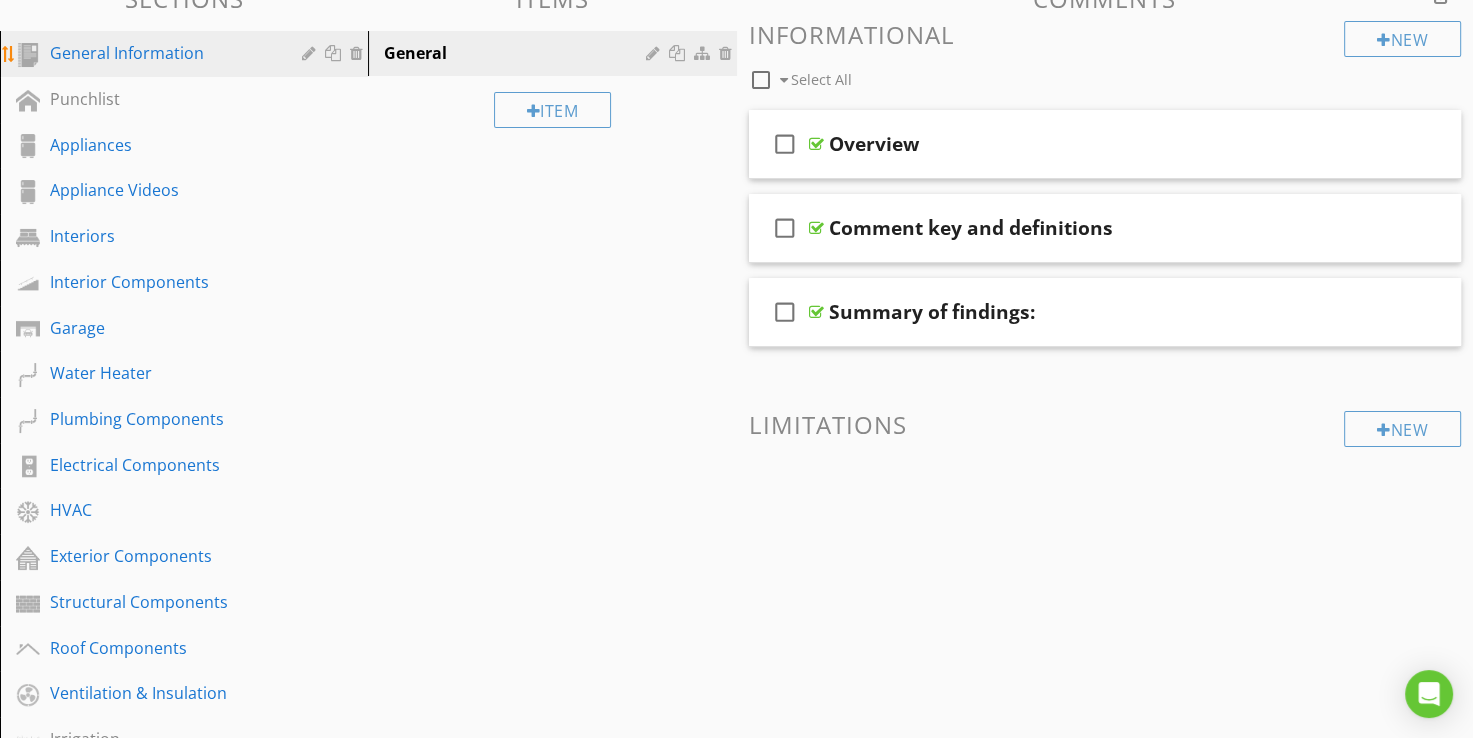 click on "General Information" at bounding box center (161, 53) 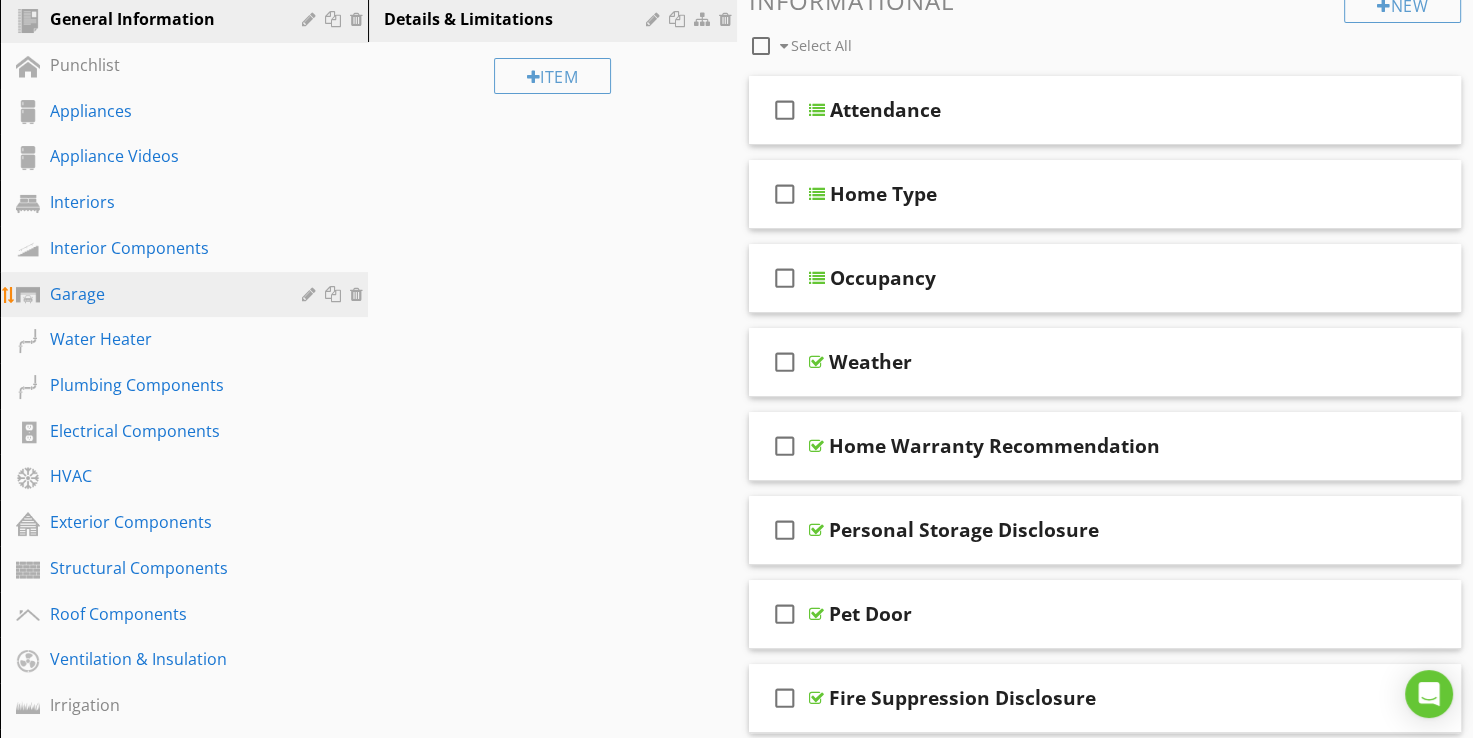 scroll, scrollTop: 730, scrollLeft: 0, axis: vertical 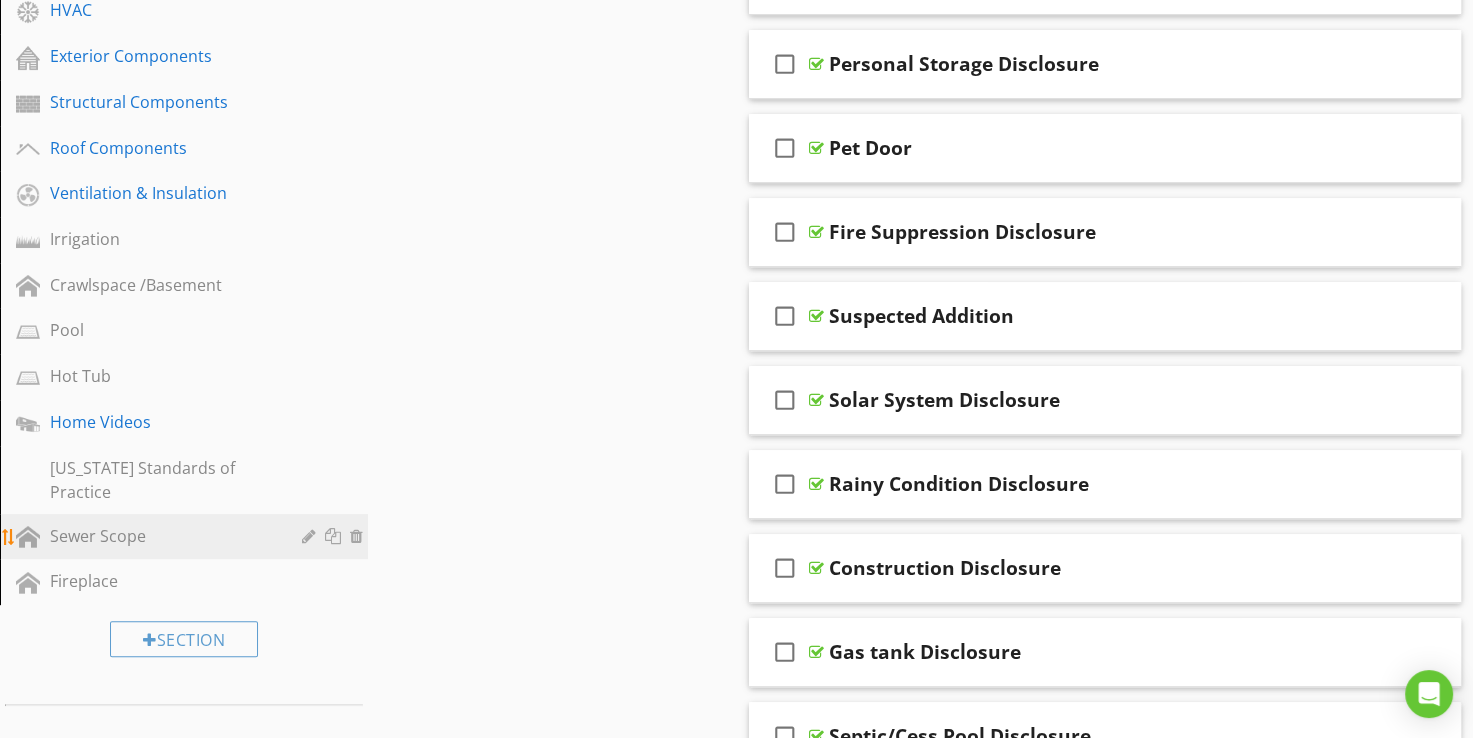 click on "Sewer Scope" at bounding box center (161, 536) 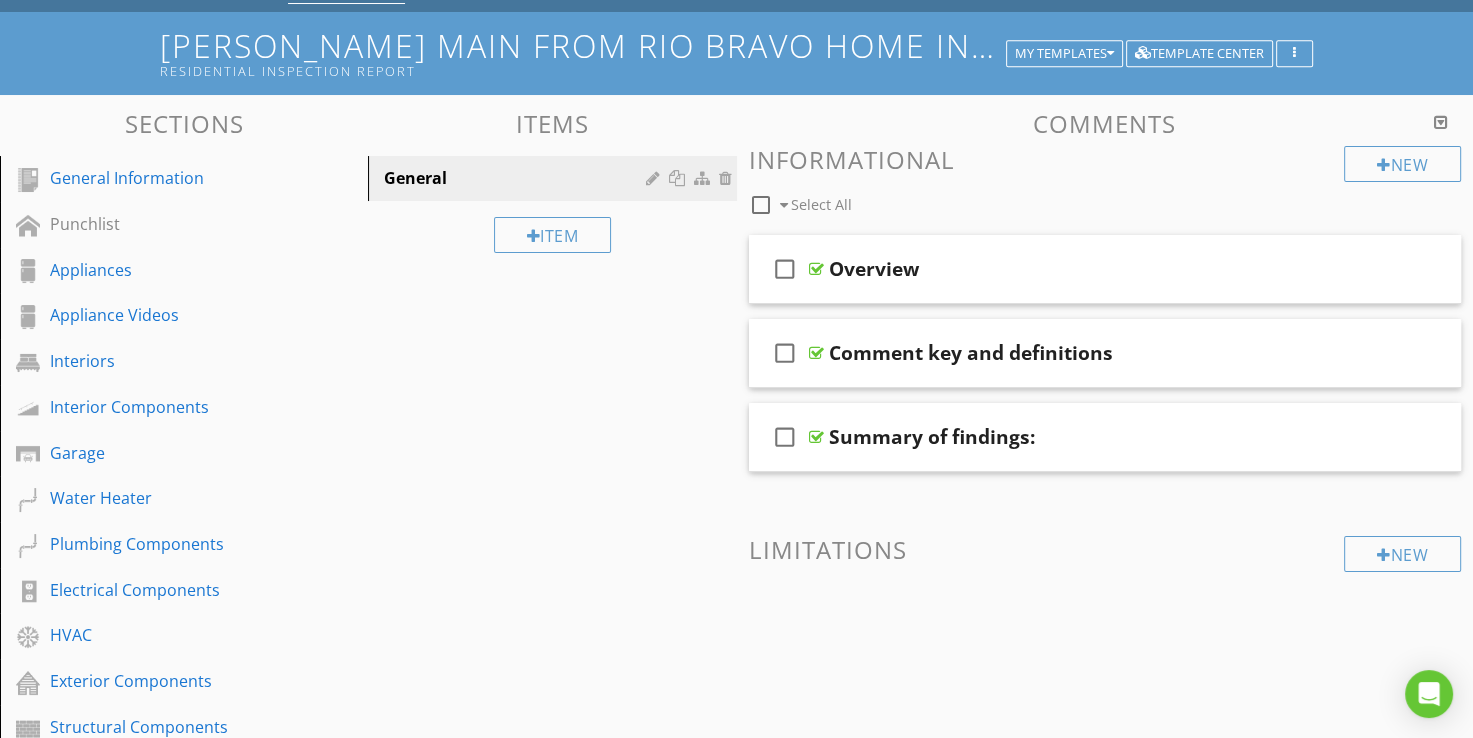 scroll, scrollTop: 0, scrollLeft: 0, axis: both 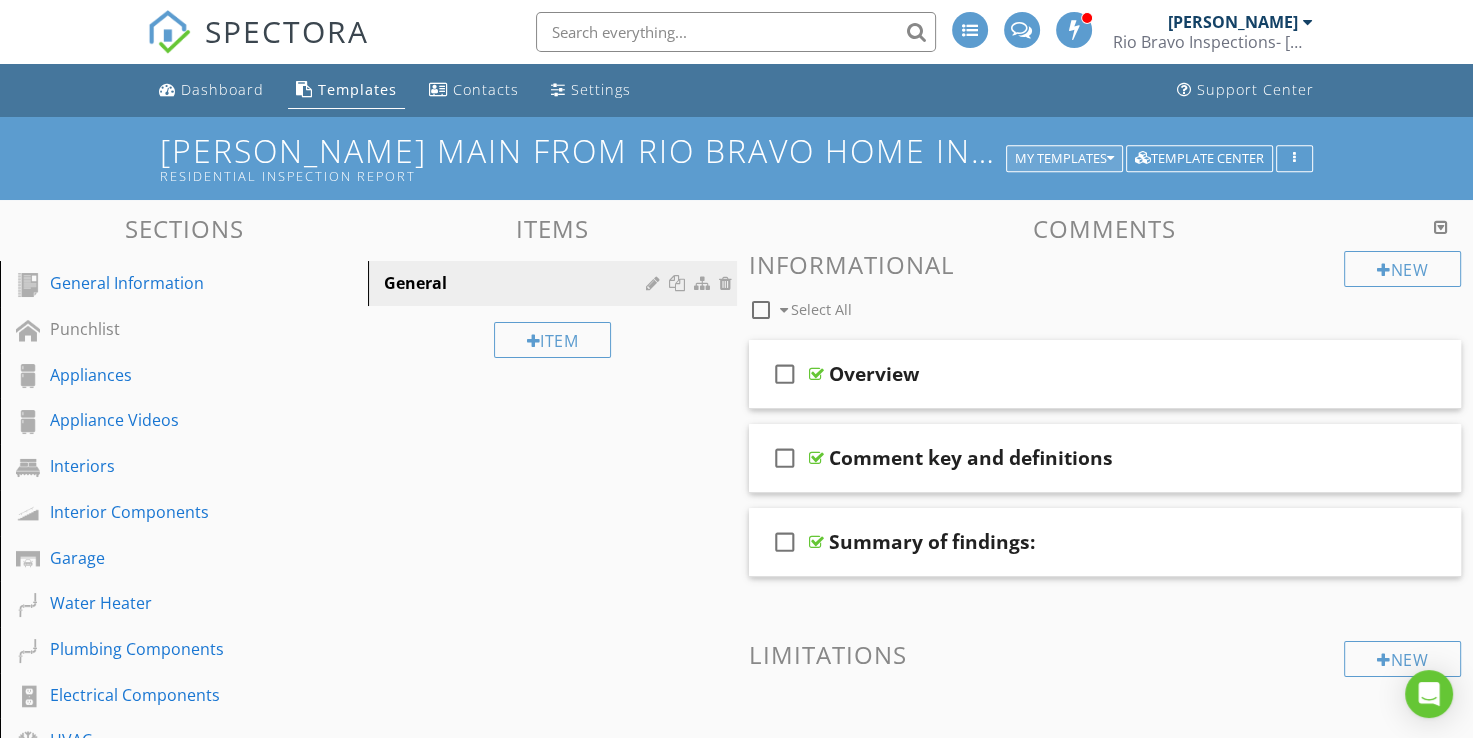 click on "My Templates" at bounding box center [1064, 159] 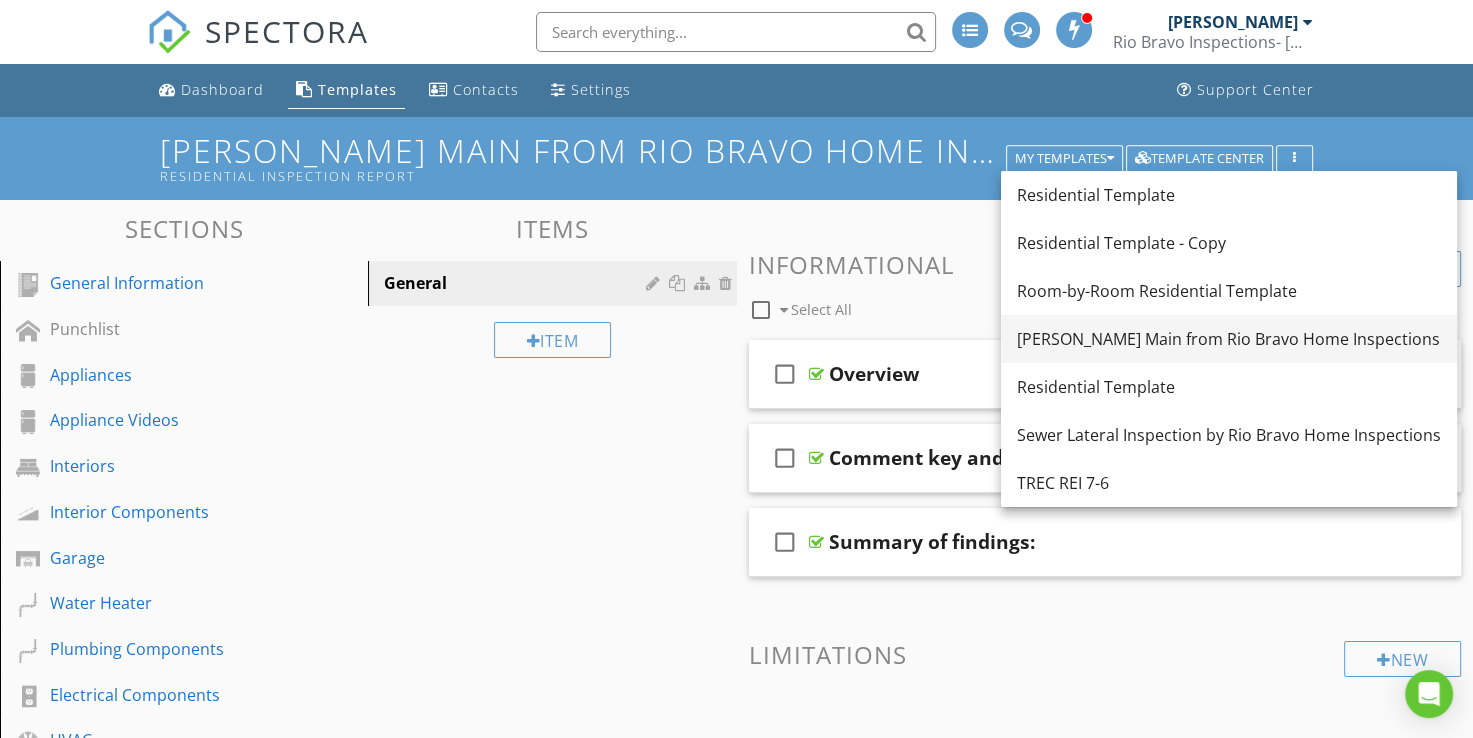 click on "[PERSON_NAME] Main from Rio Bravo Home Inspections" at bounding box center (1229, 339) 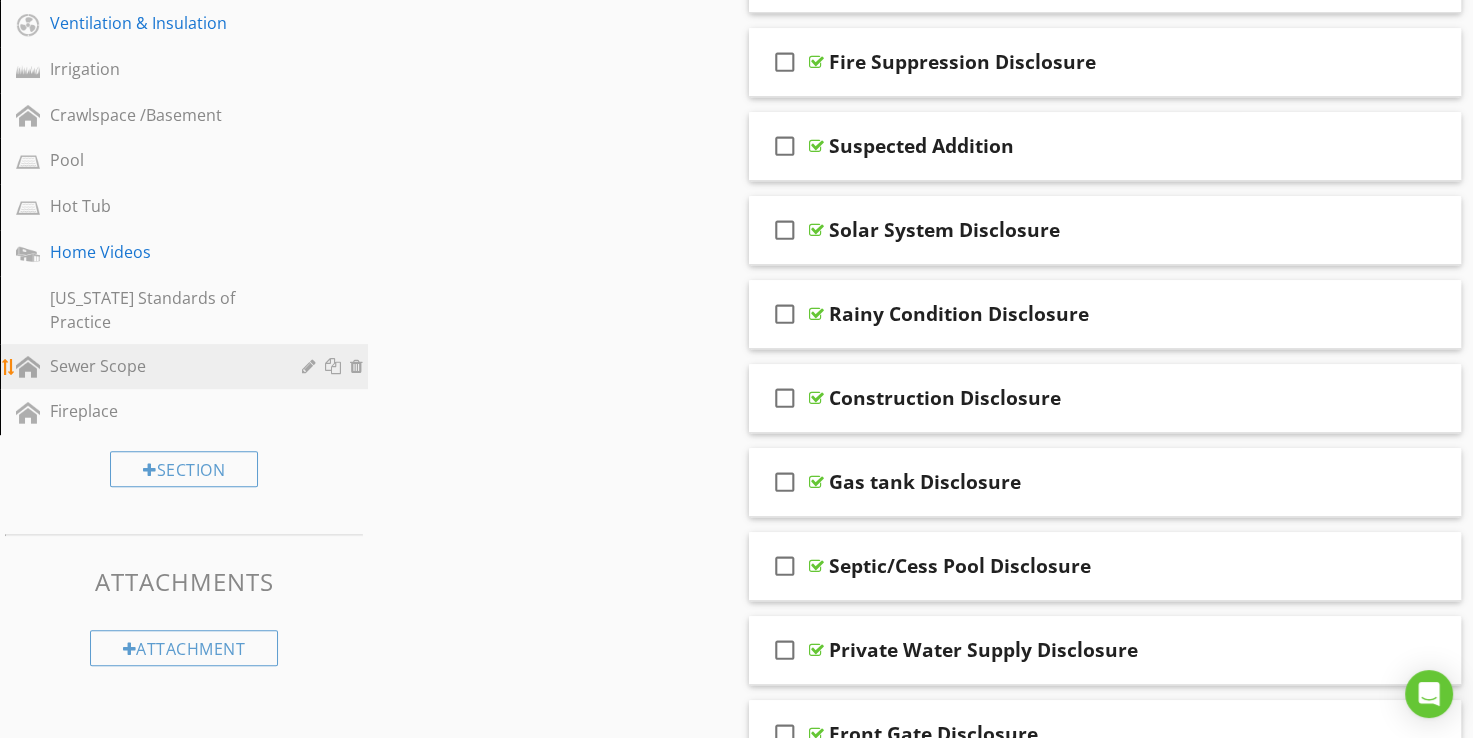 click on "Sewer Scope" at bounding box center [161, 366] 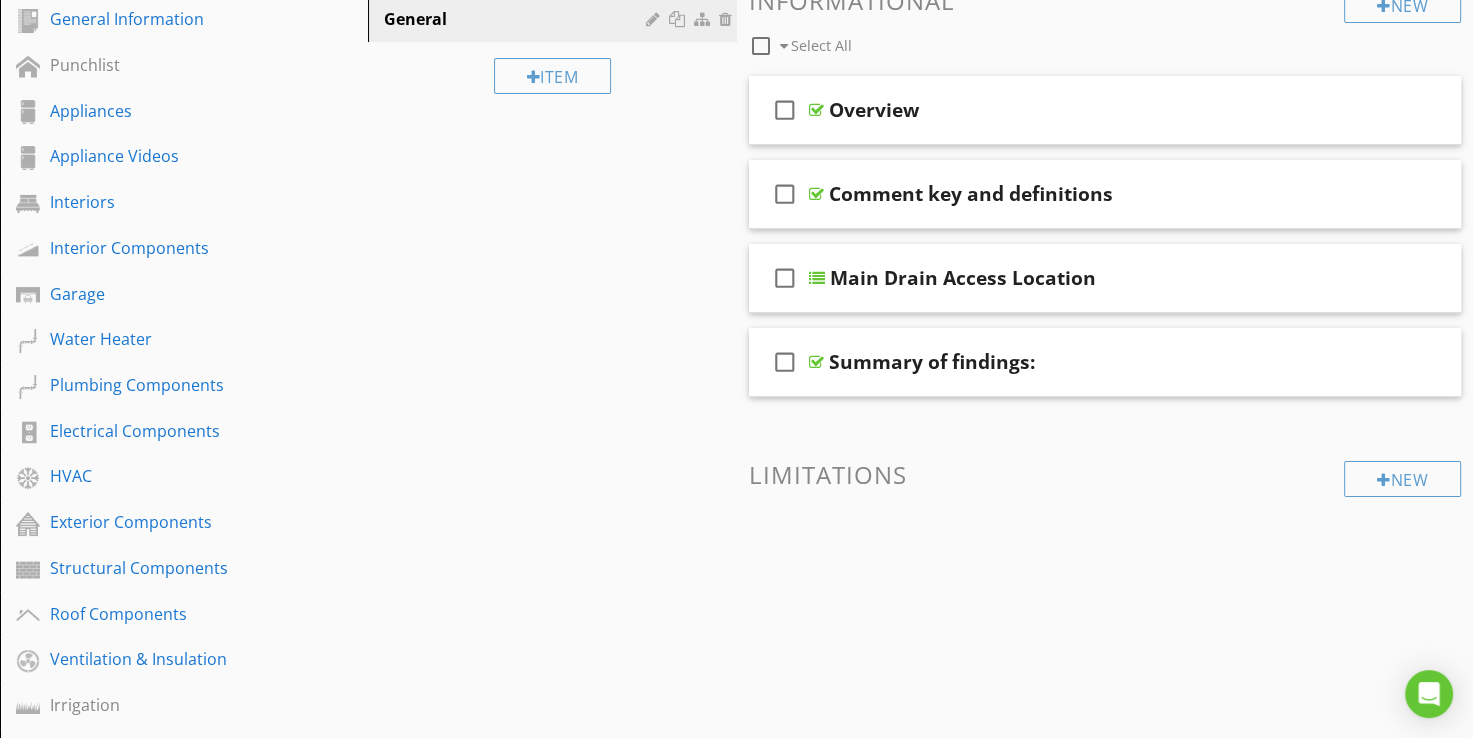 scroll, scrollTop: 230, scrollLeft: 0, axis: vertical 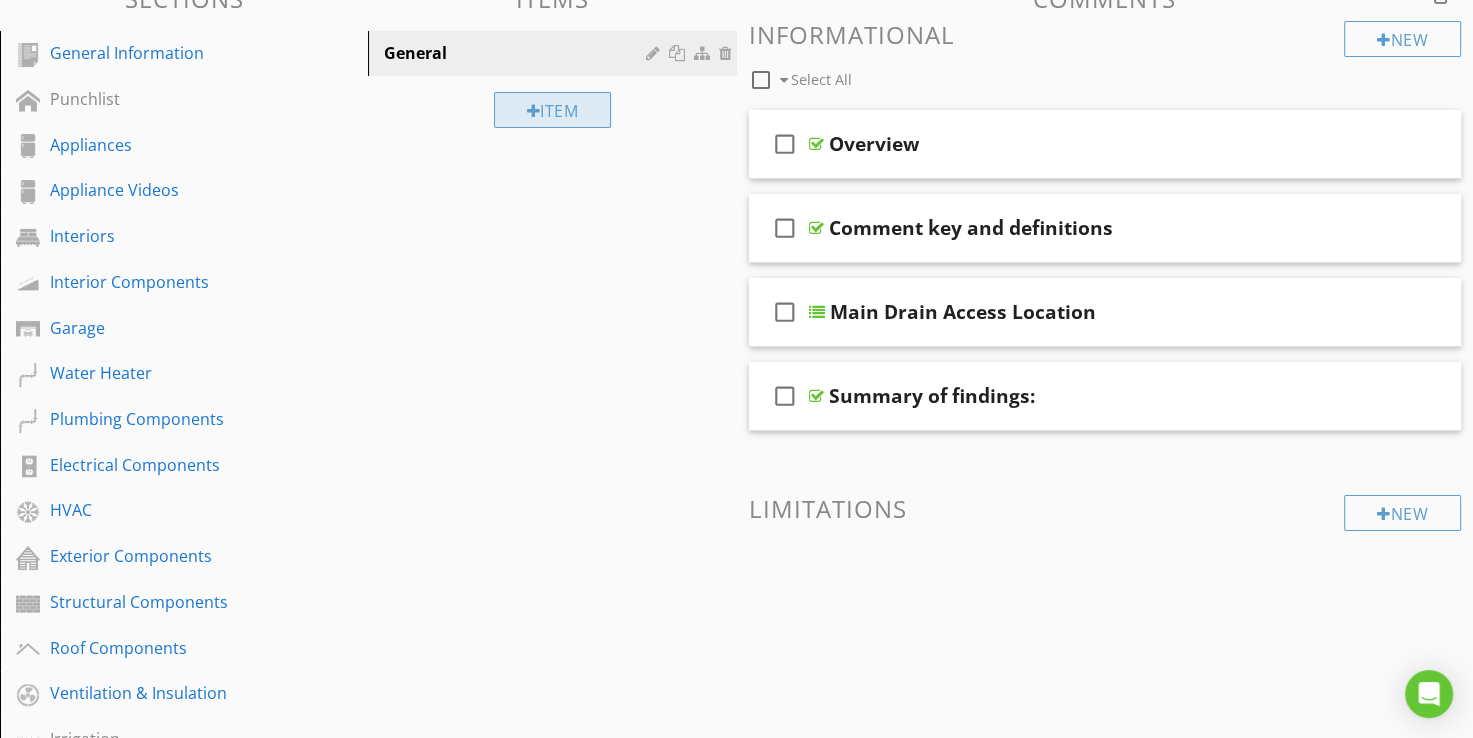 click on "Item" at bounding box center [553, 110] 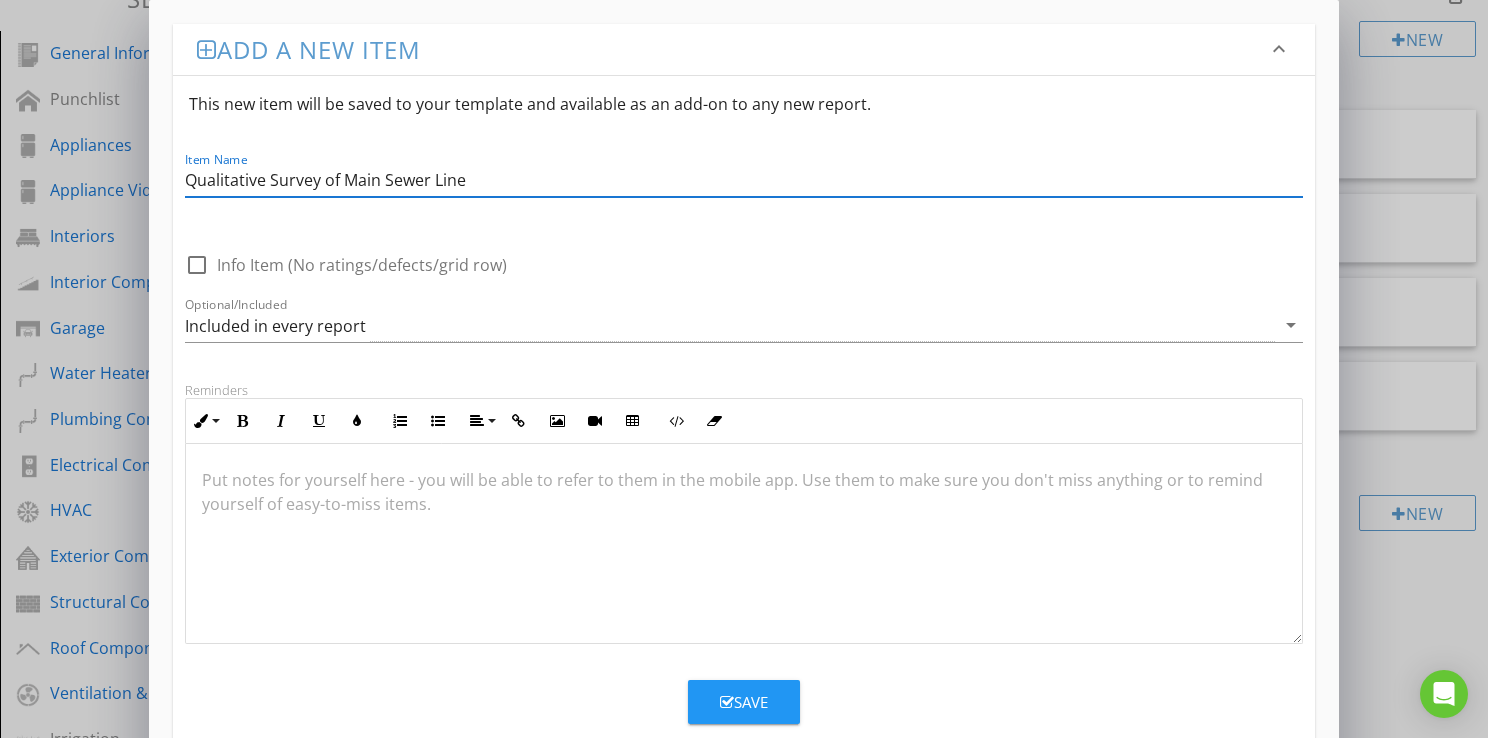type on "Qualitative Survey of Main Sewer Line" 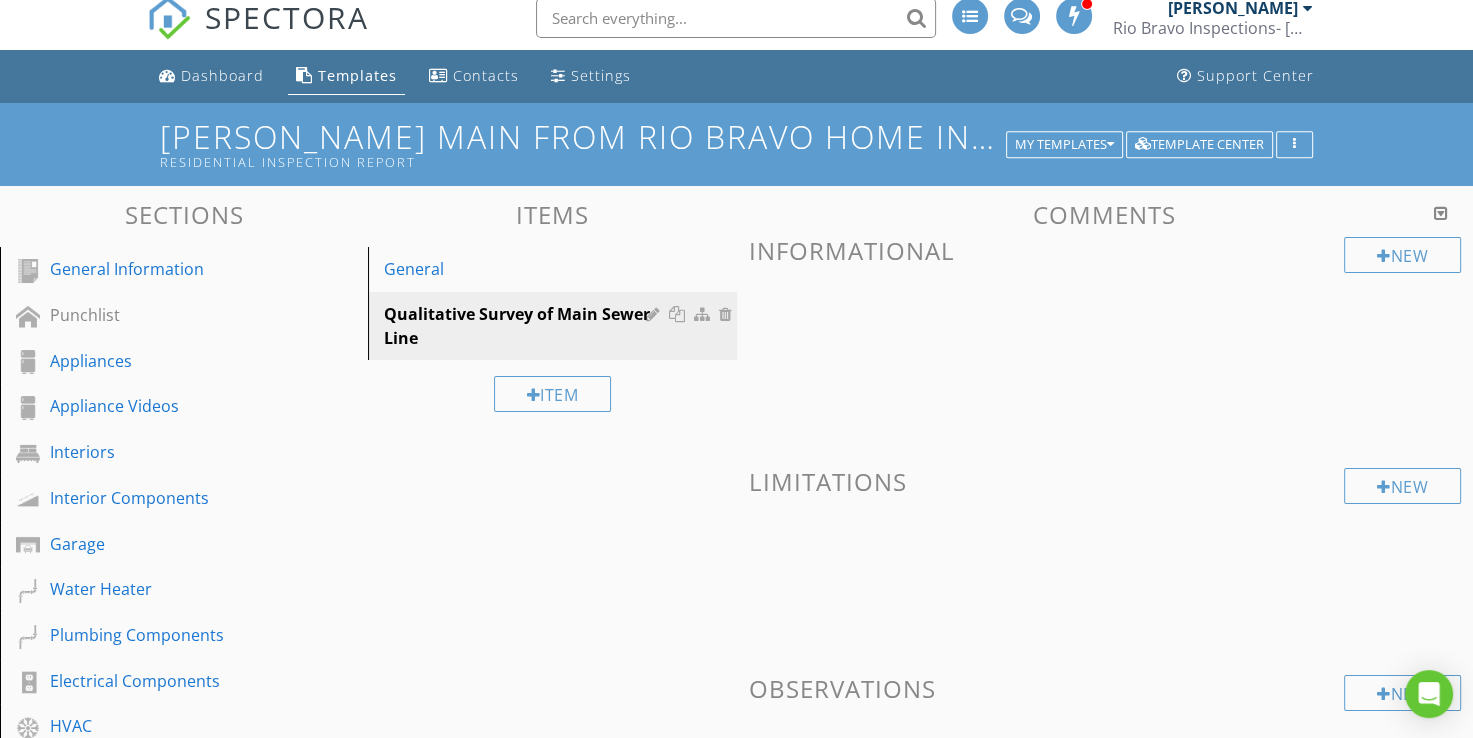 scroll, scrollTop: 0, scrollLeft: 0, axis: both 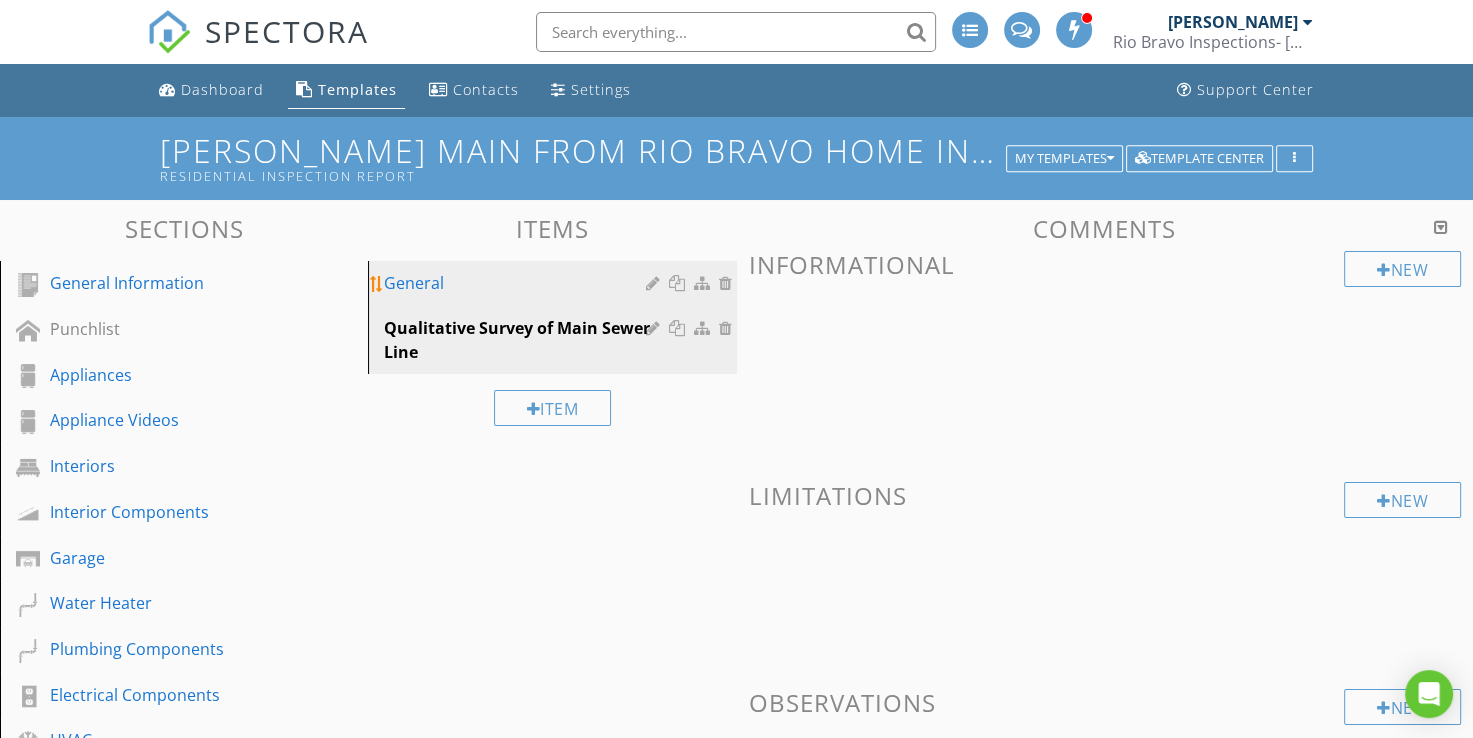 click on "General" at bounding box center [517, 283] 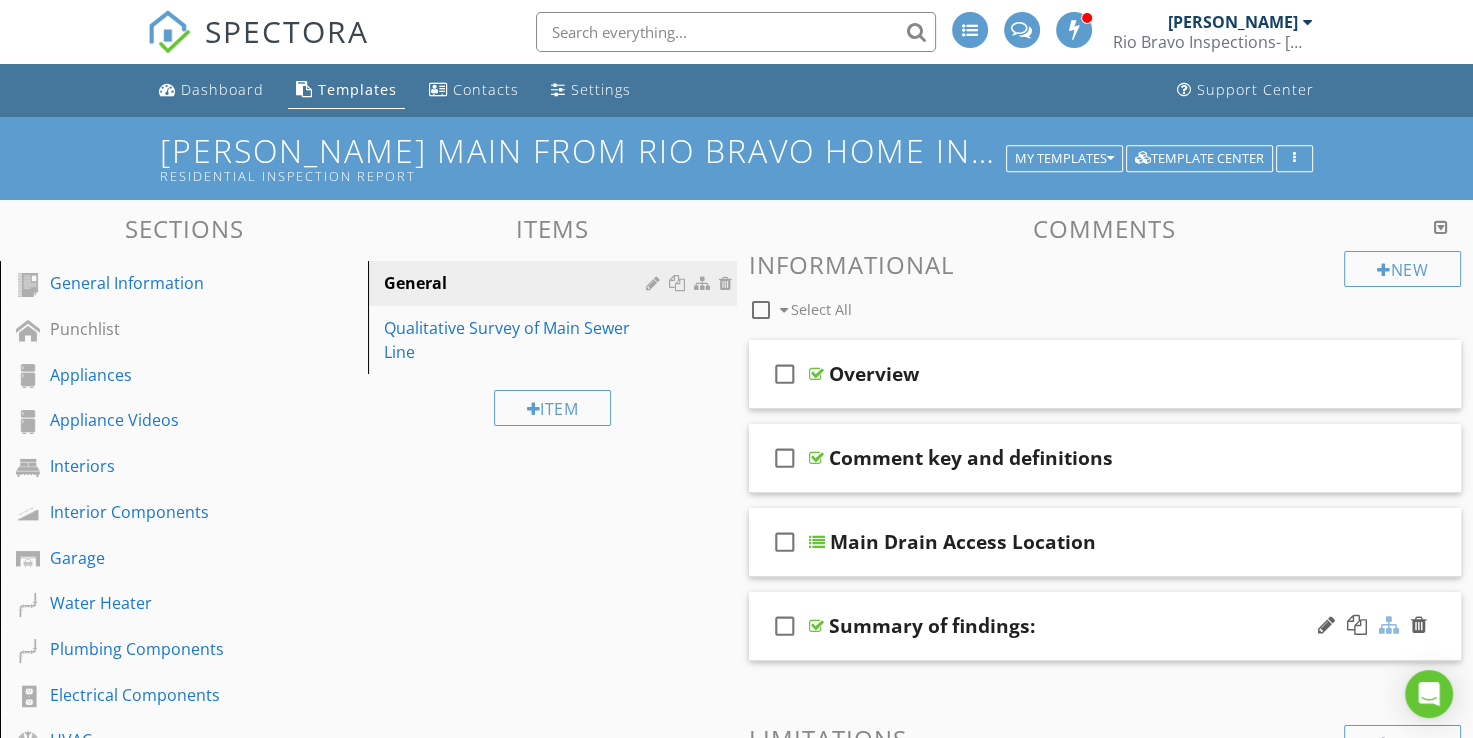 click at bounding box center (1389, 625) 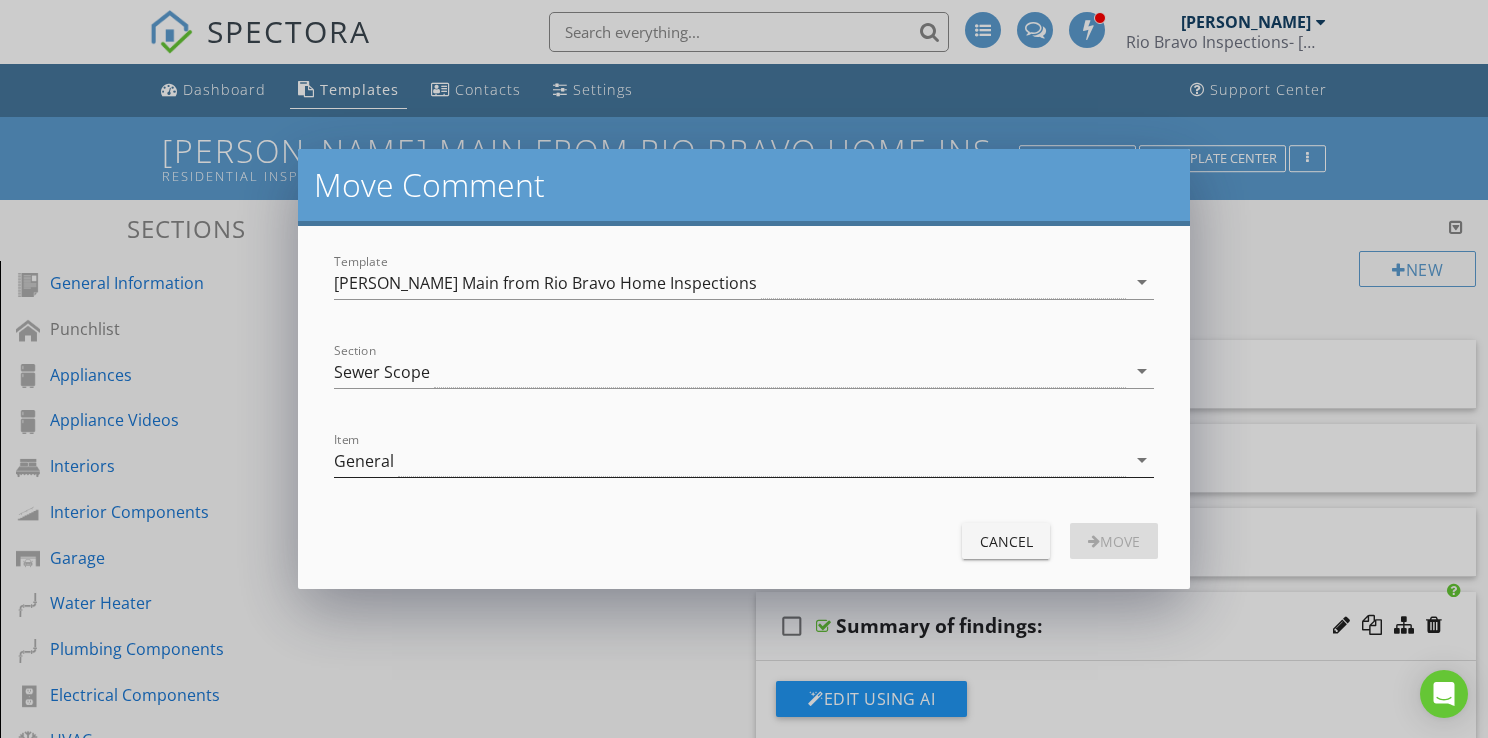 click on "General" at bounding box center (730, 460) 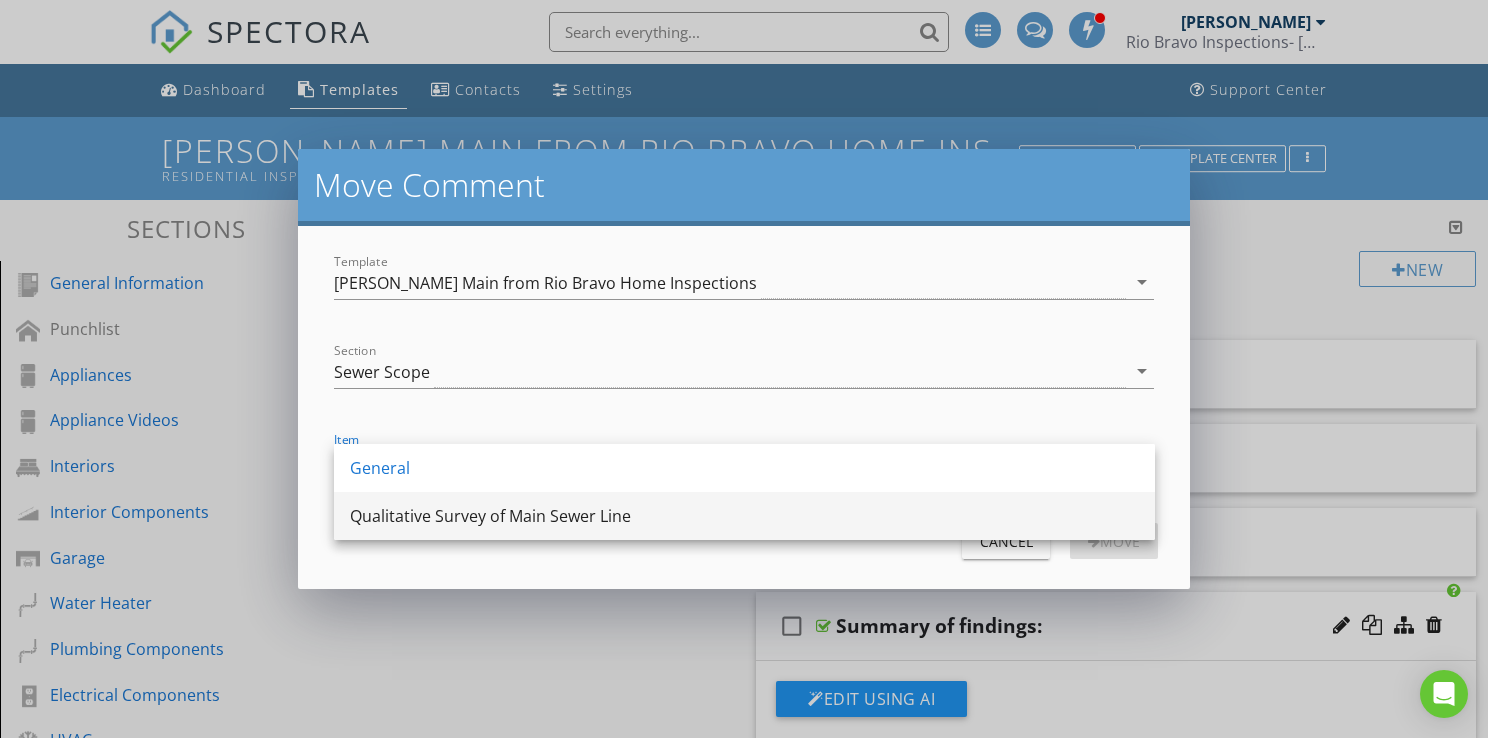 click on "Qualitative Survey of Main Sewer Line" at bounding box center (744, 516) 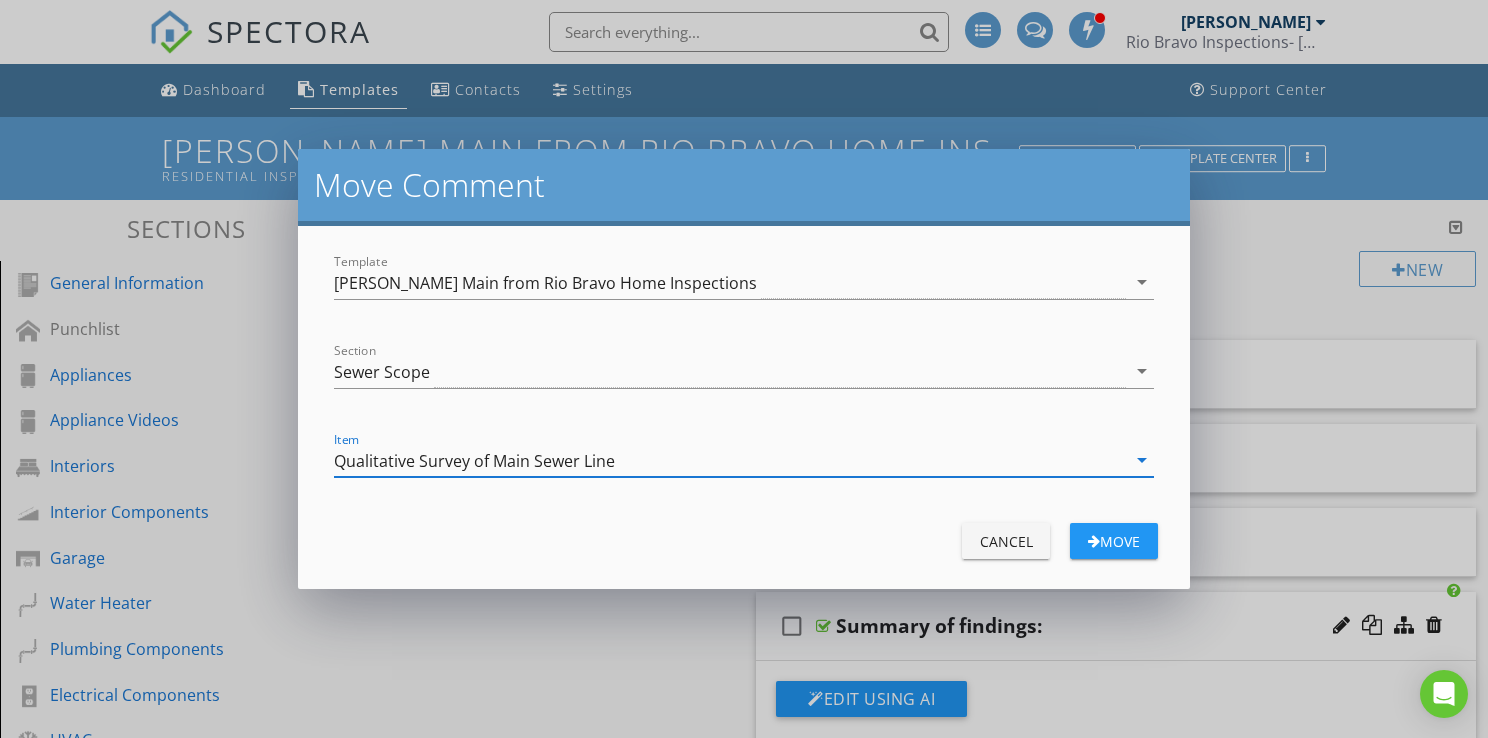 click on "Move" at bounding box center [1114, 541] 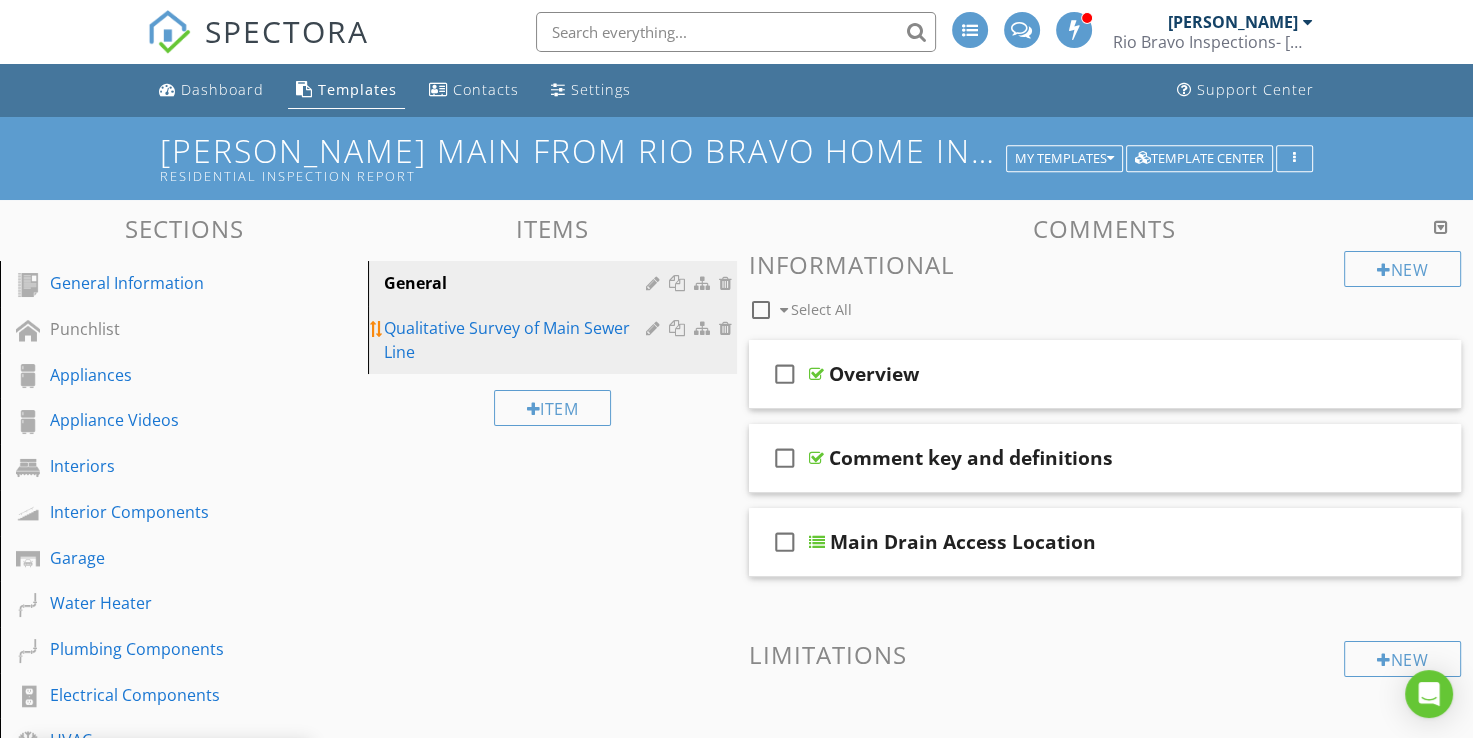 click on "Qualitative Survey of Main Sewer Line" at bounding box center (517, 340) 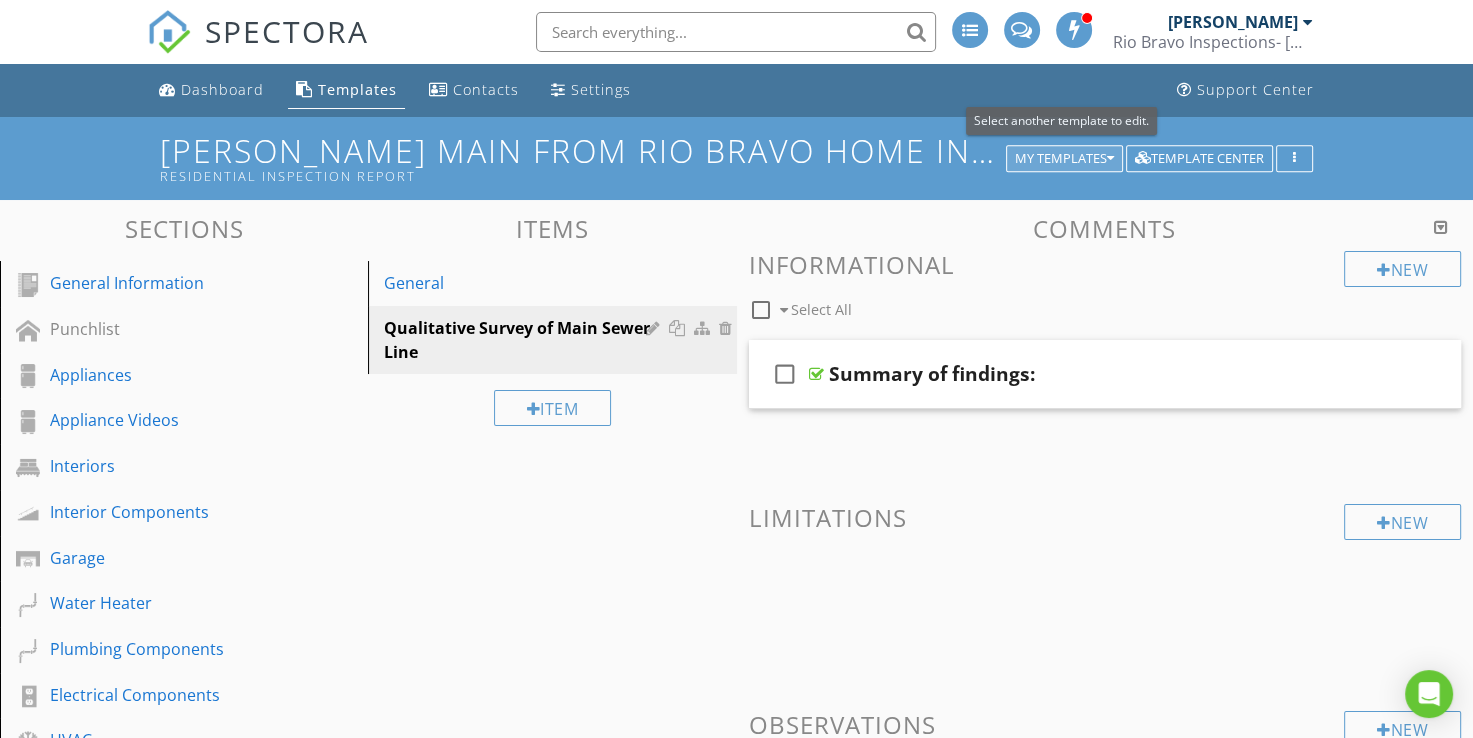 click on "My Templates" at bounding box center (1064, 159) 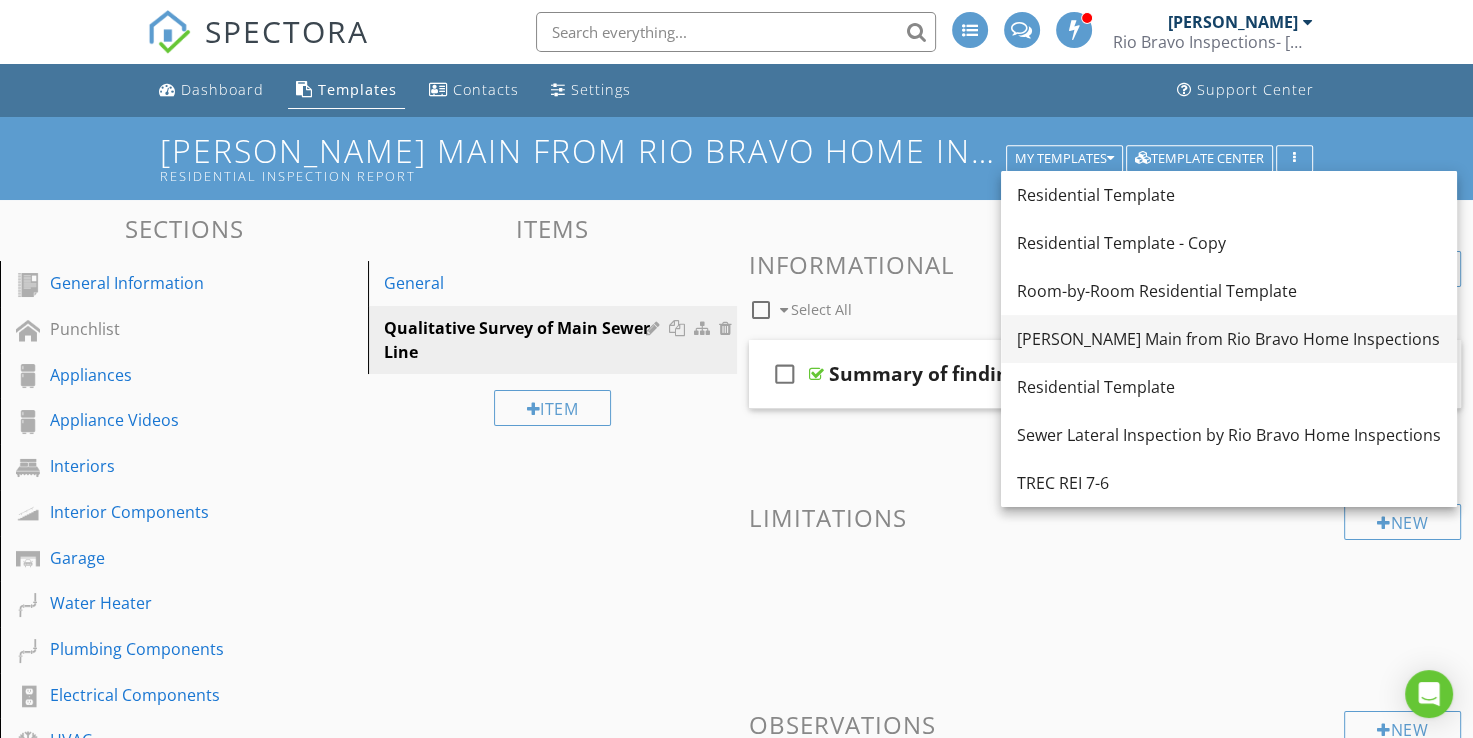 click on "[PERSON_NAME] Main from Rio Bravo Home Inspections" at bounding box center (1229, 339) 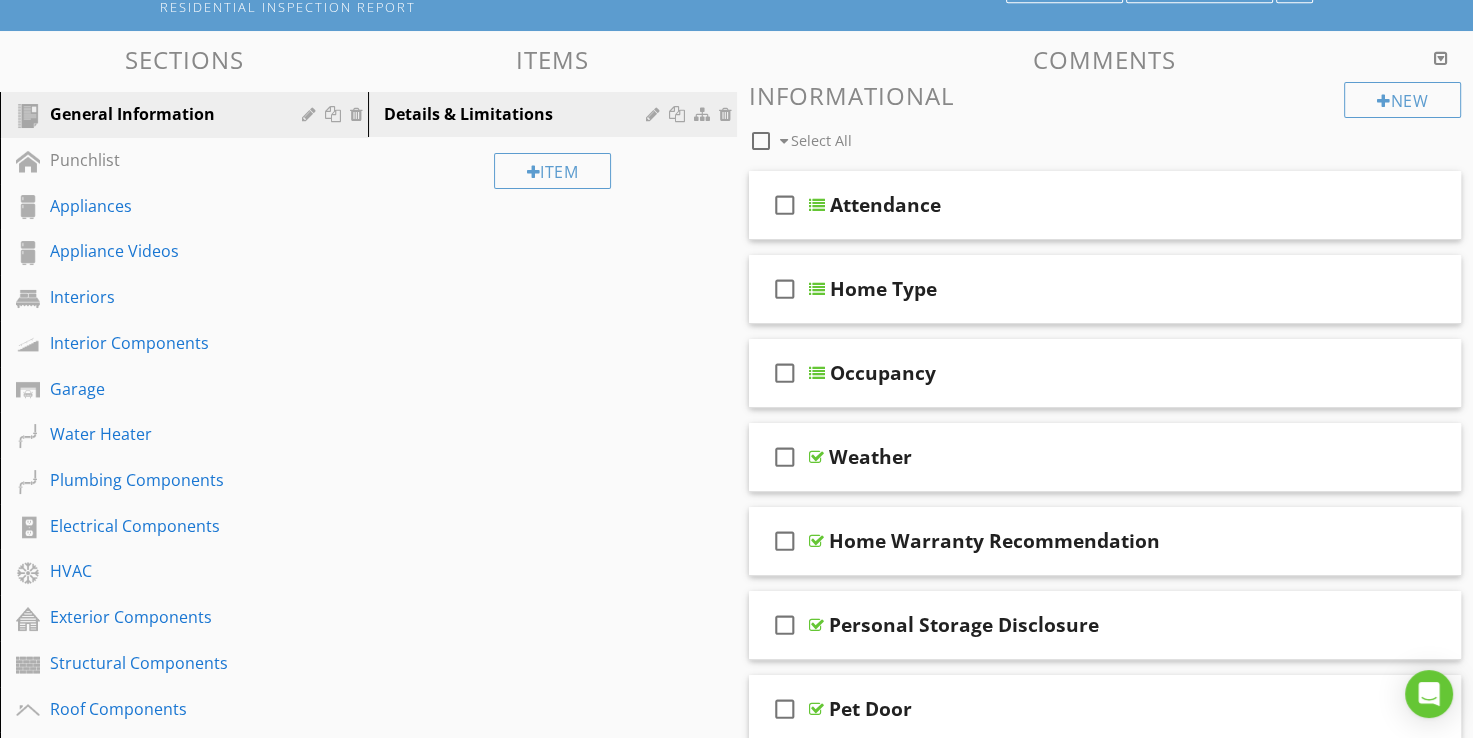 scroll, scrollTop: 800, scrollLeft: 0, axis: vertical 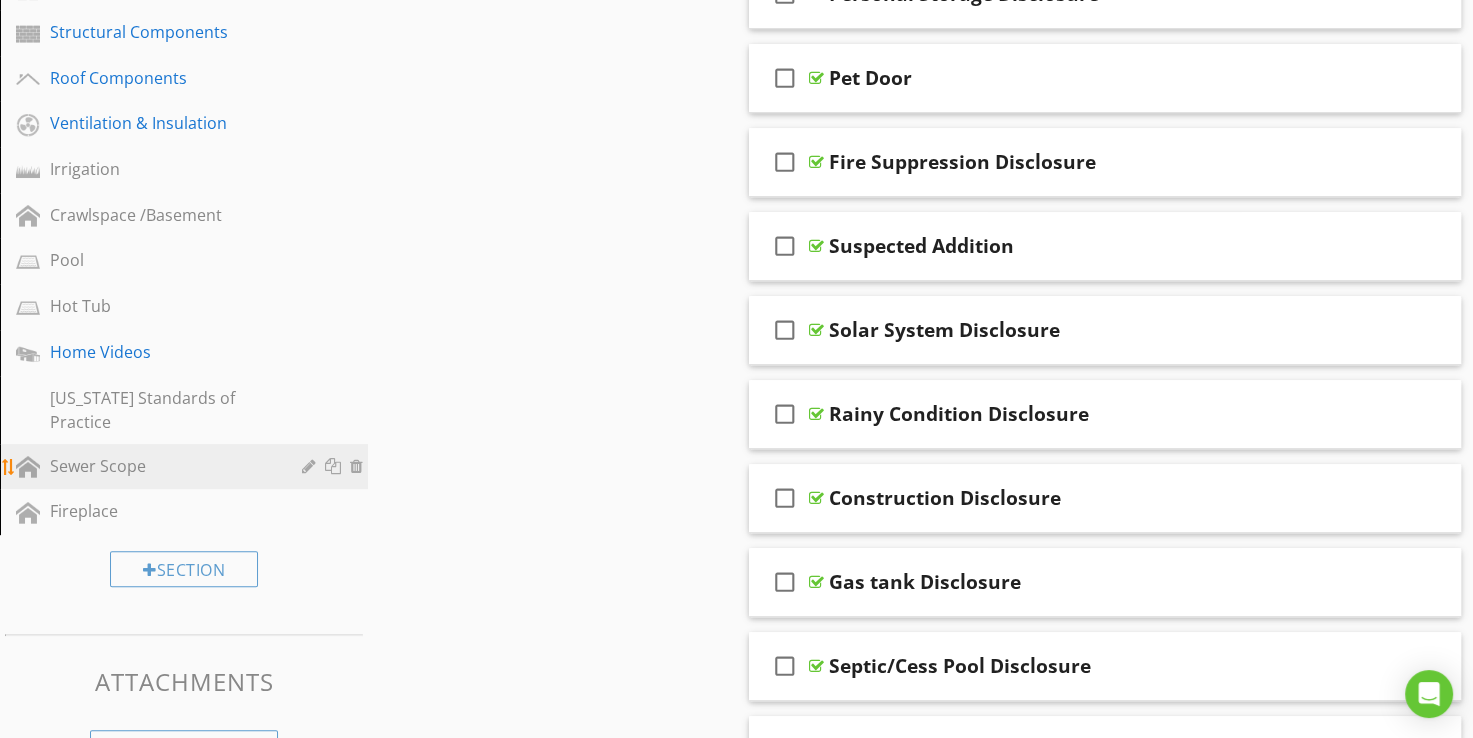 click on "Sewer Scope" at bounding box center [161, 466] 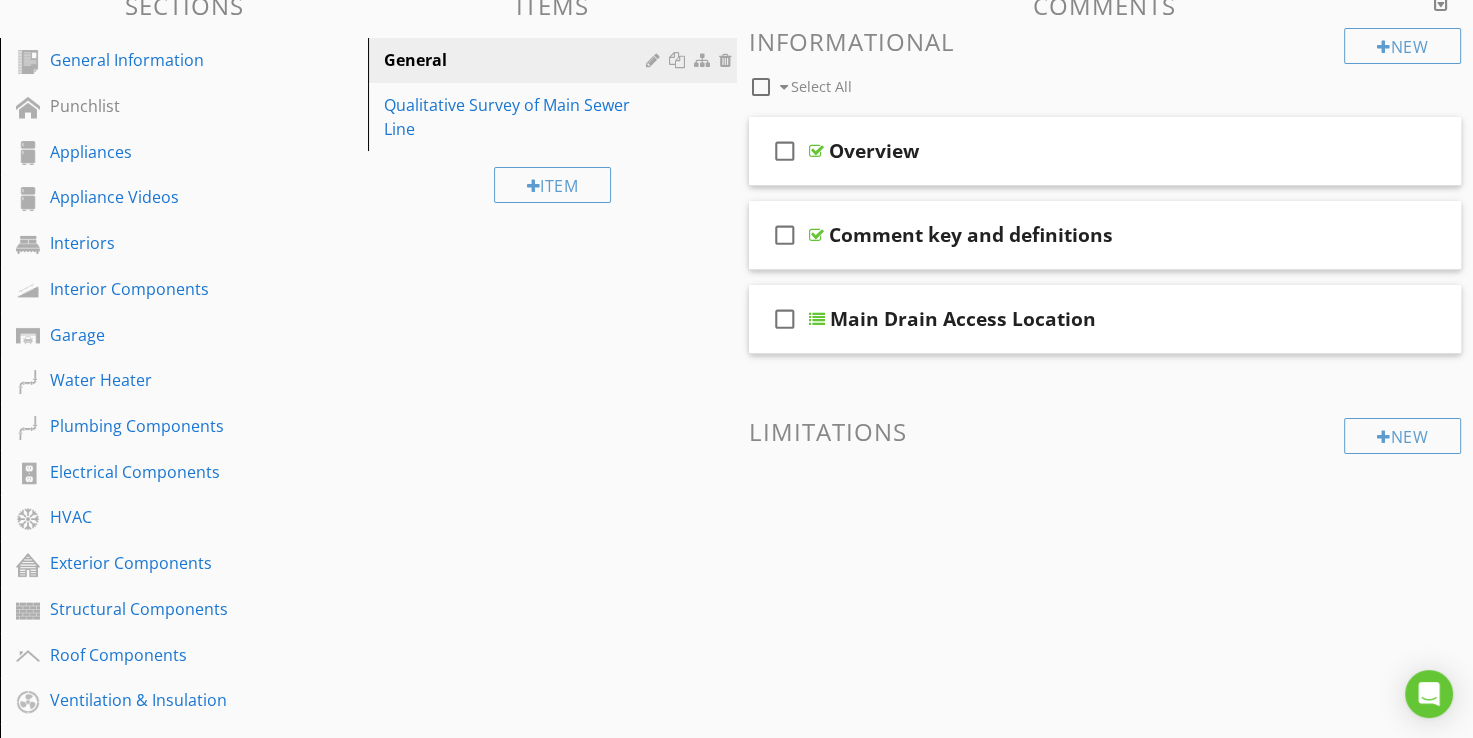 scroll, scrollTop: 100, scrollLeft: 0, axis: vertical 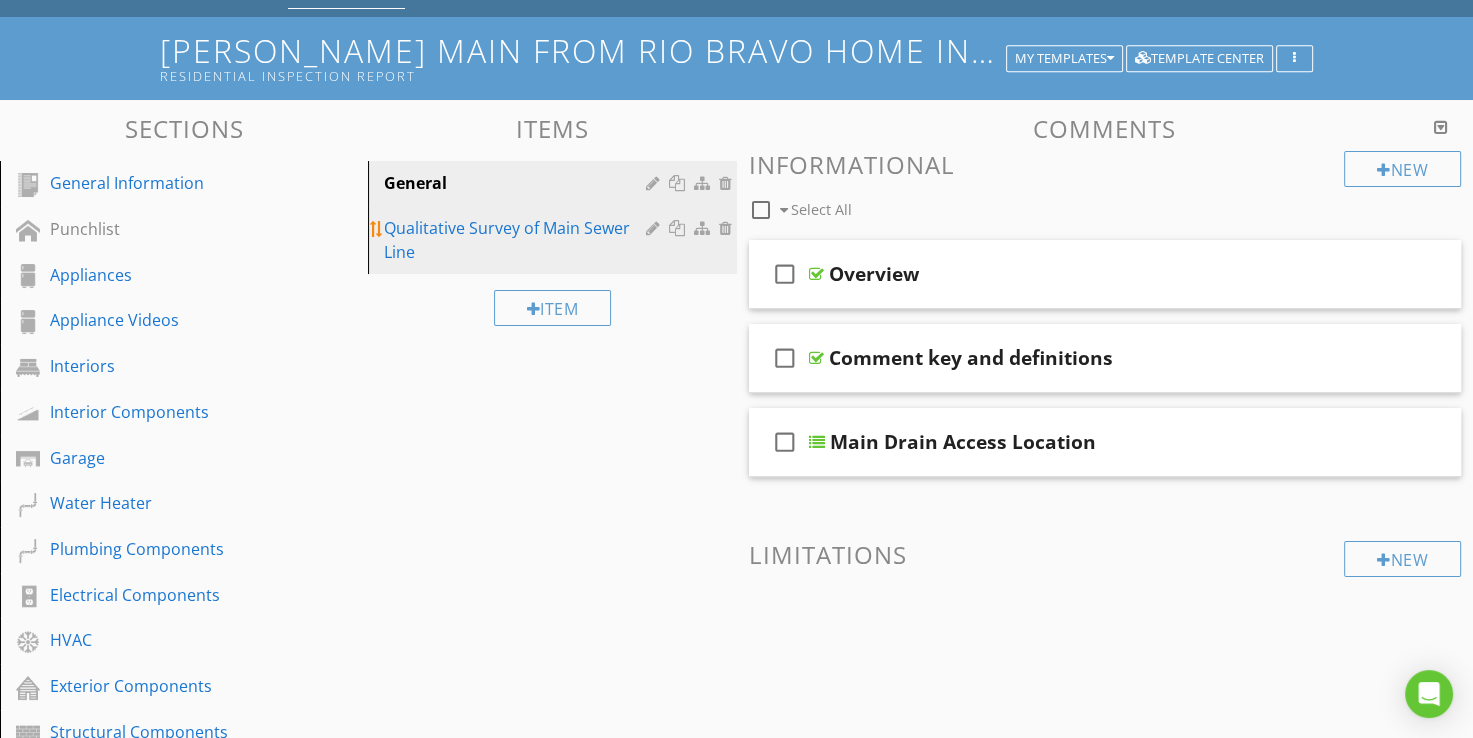 click on "Qualitative Survey of Main Sewer Line" at bounding box center [517, 240] 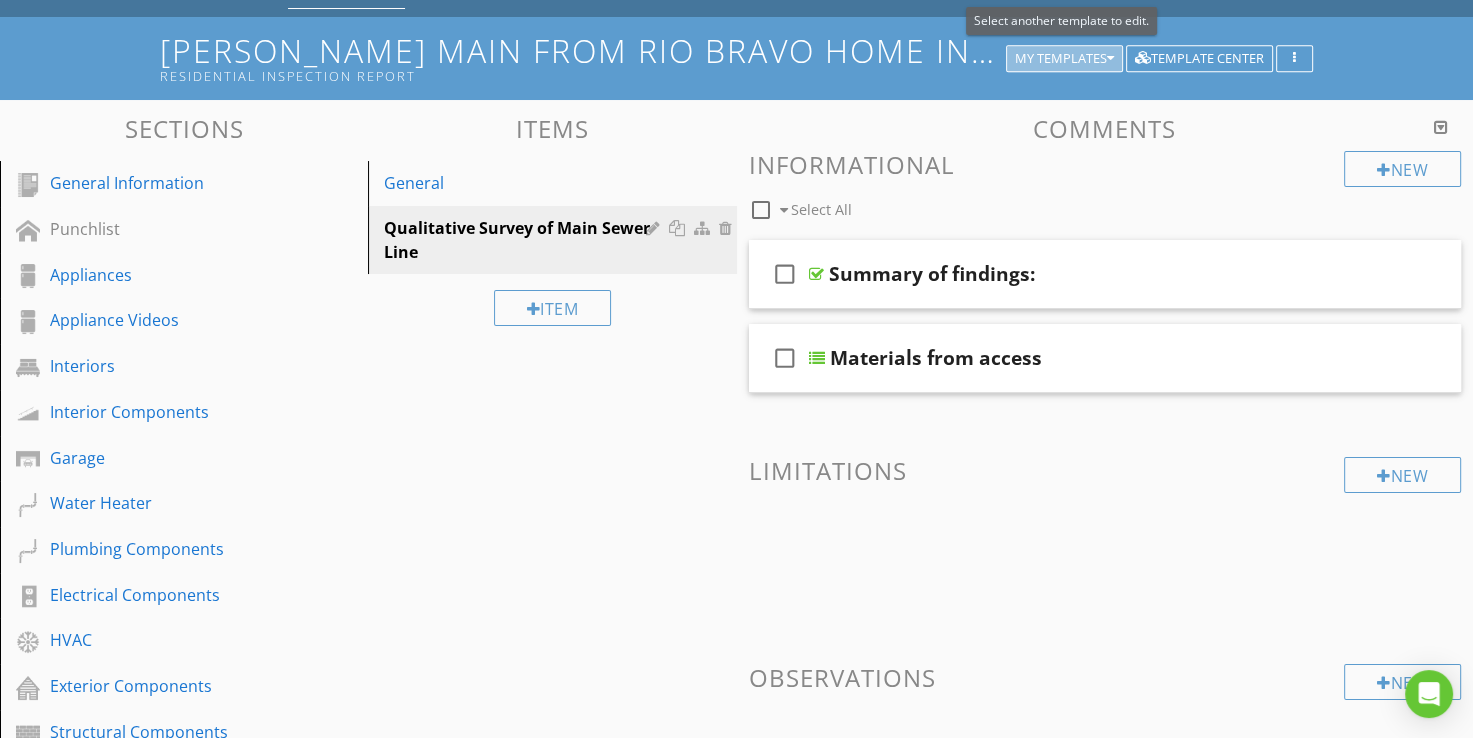 click on "My Templates" at bounding box center [1064, 59] 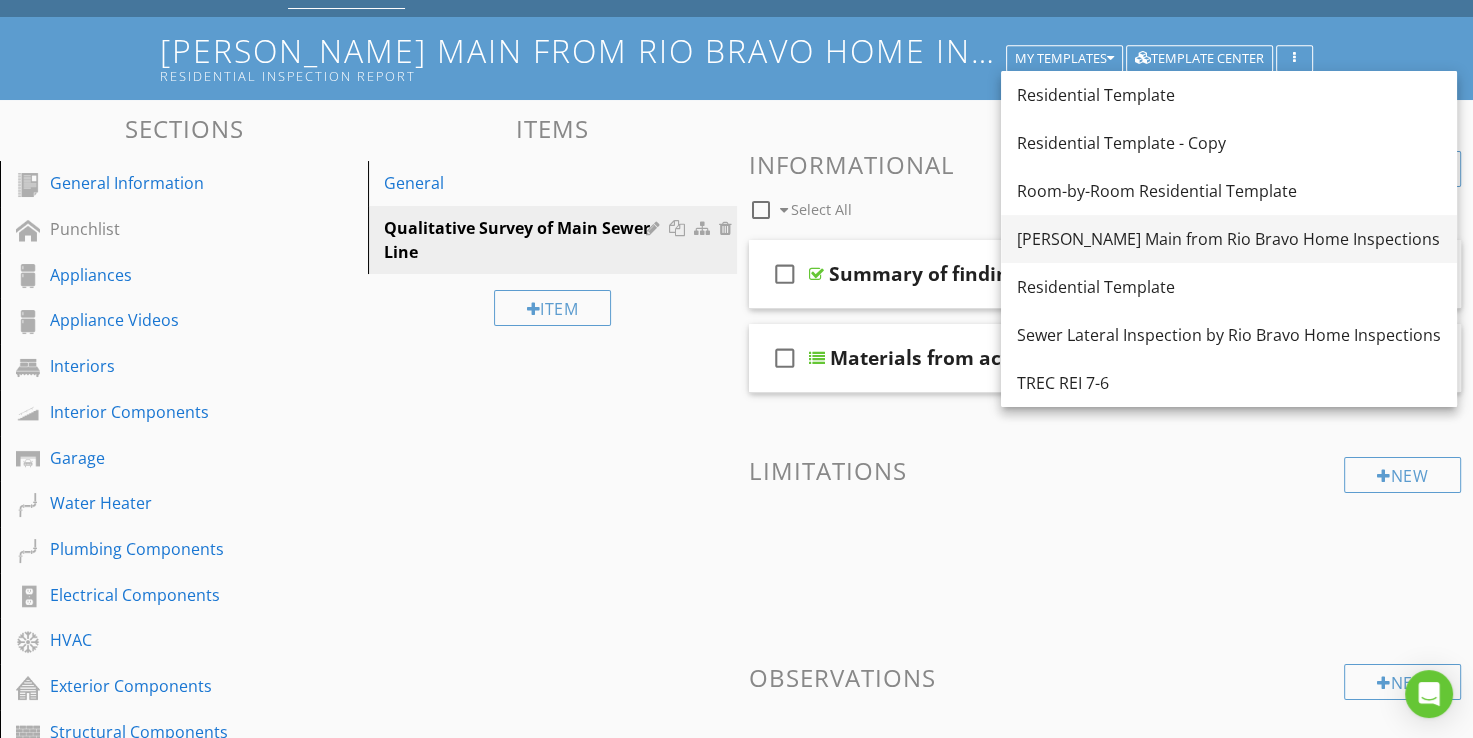 click on "[PERSON_NAME] Main from Rio Bravo Home Inspections" at bounding box center (1229, 239) 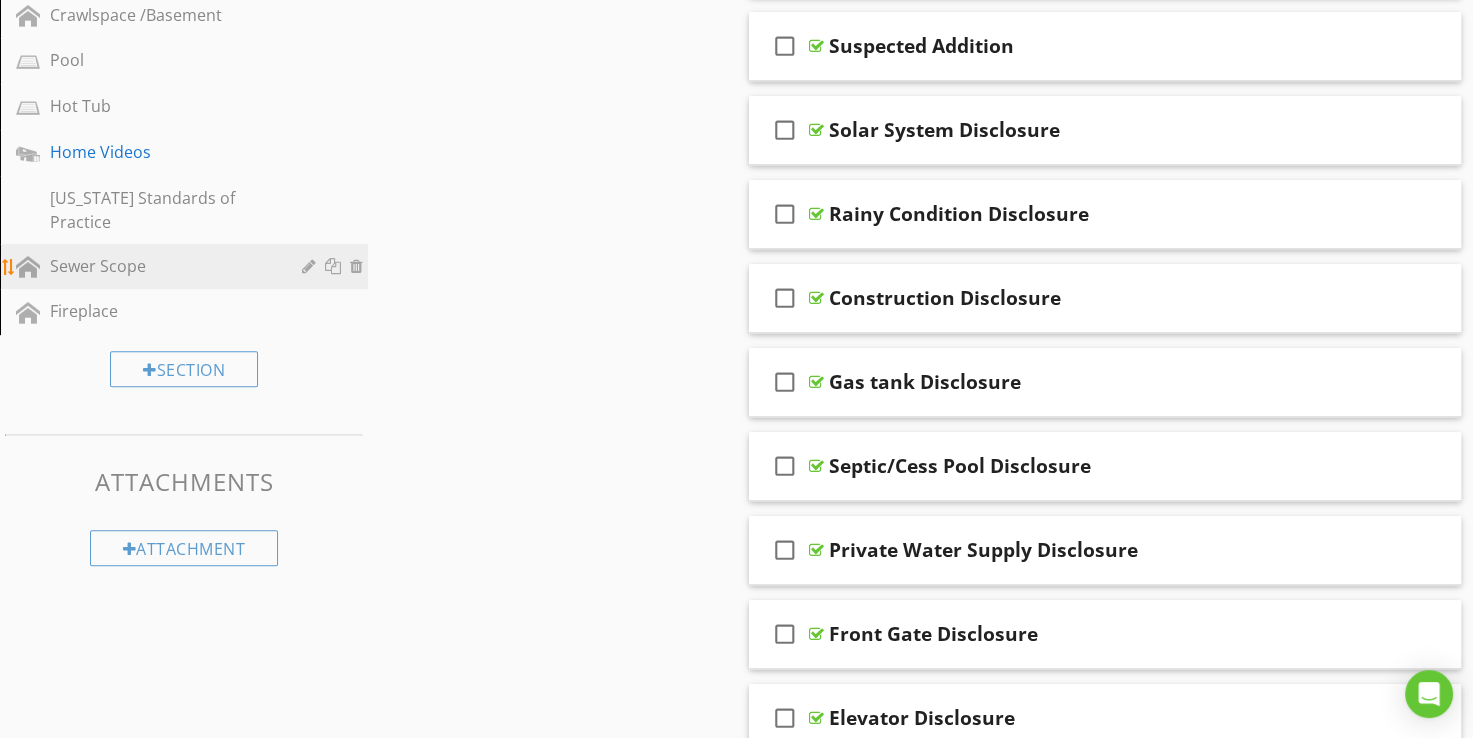 click on "Sewer Scope" at bounding box center (187, 267) 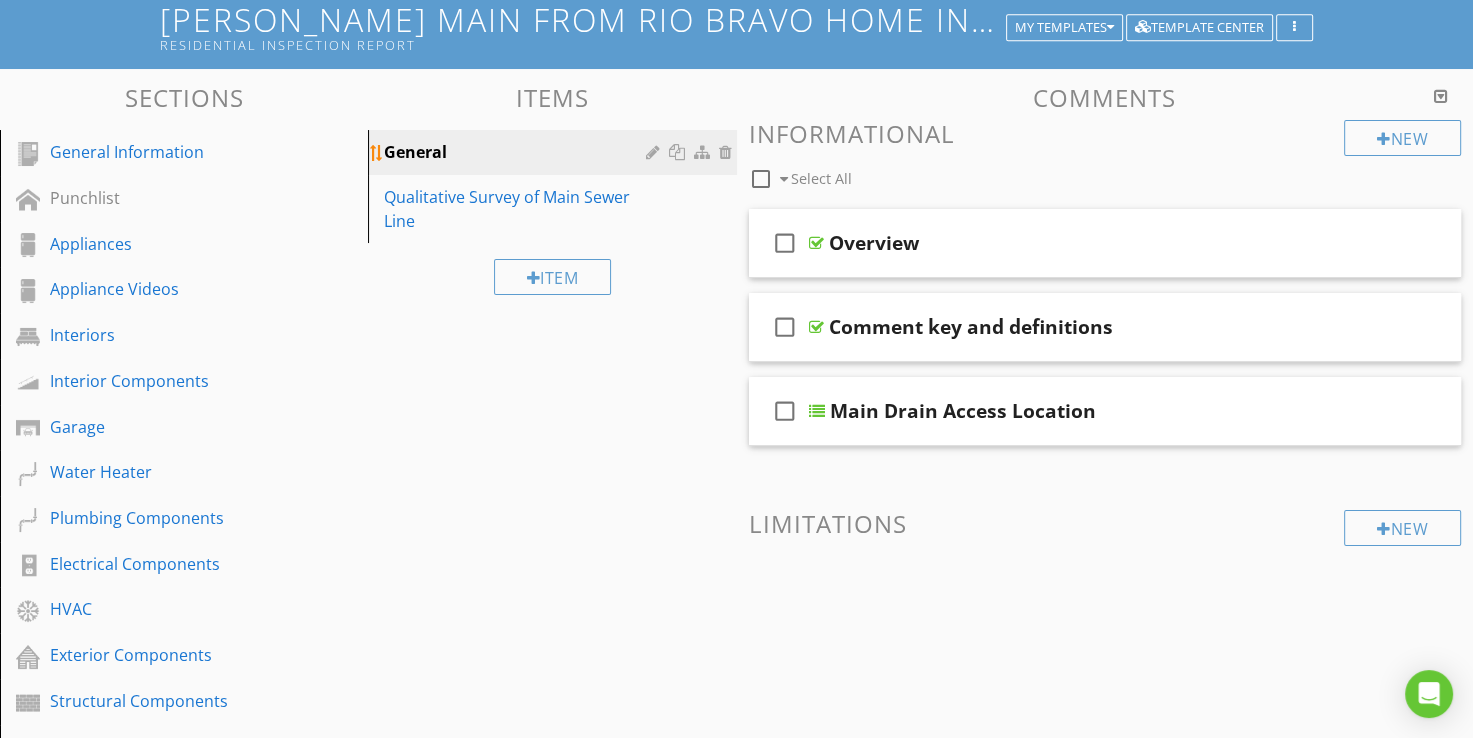 scroll, scrollTop: 130, scrollLeft: 0, axis: vertical 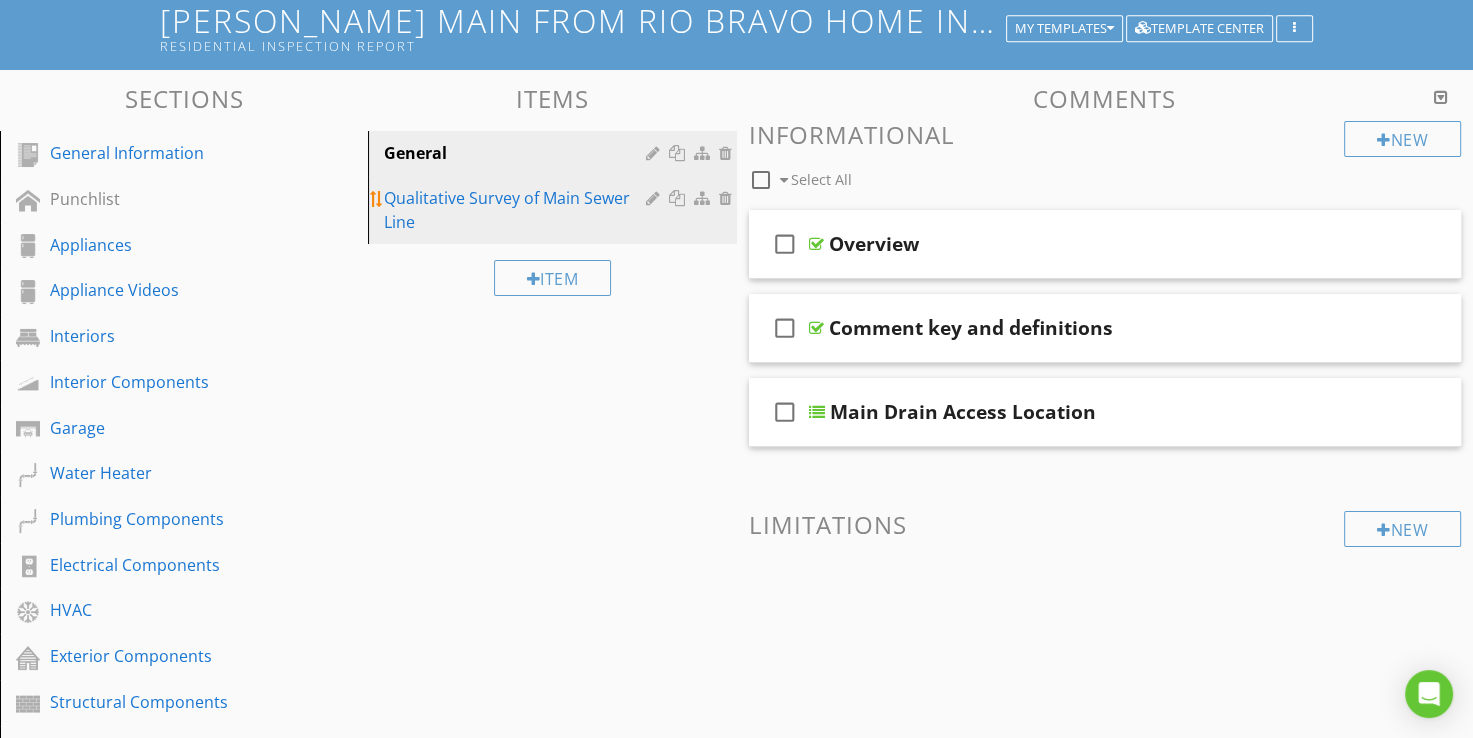 click on "Qualitative Survey of Main Sewer Line" at bounding box center [517, 210] 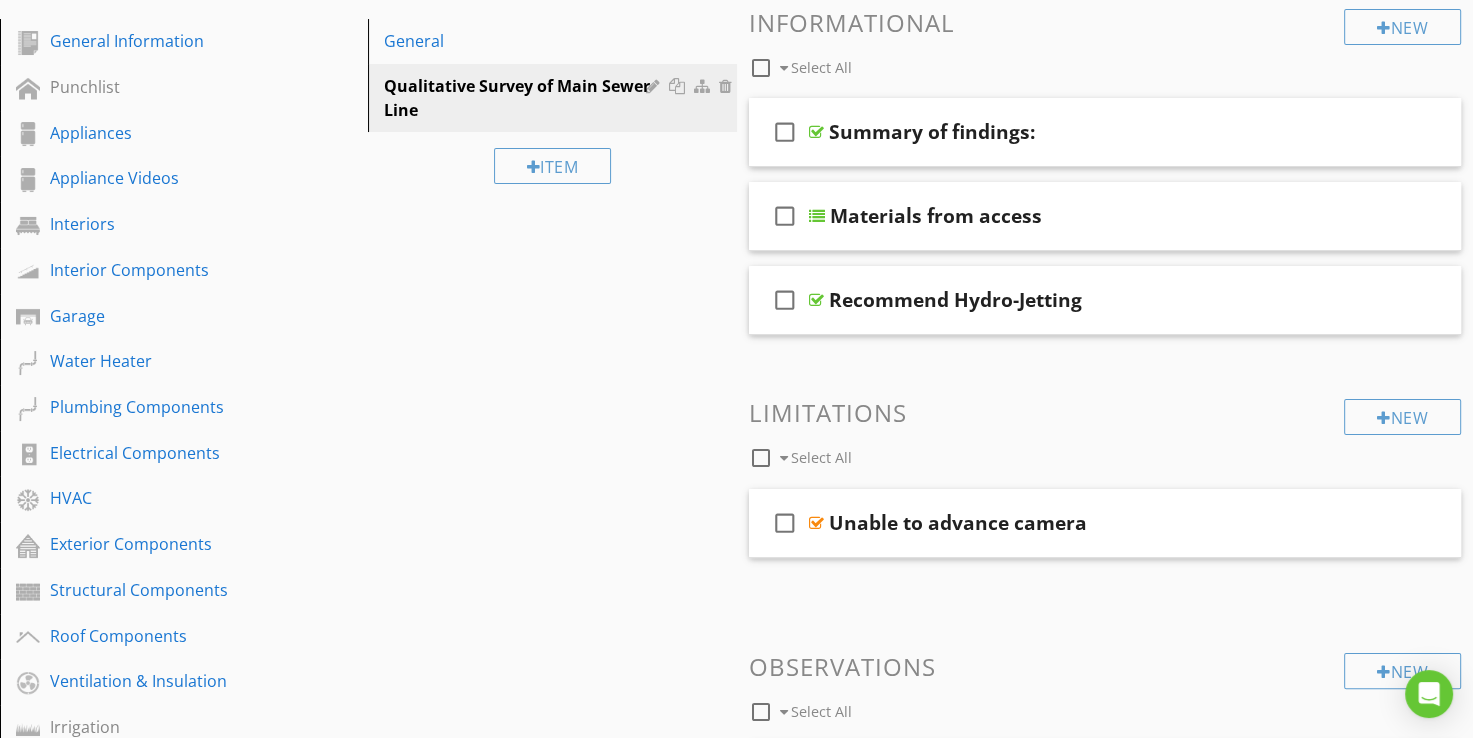 scroll, scrollTop: 230, scrollLeft: 0, axis: vertical 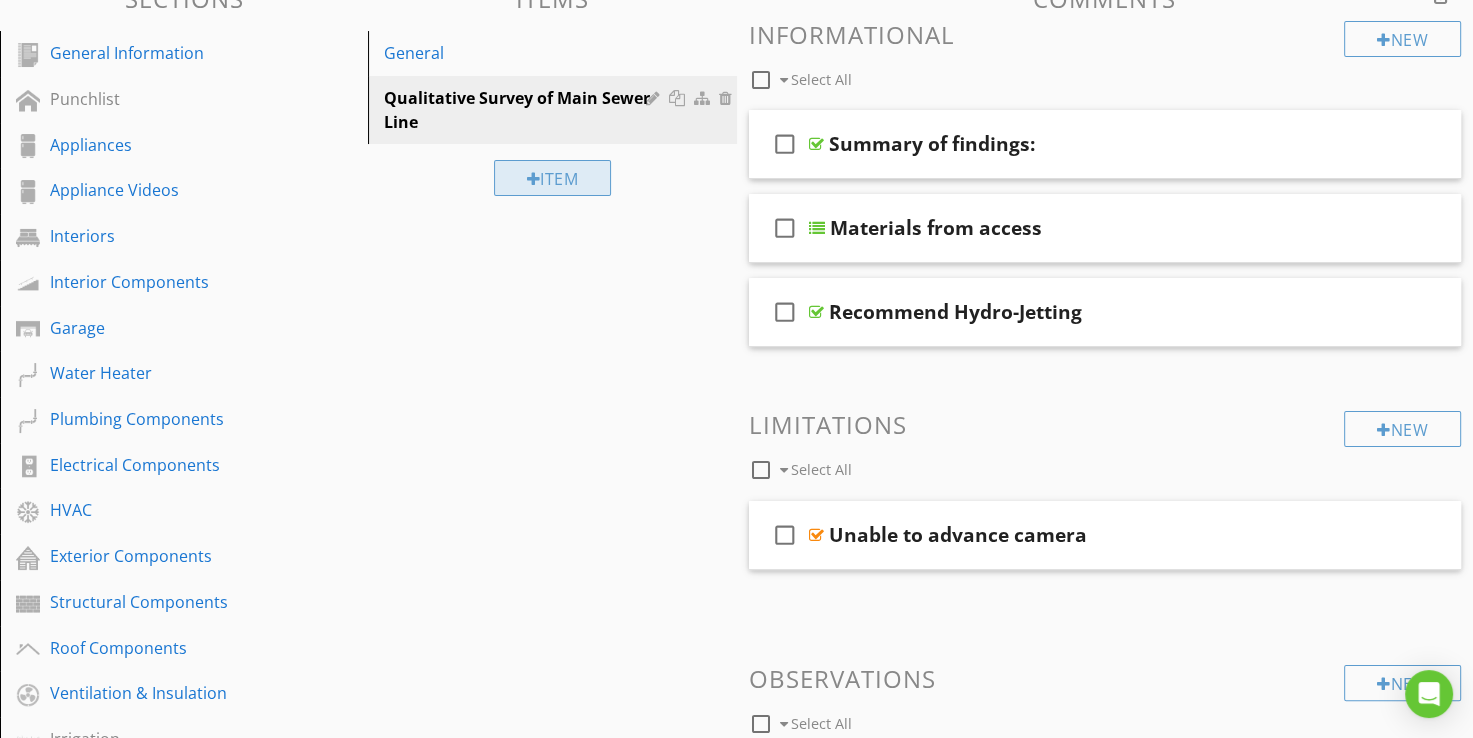 click at bounding box center (534, 179) 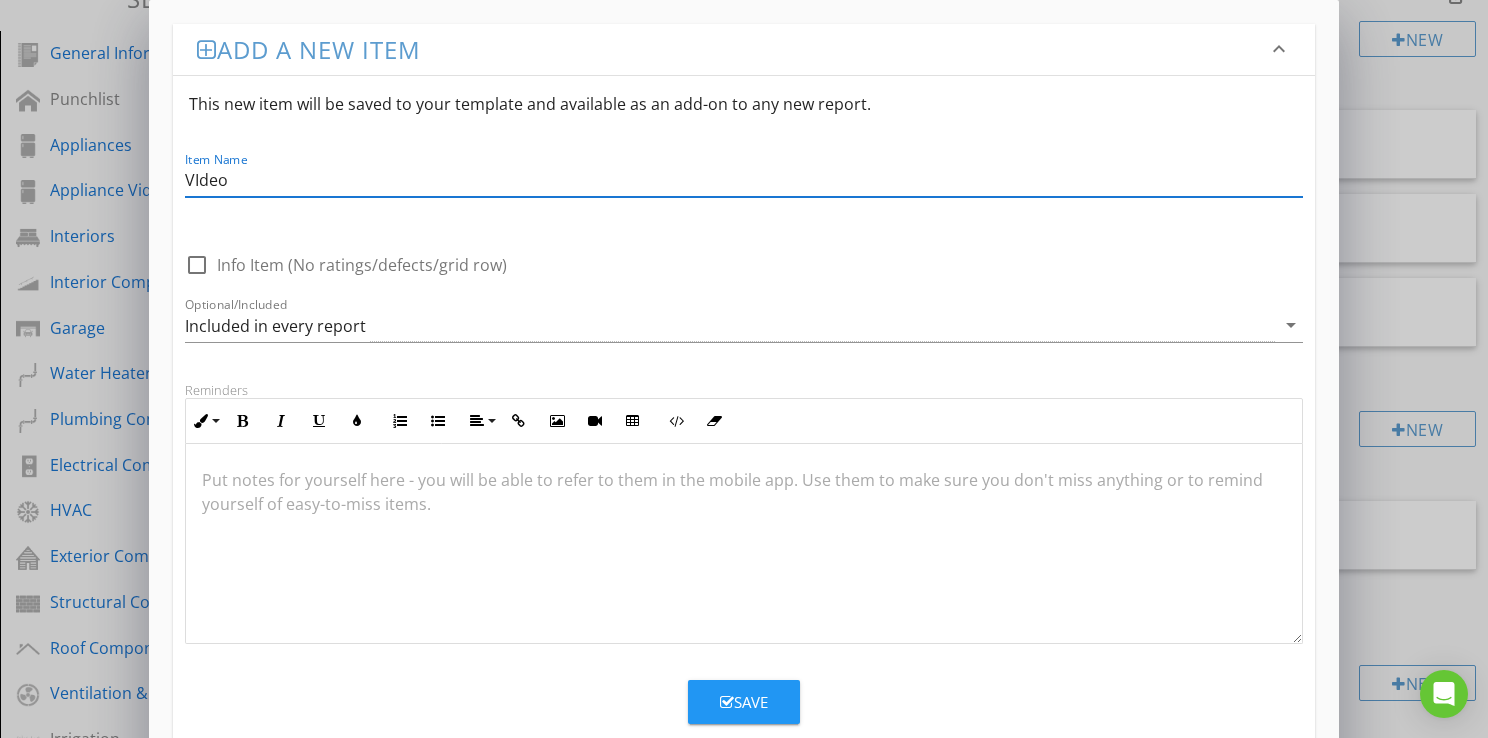 type on "VIdeo" 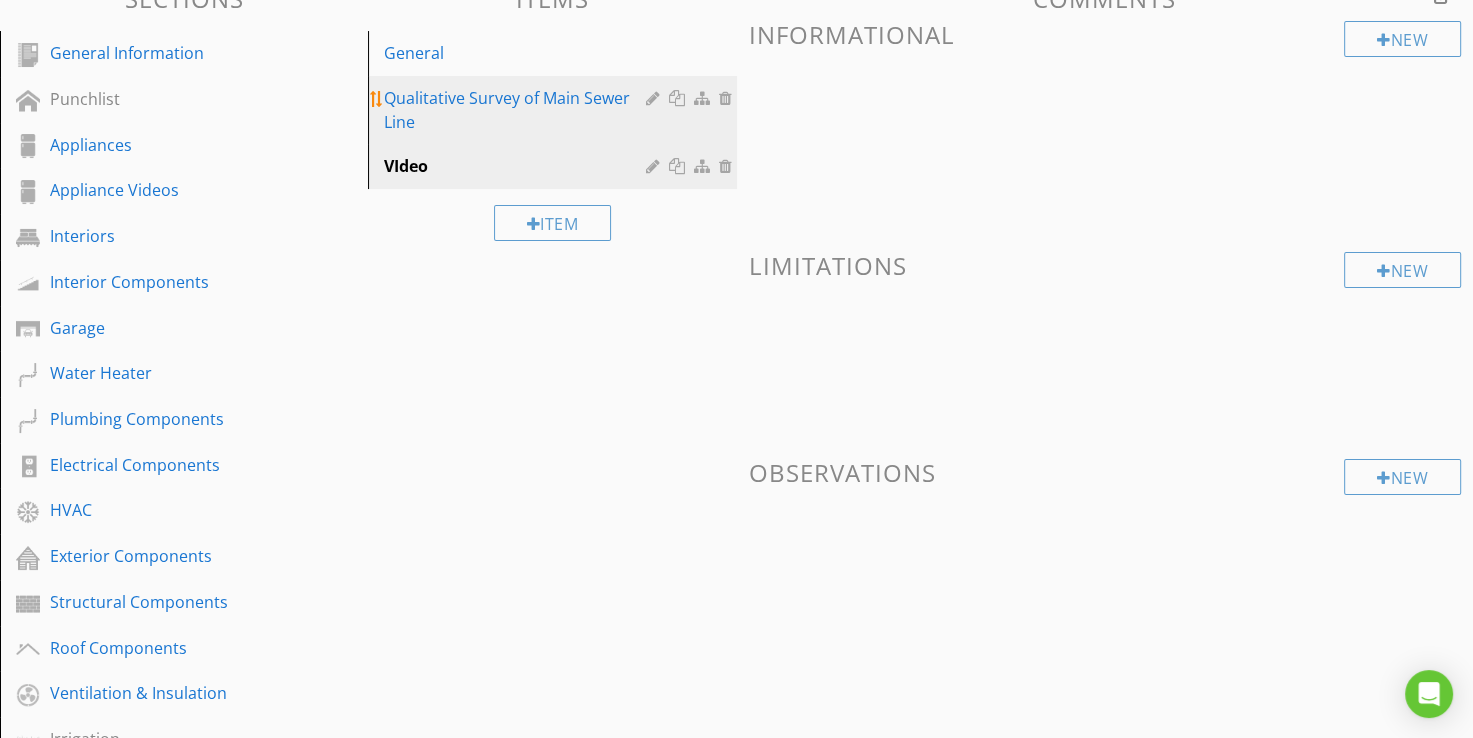 click on "Qualitative Survey of Main Sewer Line" at bounding box center (517, 110) 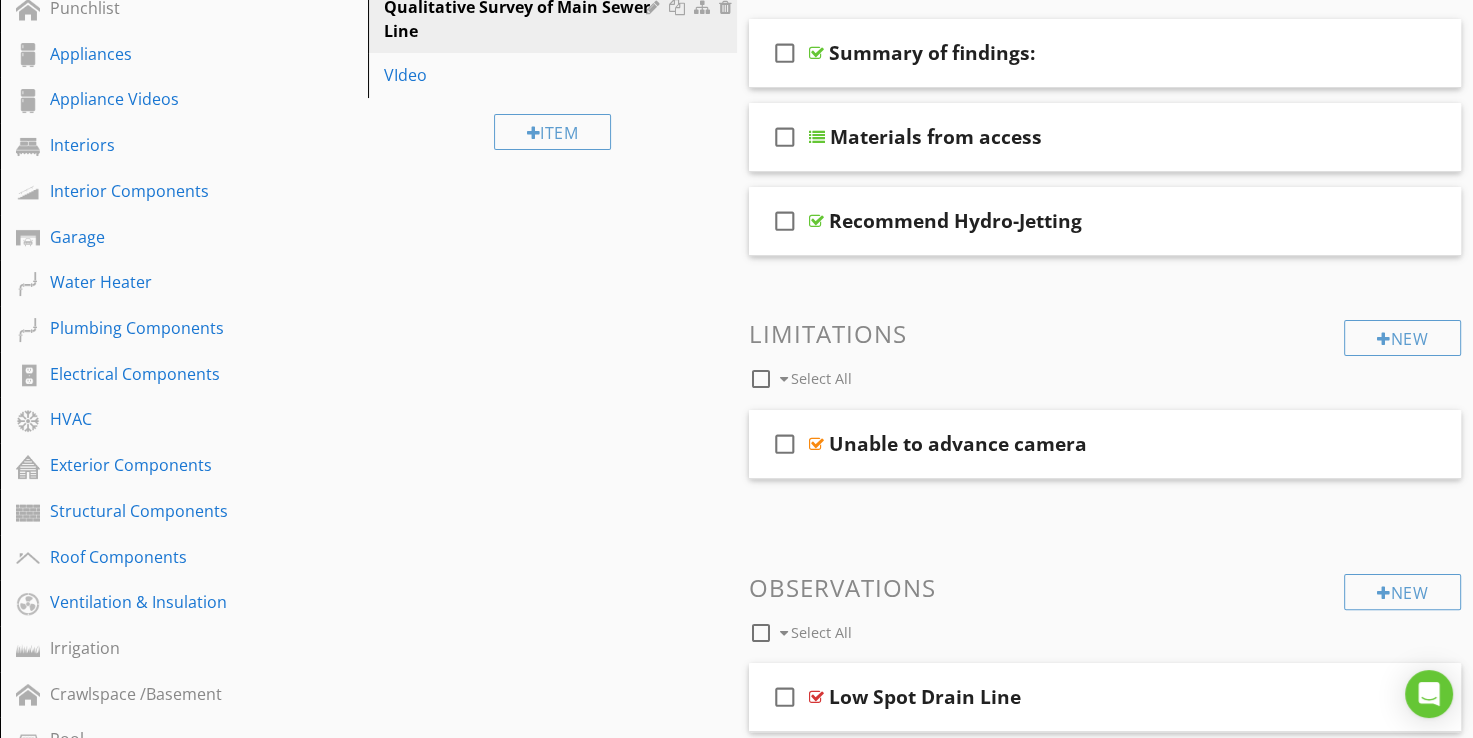 scroll, scrollTop: 130, scrollLeft: 0, axis: vertical 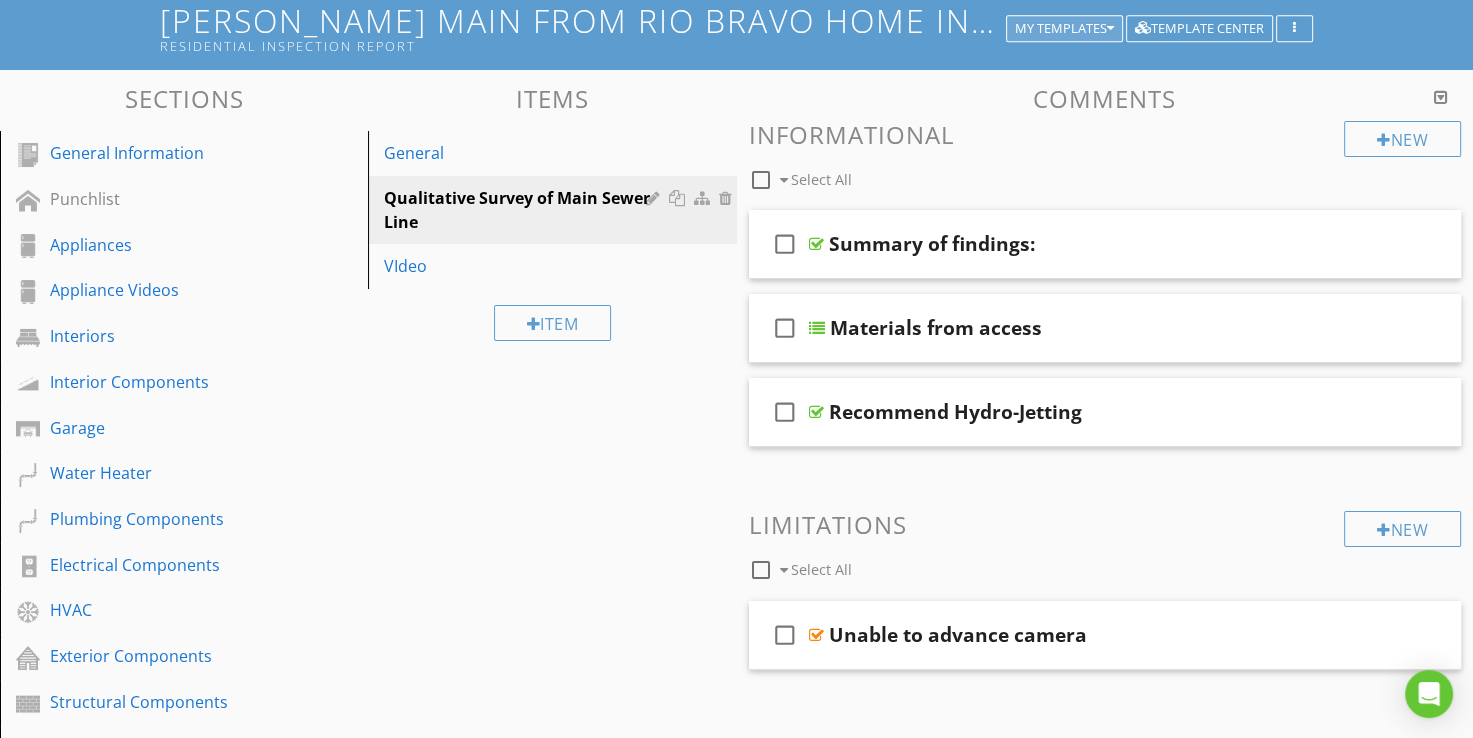click on "My Templates" at bounding box center [1064, 29] 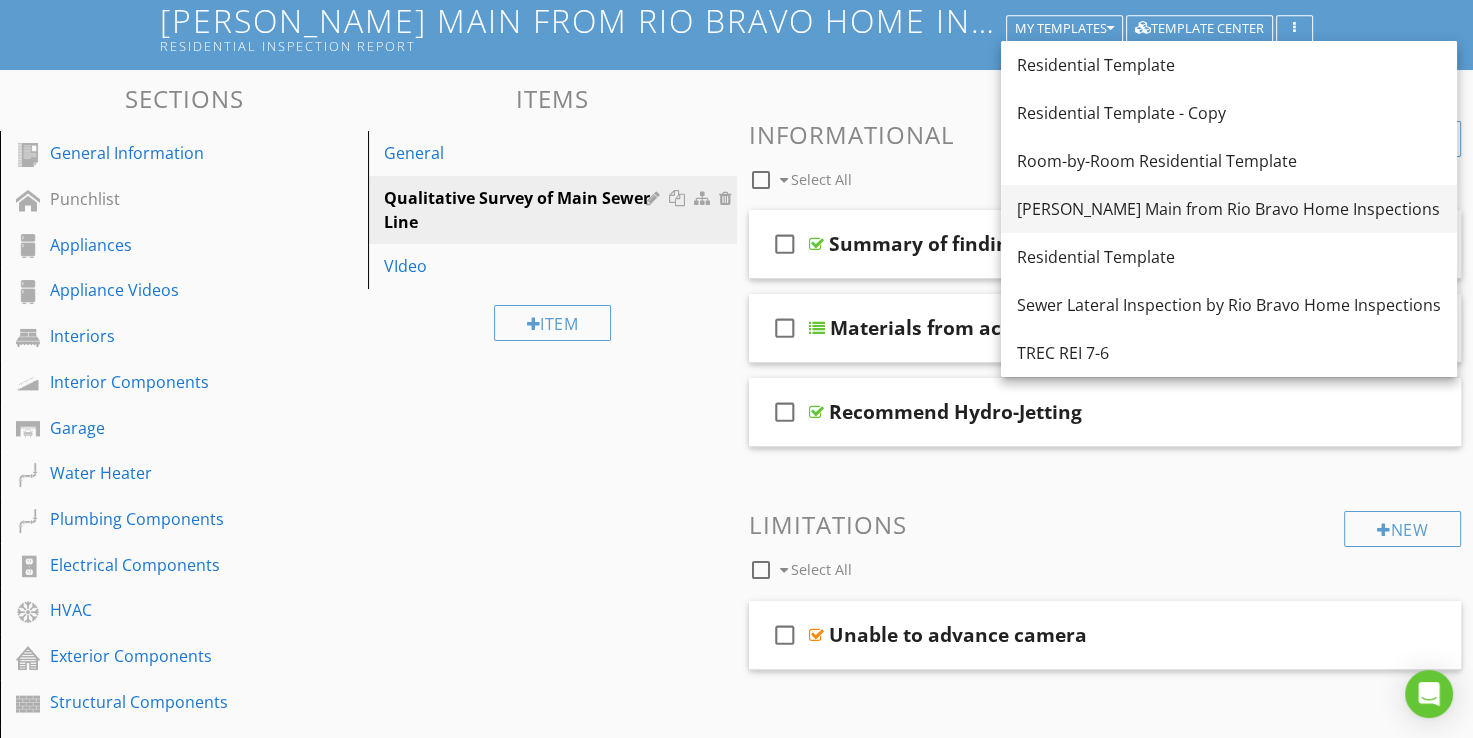 click on "[PERSON_NAME] Main from Rio Bravo Home Inspections" at bounding box center [1229, 209] 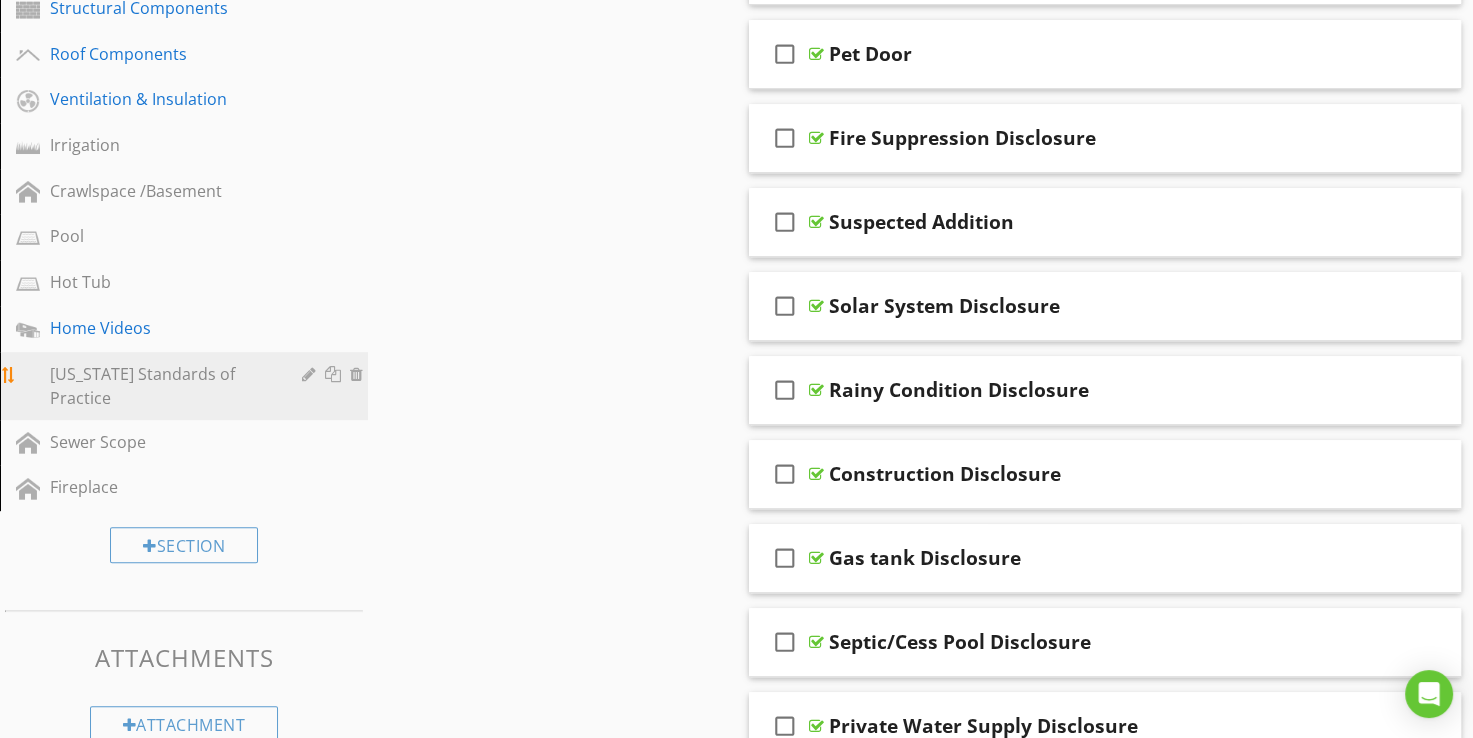 scroll, scrollTop: 930, scrollLeft: 0, axis: vertical 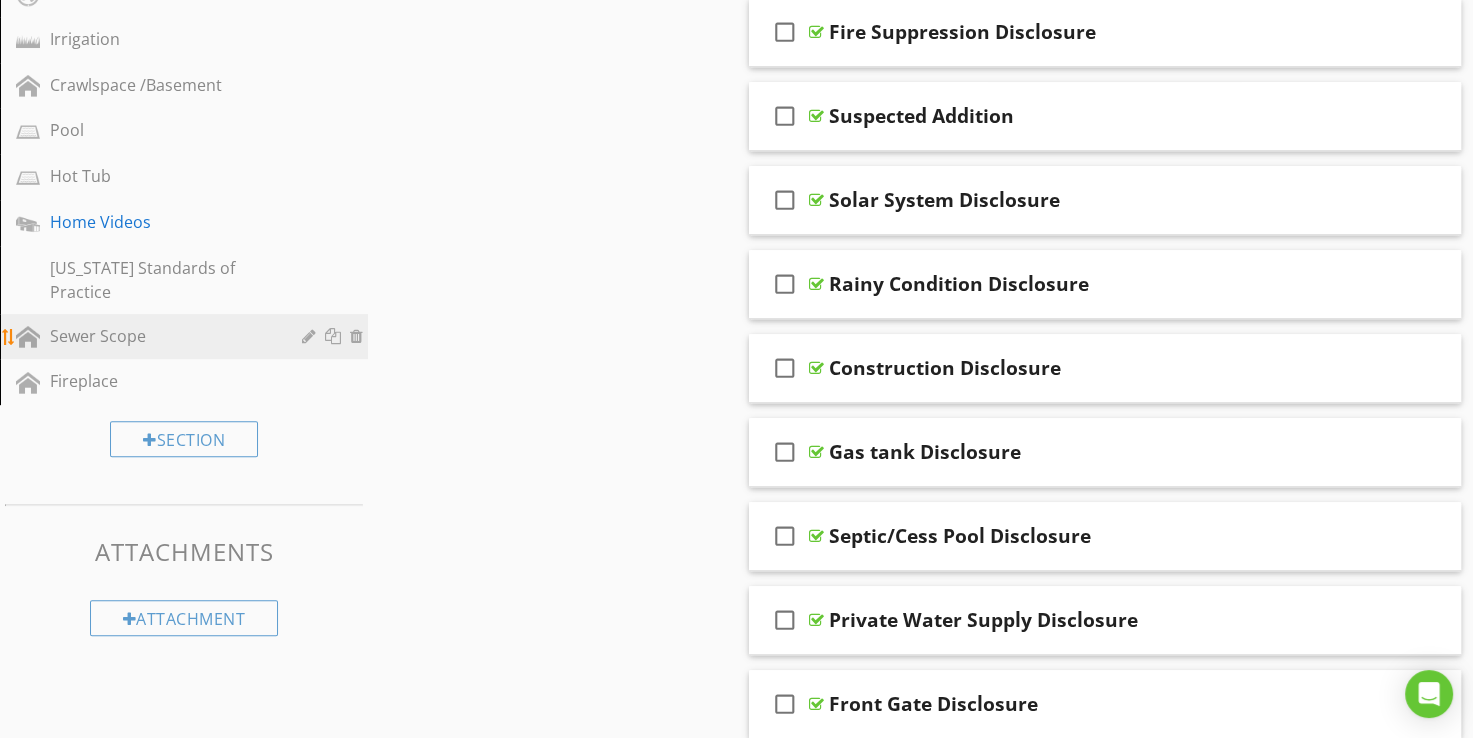 click on "Sewer Scope" at bounding box center [161, 336] 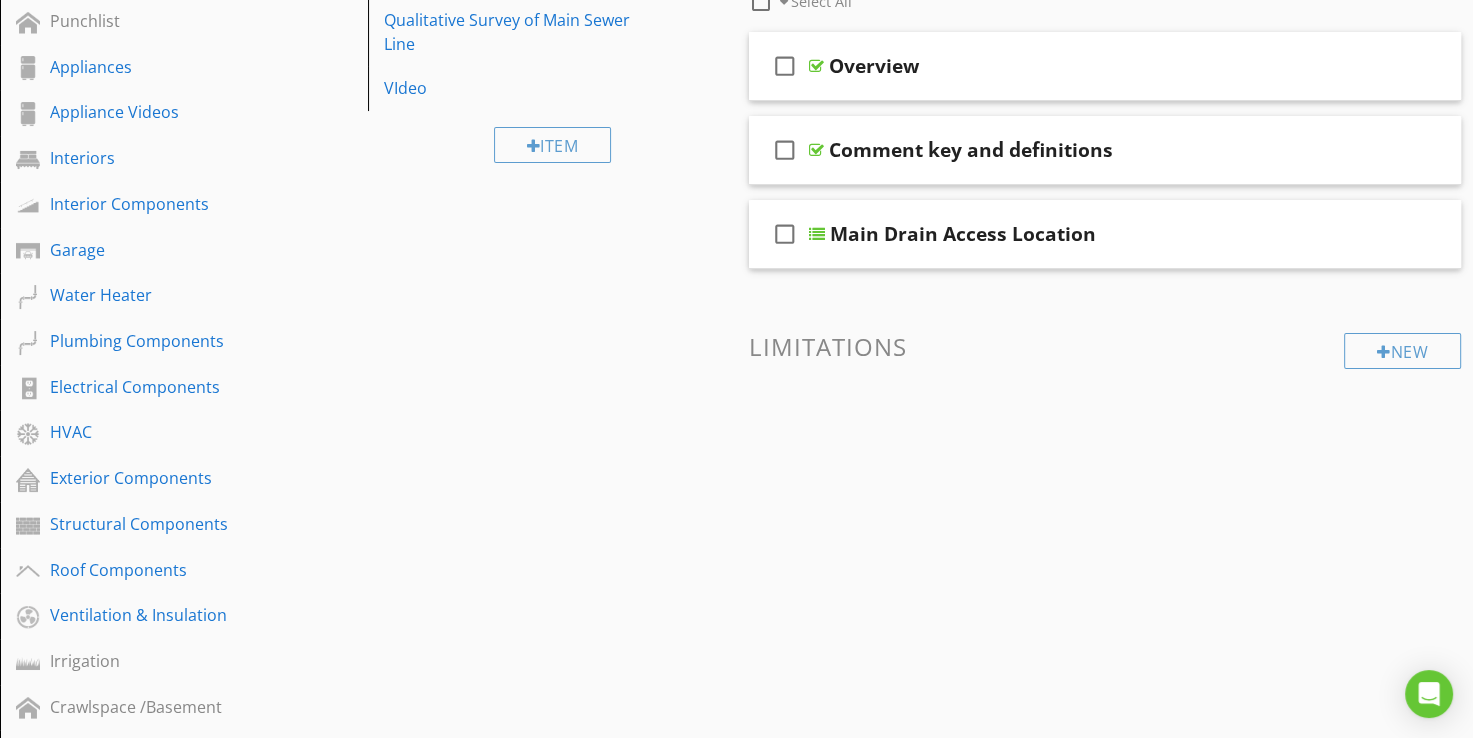 scroll, scrollTop: 230, scrollLeft: 0, axis: vertical 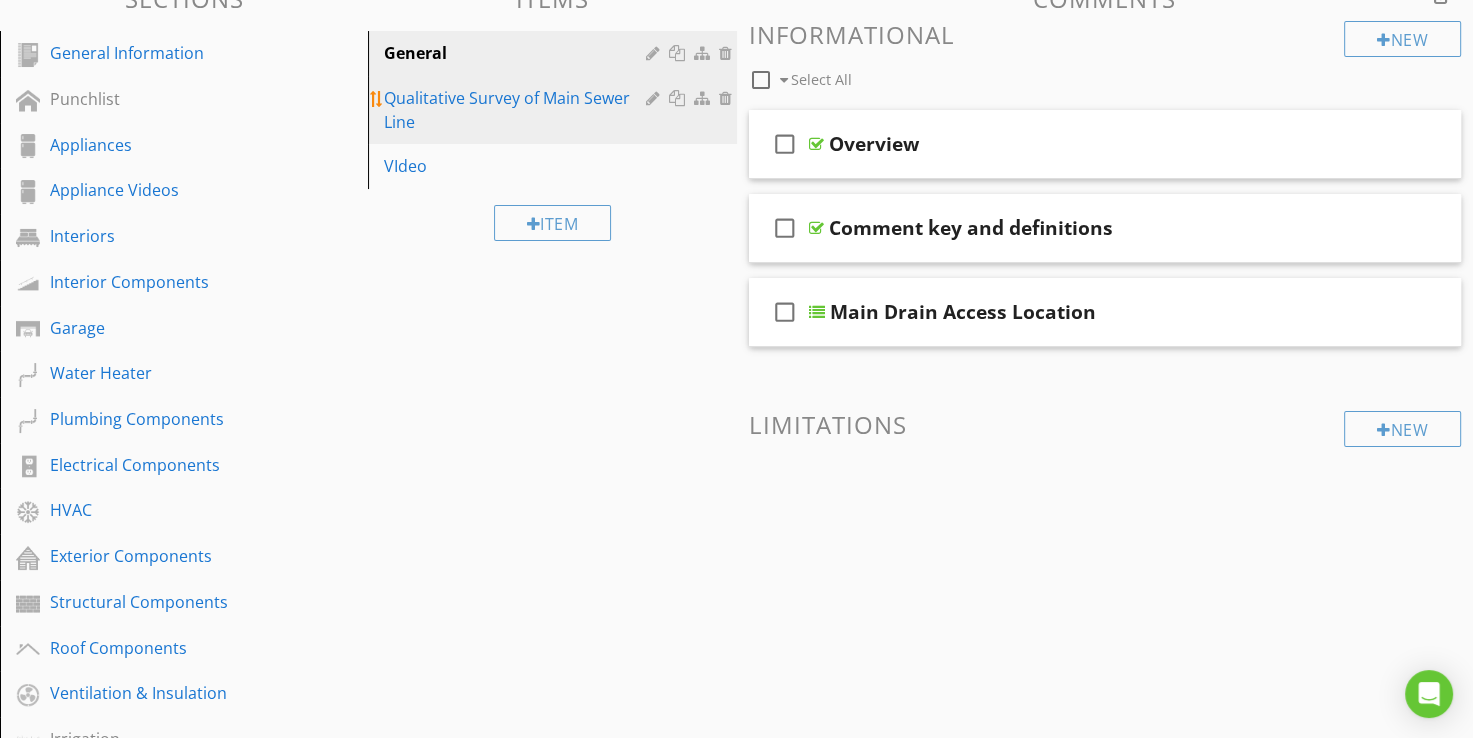 click on "Qualitative Survey of Main Sewer Line" at bounding box center [517, 110] 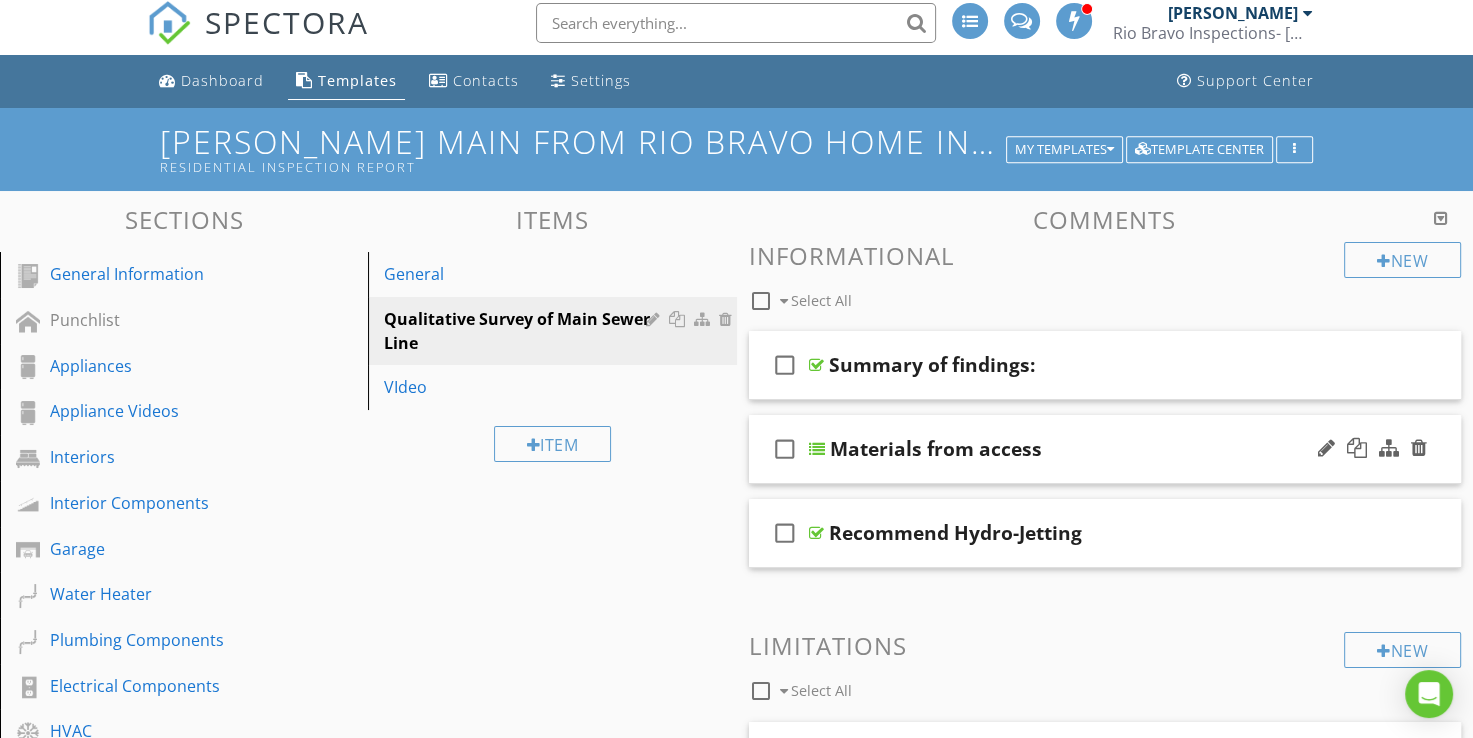 scroll, scrollTop: 0, scrollLeft: 0, axis: both 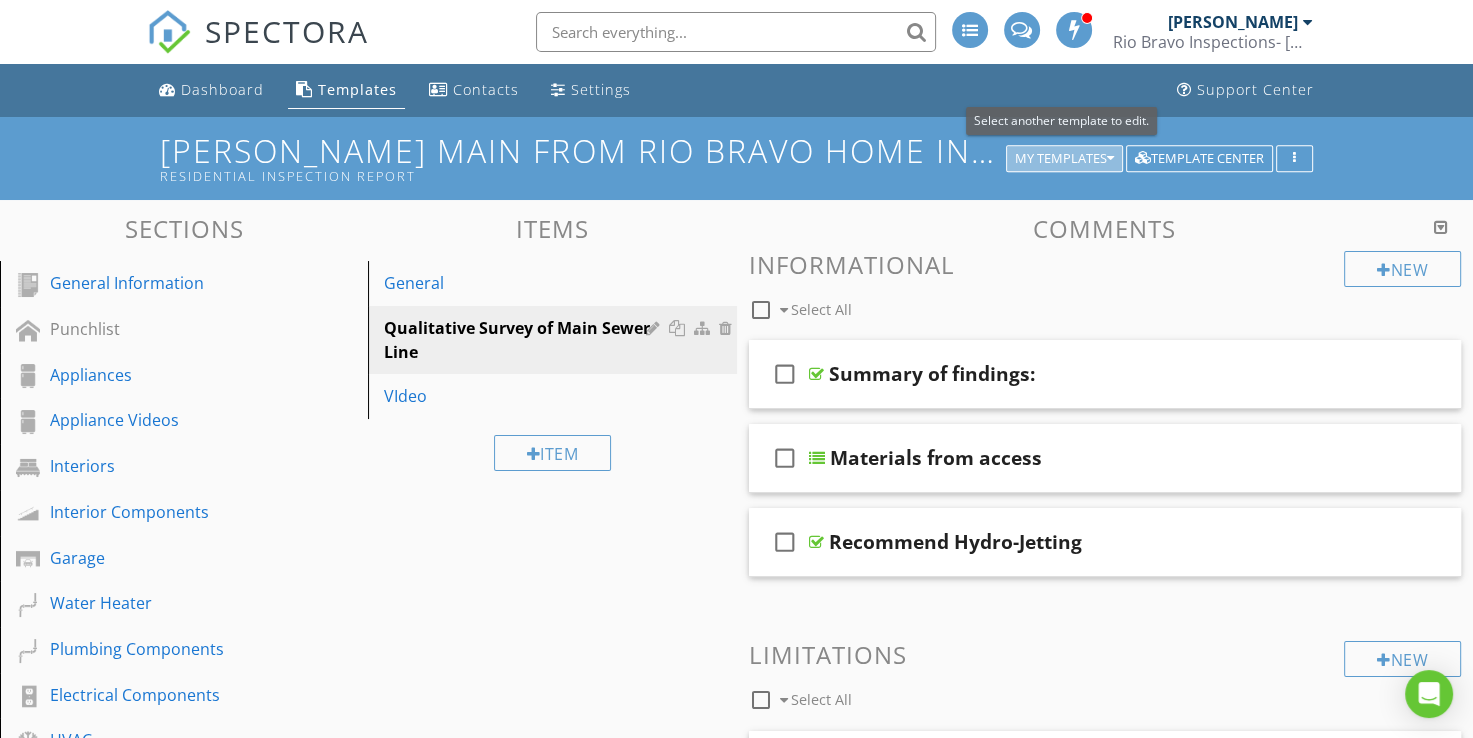 click on "My Templates" at bounding box center (1064, 159) 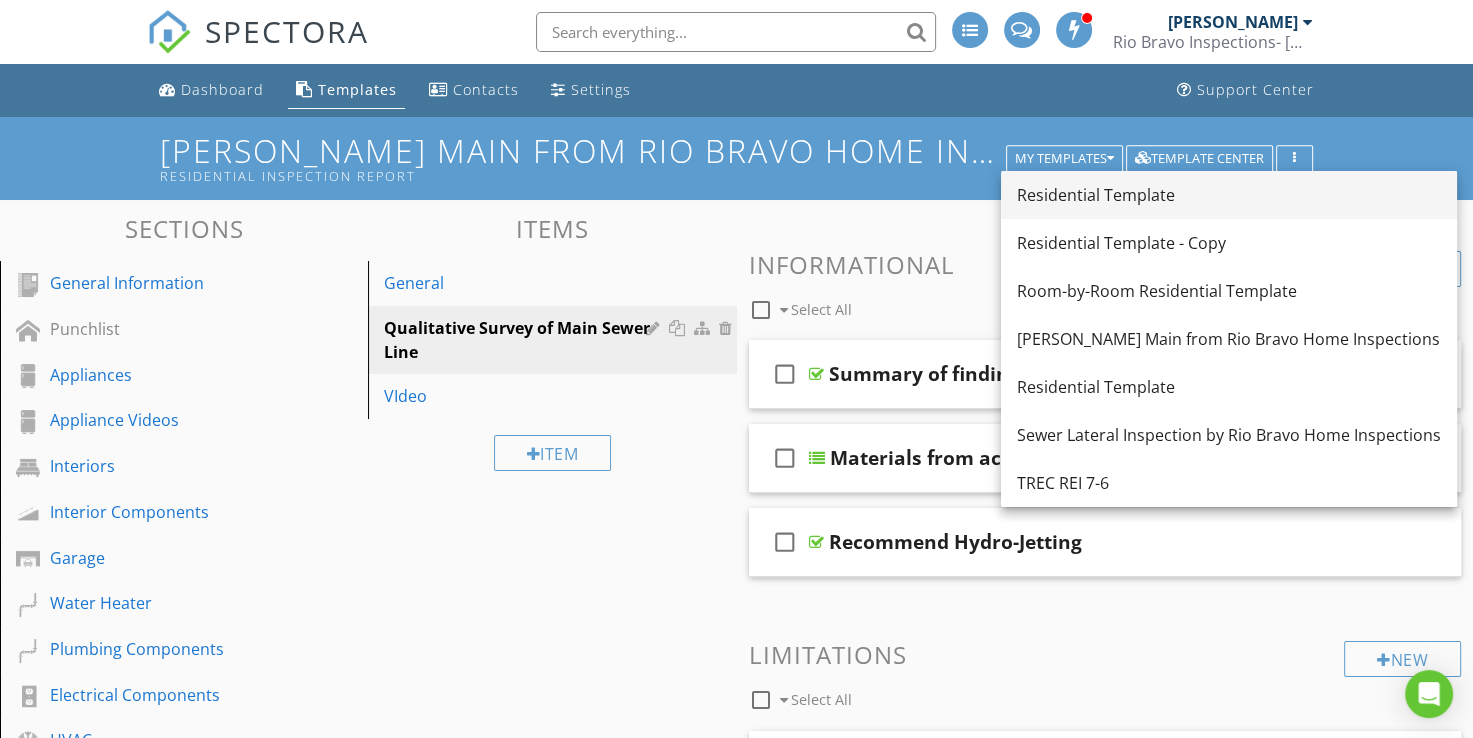 click on "Residential Template" at bounding box center [1229, 195] 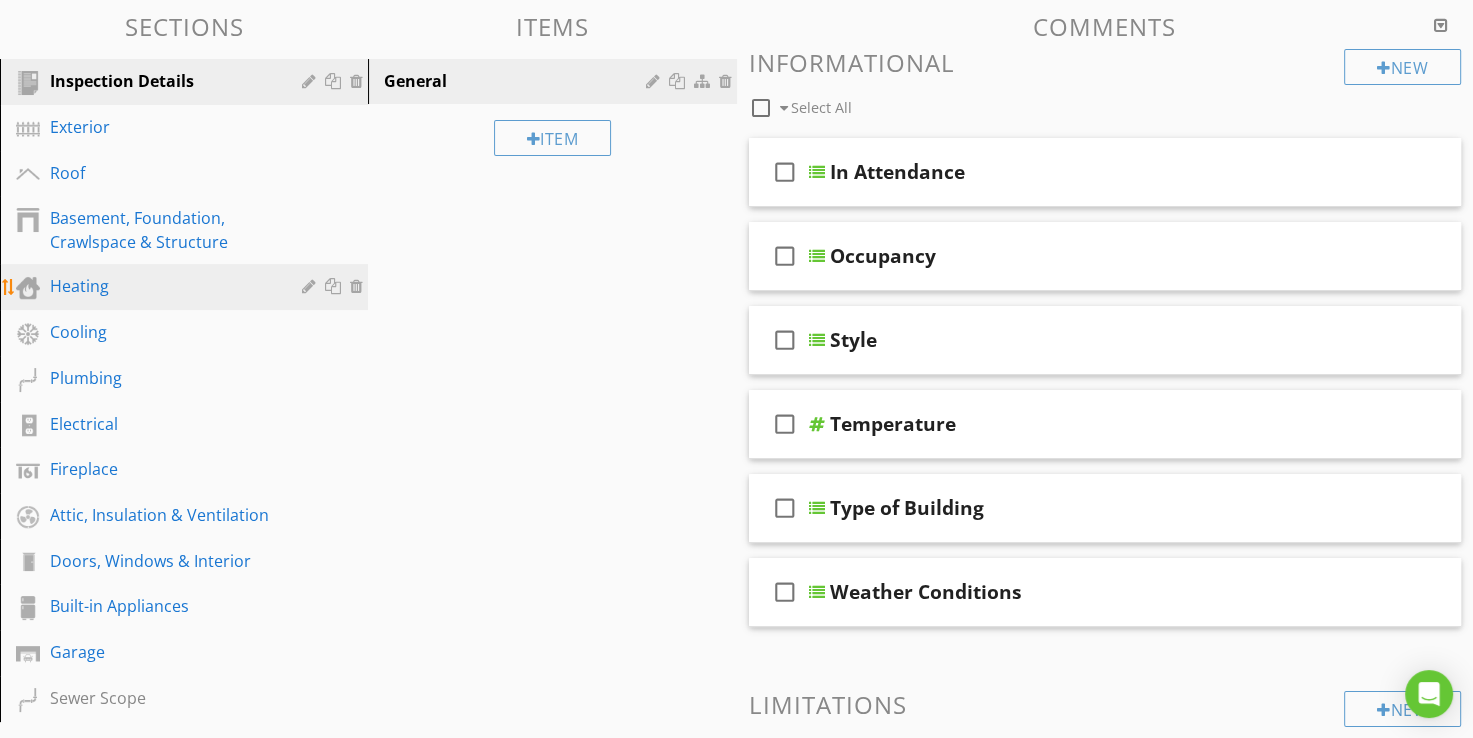 scroll, scrollTop: 428, scrollLeft: 0, axis: vertical 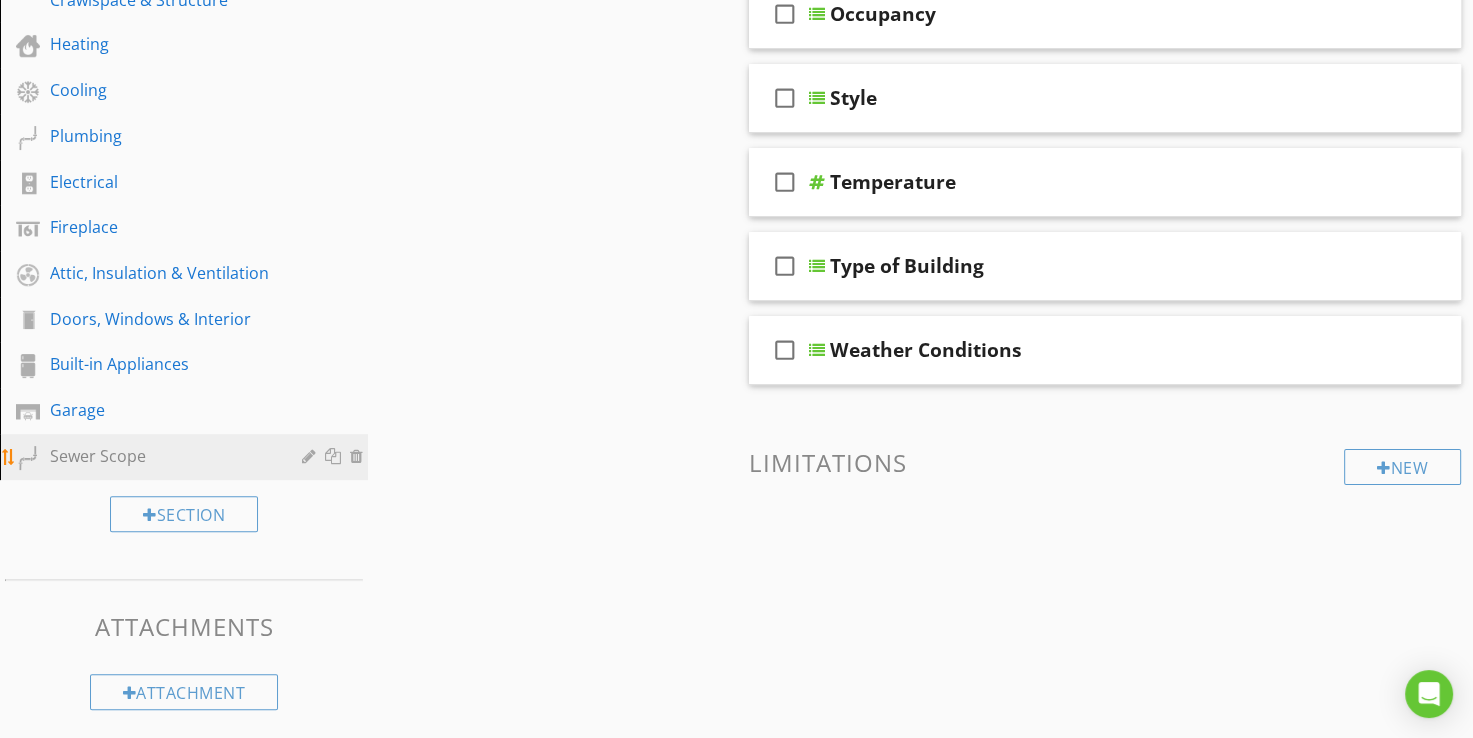 click at bounding box center [359, 456] 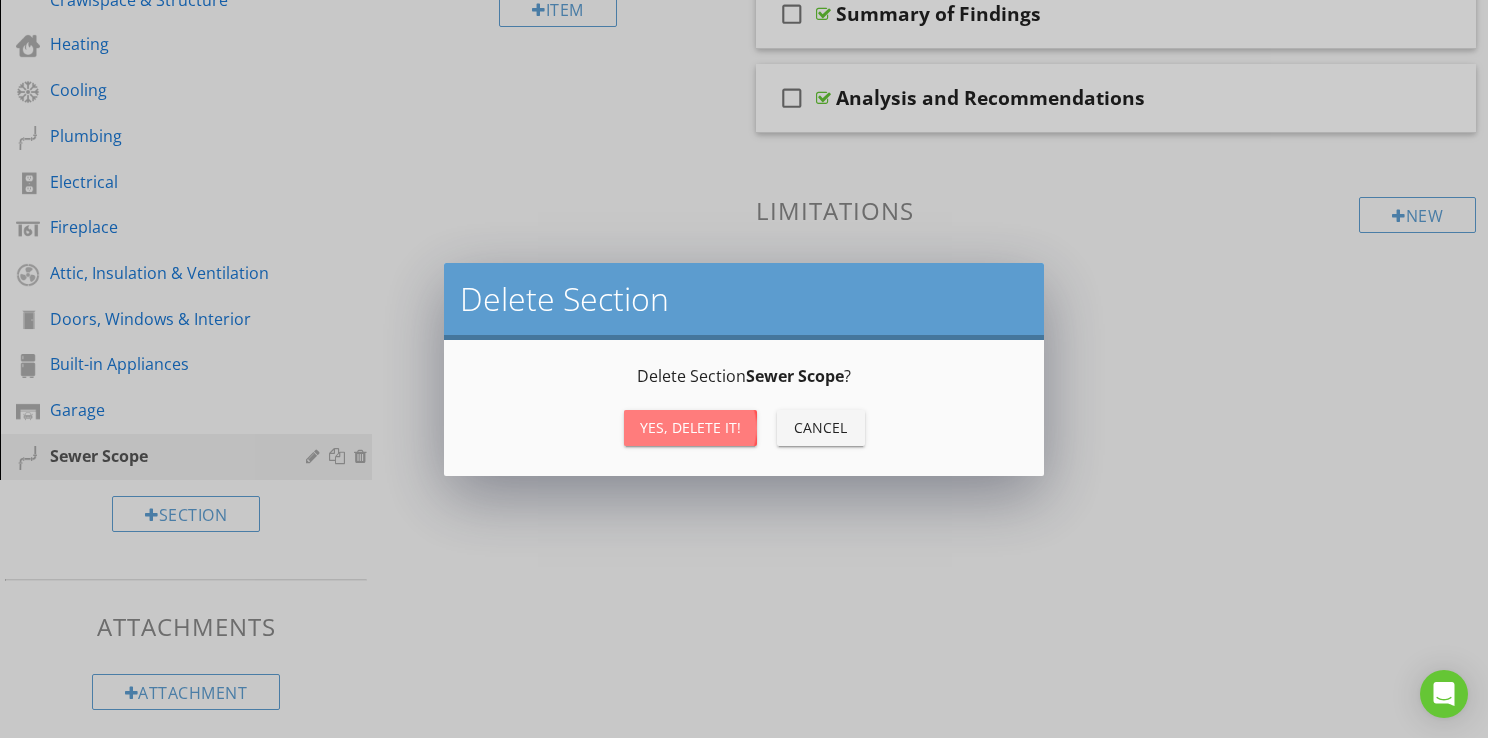 click on "Yes, Delete it!" at bounding box center [690, 427] 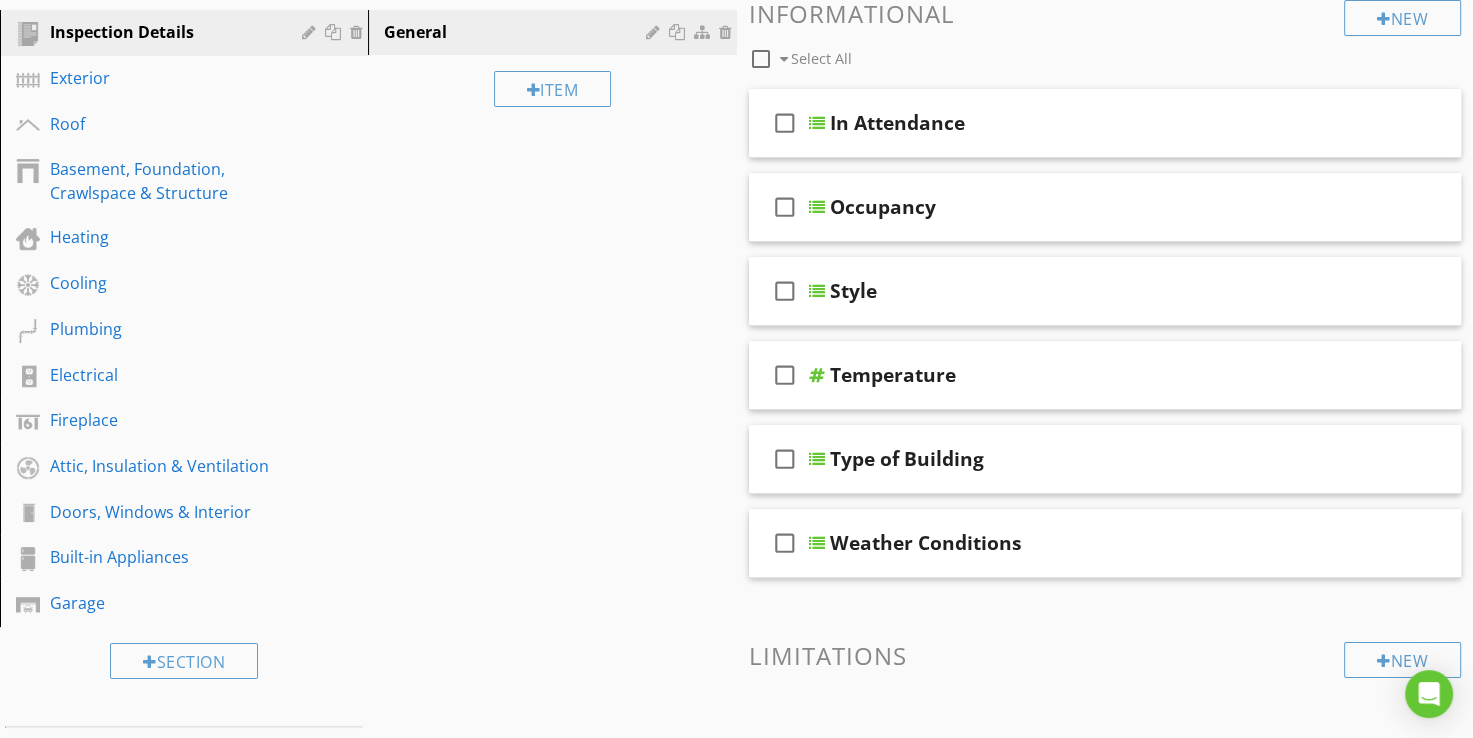 scroll, scrollTop: 0, scrollLeft: 0, axis: both 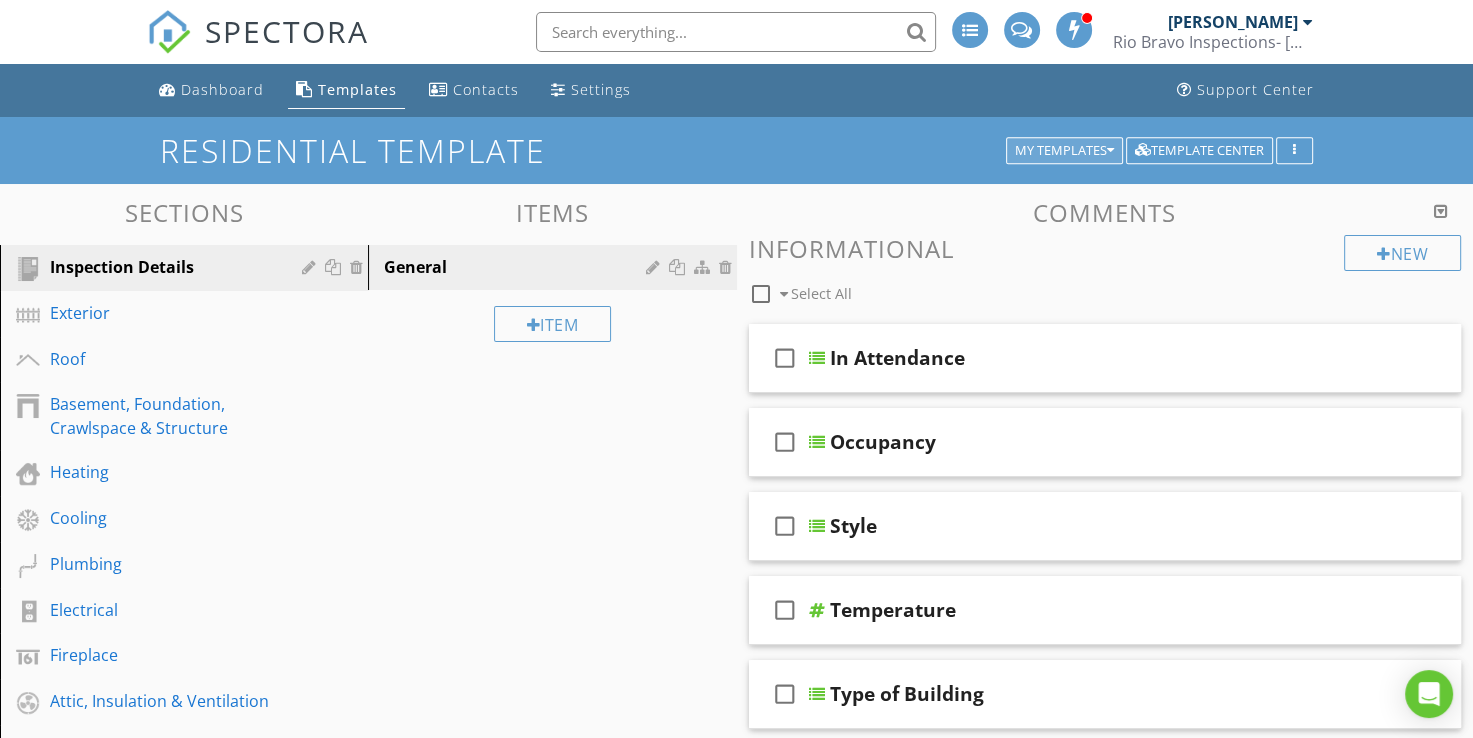 click on "My Templates" at bounding box center [1064, 151] 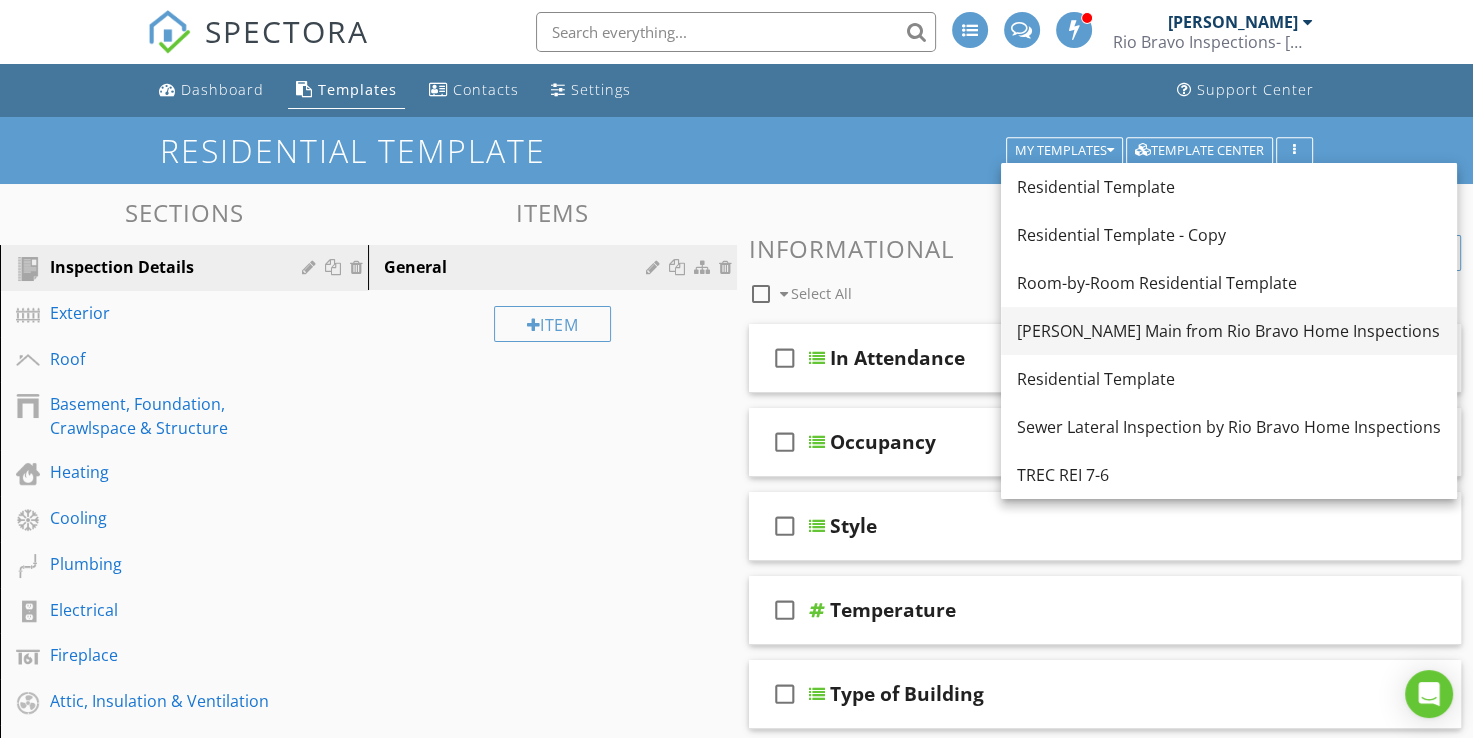 click on "[PERSON_NAME] Main from Rio Bravo Home Inspections" at bounding box center [1229, 331] 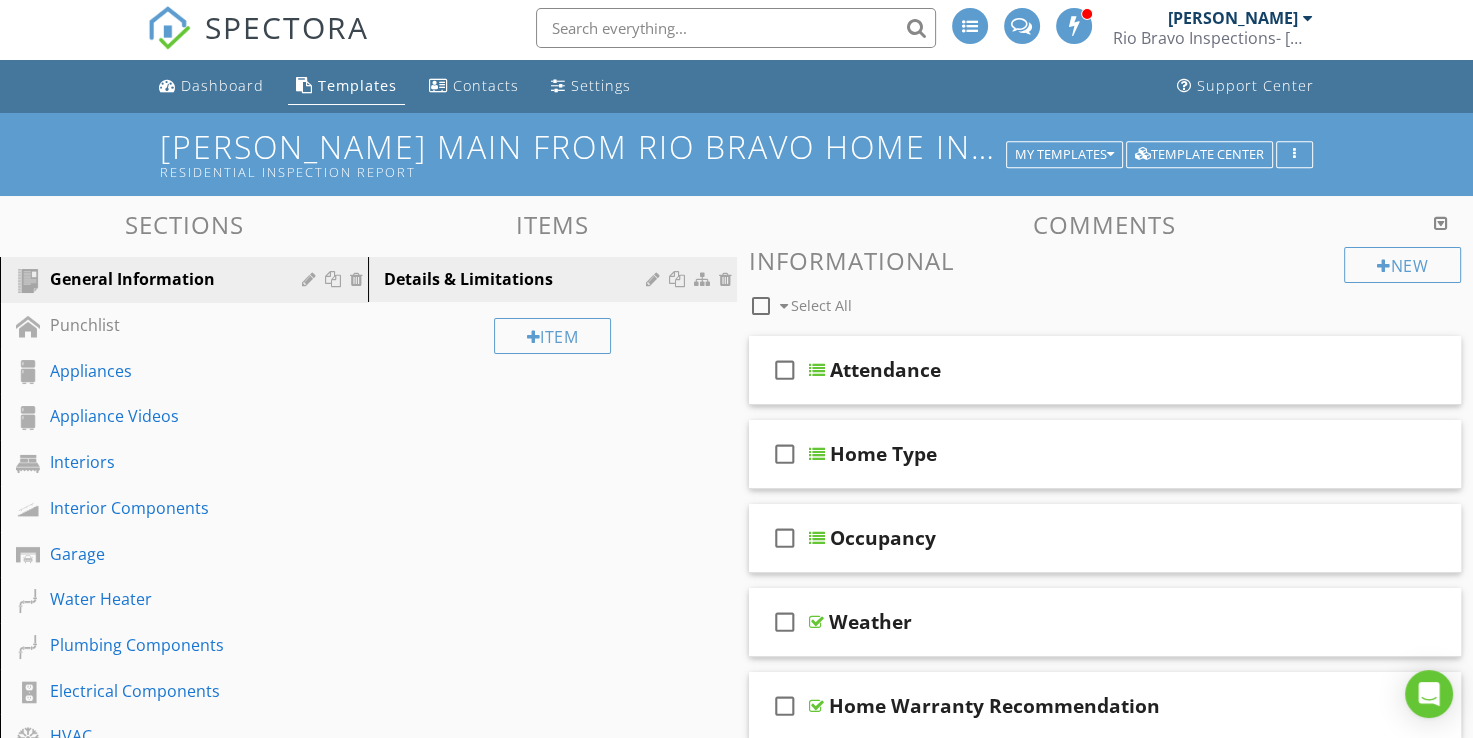 scroll, scrollTop: 0, scrollLeft: 0, axis: both 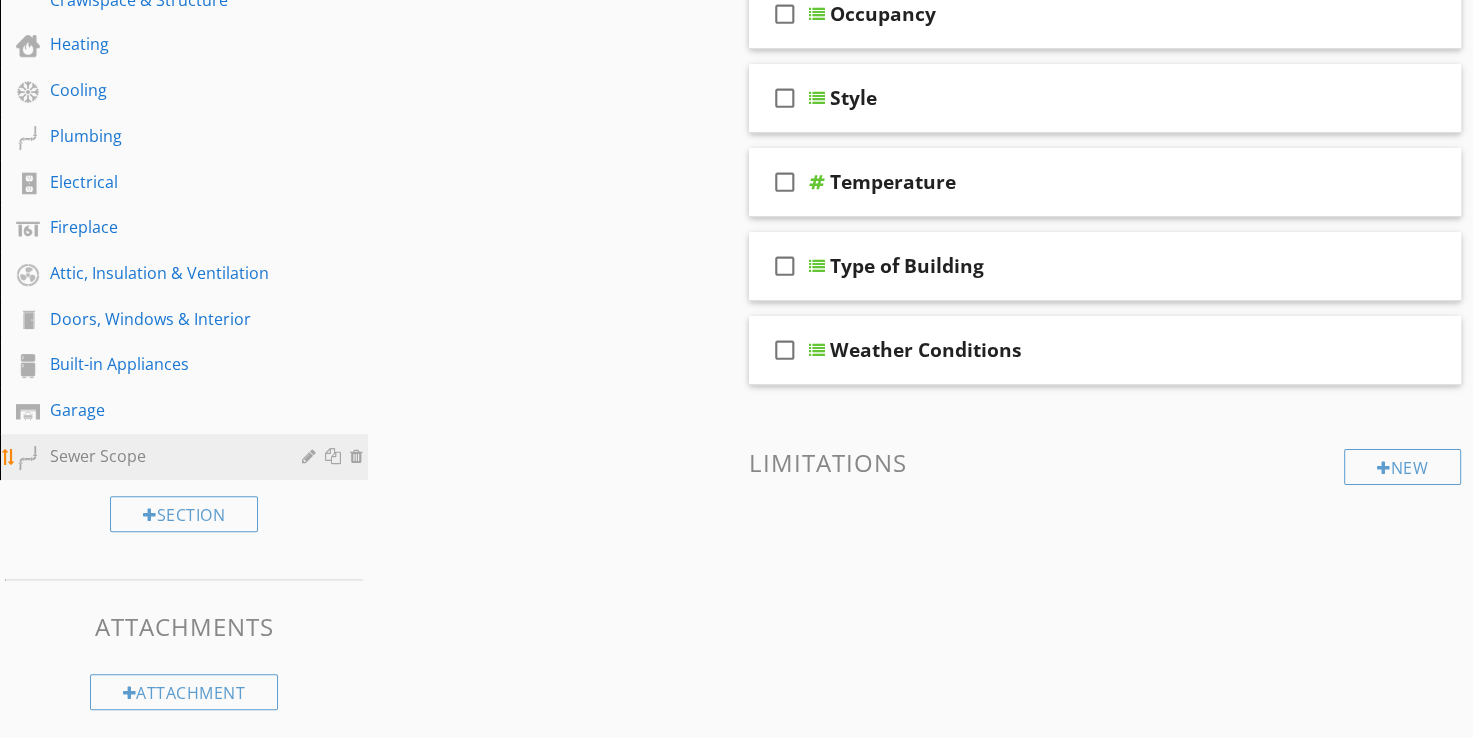 click on "Sewer Scope" at bounding box center [161, 456] 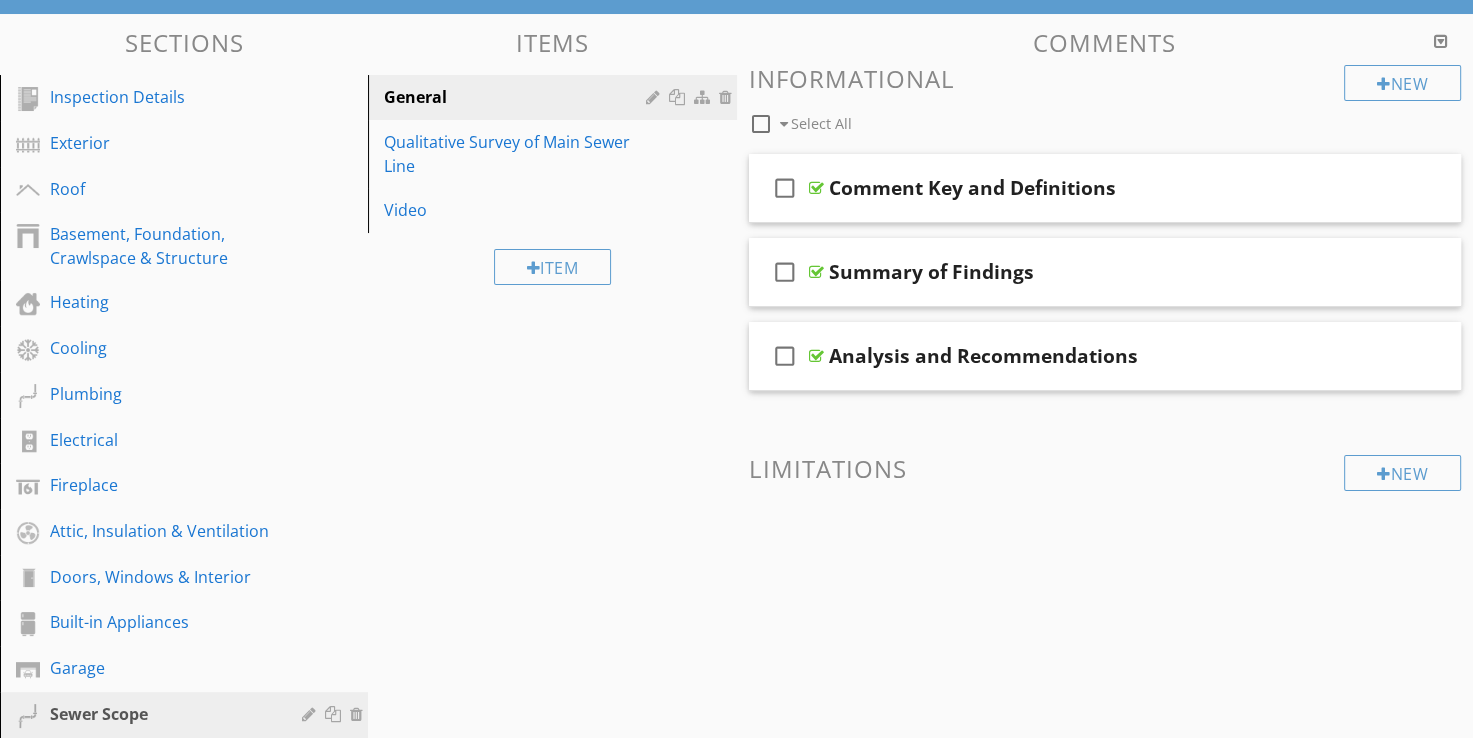 scroll, scrollTop: 0, scrollLeft: 0, axis: both 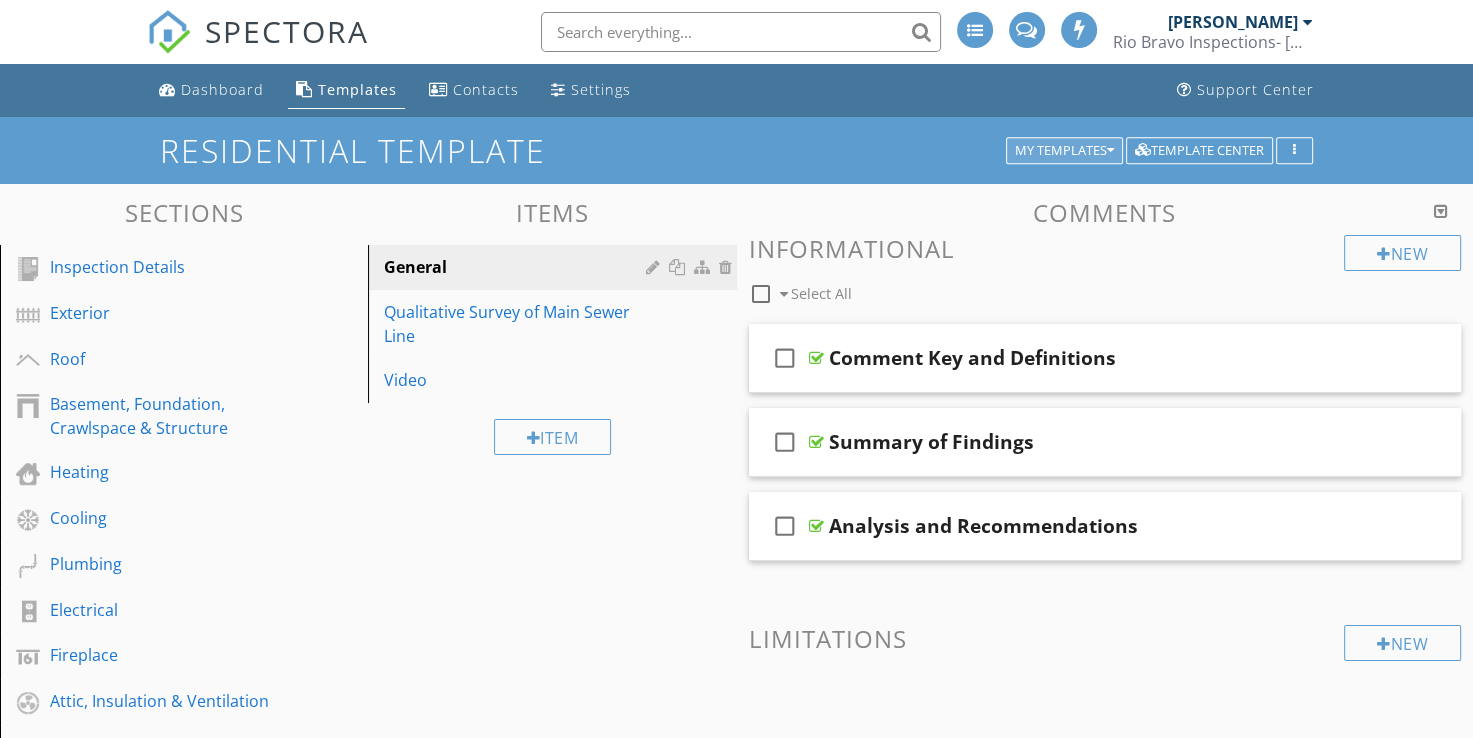 click on "My Templates" at bounding box center [1064, 151] 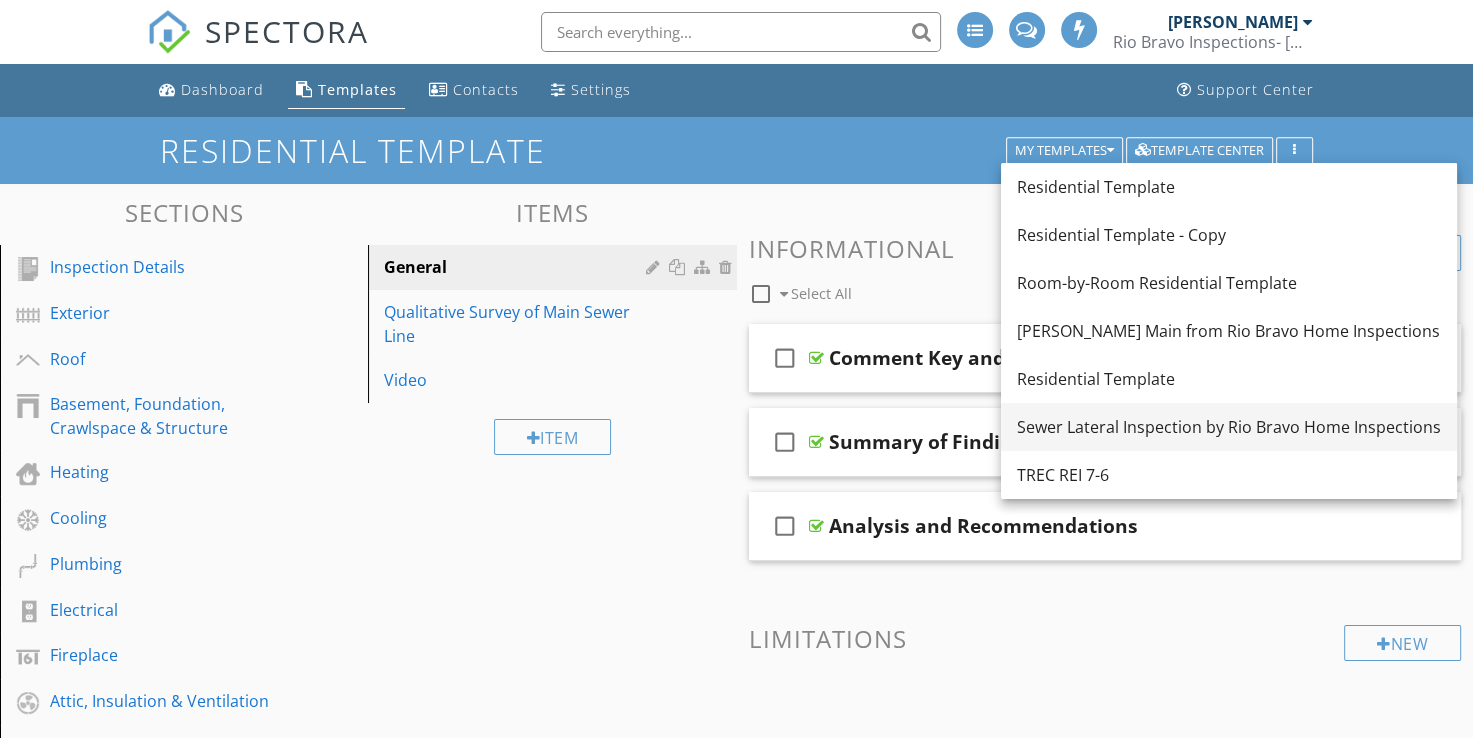 click on "Sewer Lateral Inspection by Rio Bravo Home Inspections" at bounding box center [1229, 427] 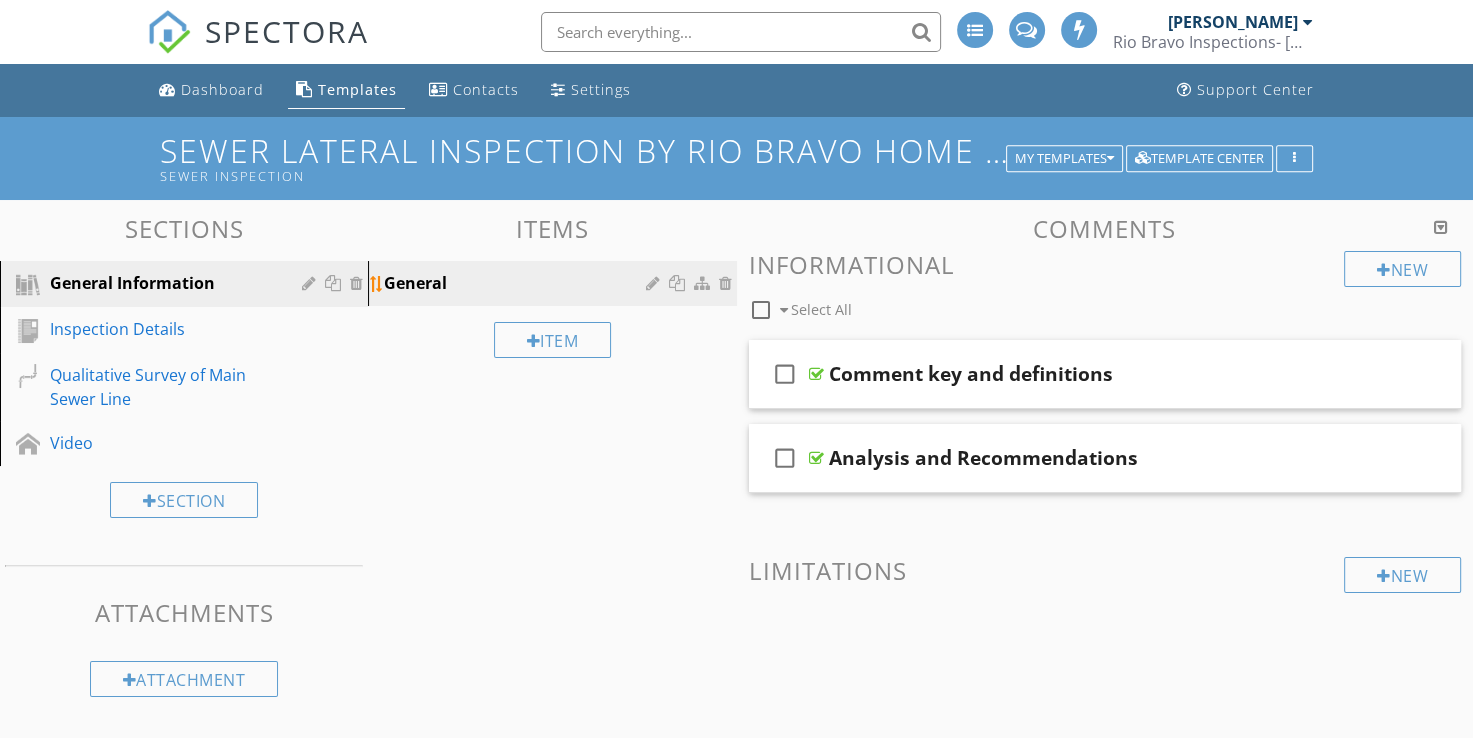 click on "General" at bounding box center [517, 283] 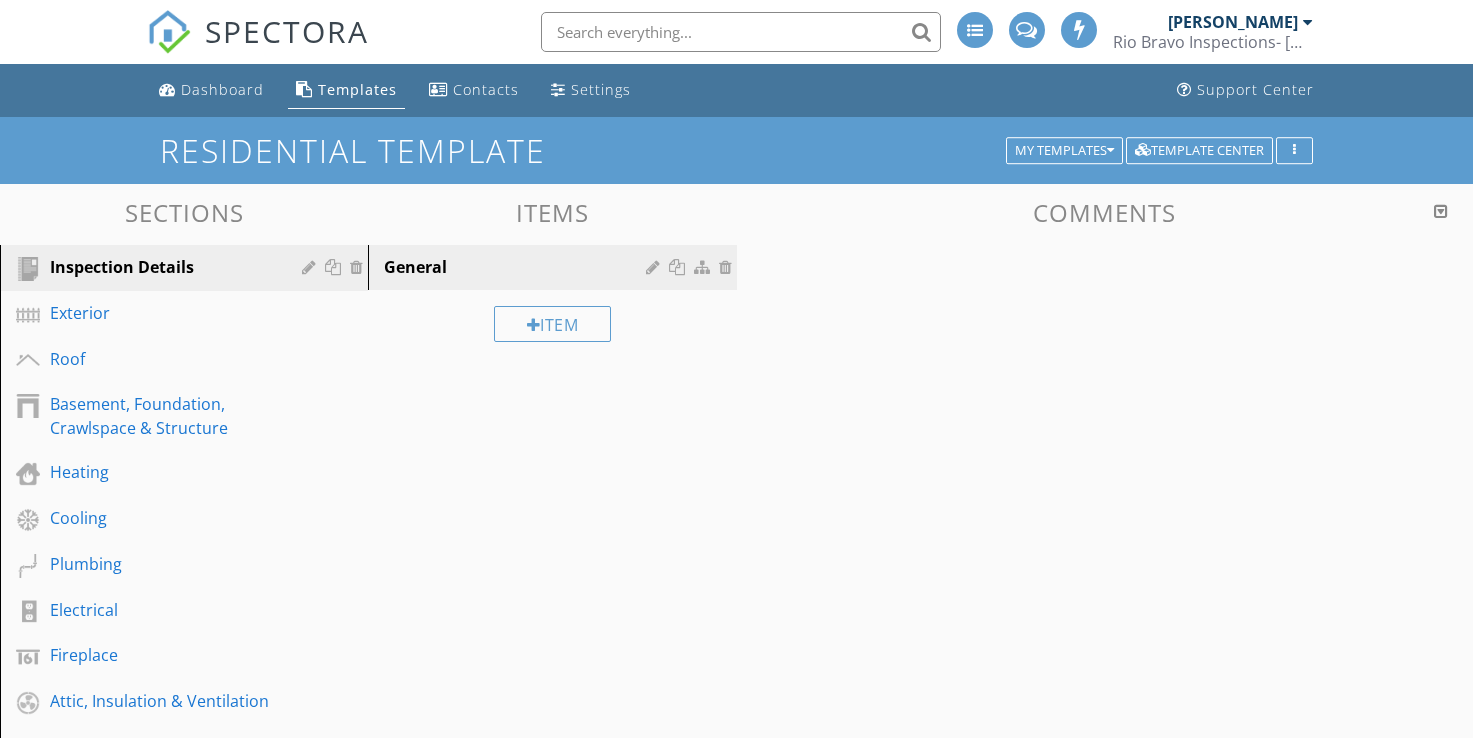 scroll, scrollTop: 0, scrollLeft: 0, axis: both 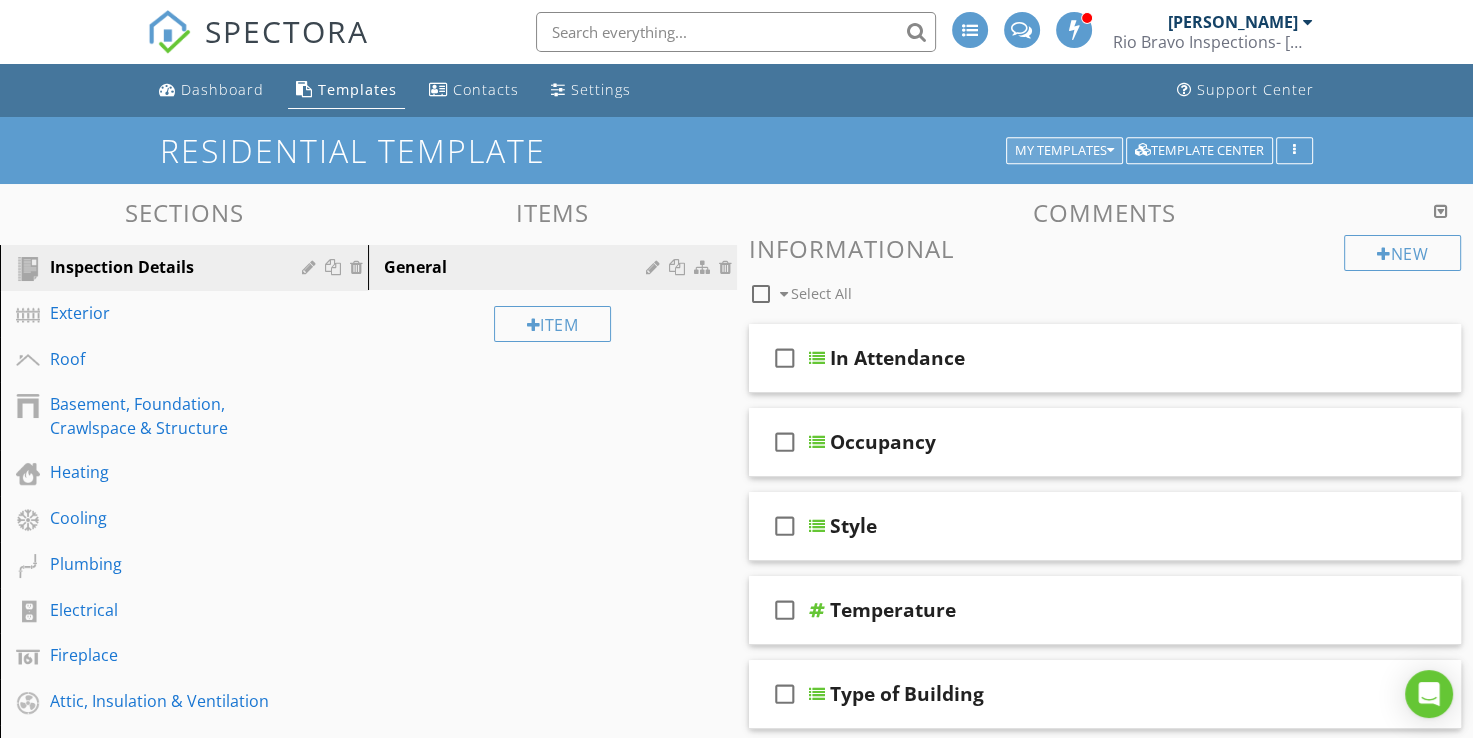 click on "My Templates" at bounding box center [1064, 151] 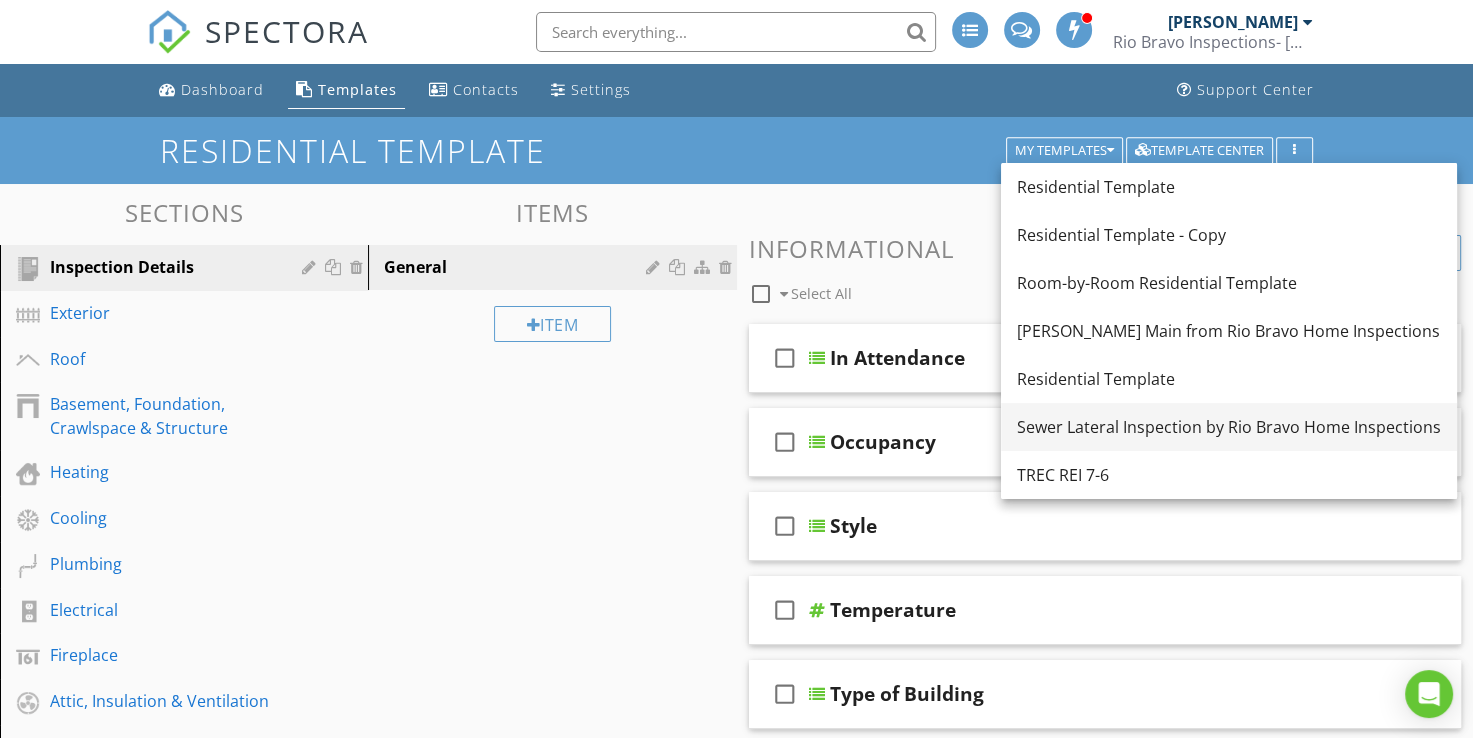 click on "Sewer Lateral Inspection by Rio Bravo Home Inspections" at bounding box center (1229, 427) 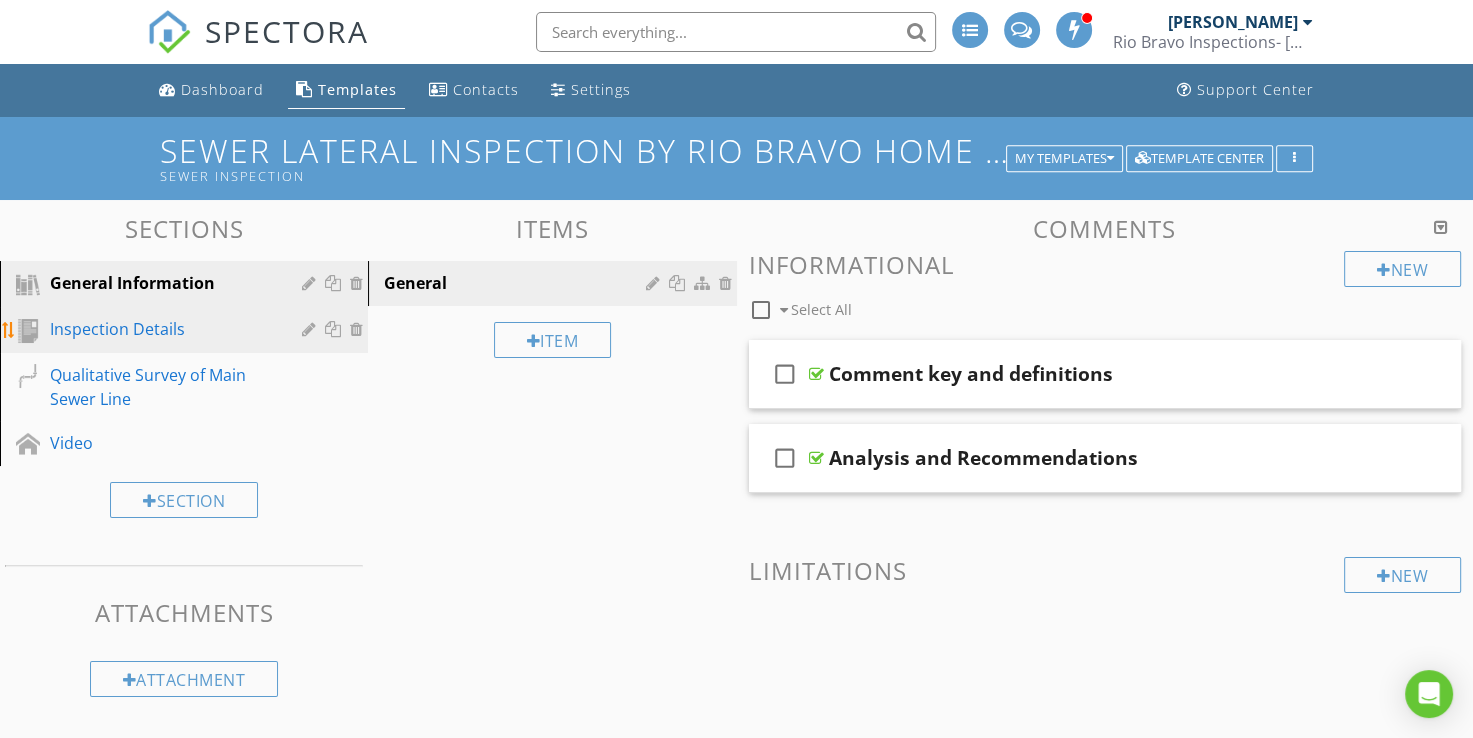 click on "Inspection Details" at bounding box center [161, 329] 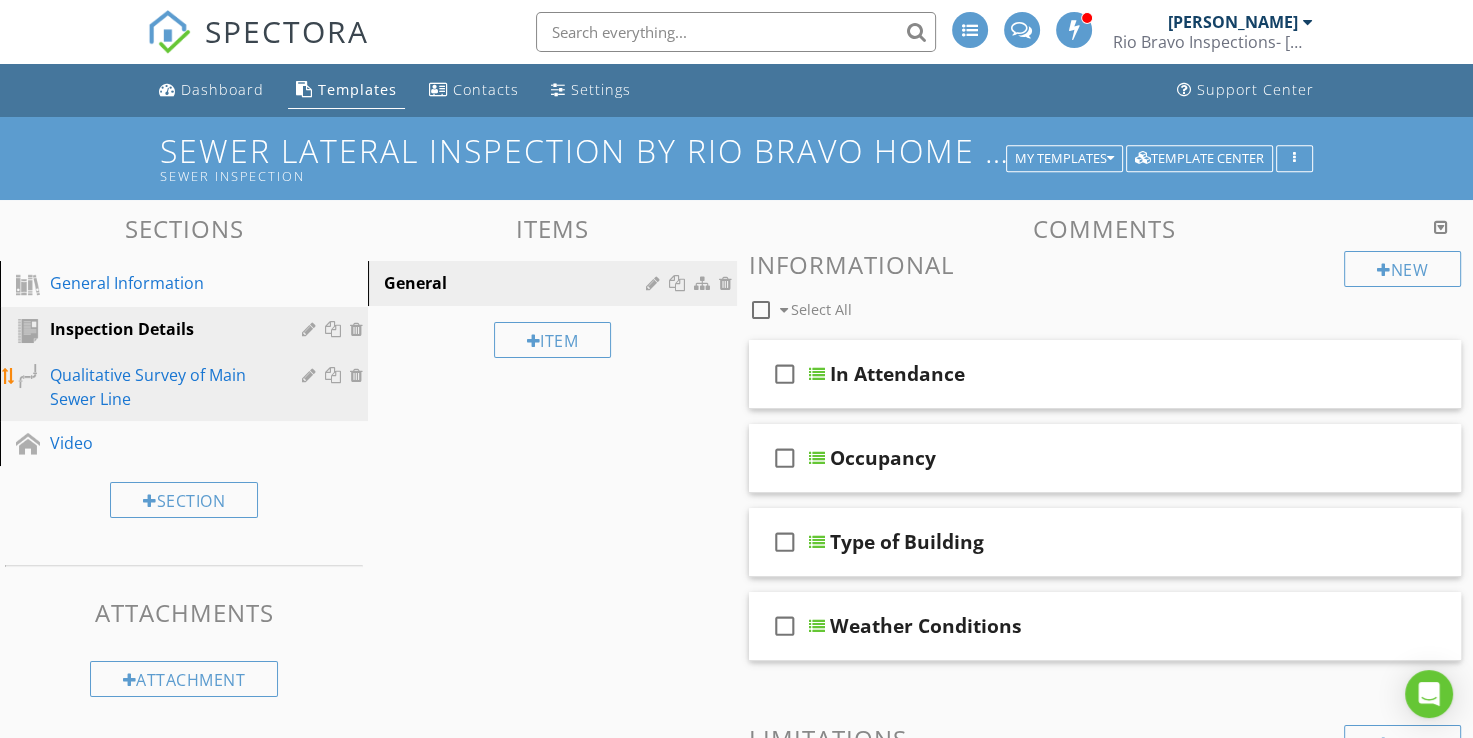 click on "Qualitative Survey  of Main Sewer Line" at bounding box center (161, 387) 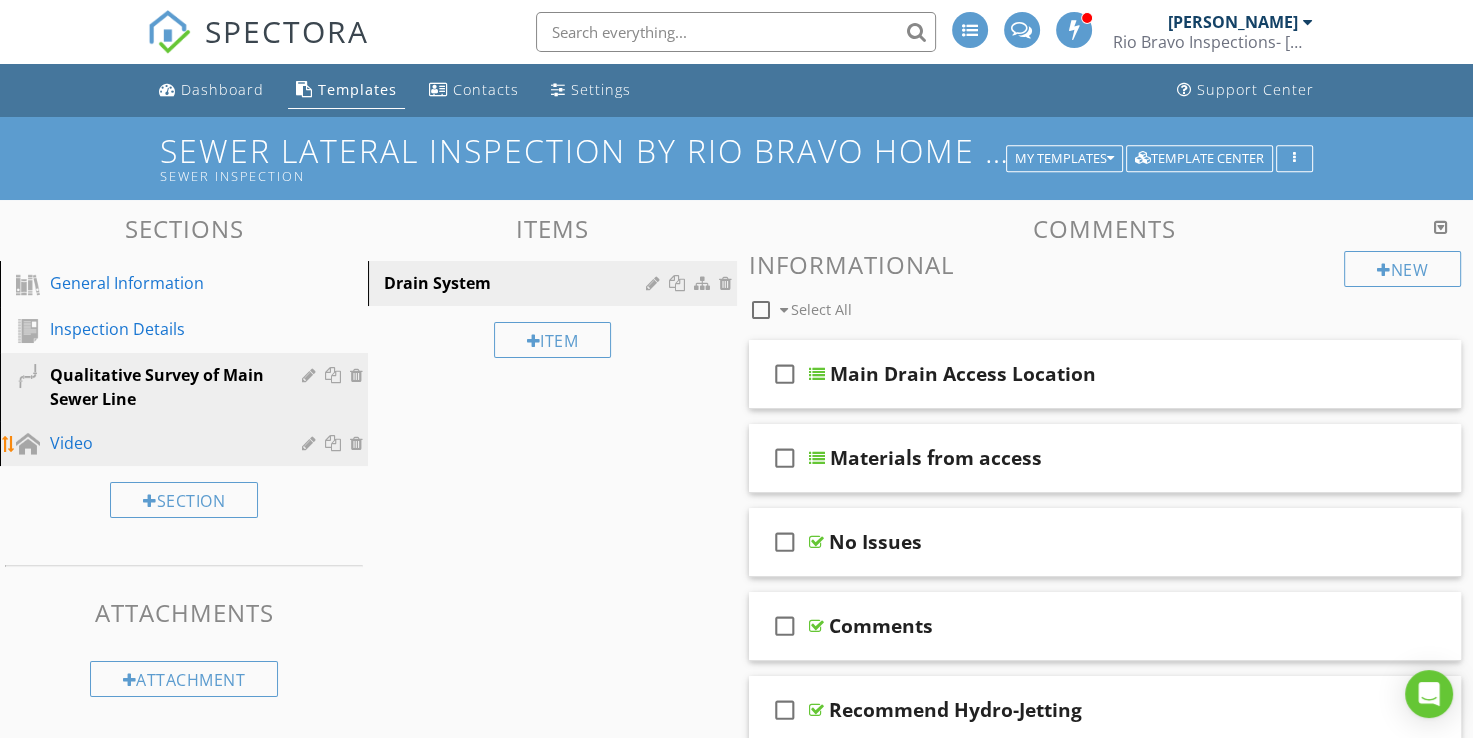 click on "Video" at bounding box center (161, 443) 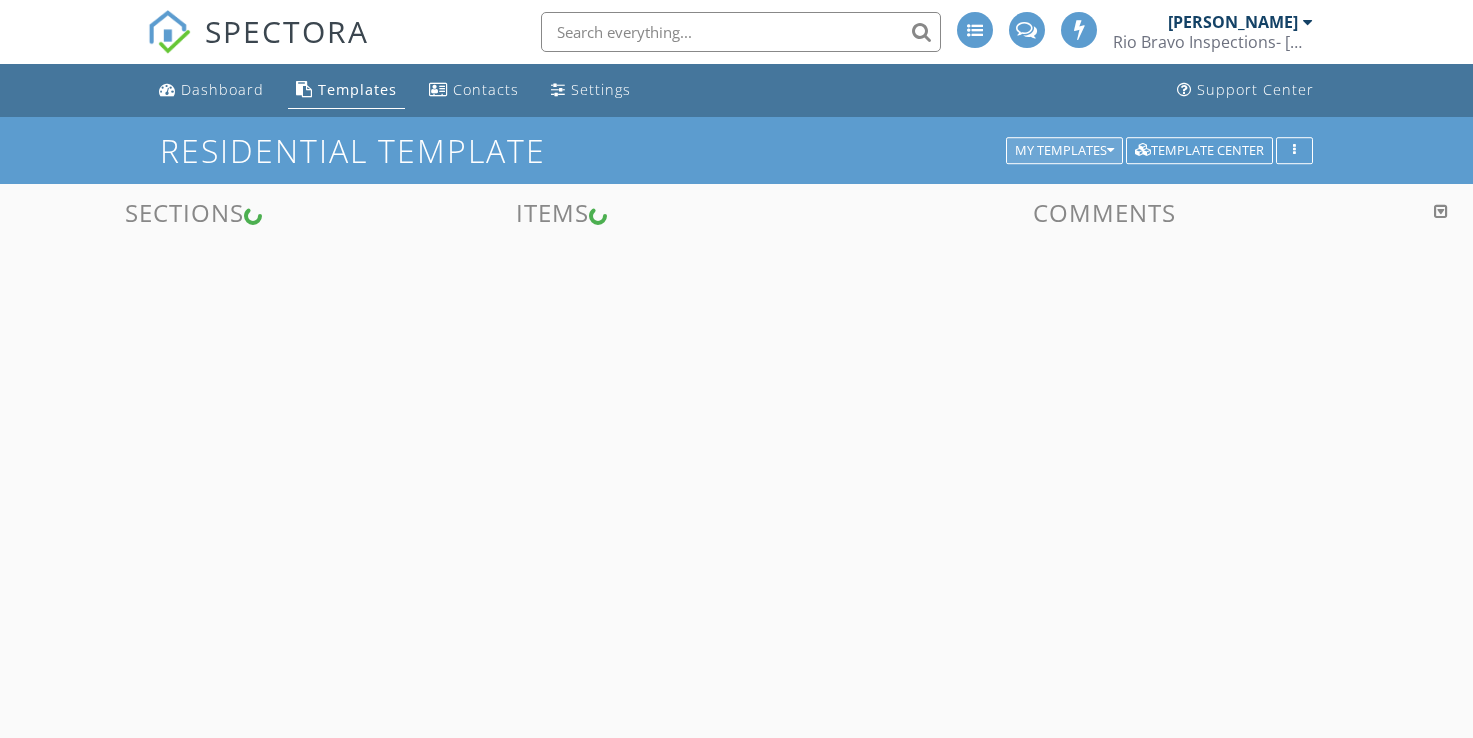 scroll, scrollTop: 0, scrollLeft: 0, axis: both 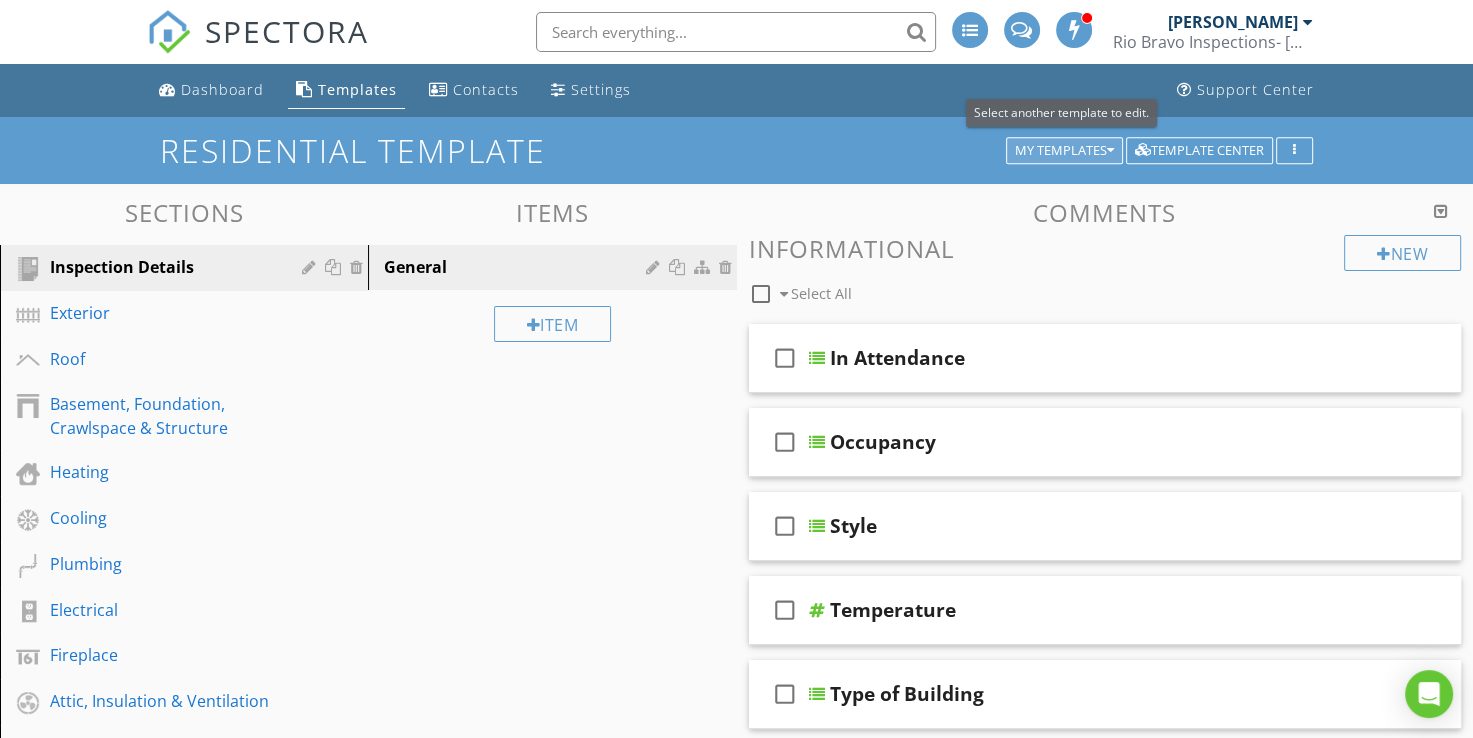 click on "My Templates" at bounding box center (1064, 151) 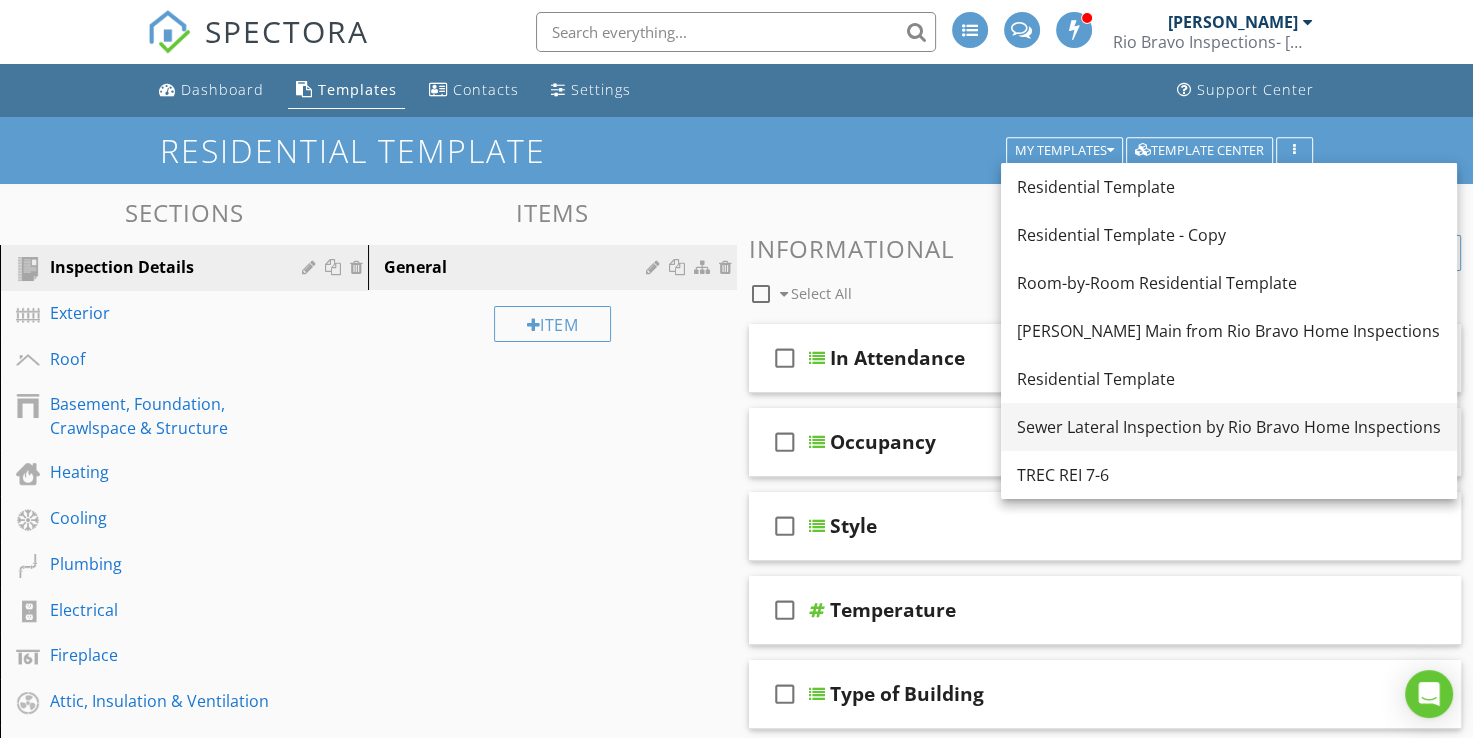 click on "Sewer Lateral Inspection by Rio Bravo Home Inspections" at bounding box center [1229, 427] 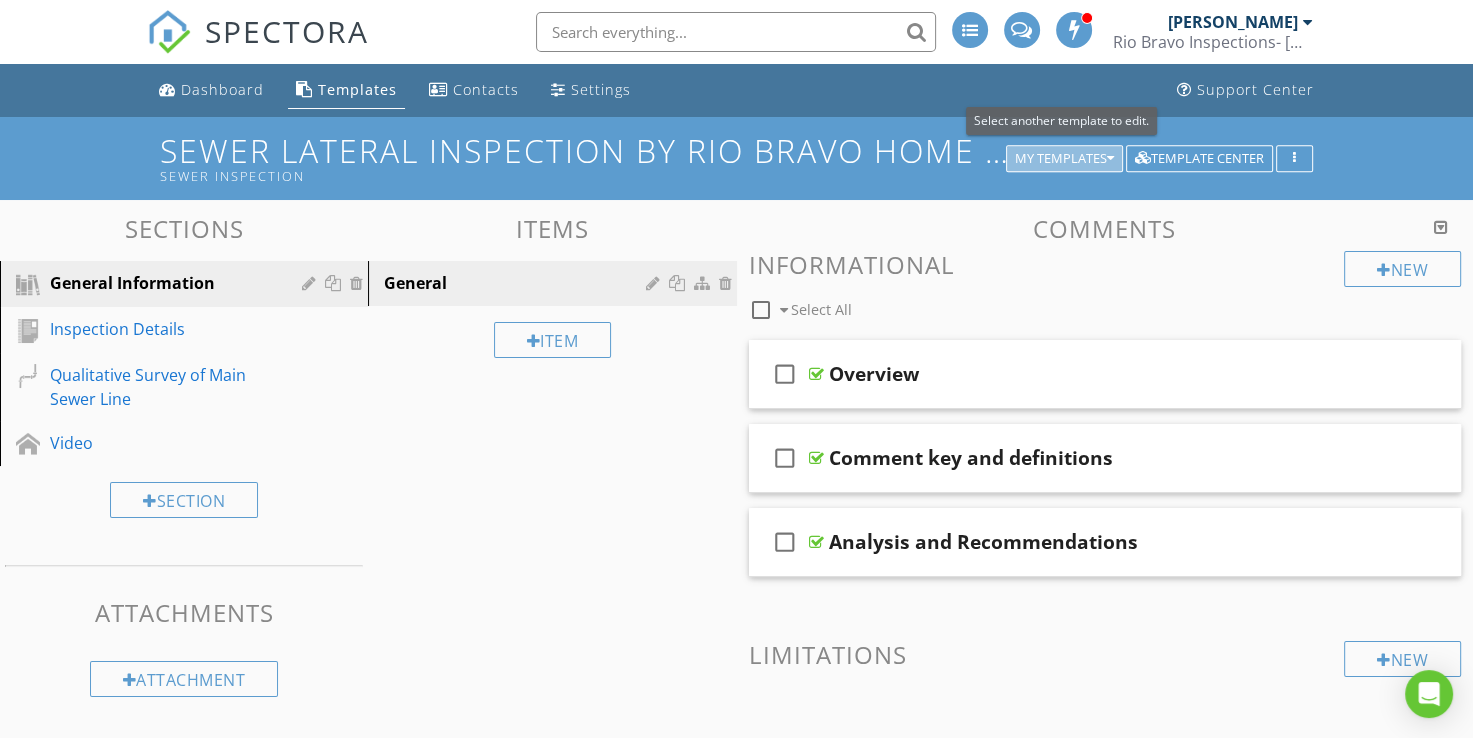 click on "My Templates" at bounding box center (1064, 159) 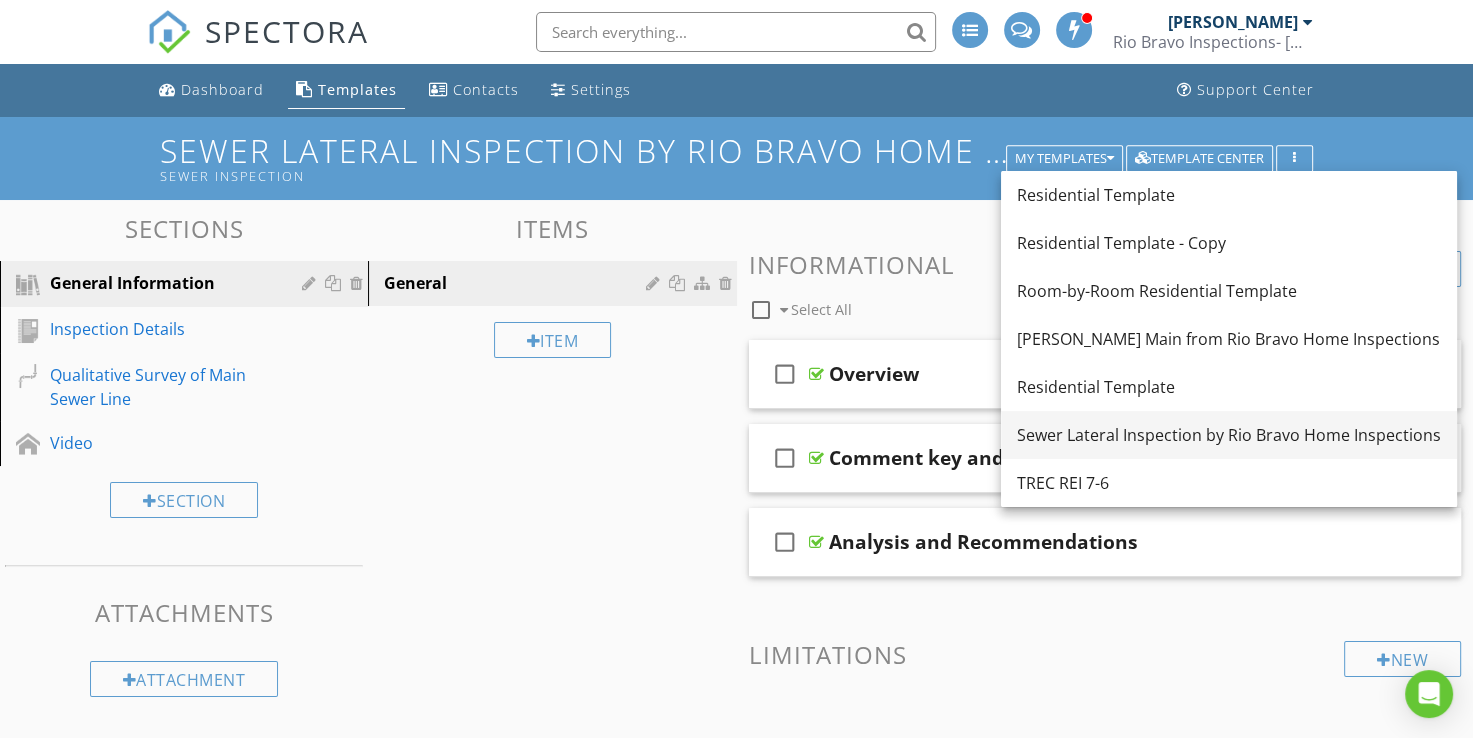 click on "Sewer Lateral Inspection by Rio Bravo Home Inspections" at bounding box center (1229, 435) 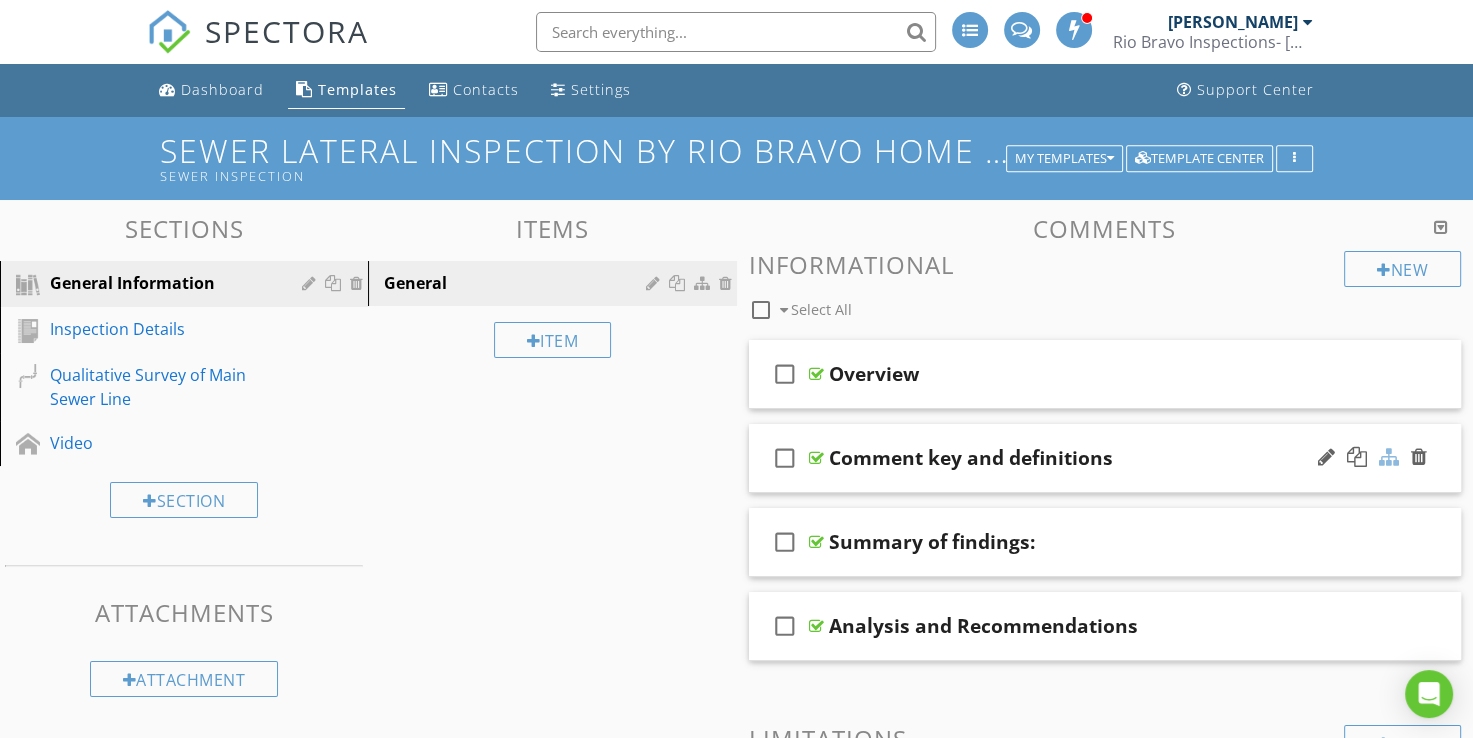 click at bounding box center (1389, 457) 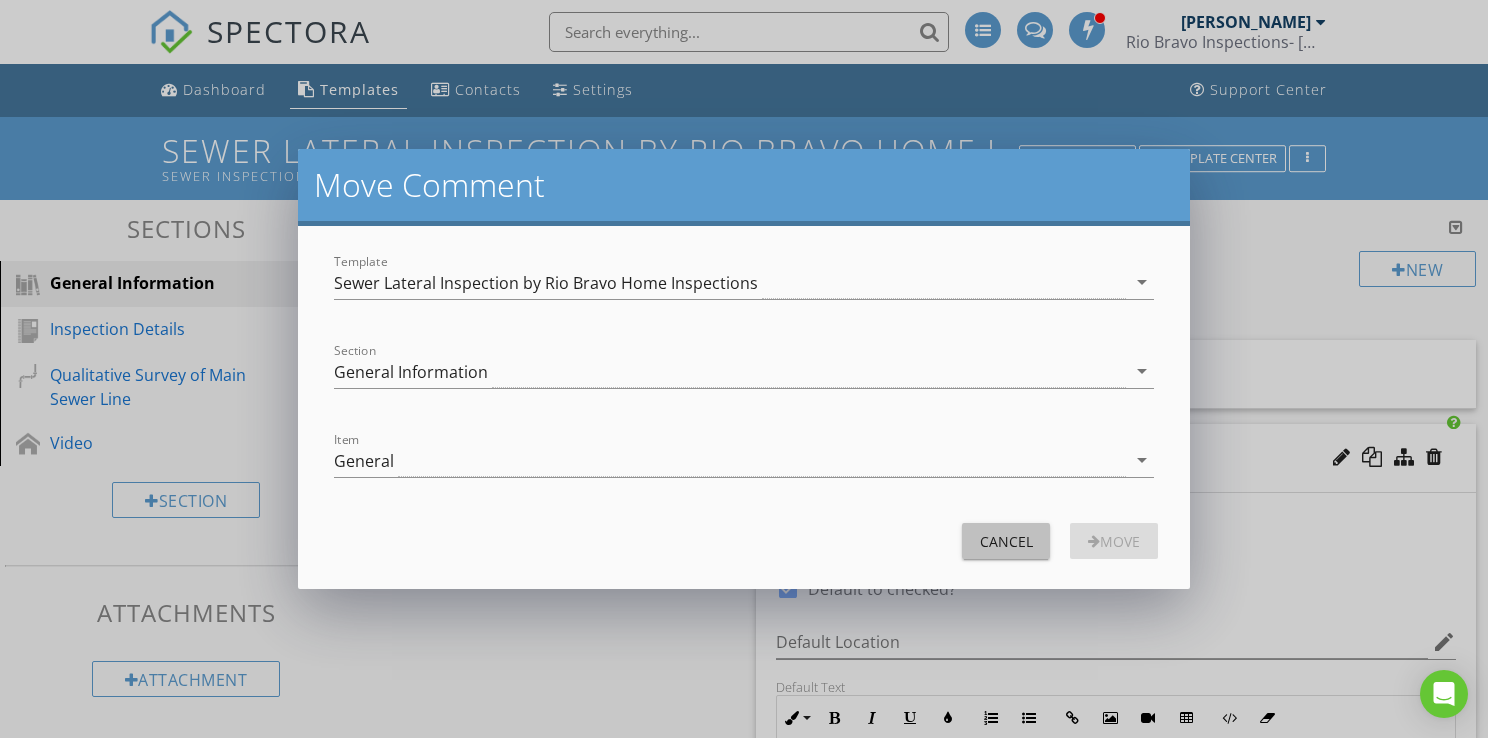 click on "Cancel" at bounding box center (1006, 541) 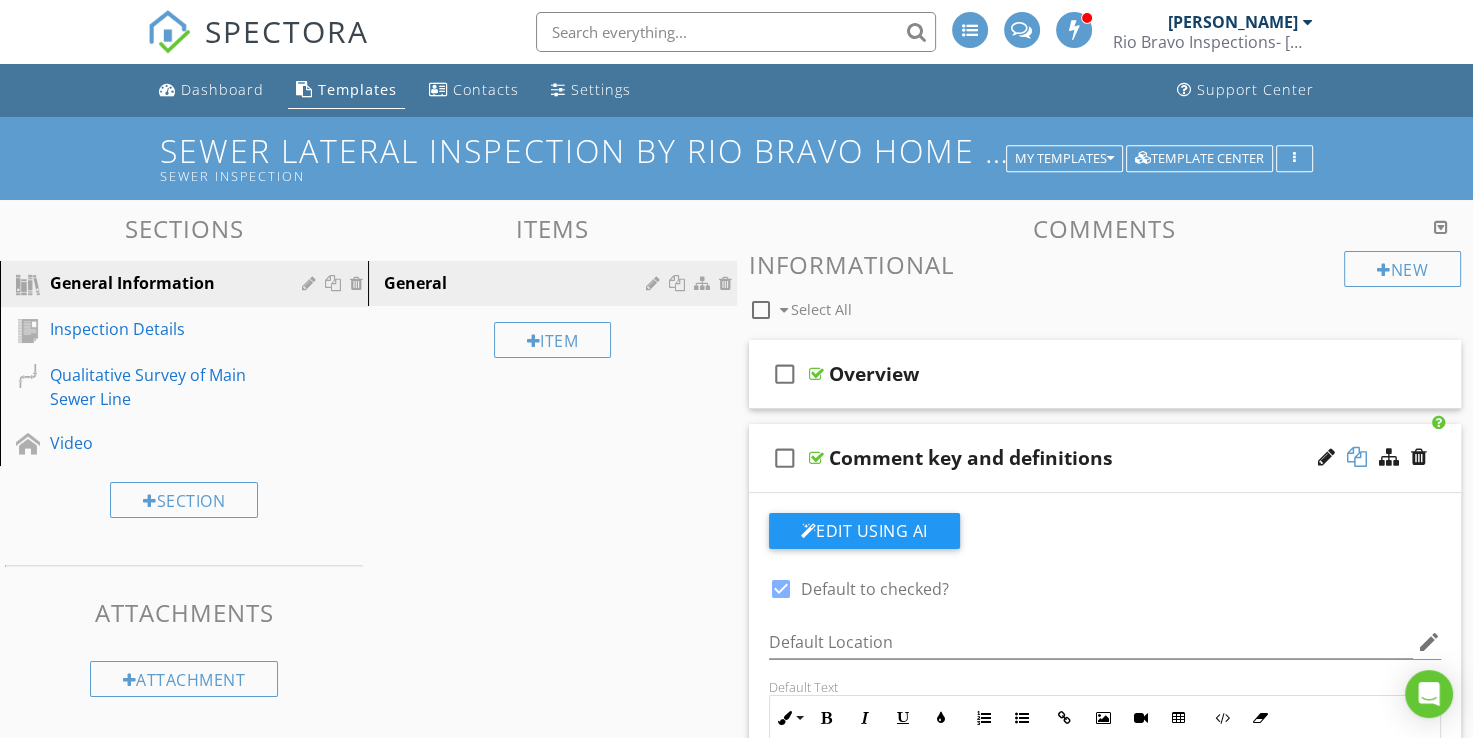 click at bounding box center (1357, 457) 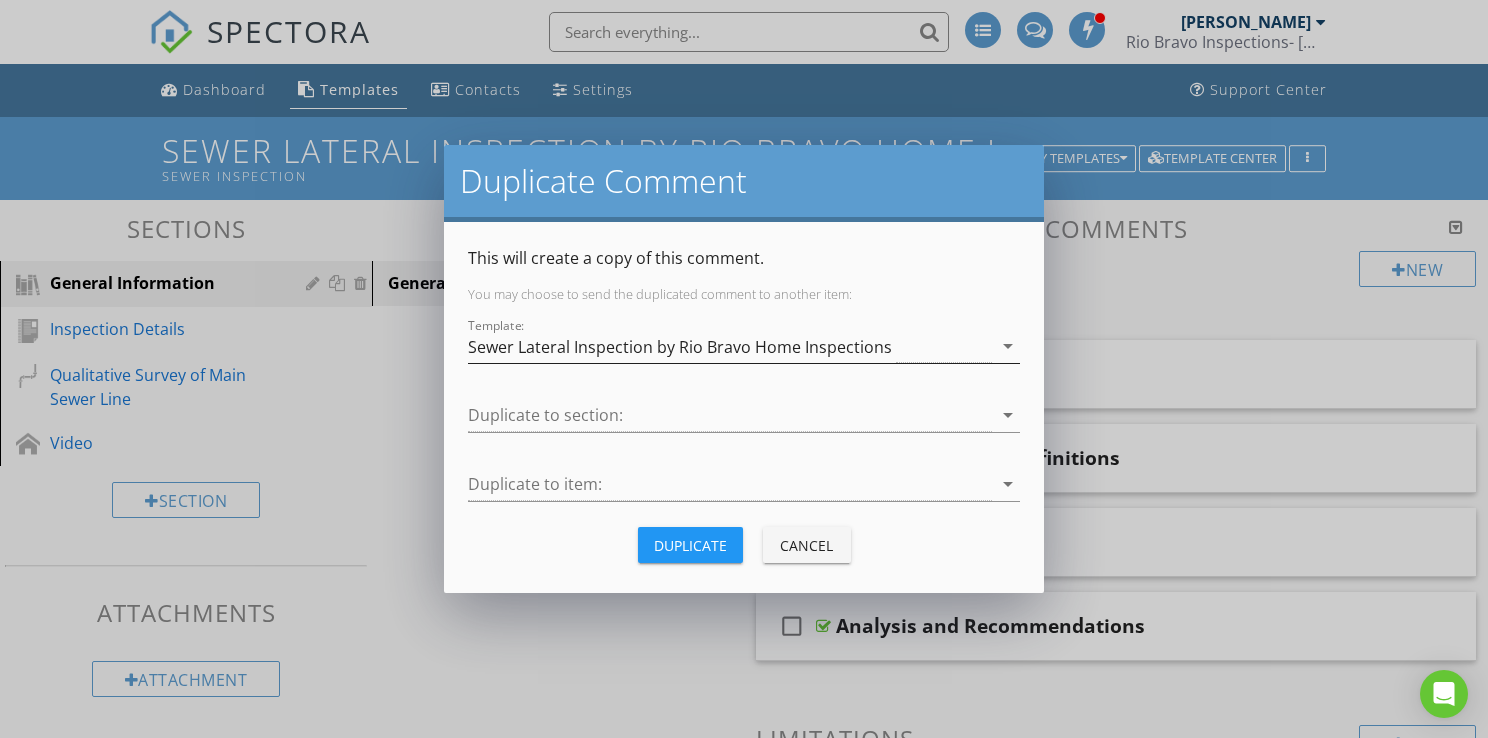 click on "Sewer Lateral Inspection by Rio Bravo Home Inspections" at bounding box center [680, 347] 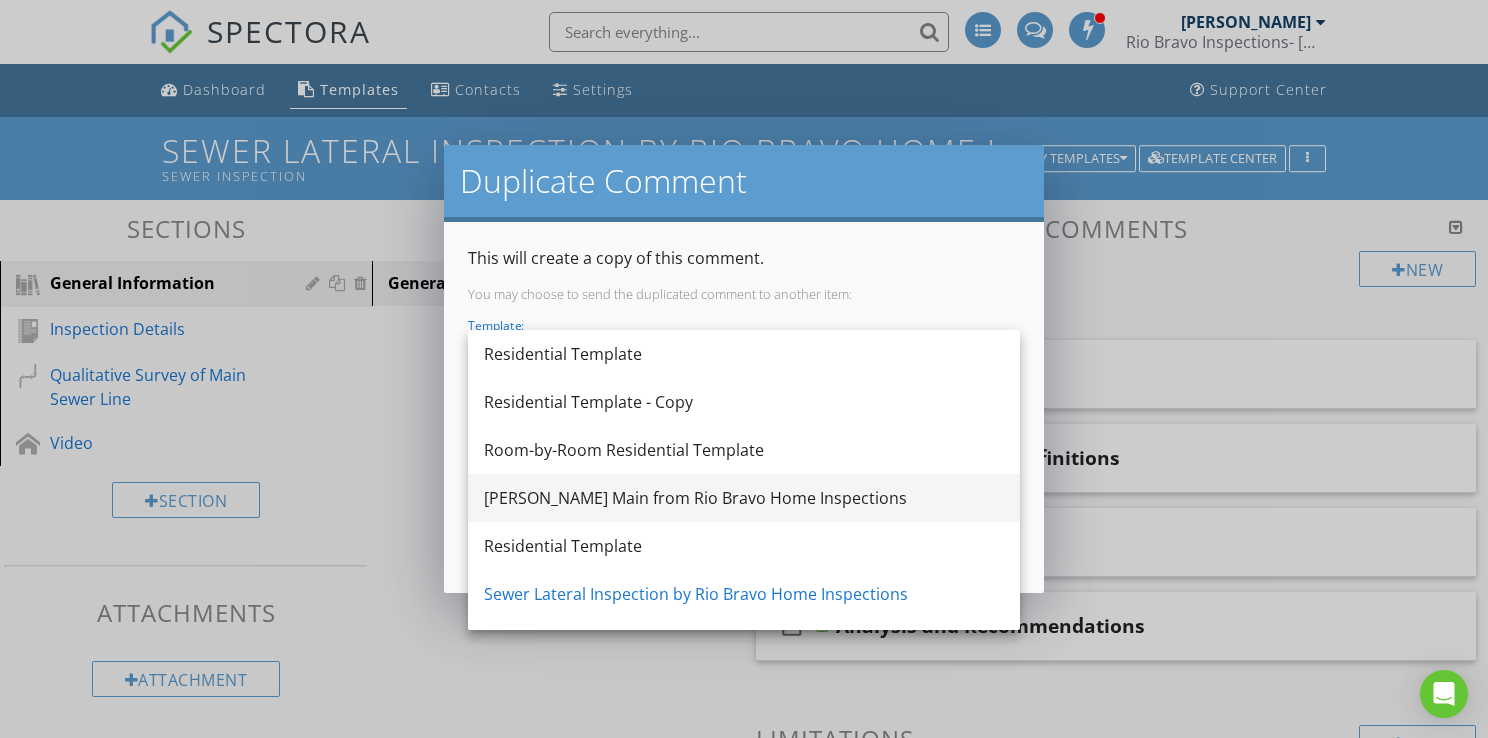click on "[PERSON_NAME] Main from Rio Bravo Home Inspections" at bounding box center (744, 498) 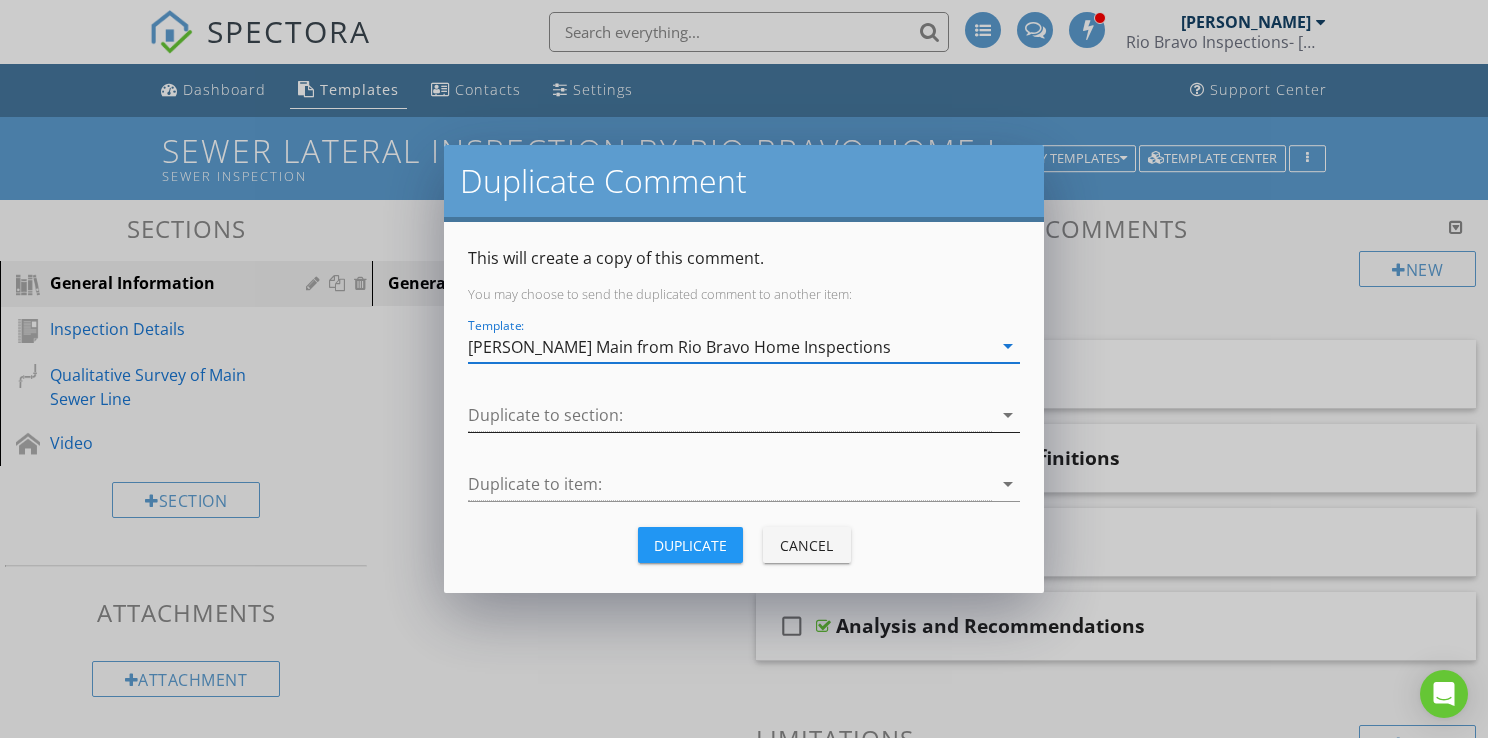 click at bounding box center [730, 415] 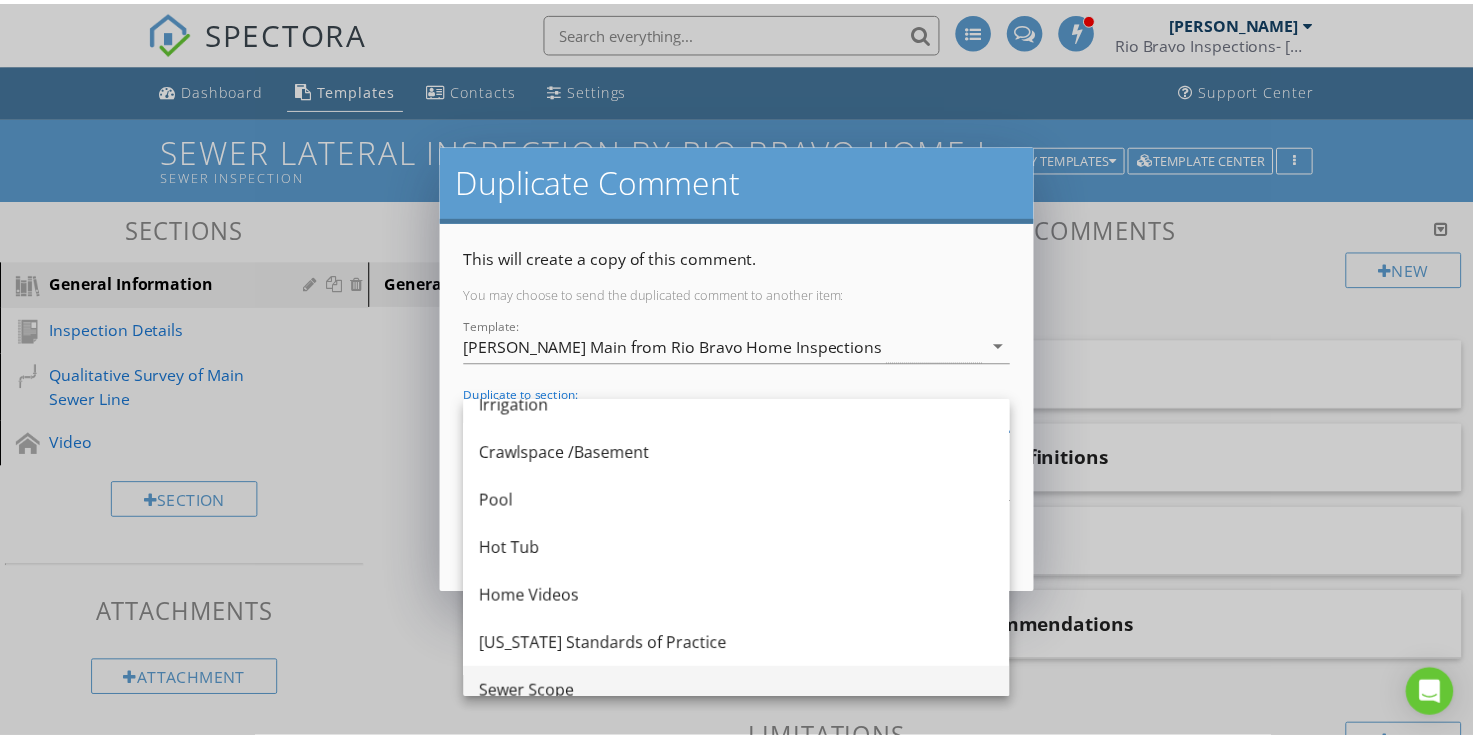 scroll, scrollTop: 804, scrollLeft: 0, axis: vertical 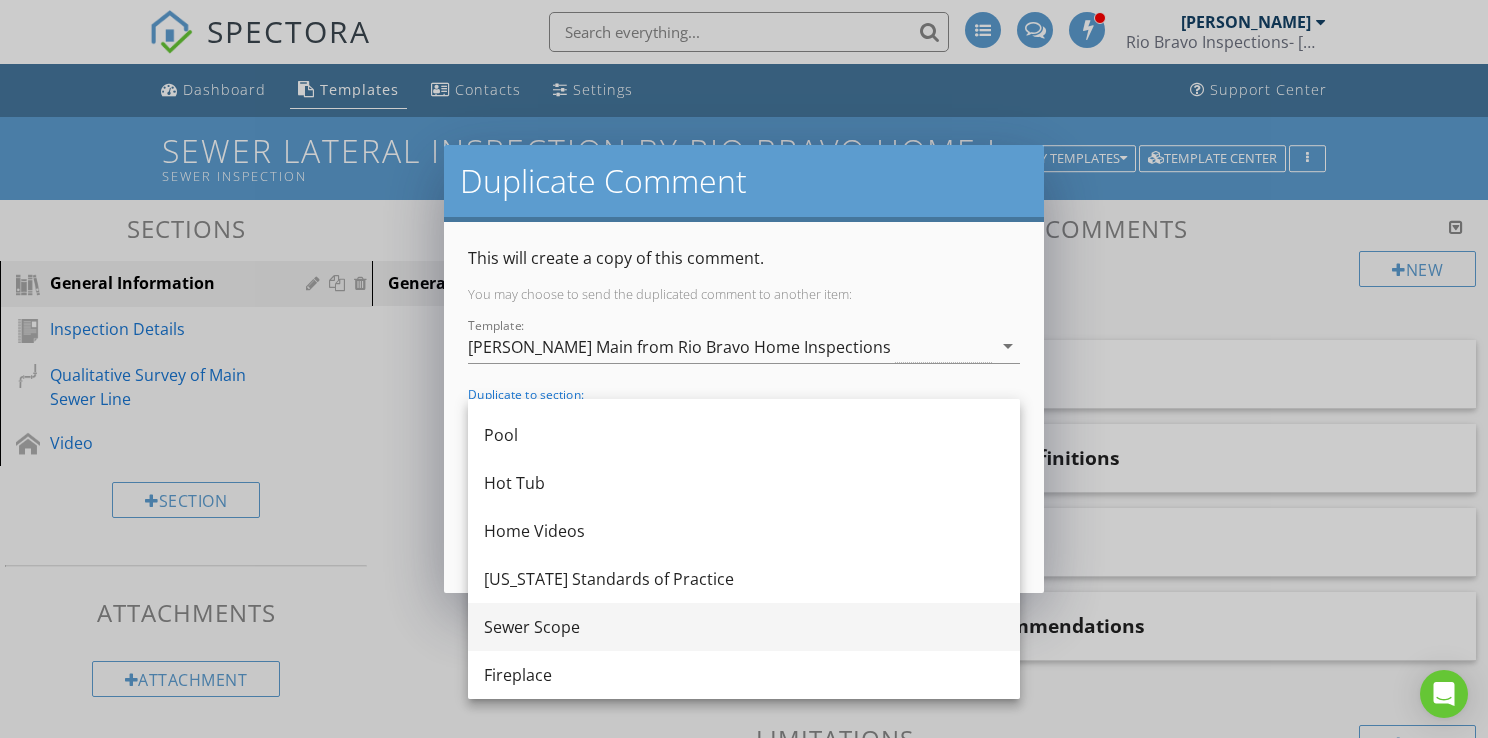 click on "Sewer Scope" at bounding box center (744, 627) 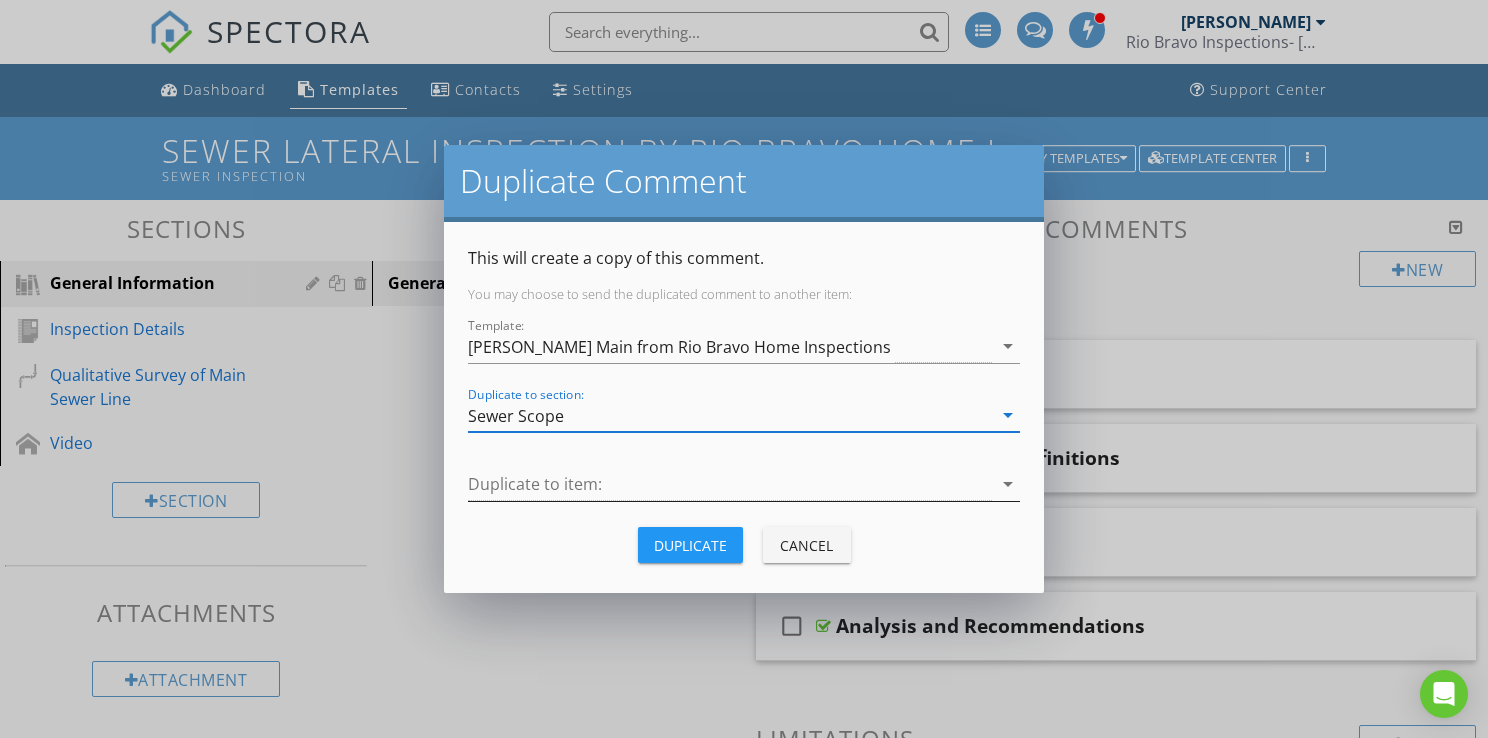 click at bounding box center (730, 484) 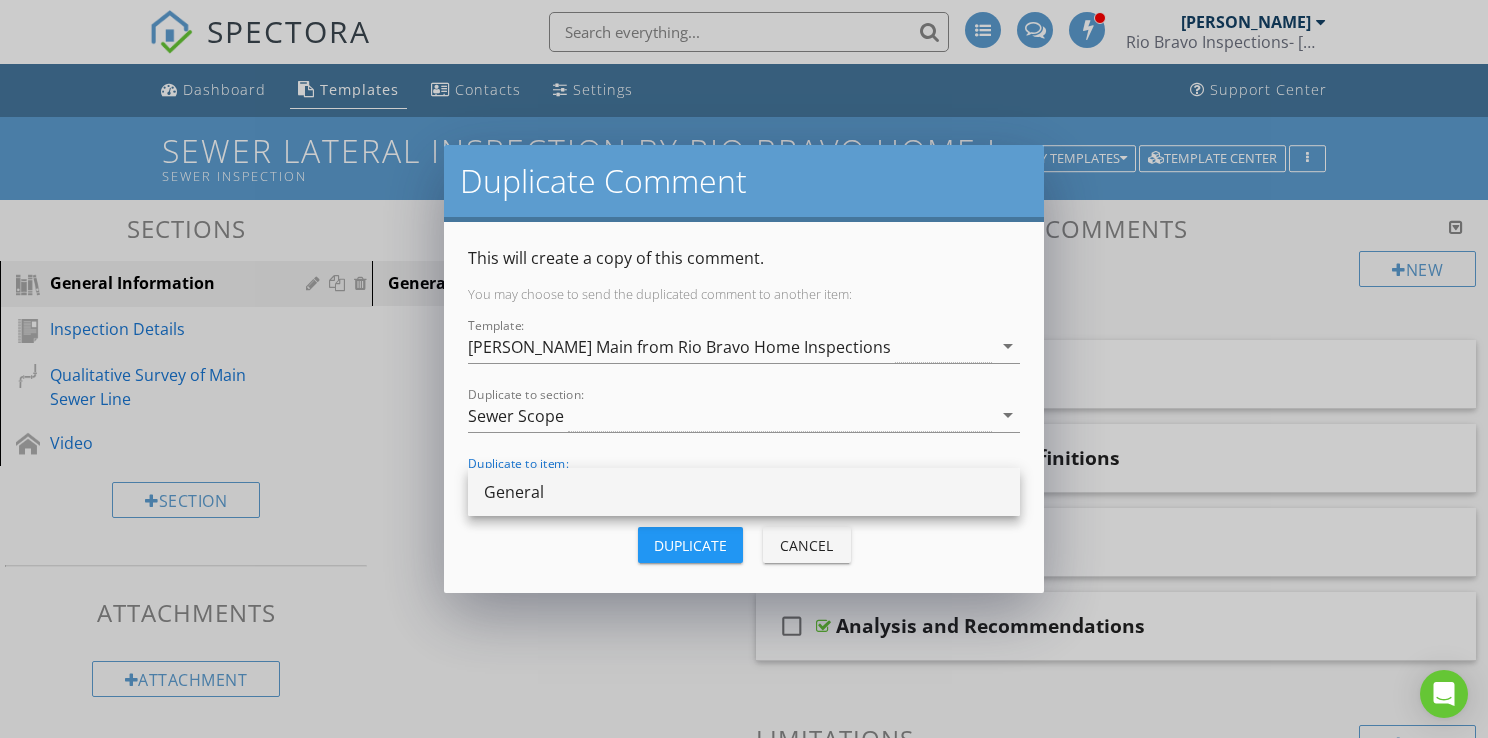 click on "General" at bounding box center (744, 492) 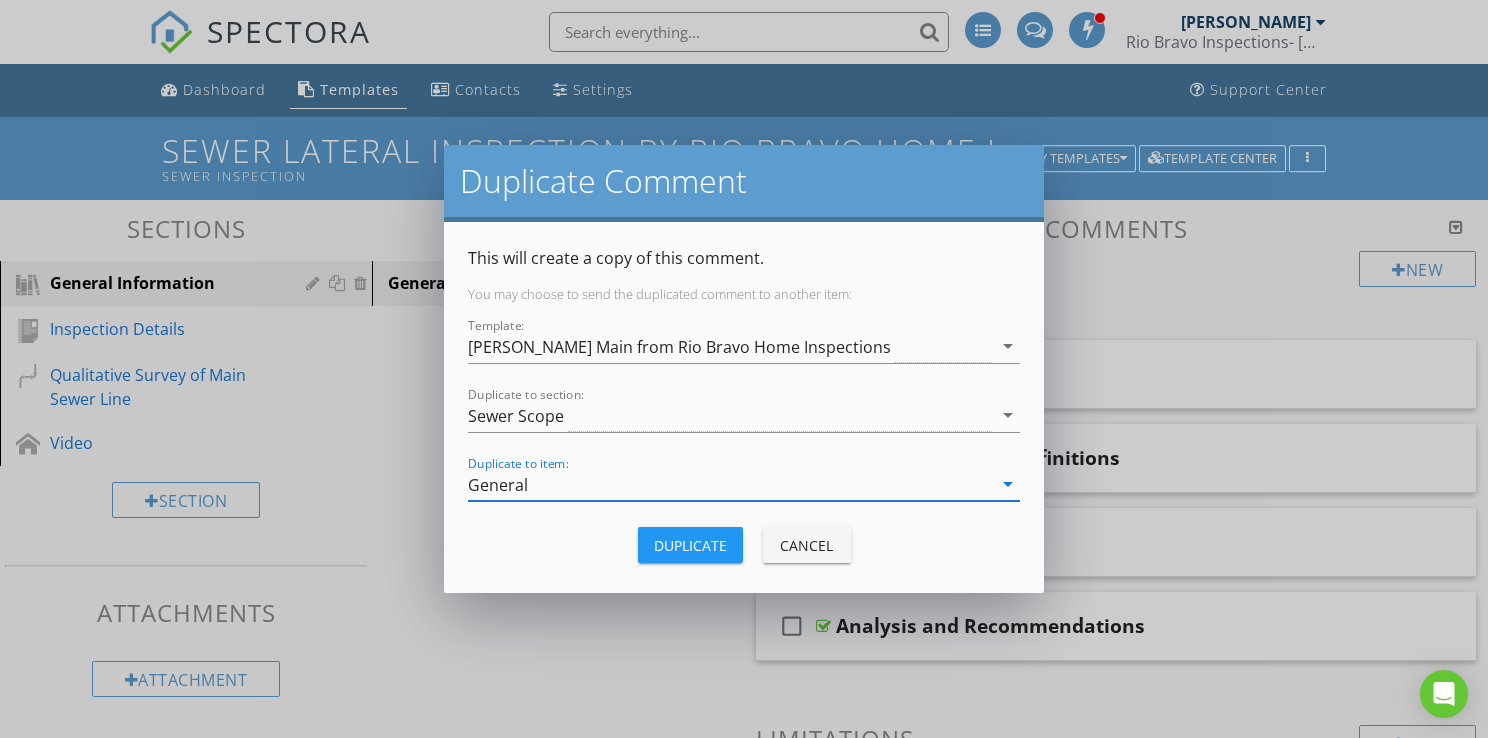 click on "Duplicate" at bounding box center (690, 545) 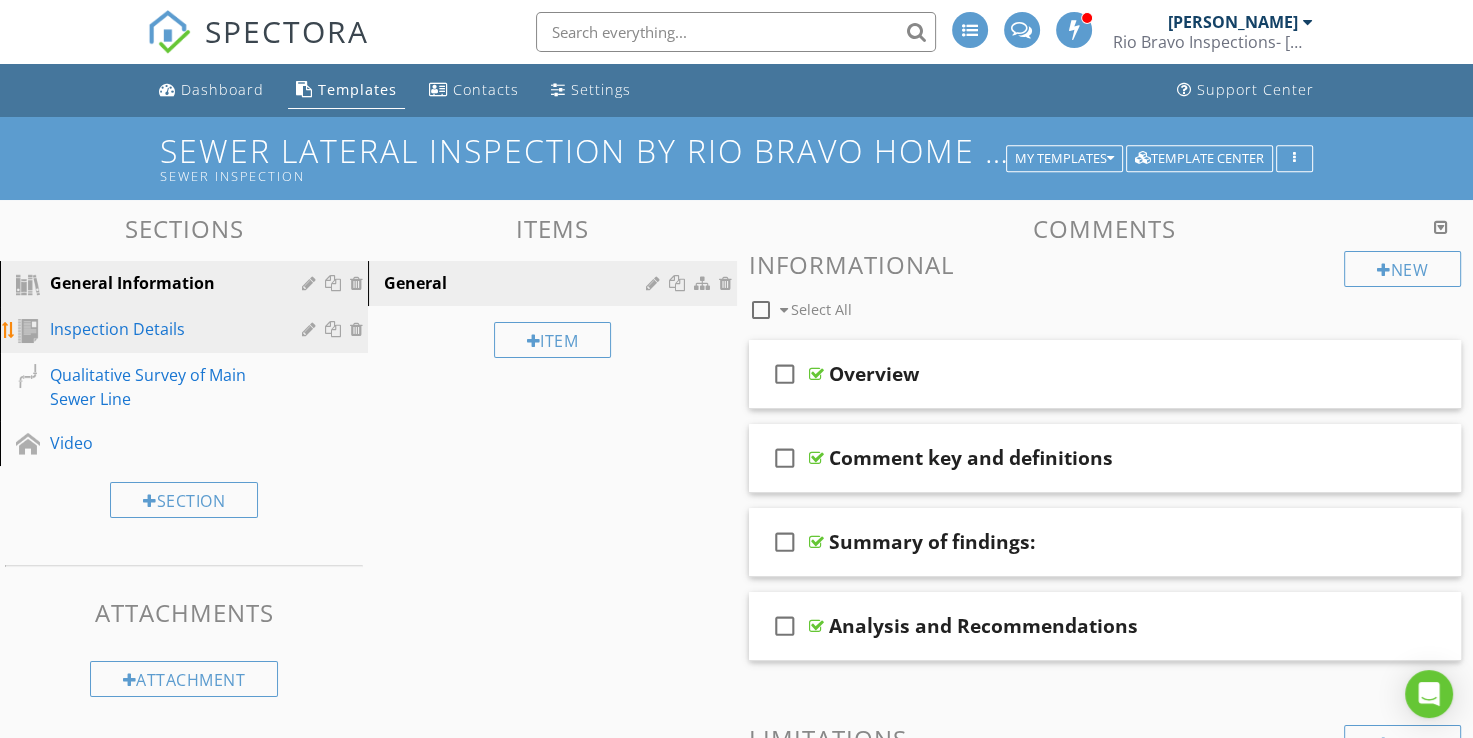 click on "Inspection Details" at bounding box center [187, 330] 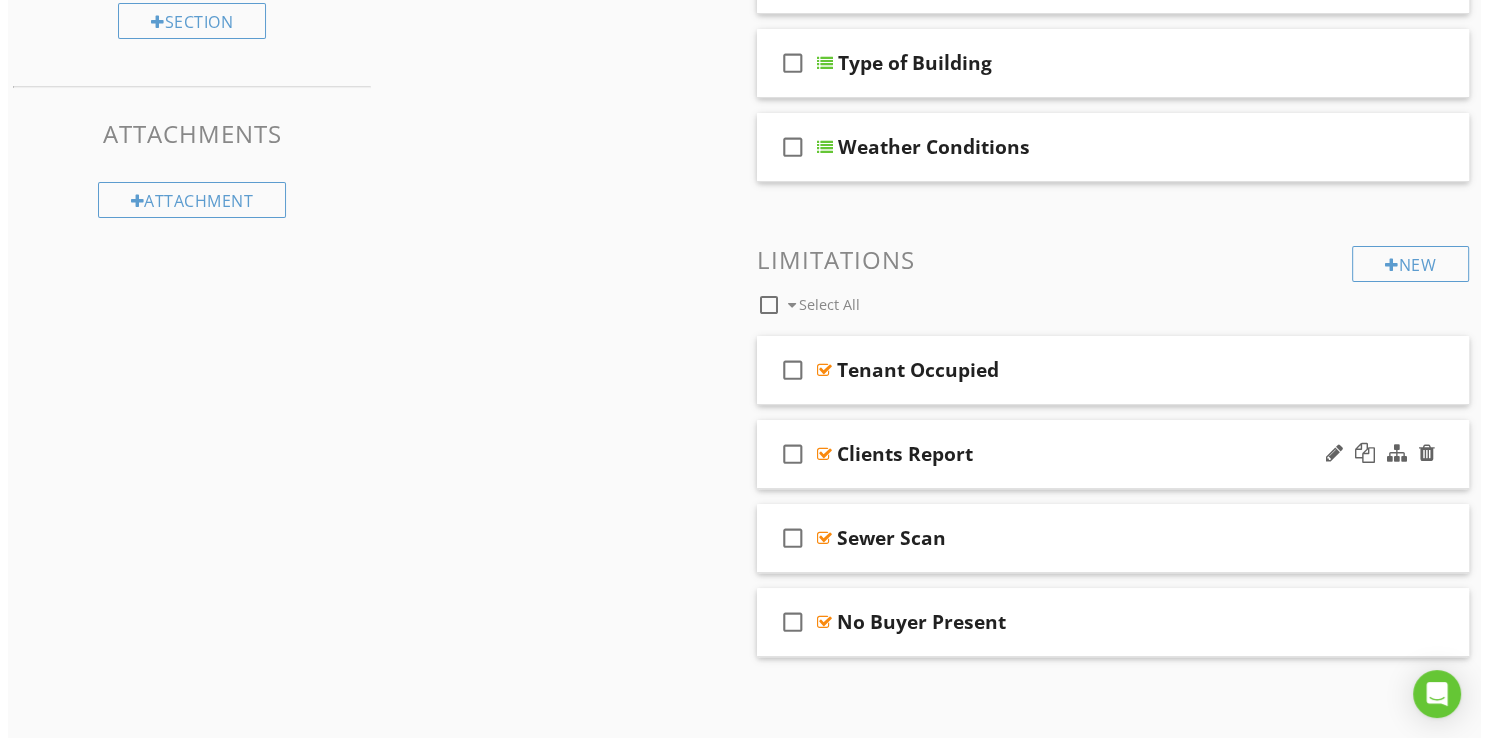 scroll, scrollTop: 79, scrollLeft: 0, axis: vertical 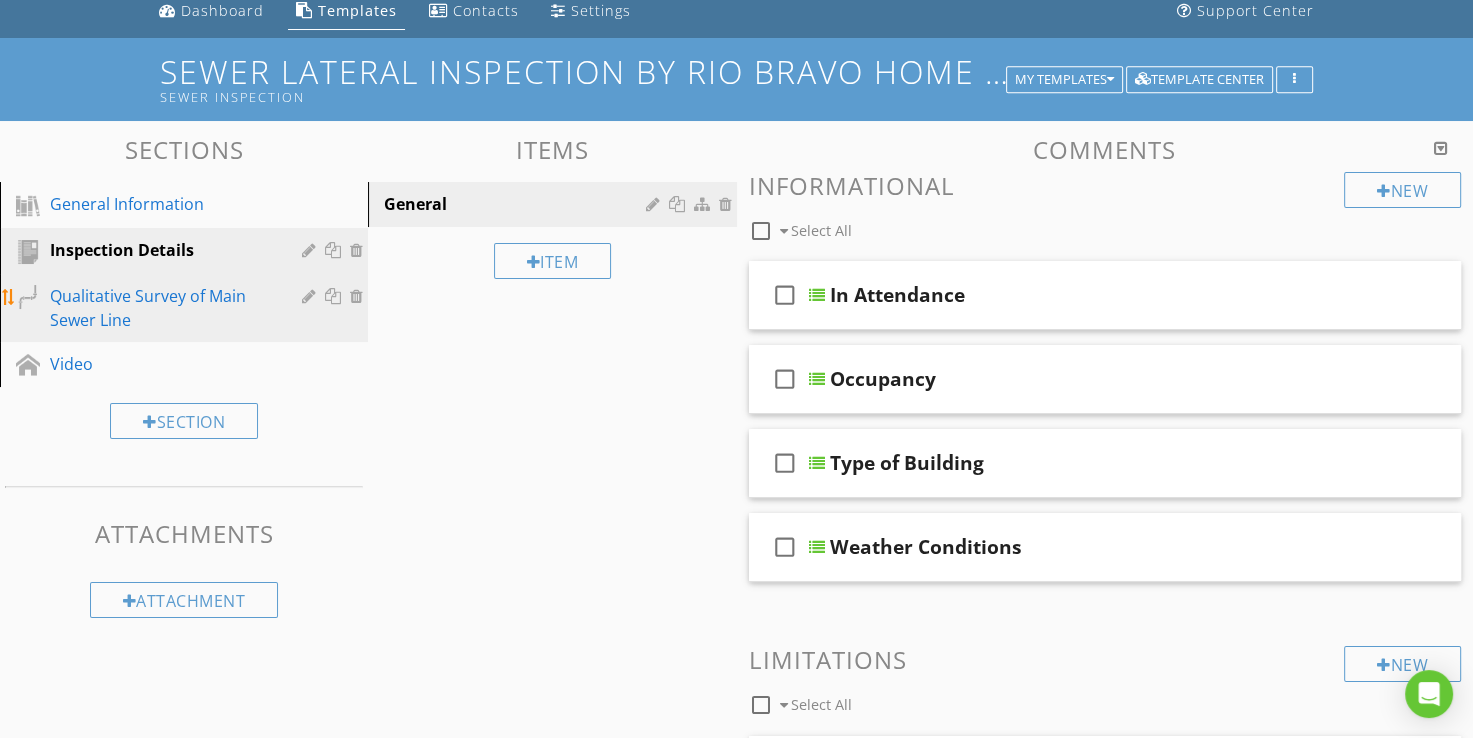 click on "Qualitative Survey  of Main Sewer Line" at bounding box center (161, 308) 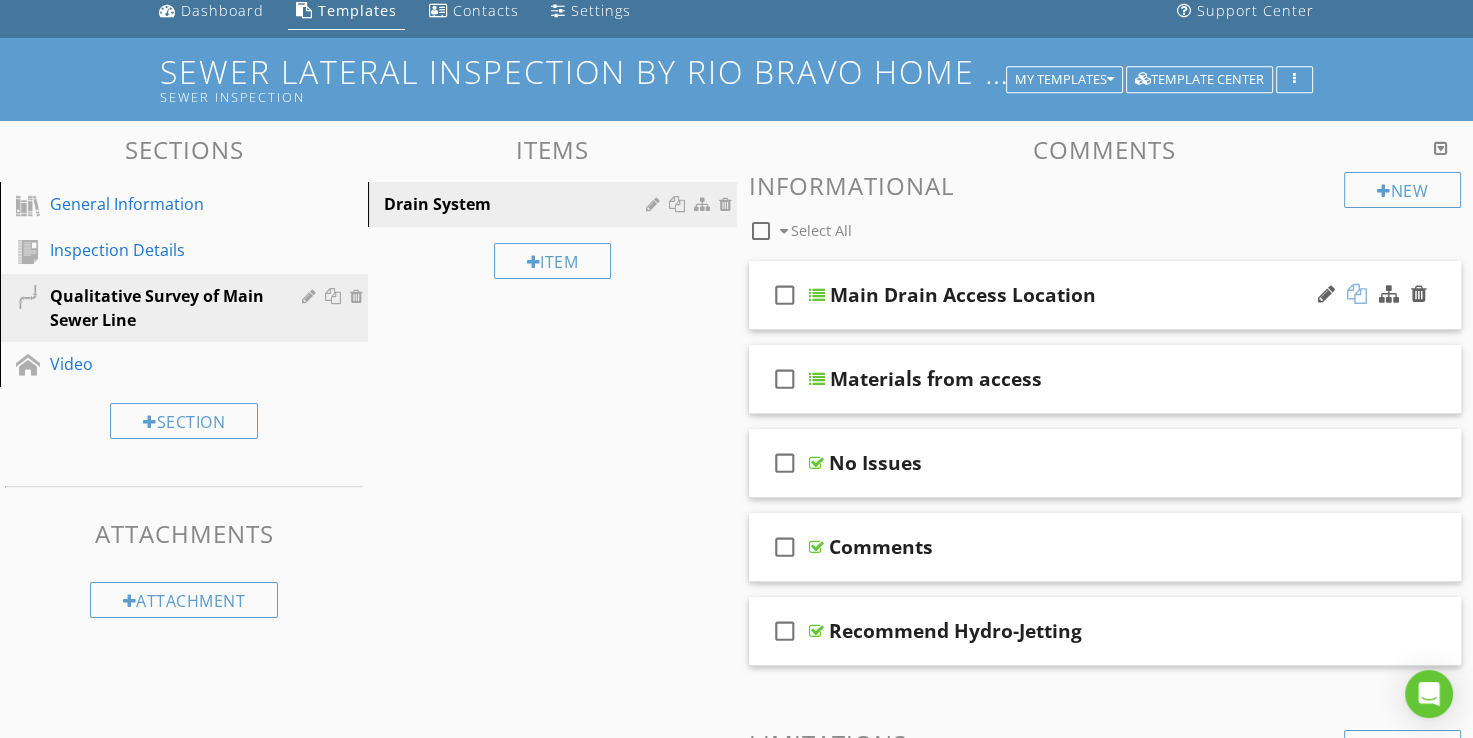 click at bounding box center [1357, 294] 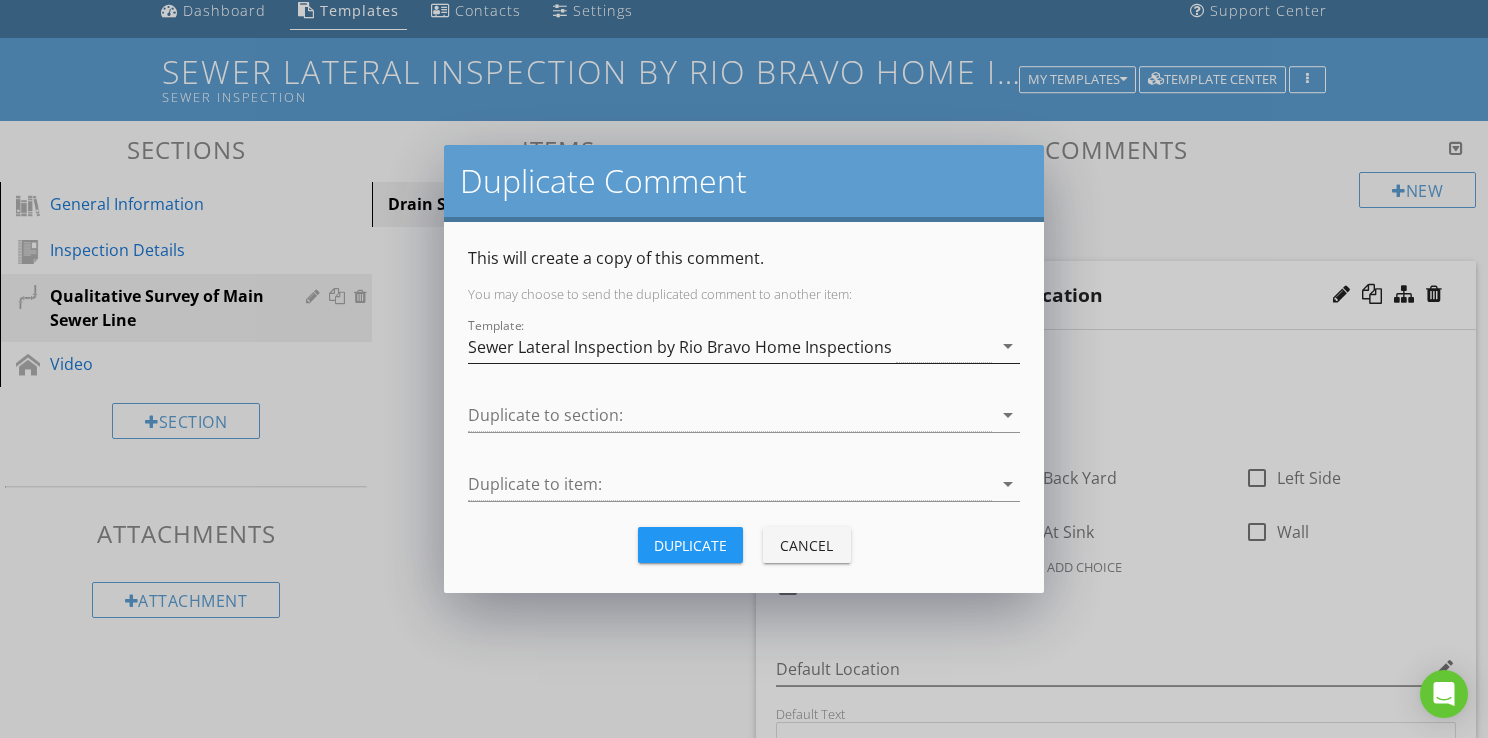 click on "Sewer Lateral Inspection by Rio Bravo Home Inspections" at bounding box center (680, 347) 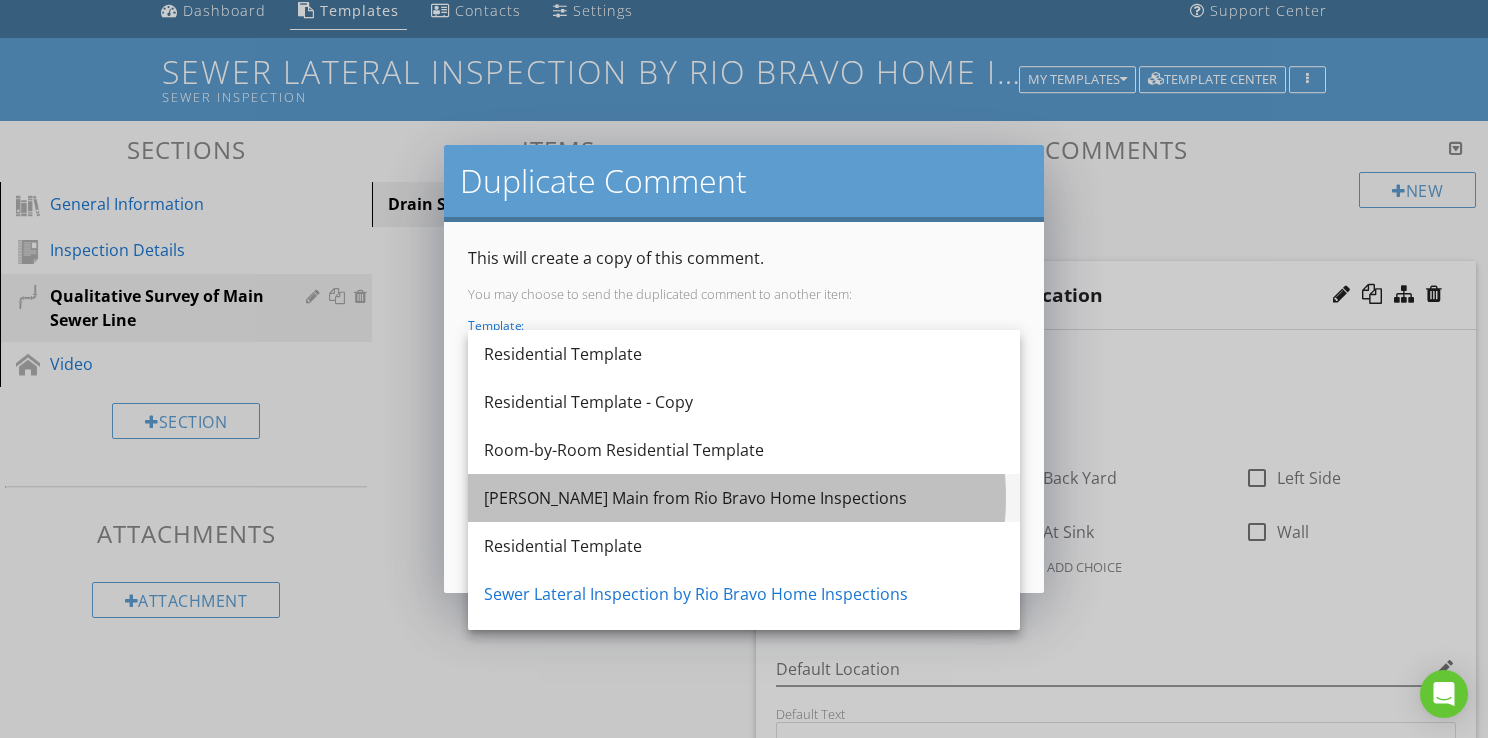click on "[PERSON_NAME] Main from Rio Bravo Home Inspections" at bounding box center [744, 498] 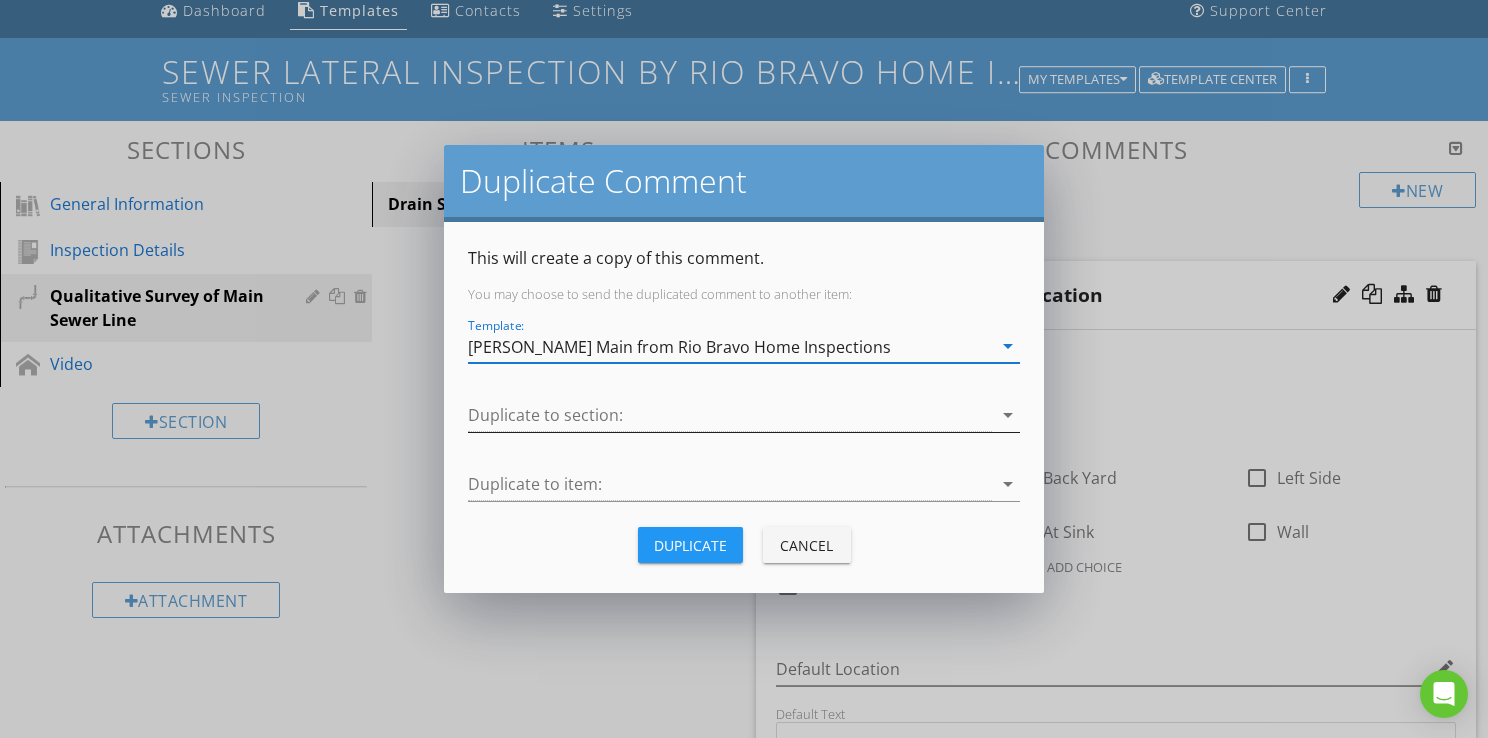 click at bounding box center (730, 415) 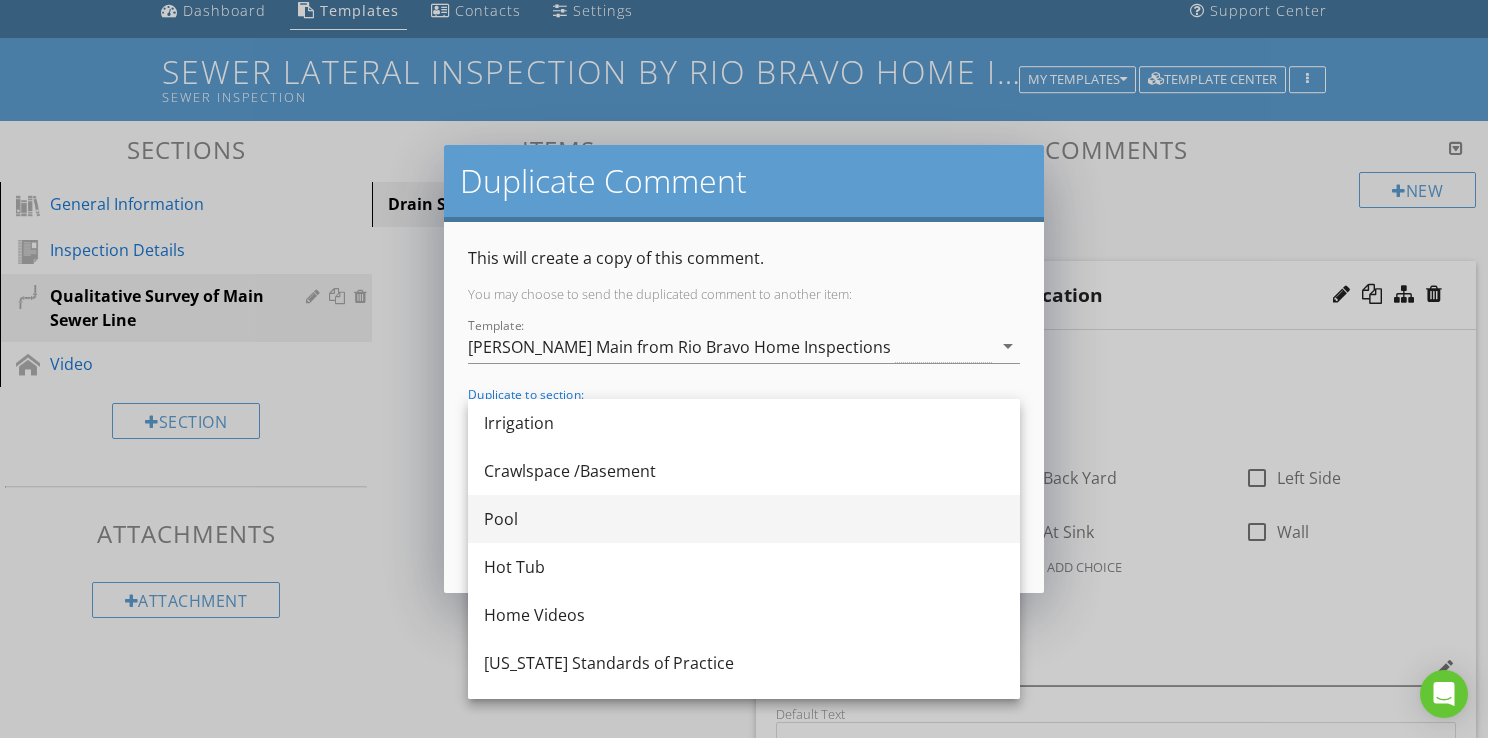 scroll, scrollTop: 804, scrollLeft: 0, axis: vertical 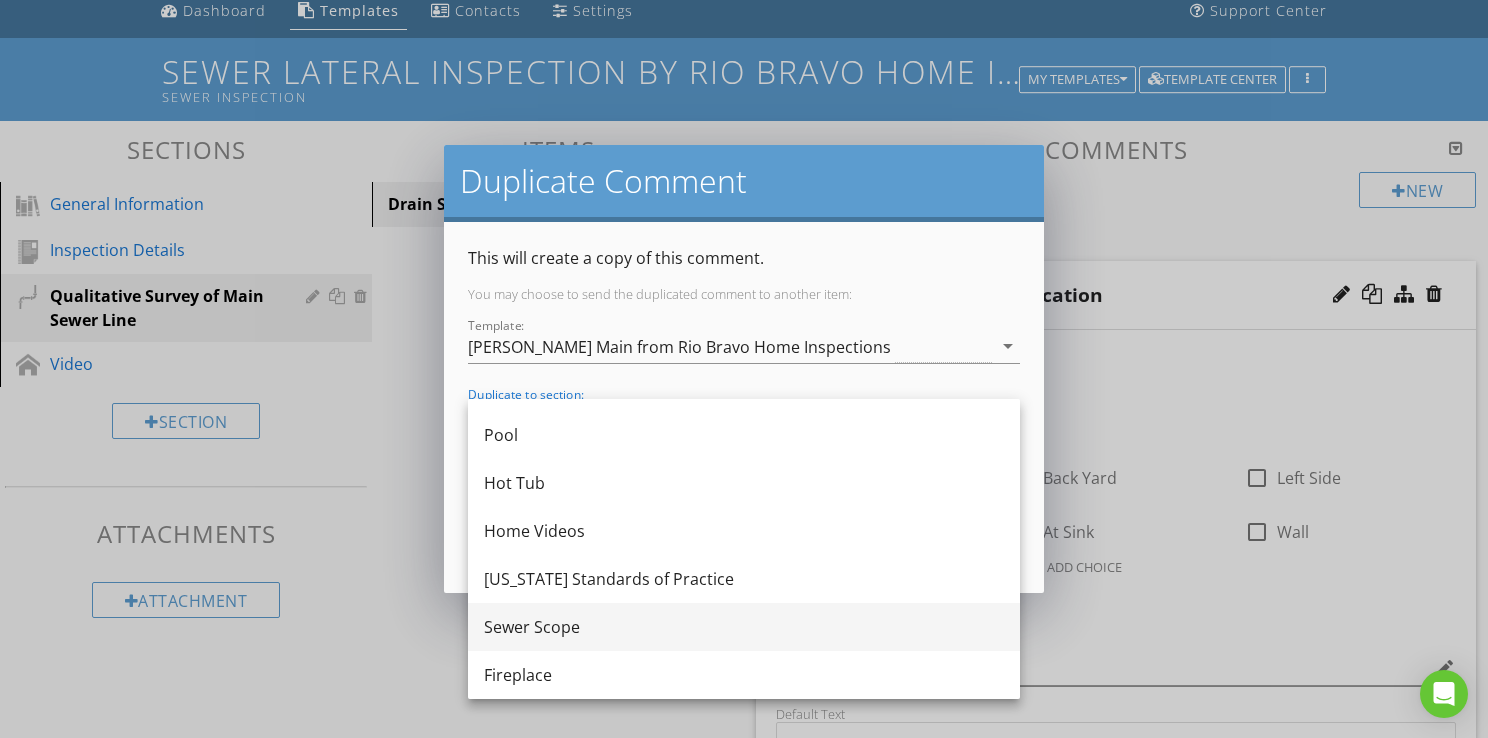 click on "Sewer Scope" at bounding box center (744, 627) 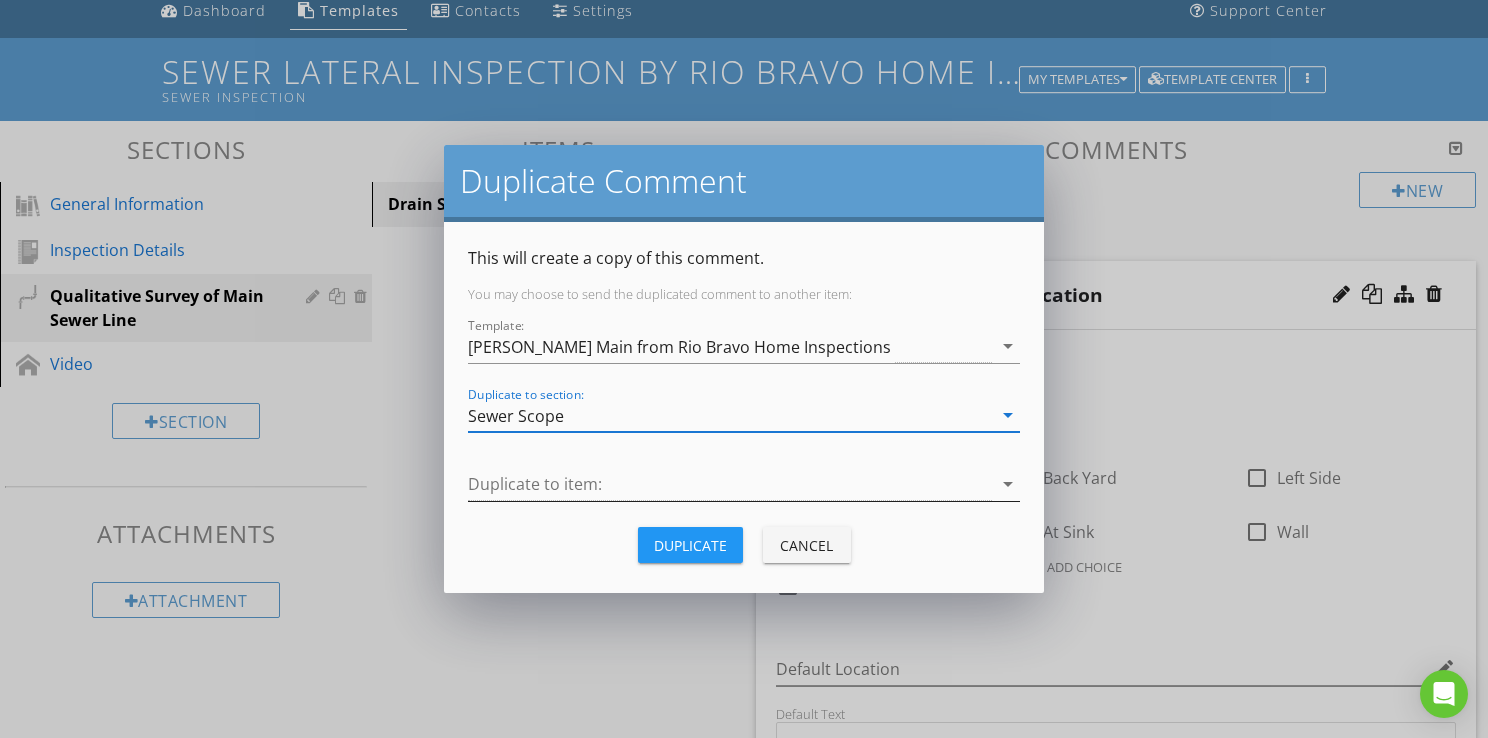 click at bounding box center (730, 484) 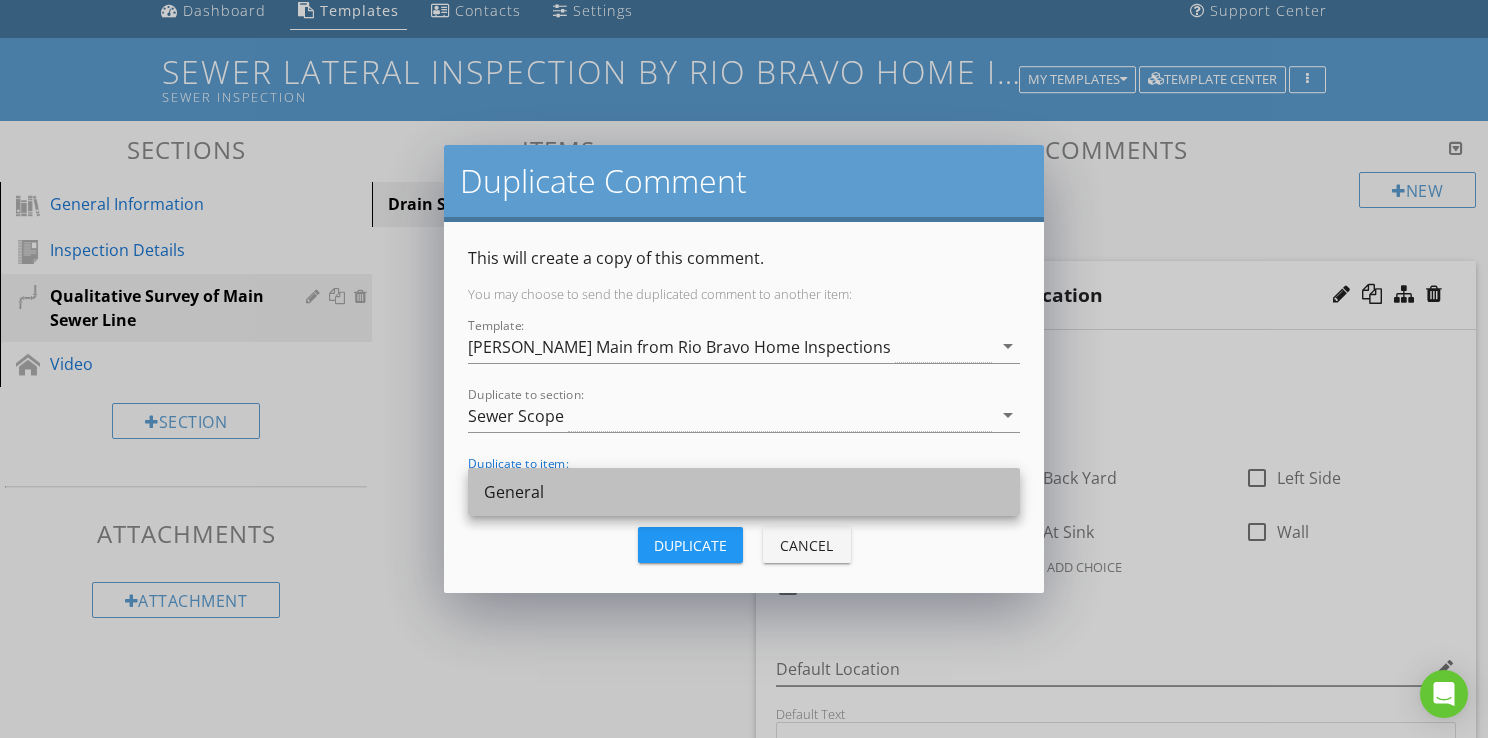 click on "General" at bounding box center [744, 492] 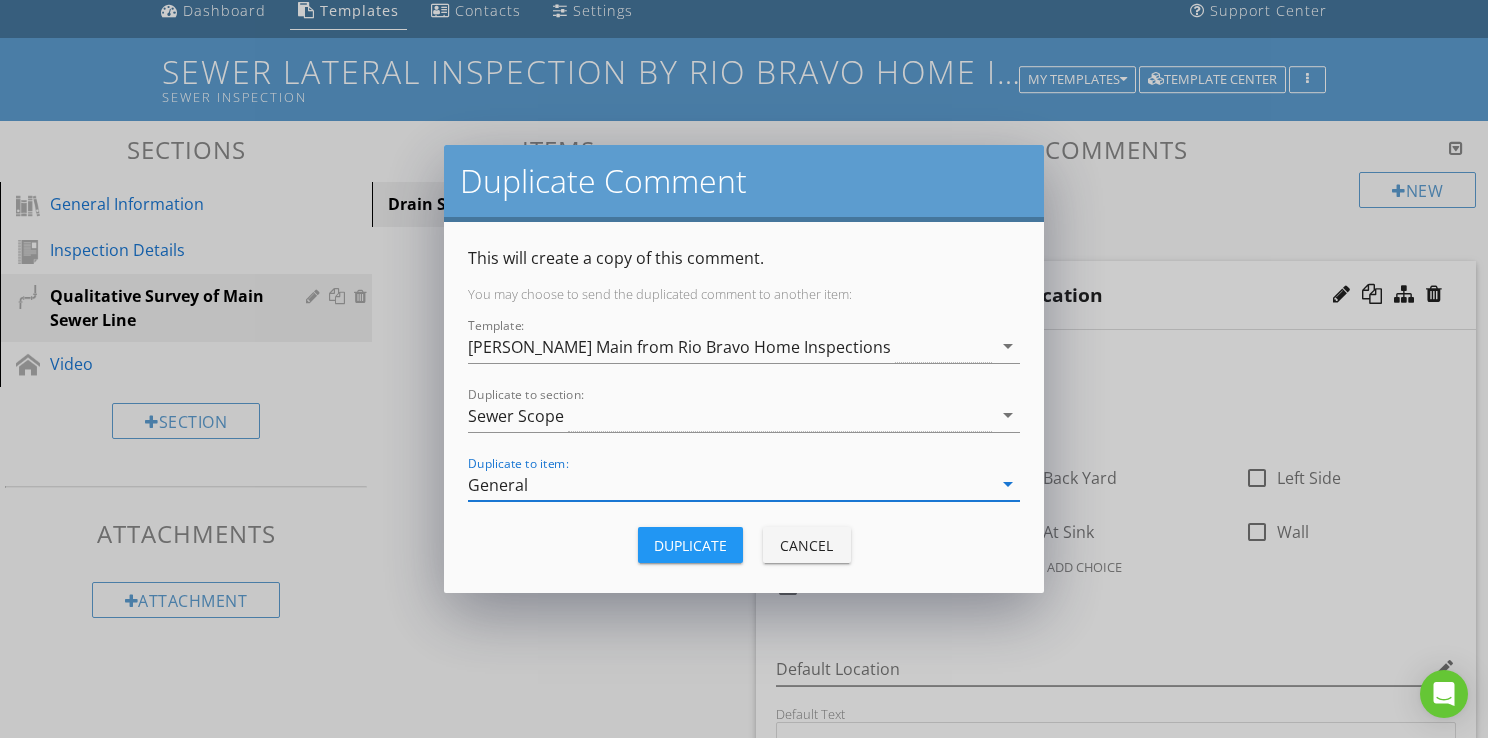 click on "Duplicate" at bounding box center [690, 545] 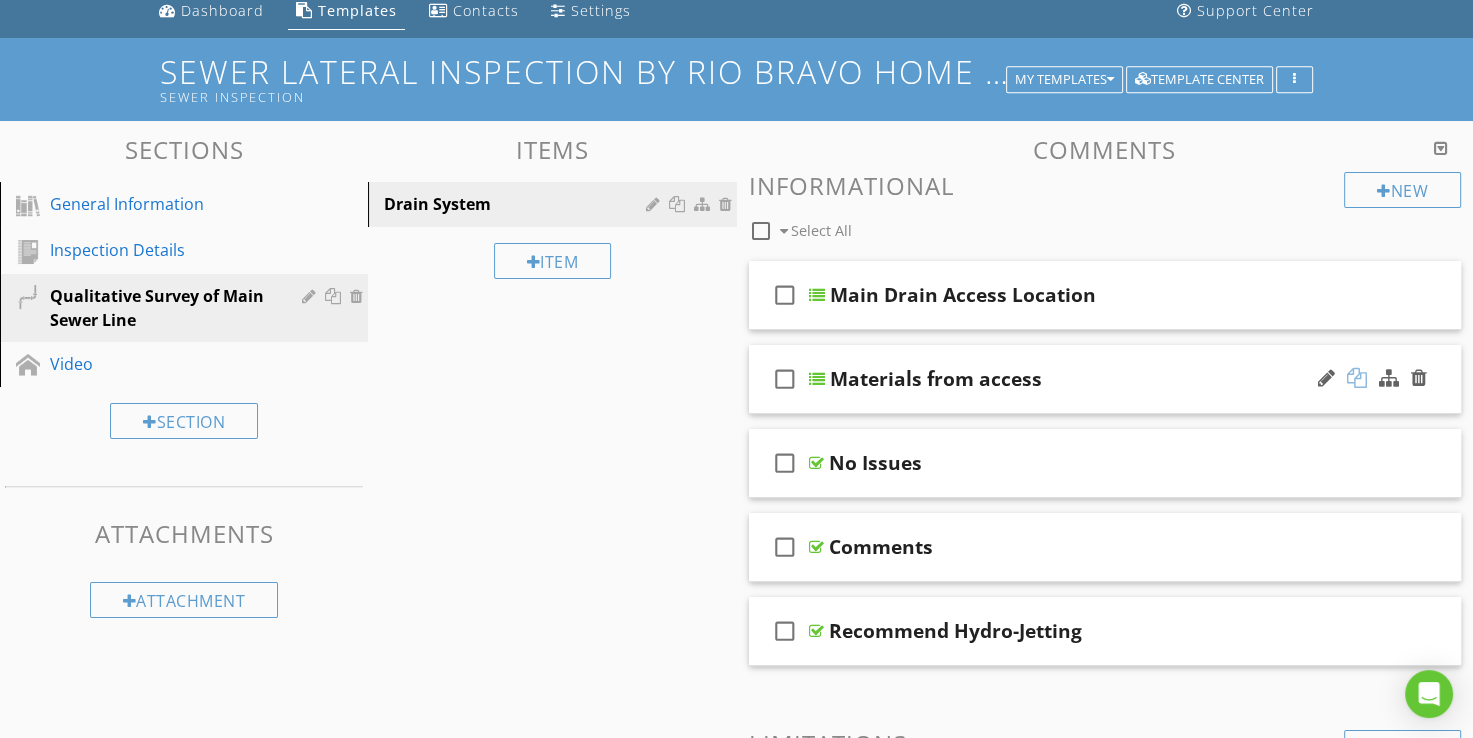 click at bounding box center (1357, 378) 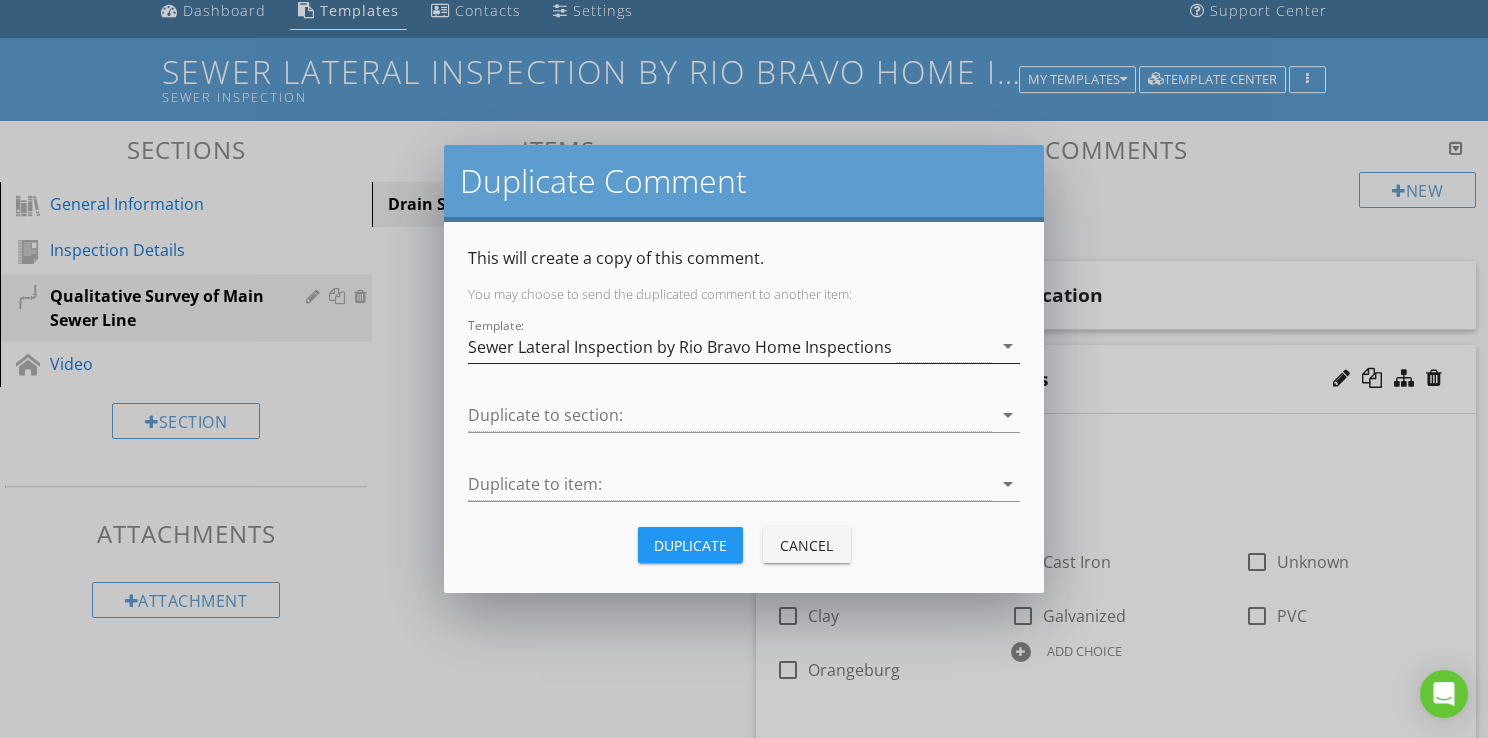 click on "Sewer Lateral Inspection by Rio Bravo Home Inspections" at bounding box center (680, 347) 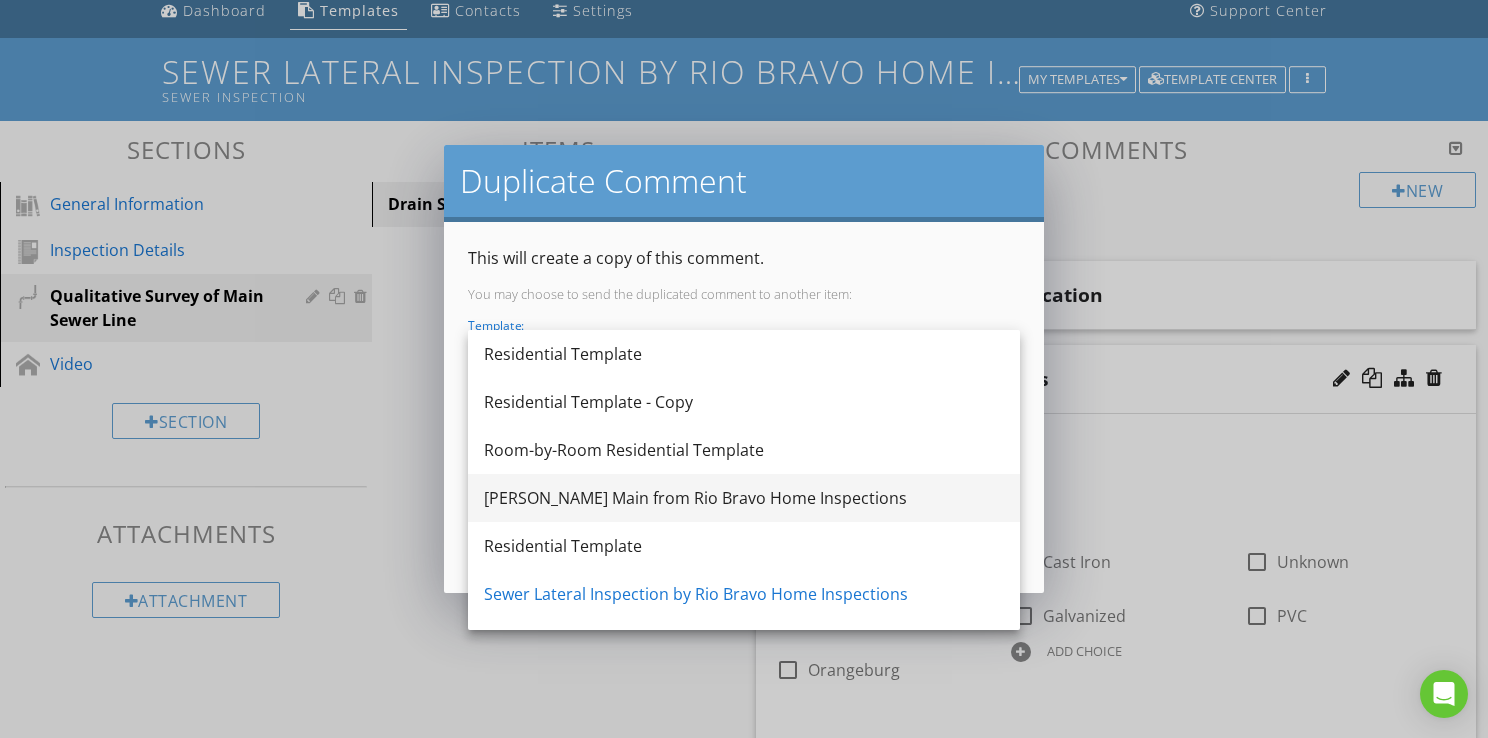 click on "[PERSON_NAME] Main from Rio Bravo Home Inspections" at bounding box center [744, 498] 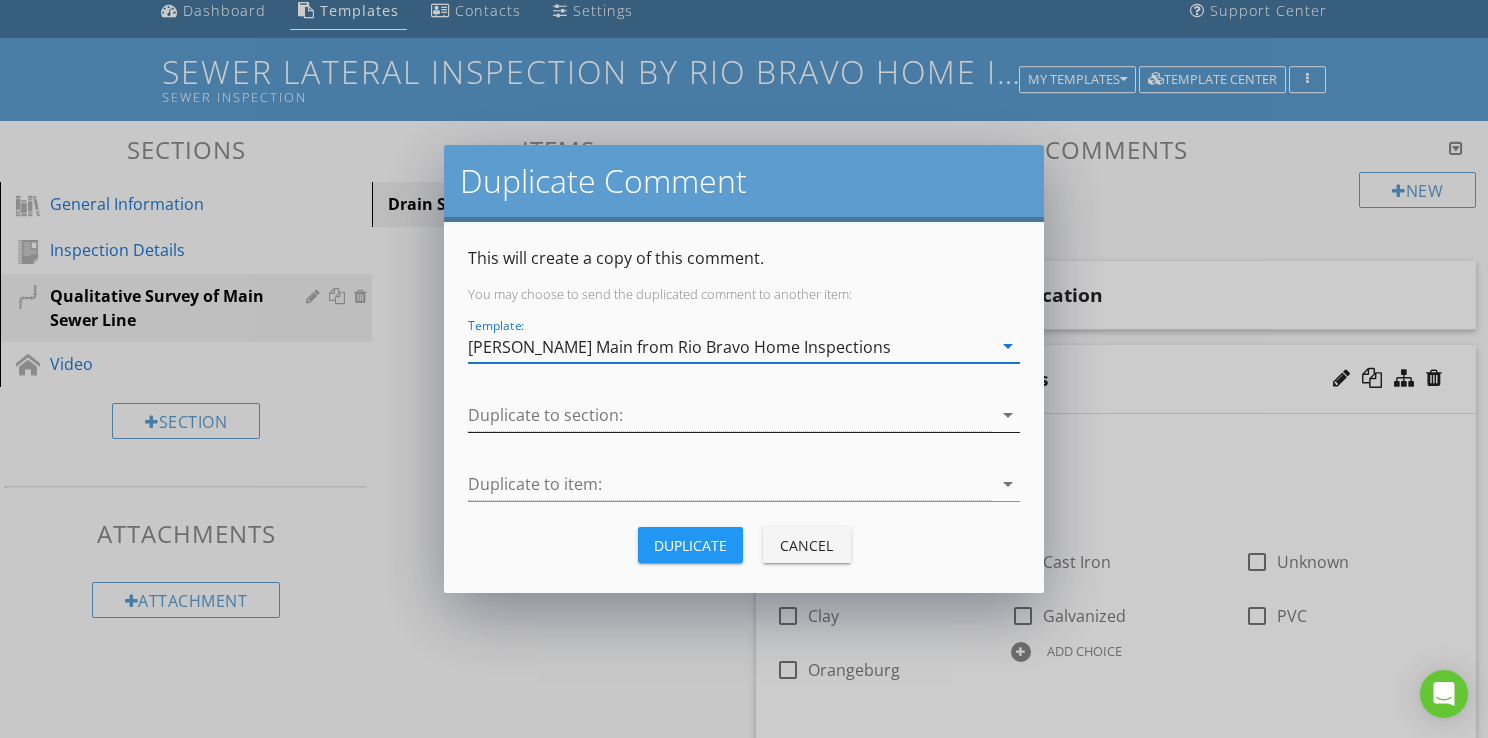 click at bounding box center [730, 415] 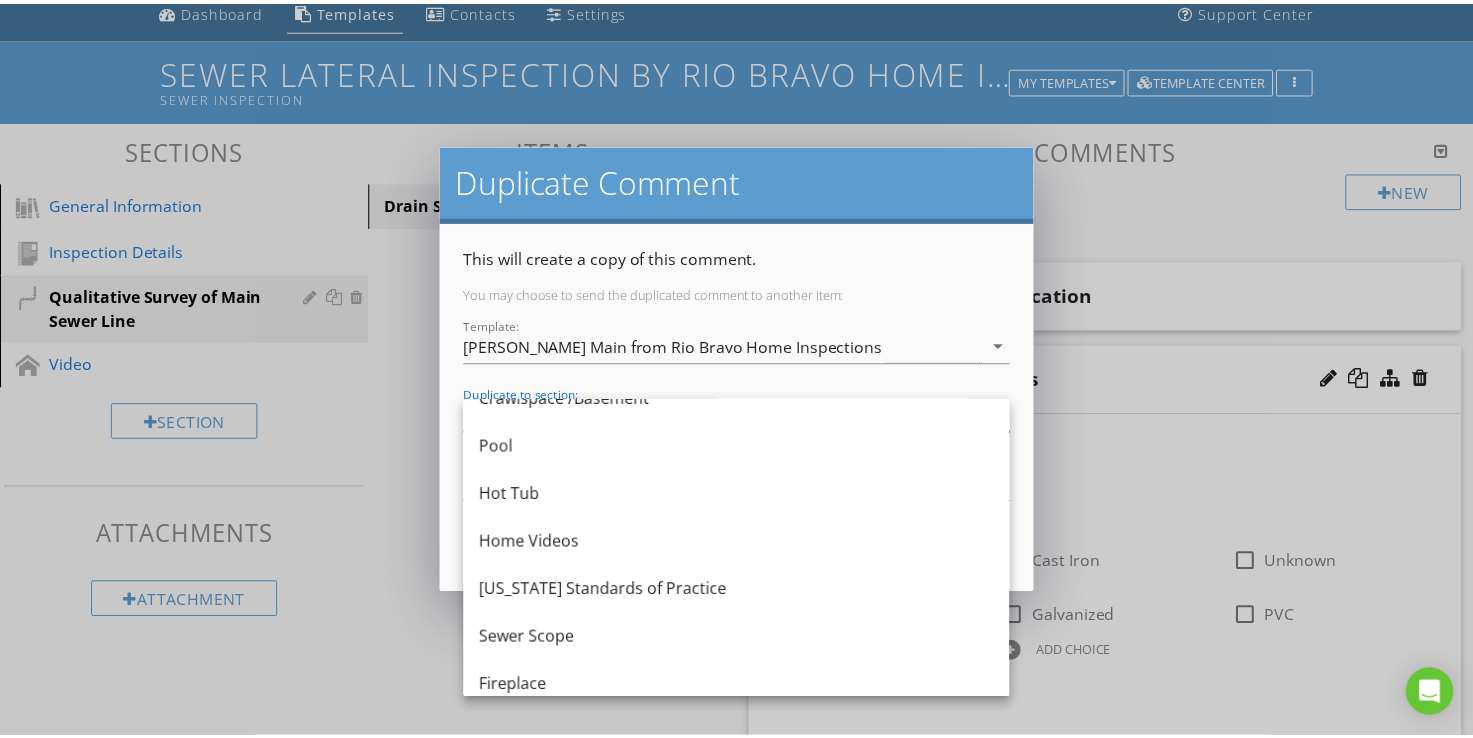 scroll, scrollTop: 804, scrollLeft: 0, axis: vertical 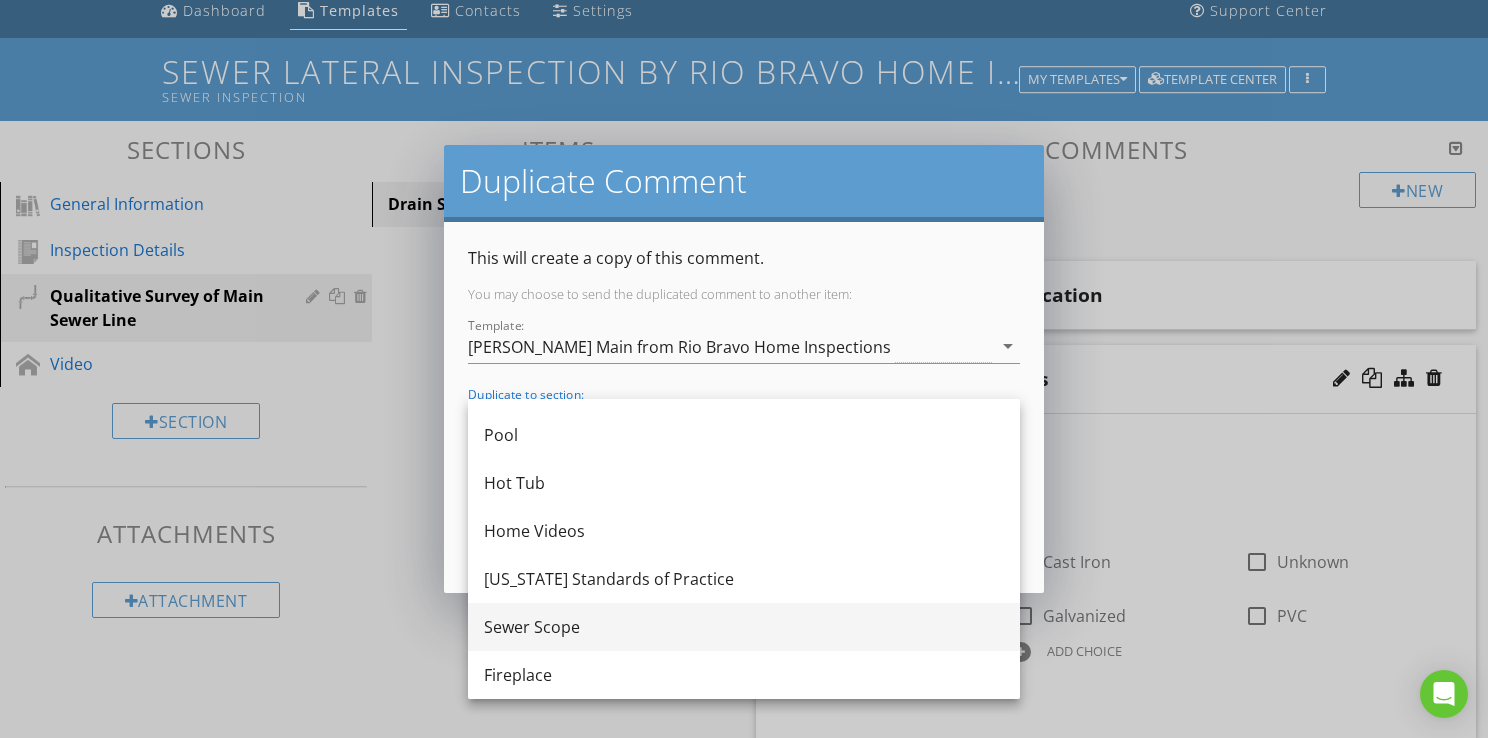 click on "Sewer Scope" at bounding box center (744, 627) 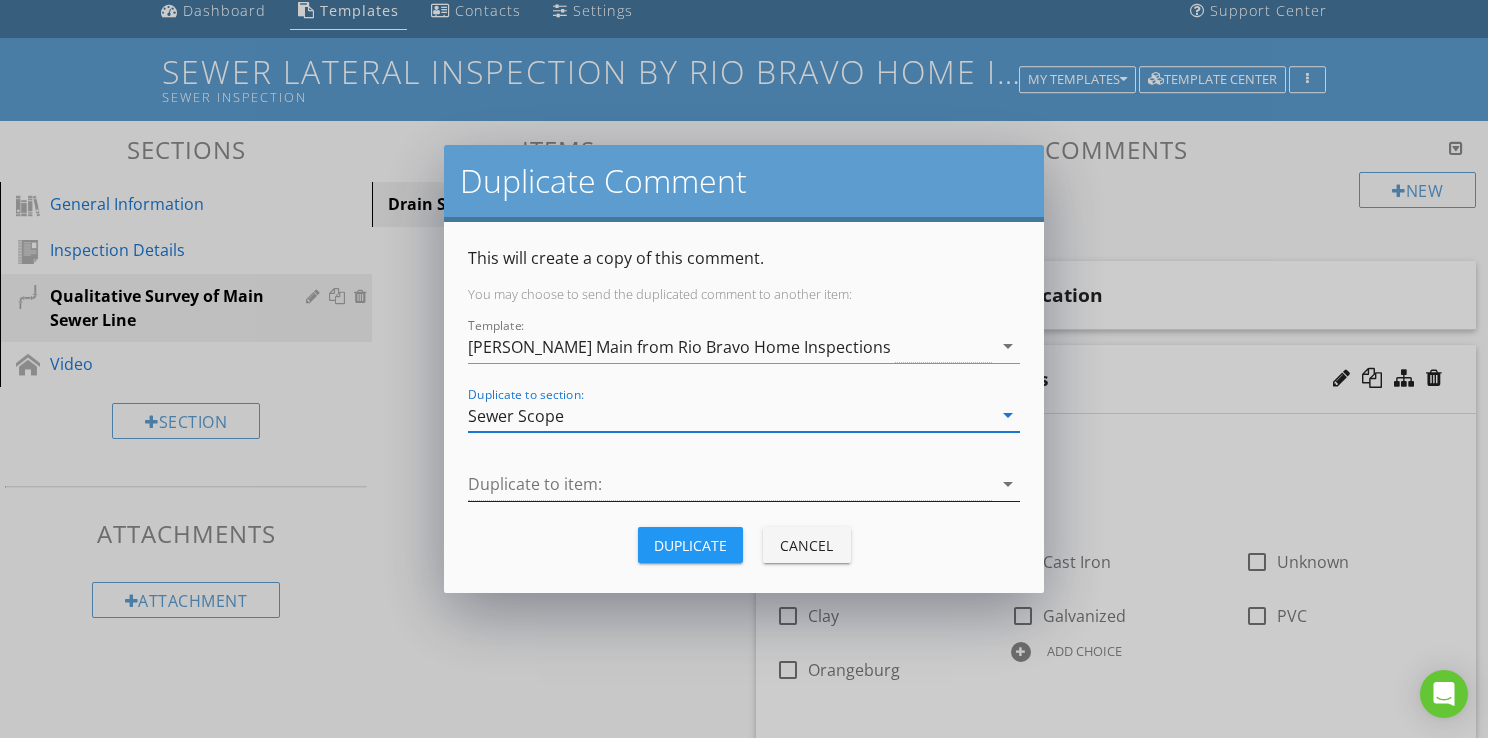 click at bounding box center (730, 484) 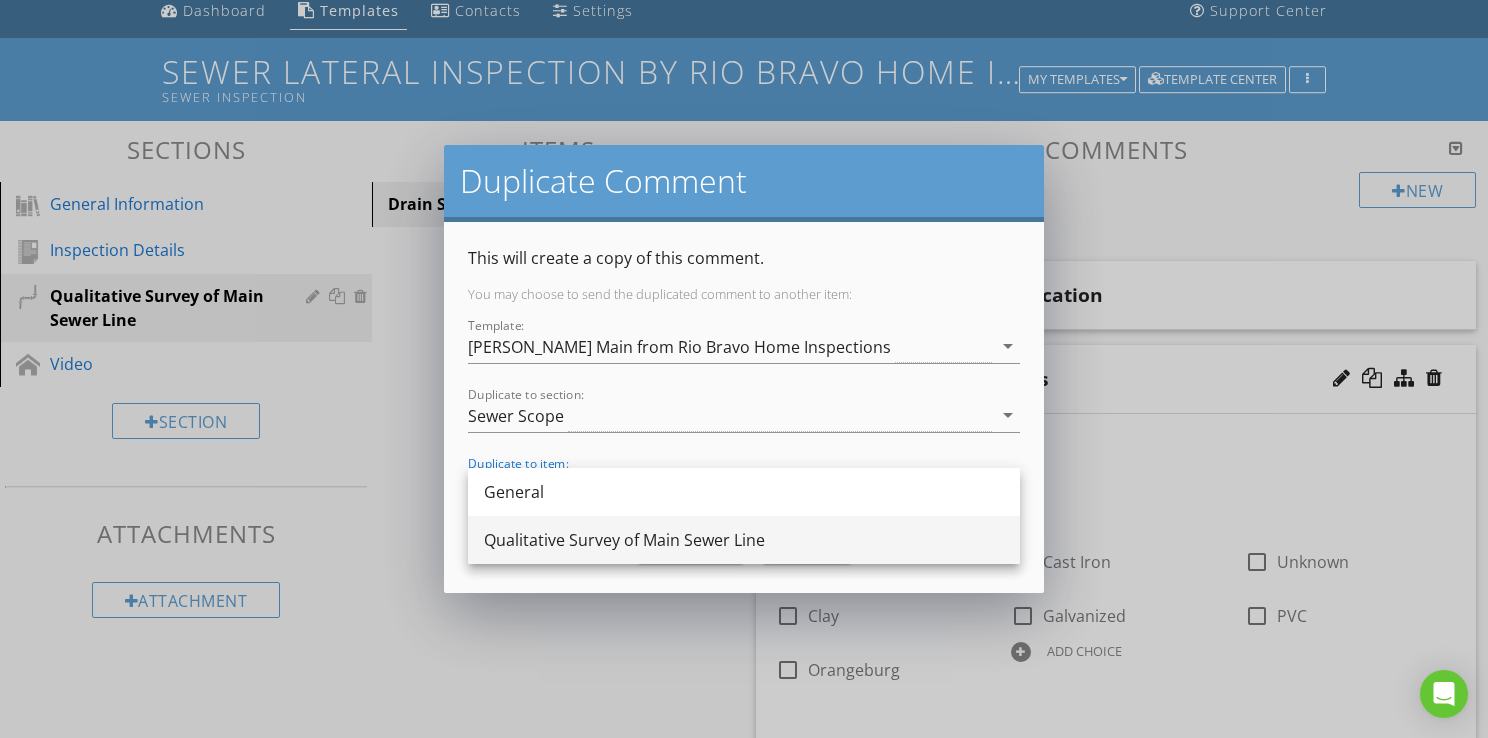 click on "Qualitative Survey of Main Sewer Line" at bounding box center (744, 540) 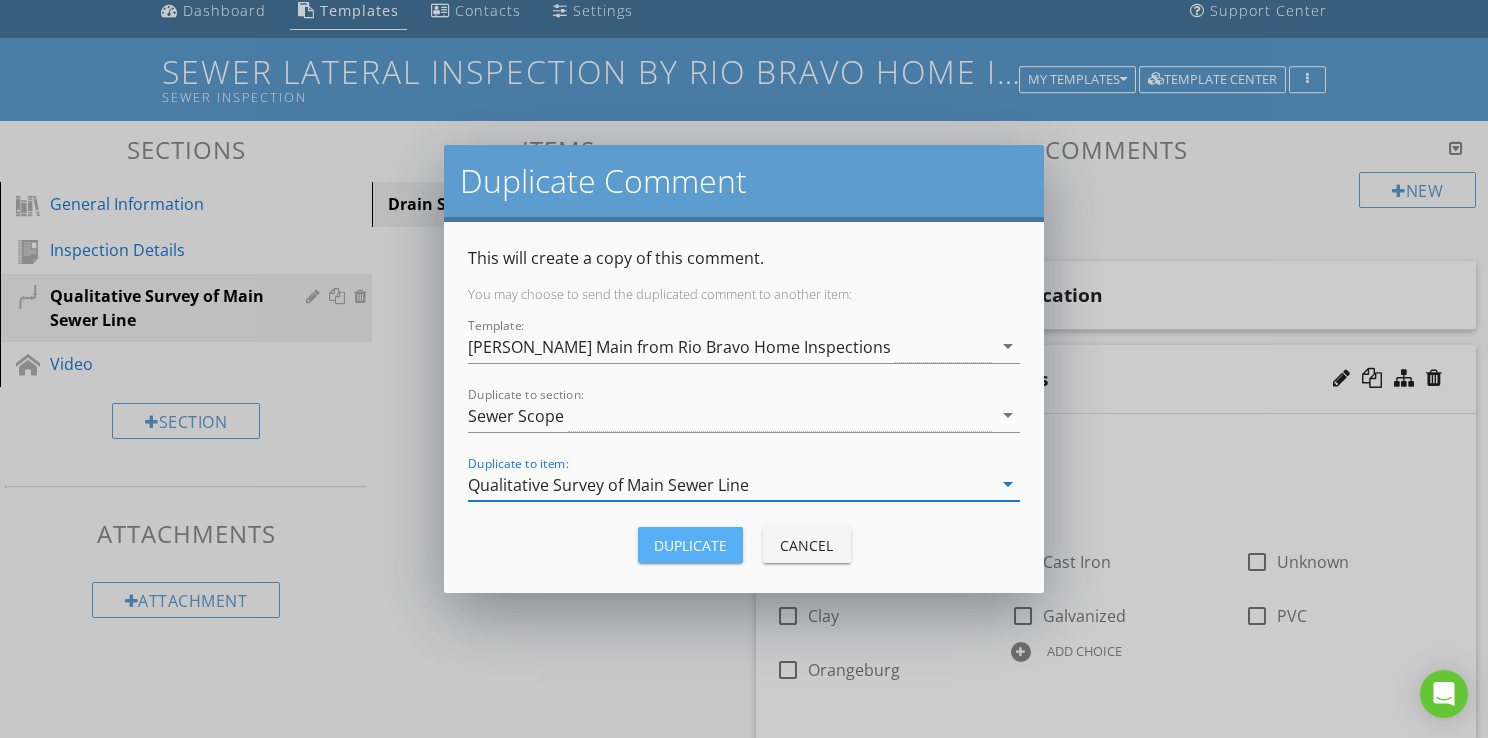 click on "Duplicate" at bounding box center [690, 545] 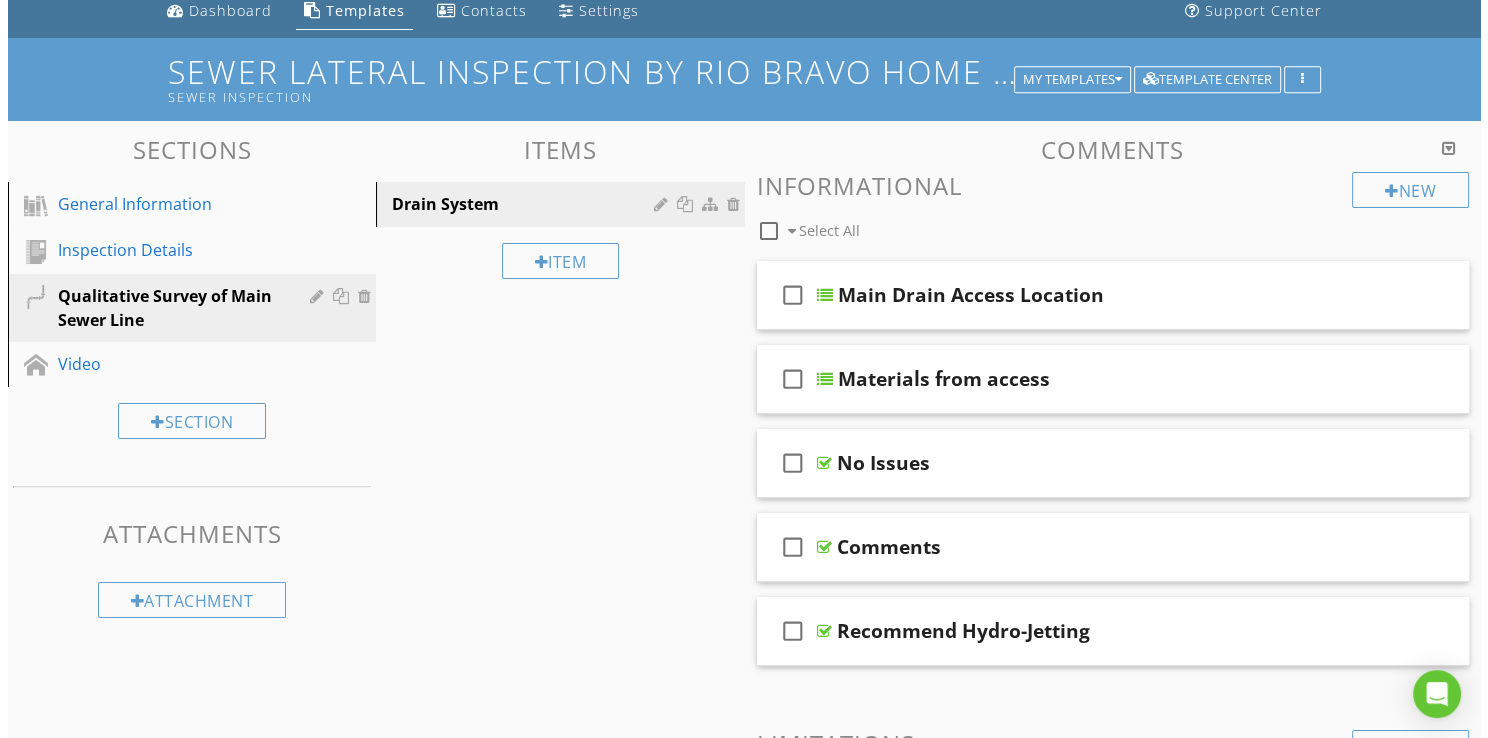 scroll, scrollTop: 179, scrollLeft: 0, axis: vertical 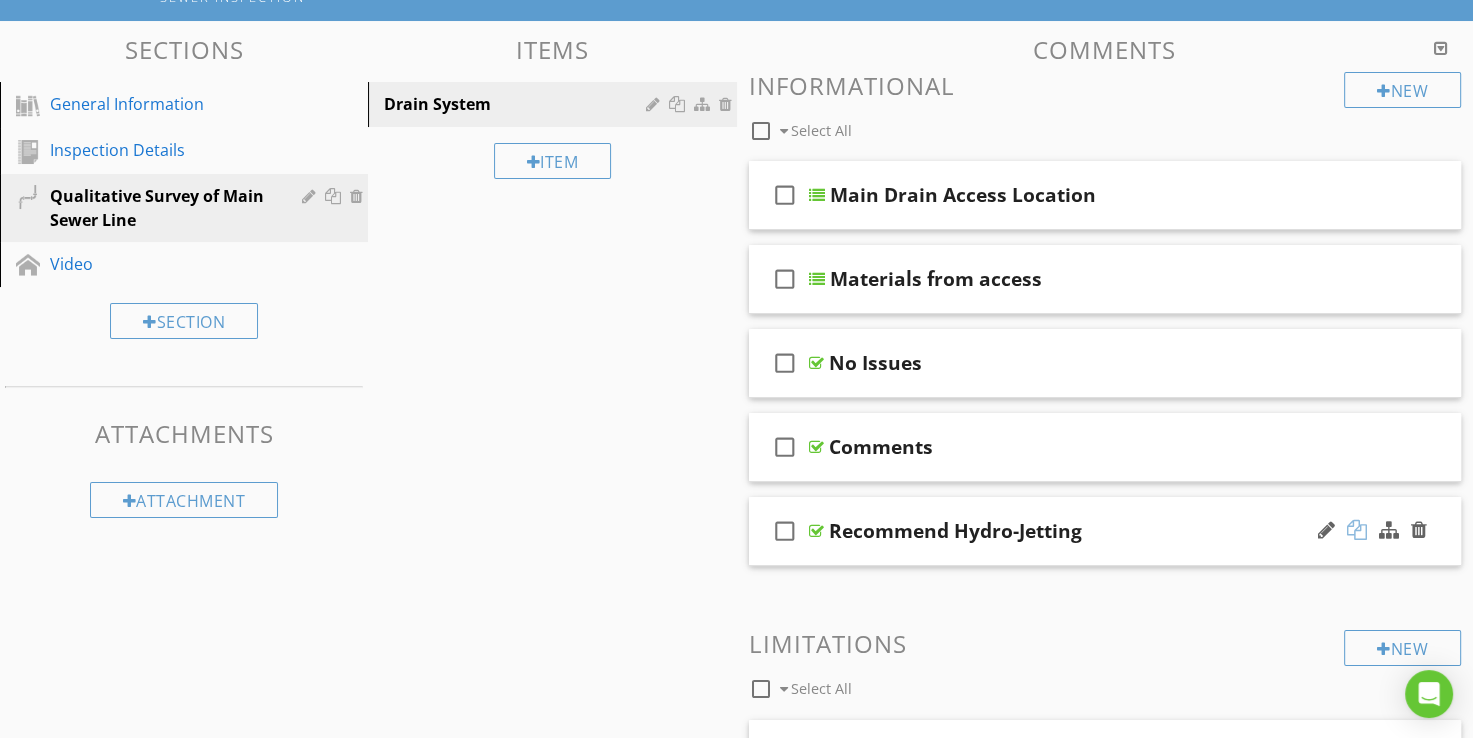 click at bounding box center (1357, 530) 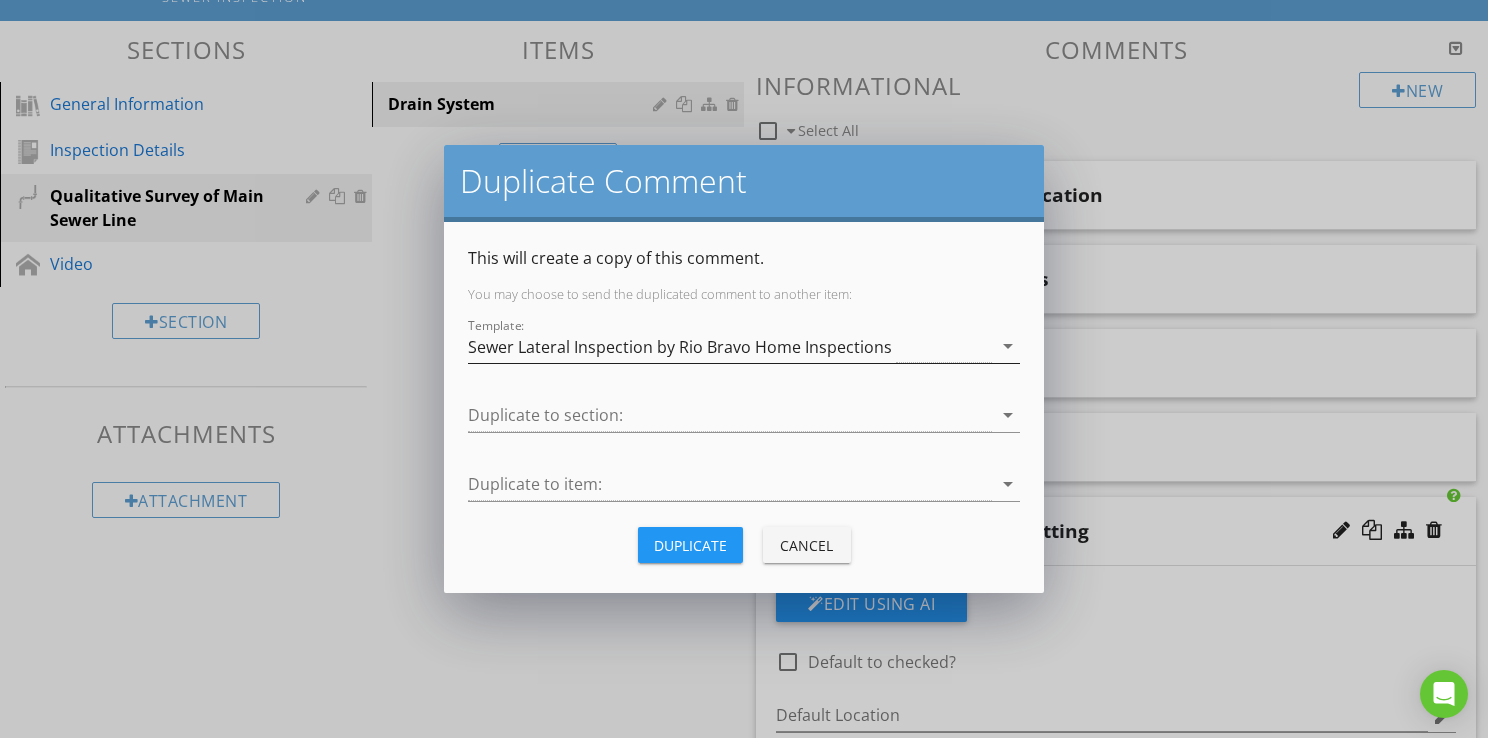 click on "Sewer Lateral Inspection by Rio Bravo Home Inspections" at bounding box center [730, 346] 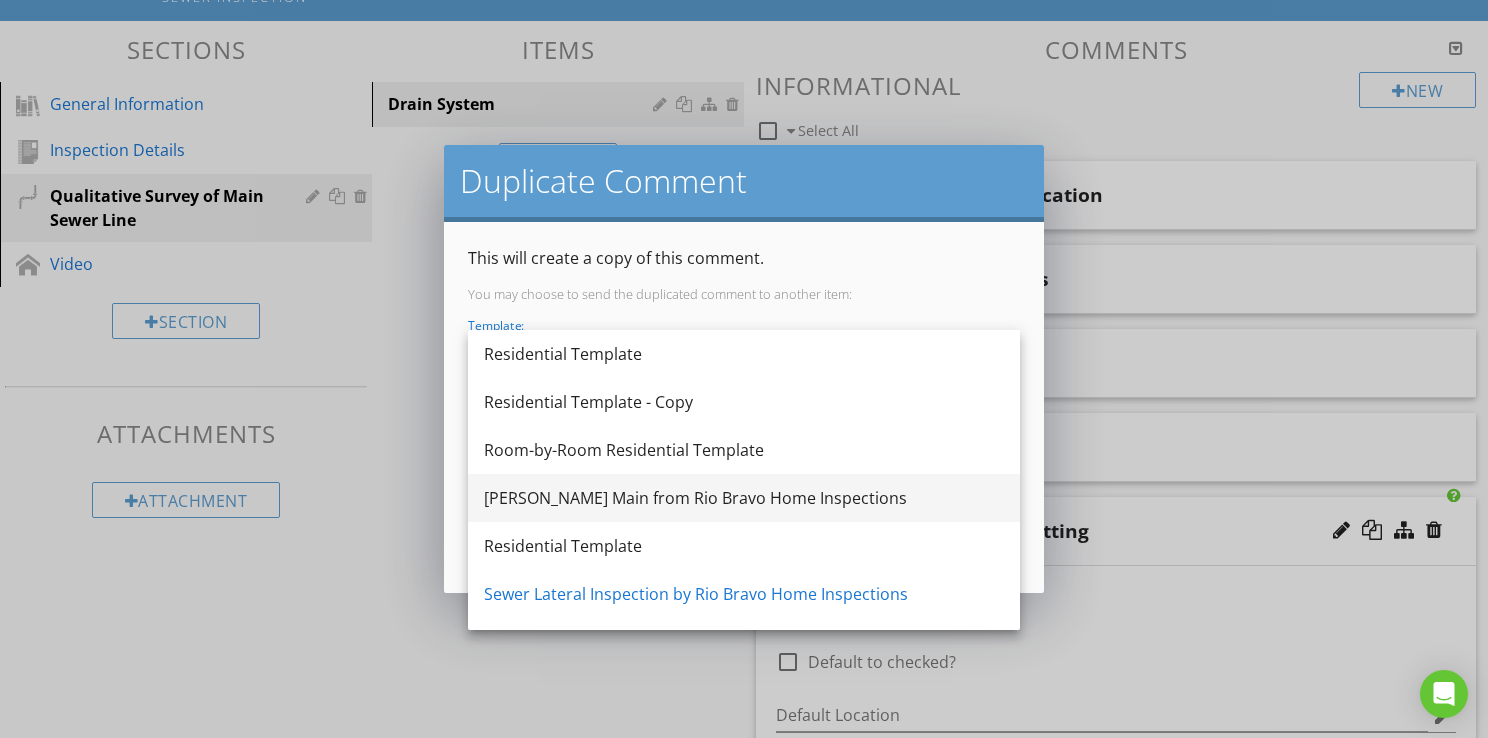 click on "[PERSON_NAME] Main from Rio Bravo Home Inspections" at bounding box center [744, 498] 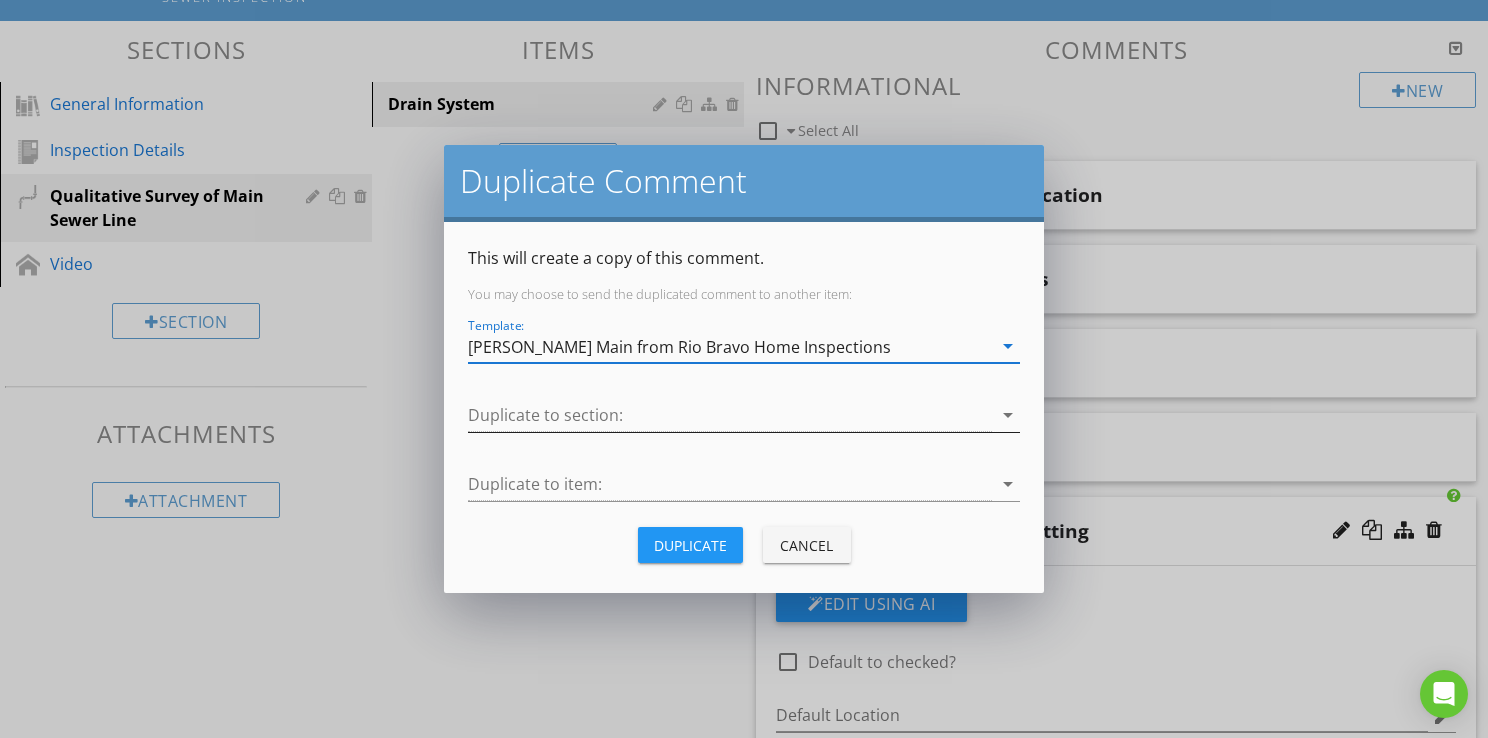 click at bounding box center (730, 415) 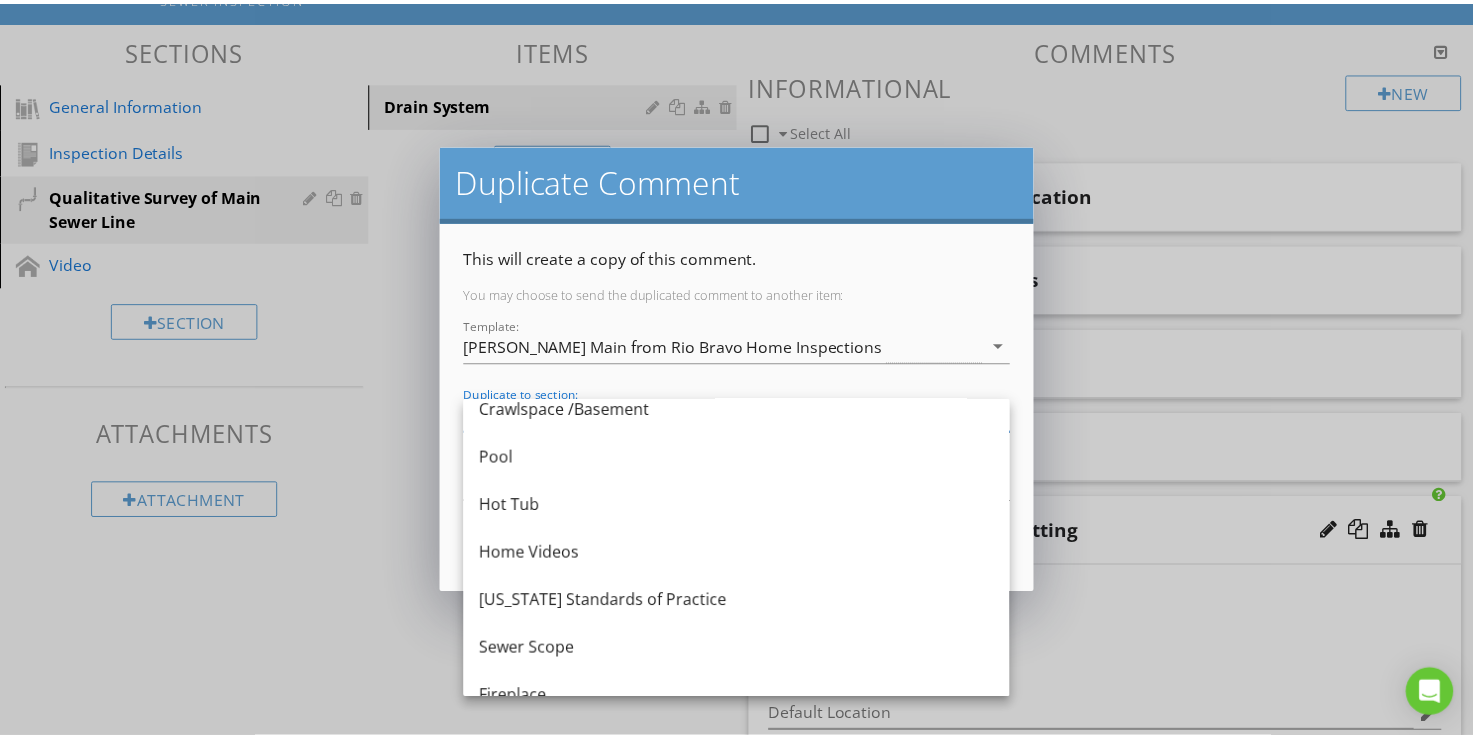 scroll, scrollTop: 804, scrollLeft: 0, axis: vertical 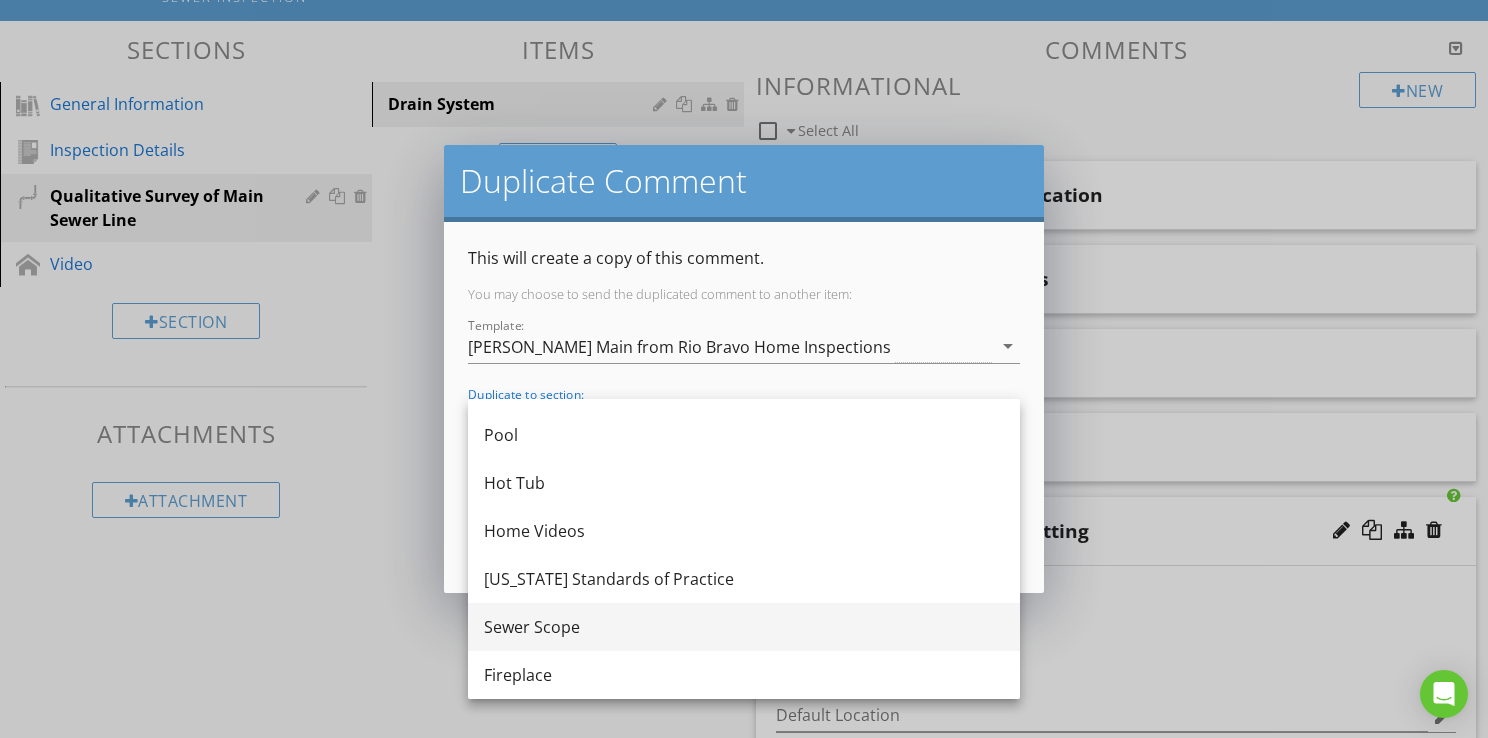 click on "Sewer Scope" at bounding box center (744, 627) 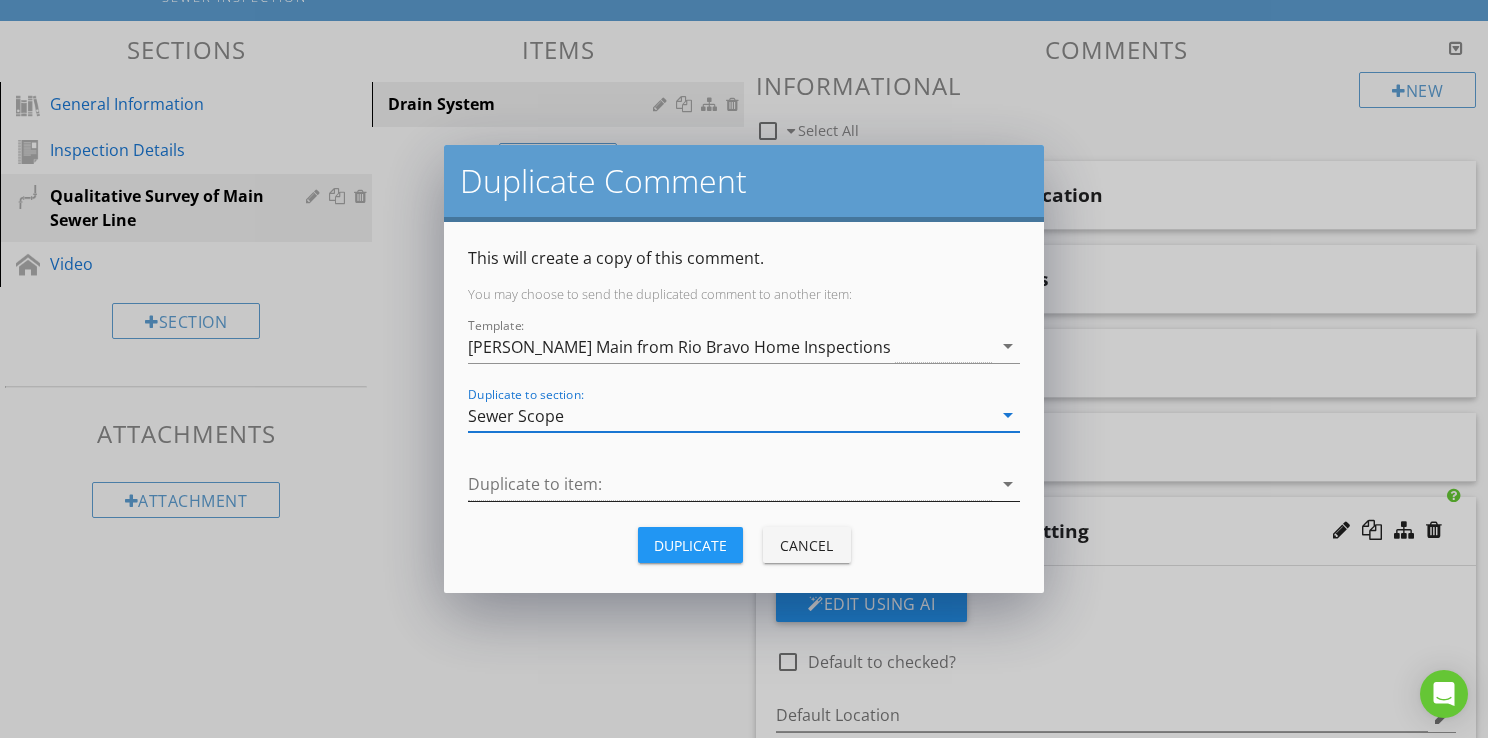 click at bounding box center (730, 484) 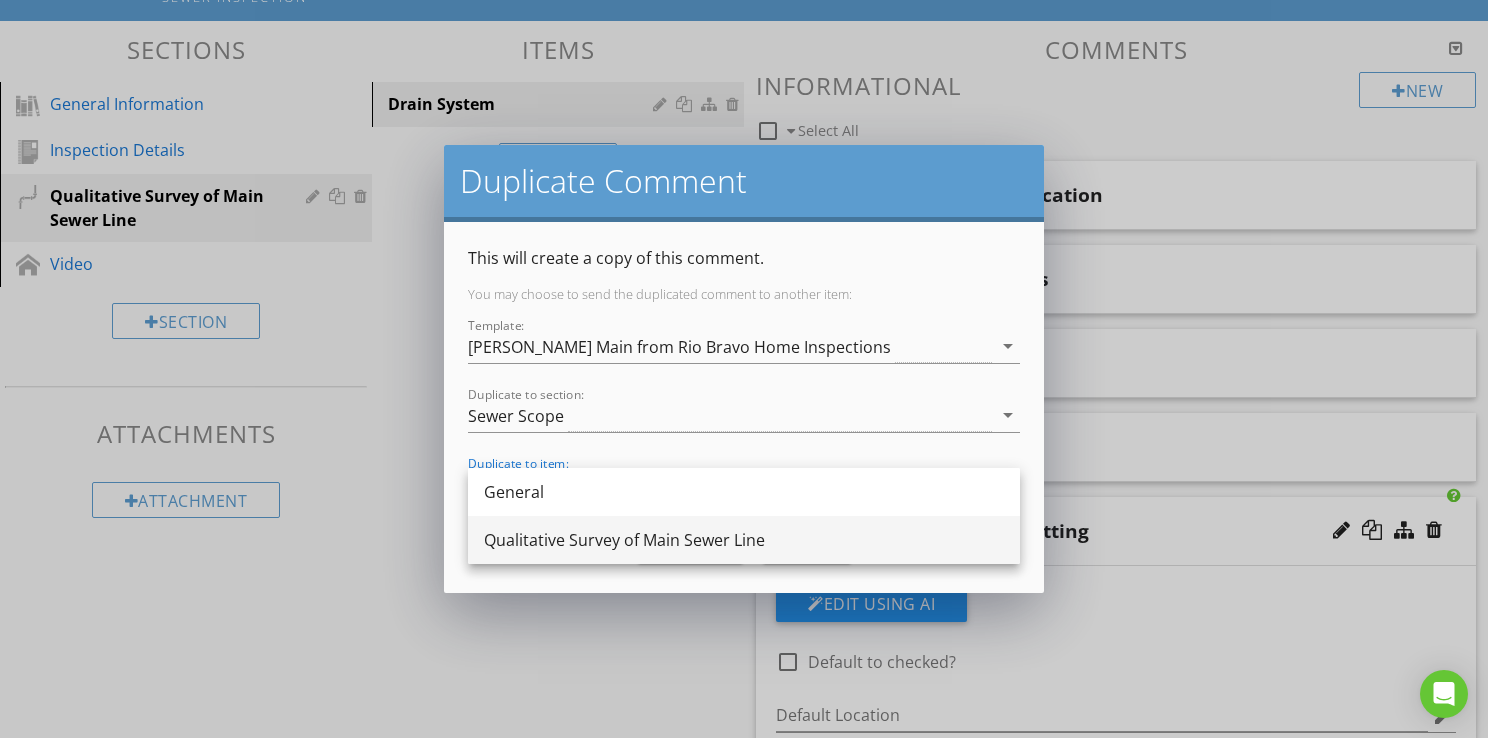 click on "Qualitative Survey of Main Sewer Line" at bounding box center (744, 540) 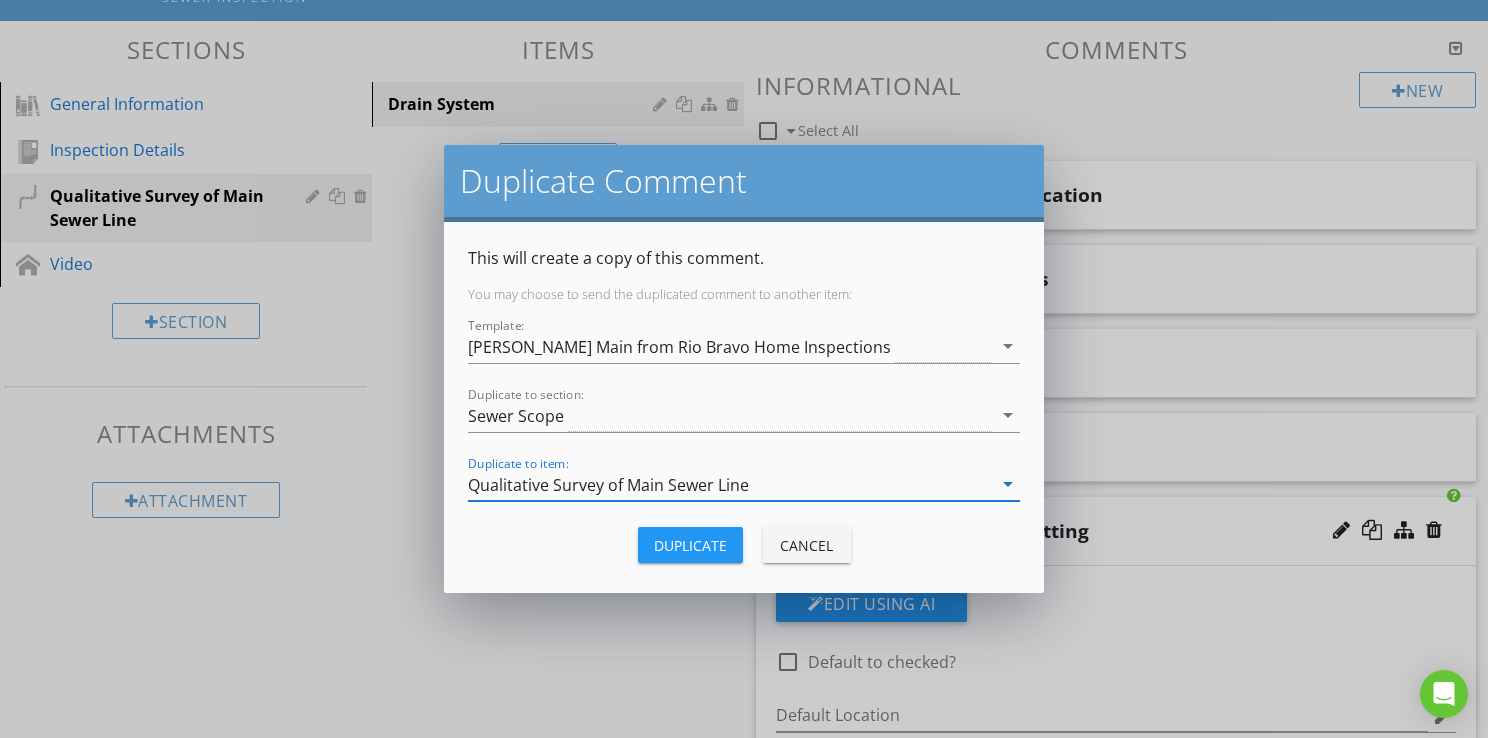 click on "Duplicate" at bounding box center (690, 545) 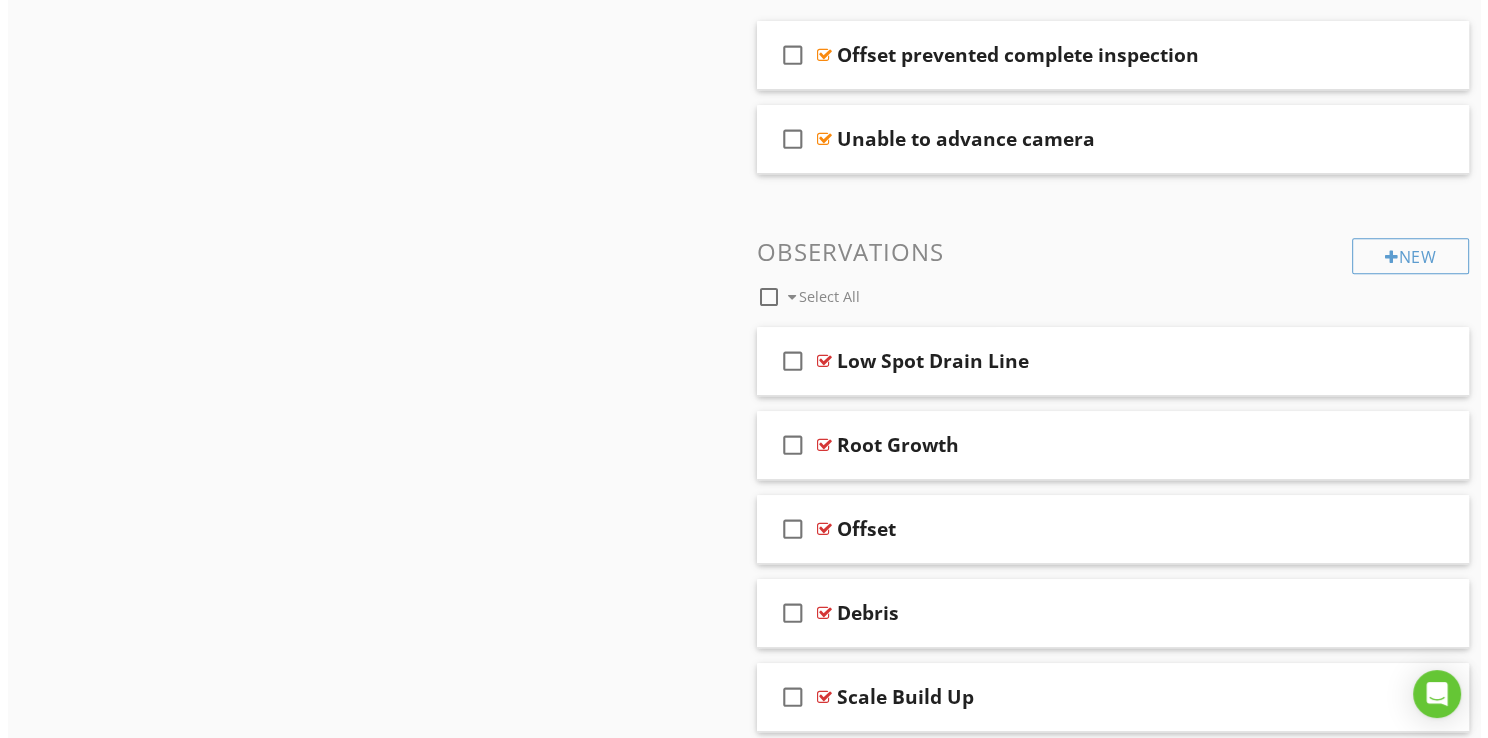 scroll, scrollTop: 879, scrollLeft: 0, axis: vertical 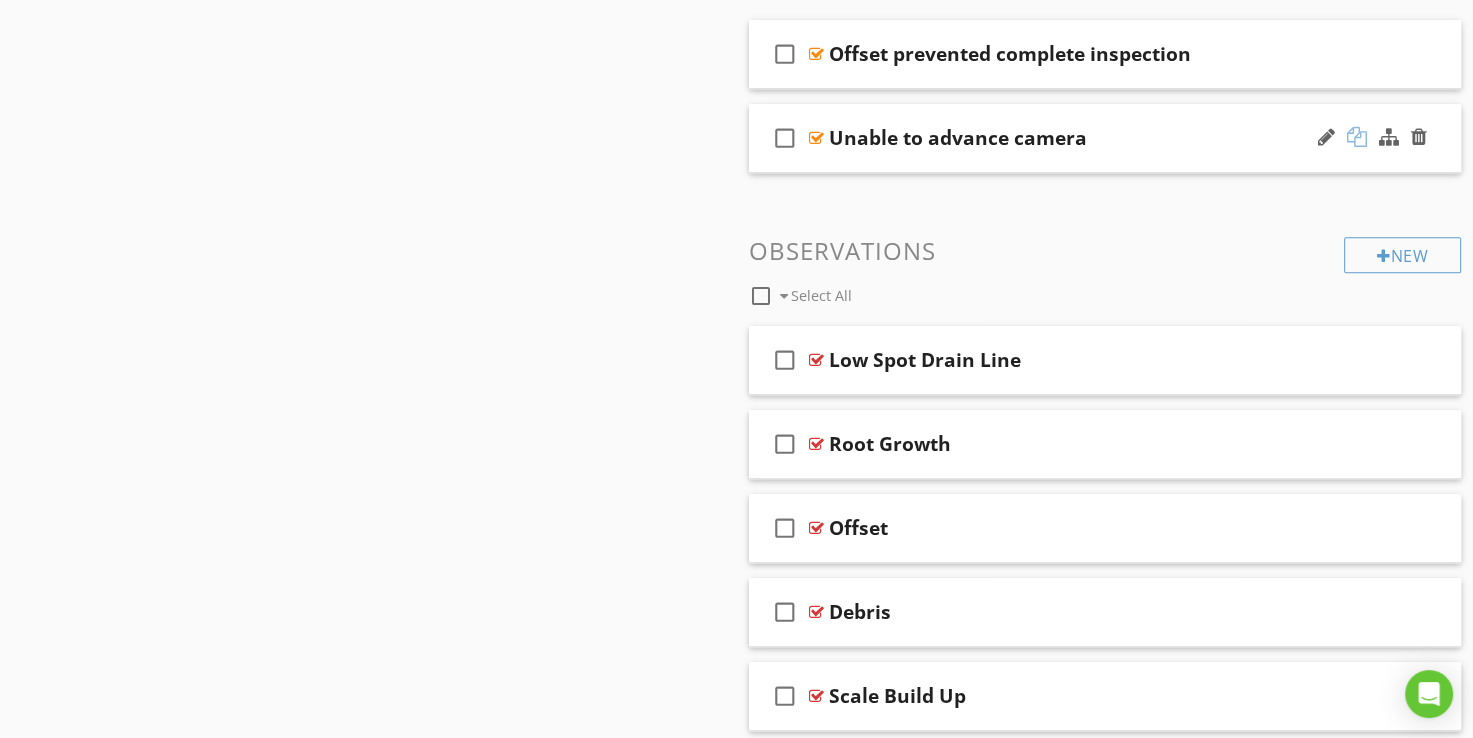 click at bounding box center (1357, 137) 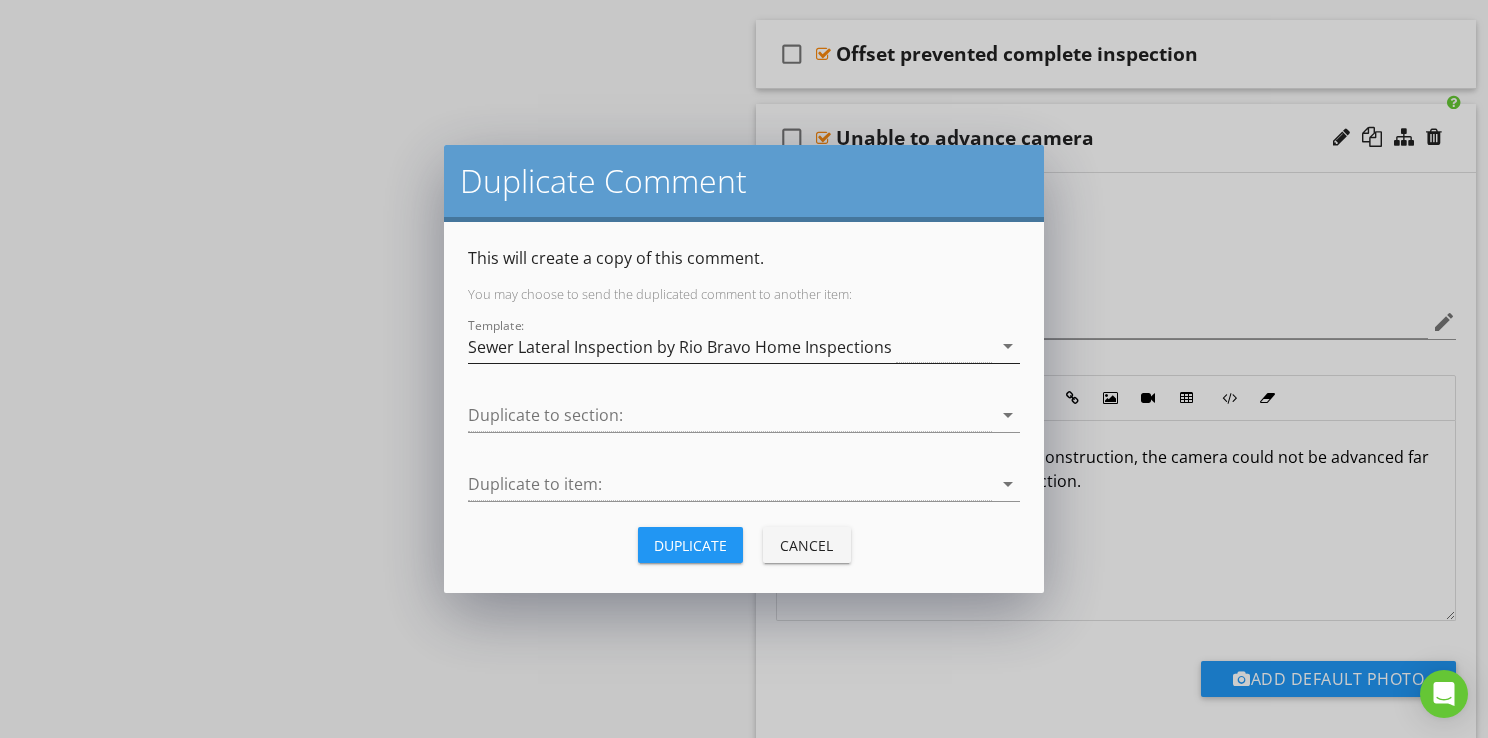 click on "Sewer Lateral Inspection by Rio Bravo Home Inspections" at bounding box center [730, 346] 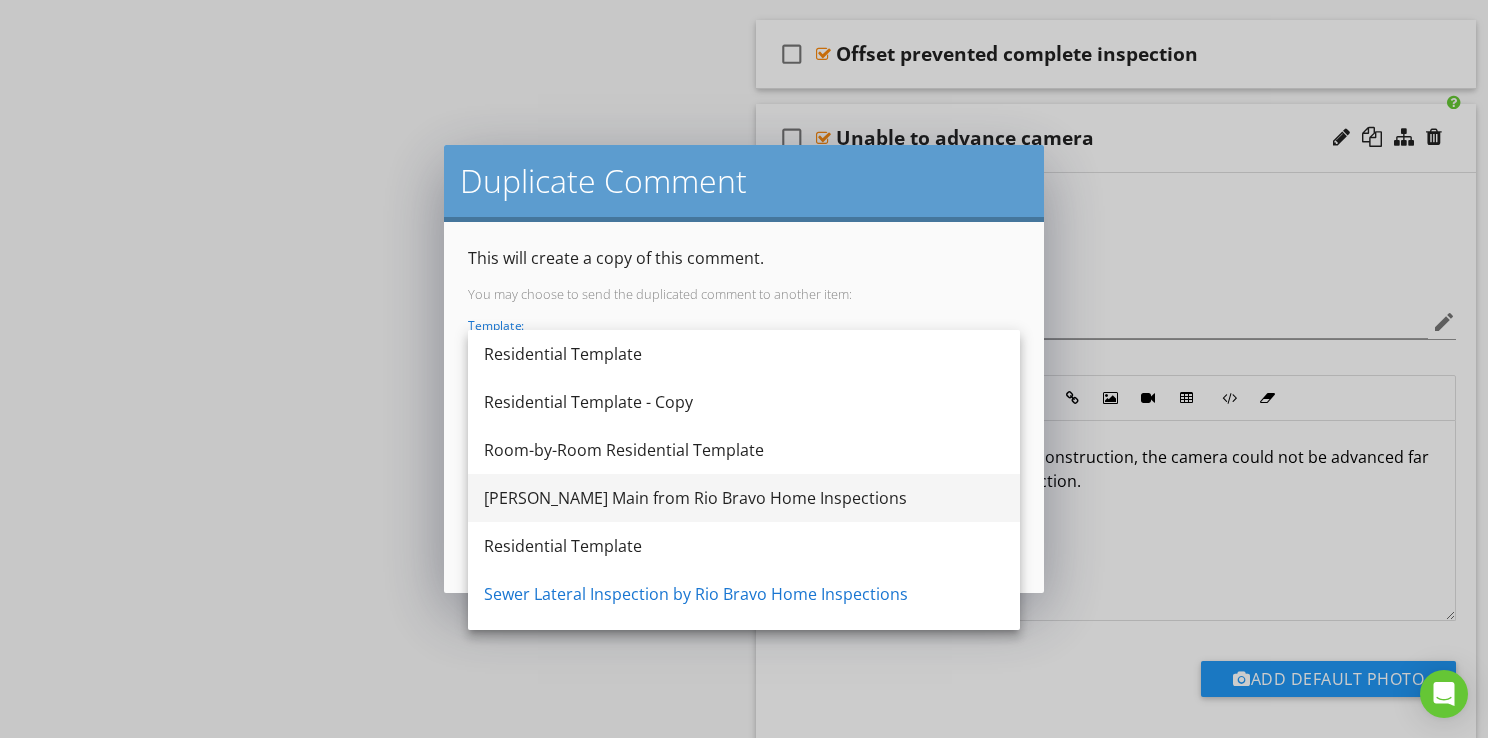 click on "[PERSON_NAME] Main from Rio Bravo Home Inspections" at bounding box center (744, 498) 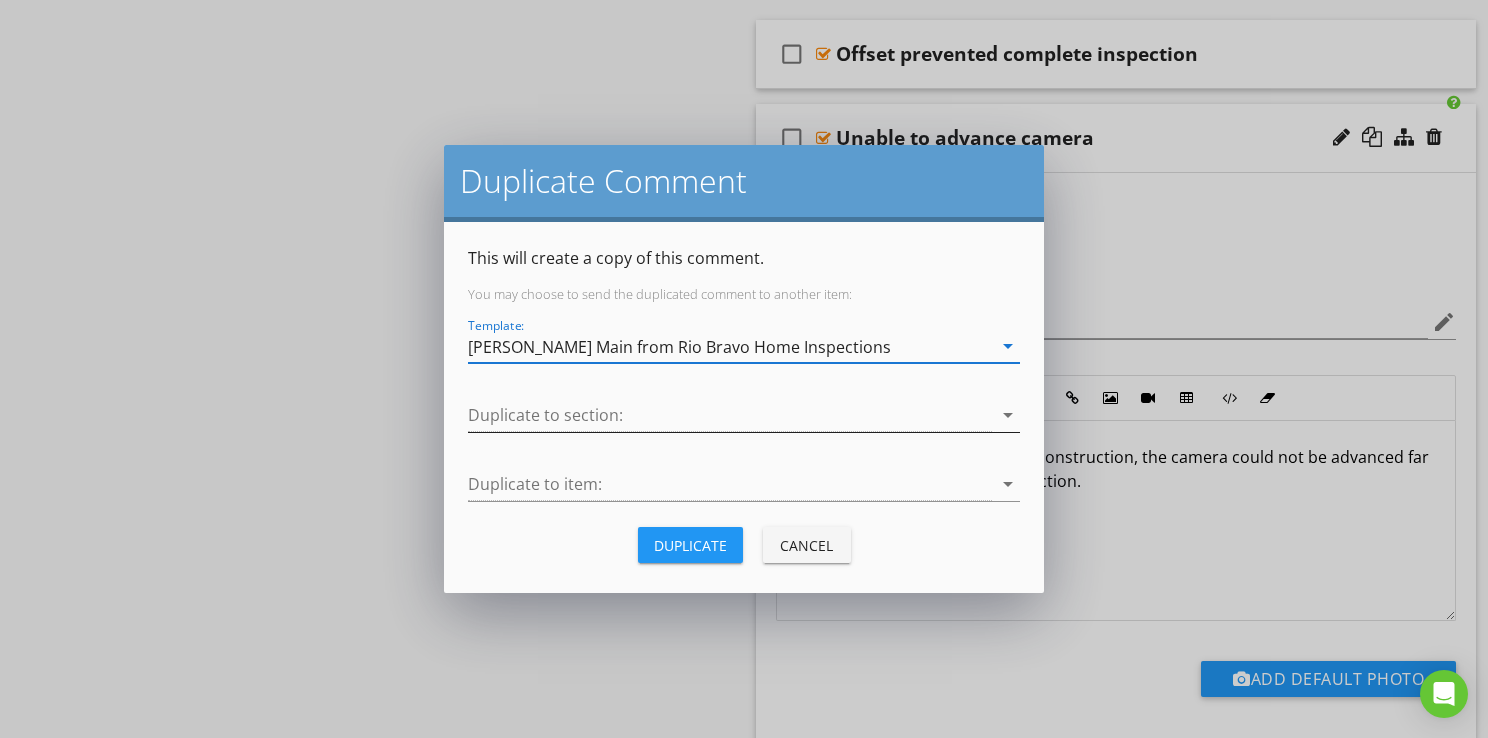 click at bounding box center [730, 415] 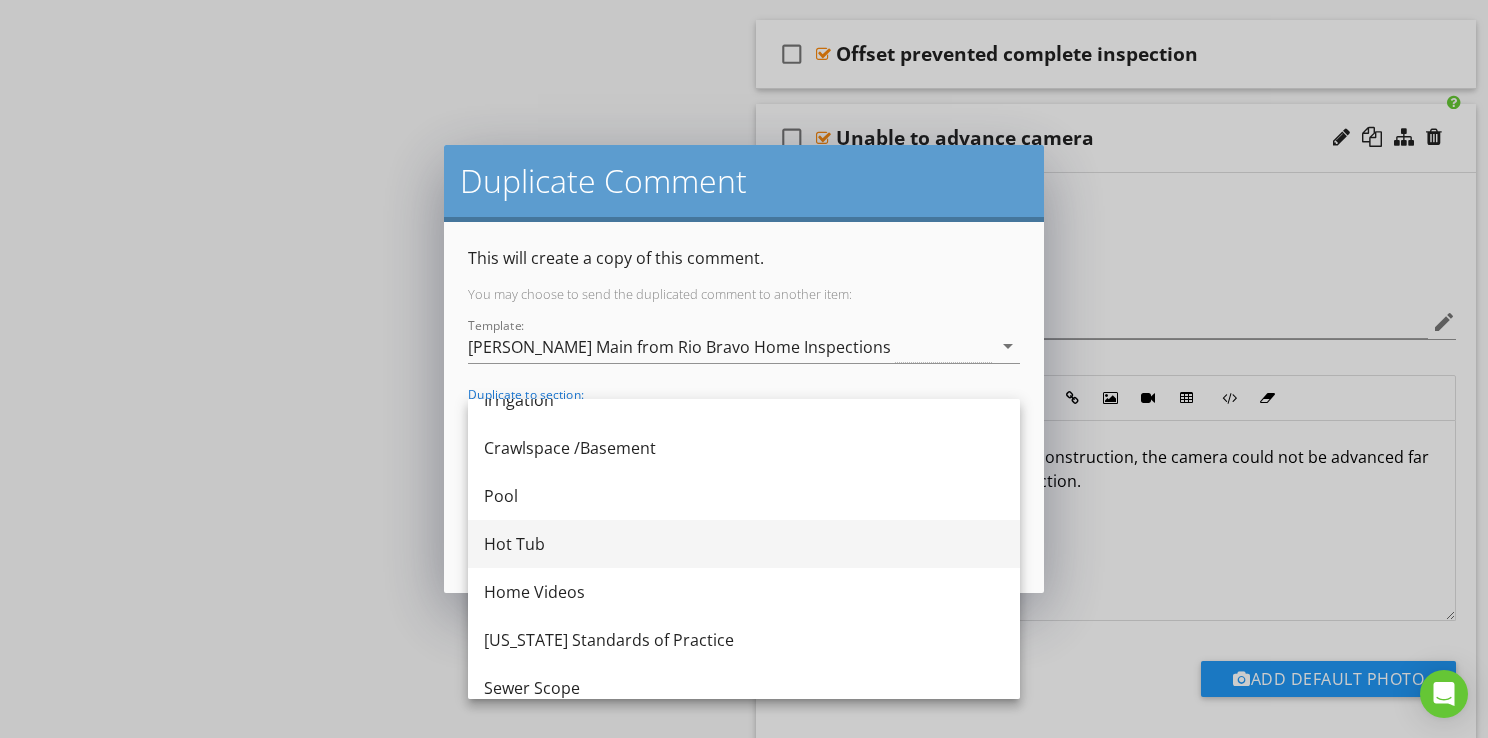 scroll, scrollTop: 804, scrollLeft: 0, axis: vertical 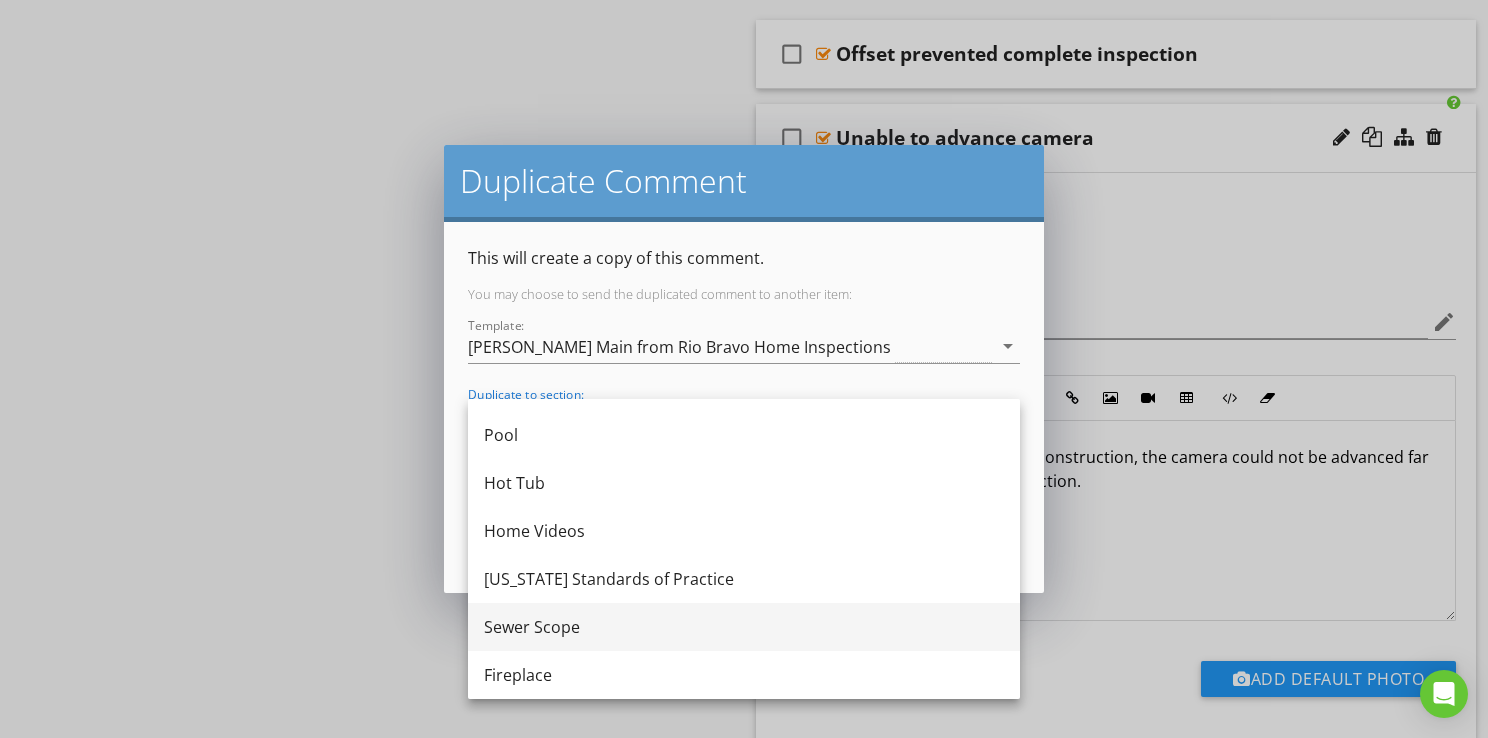 click on "Sewer Scope" at bounding box center (744, 627) 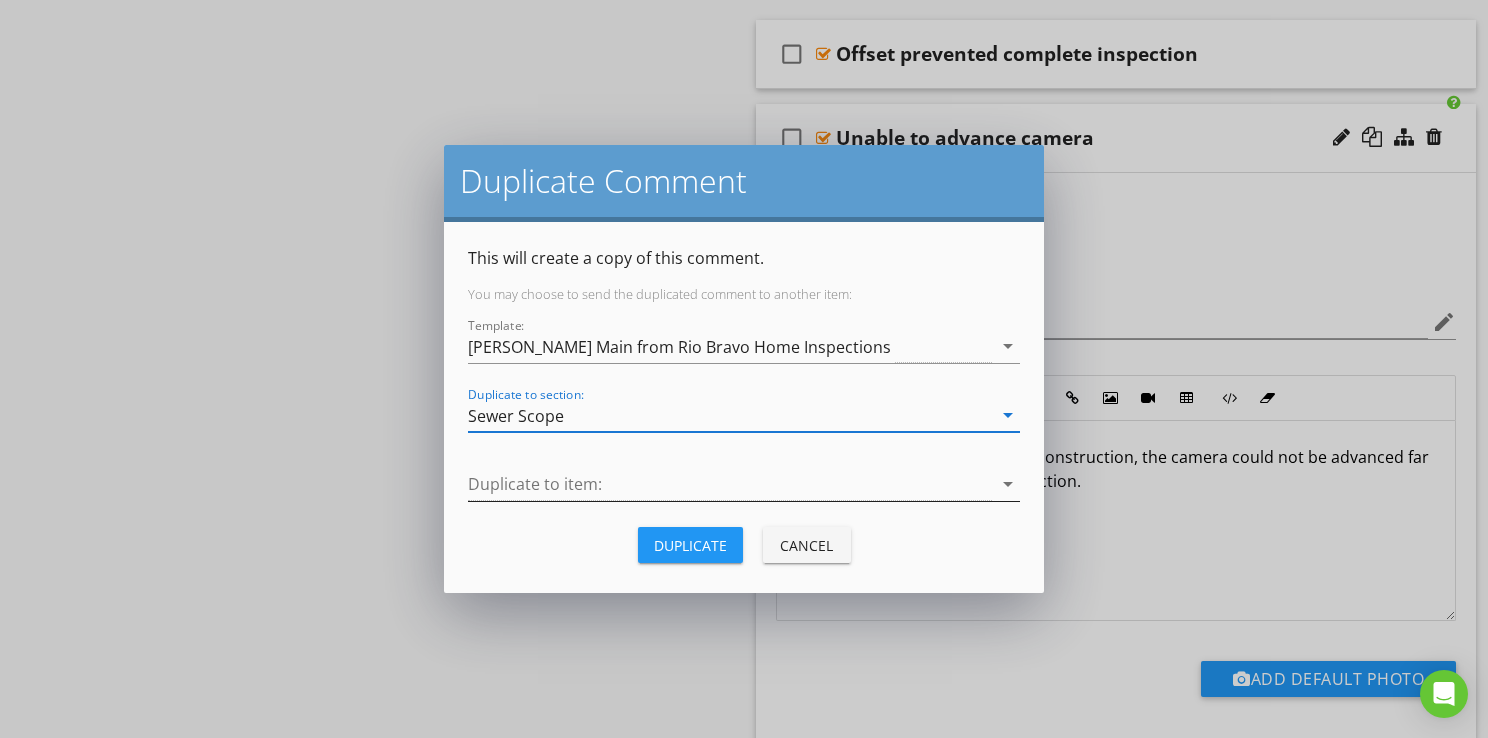 click at bounding box center [730, 484] 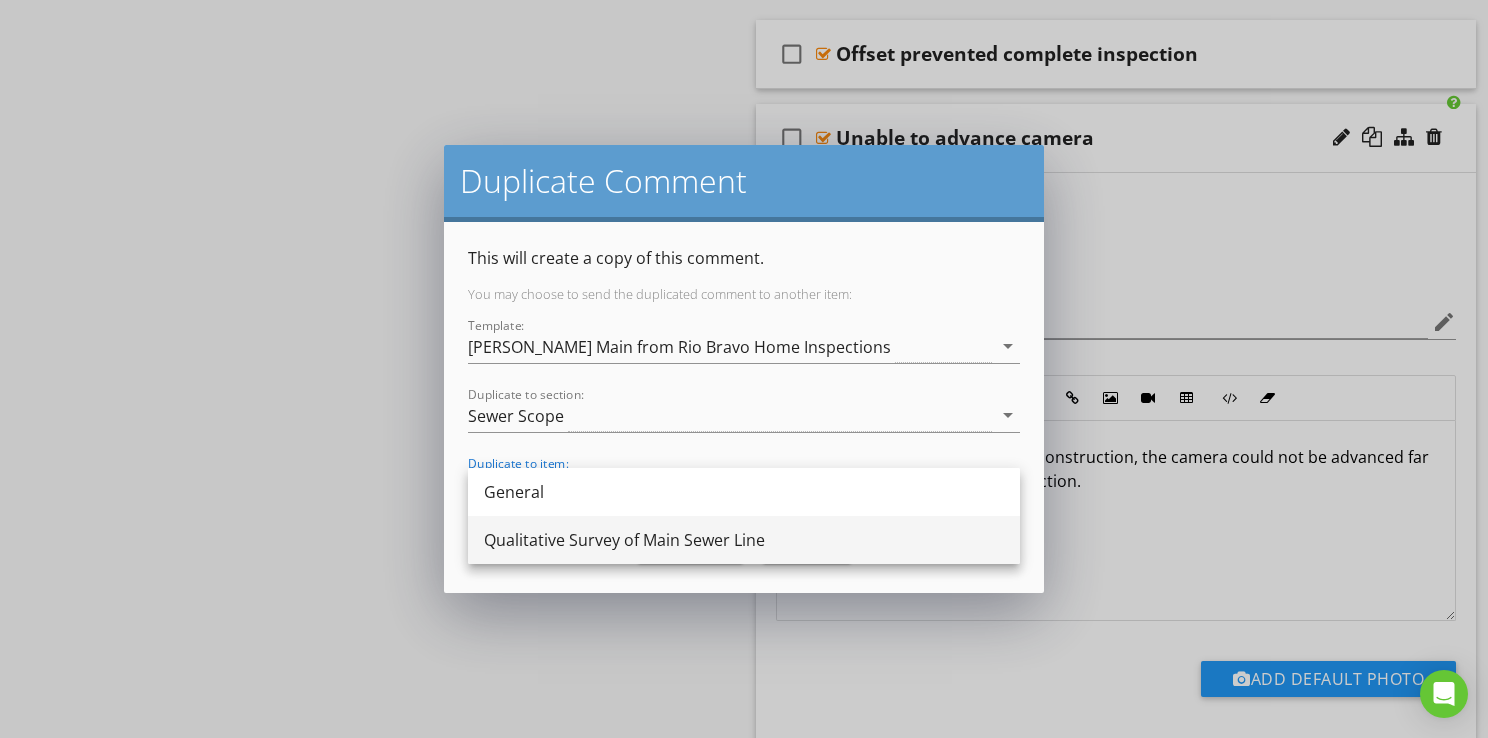 click on "Qualitative Survey of Main Sewer Line" at bounding box center [744, 540] 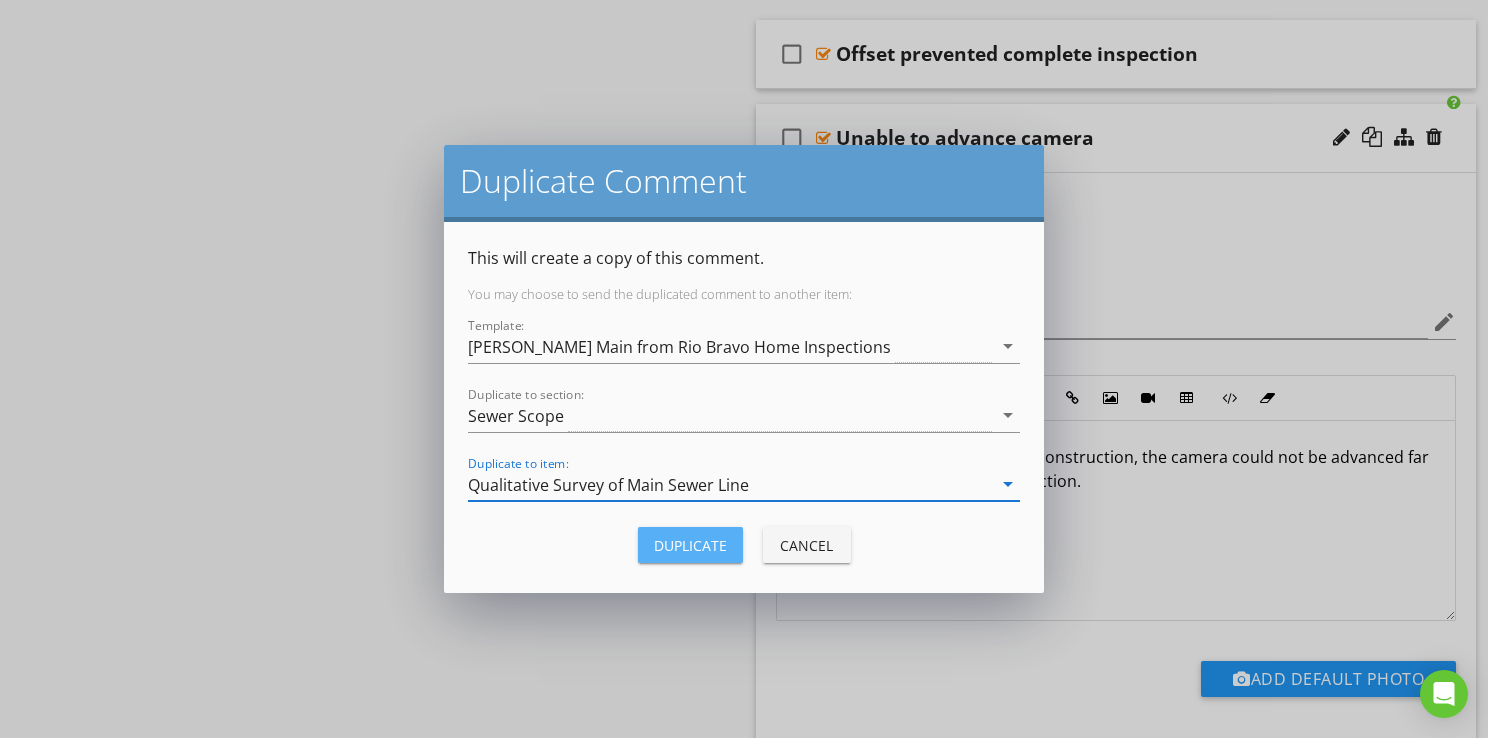 click on "Duplicate" at bounding box center [690, 545] 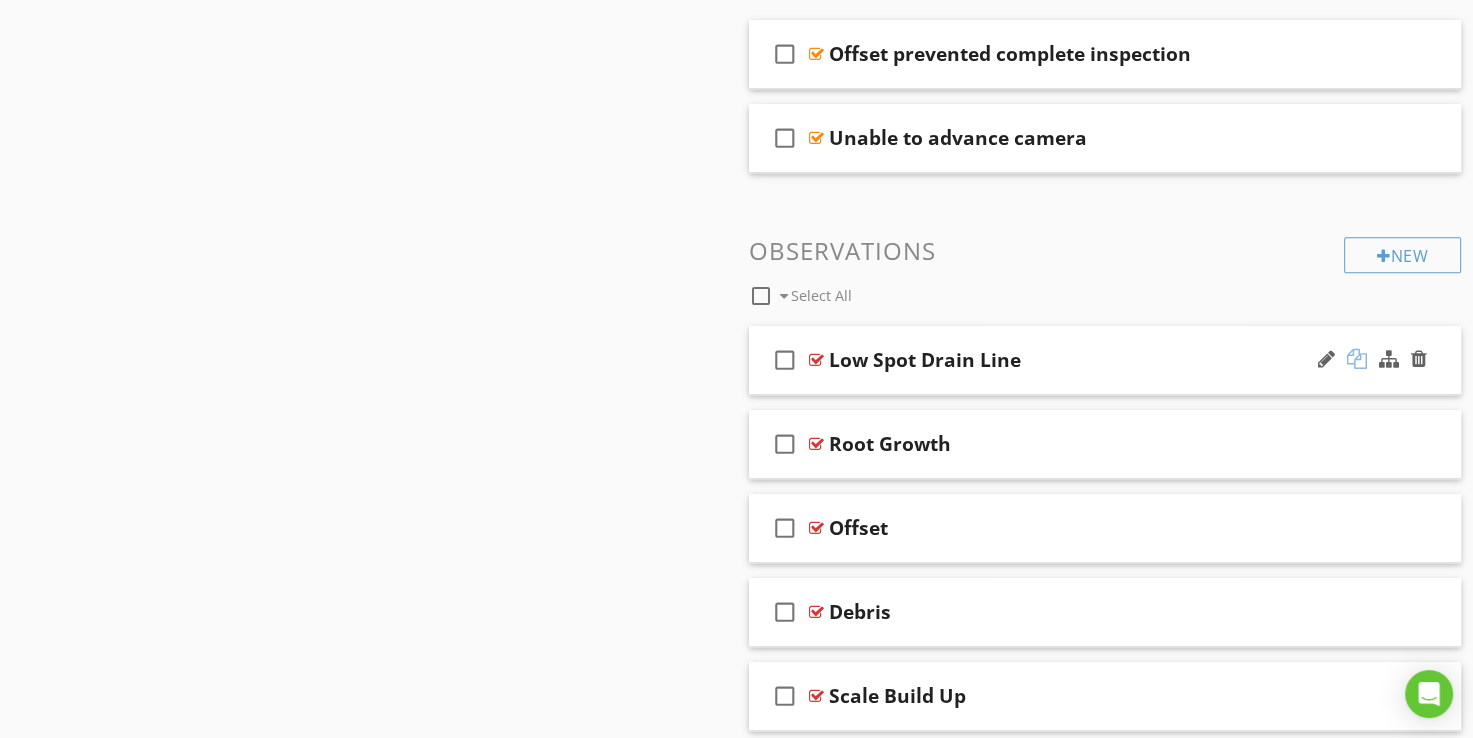 click at bounding box center [1357, 359] 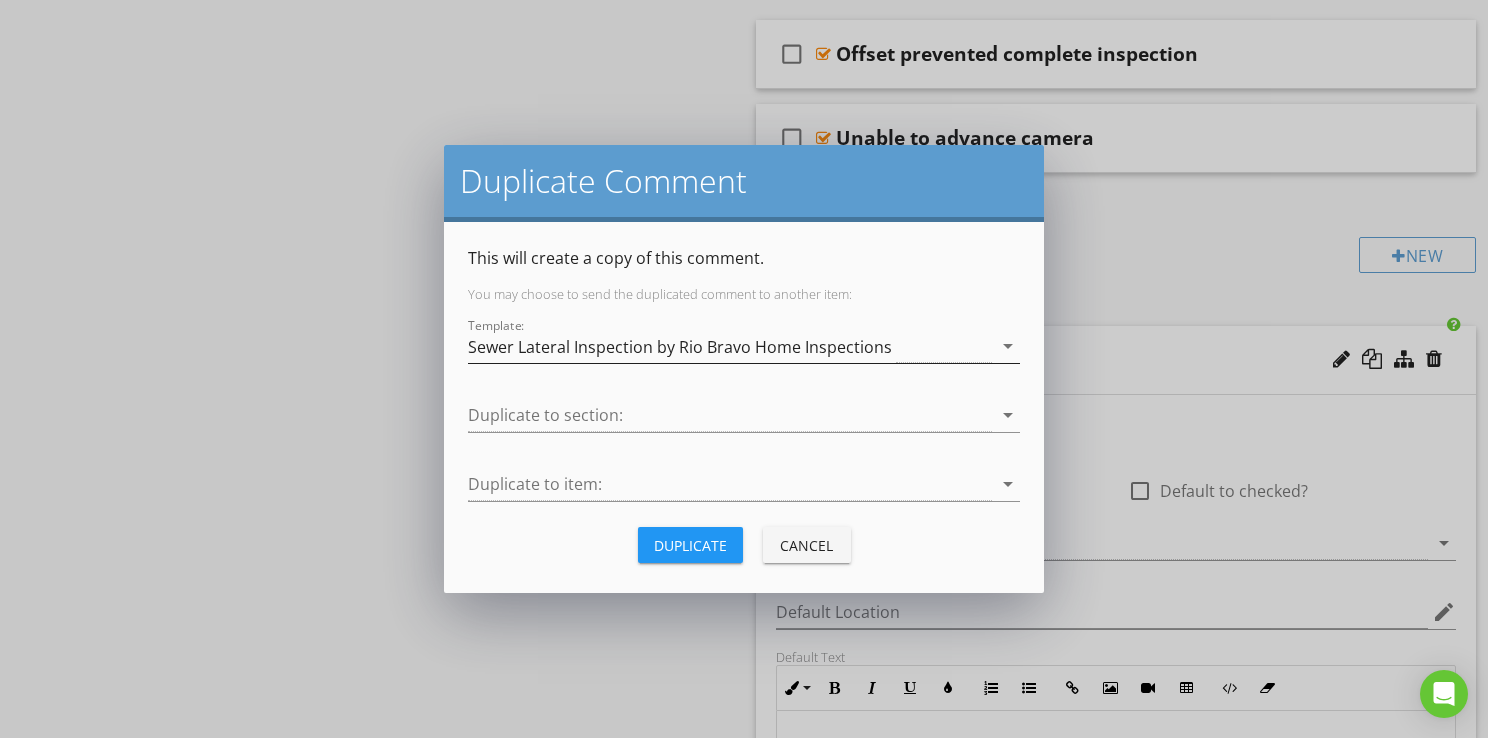 click on "Sewer Lateral Inspection by Rio Bravo Home Inspections" at bounding box center [680, 347] 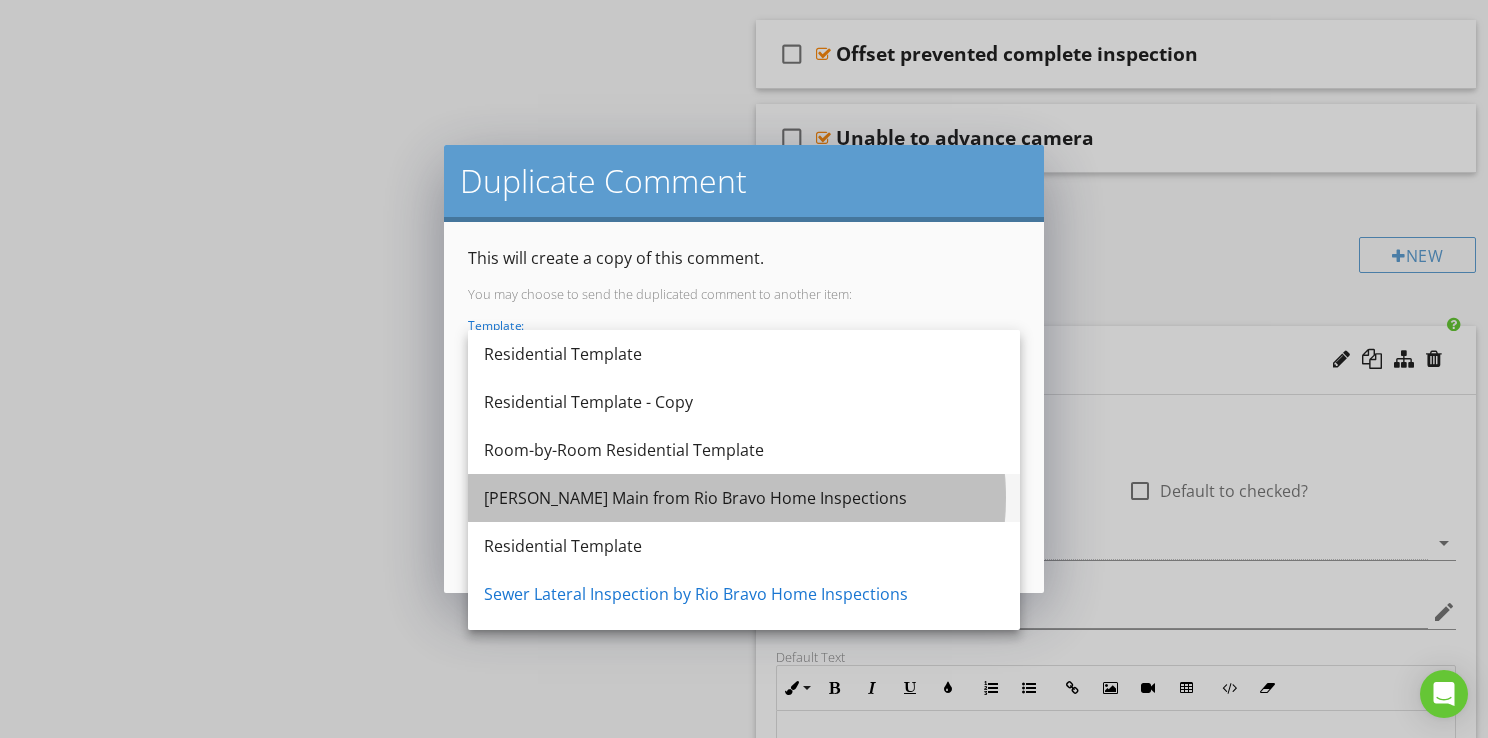 click on "[PERSON_NAME] Main from Rio Bravo Home Inspections" at bounding box center (744, 498) 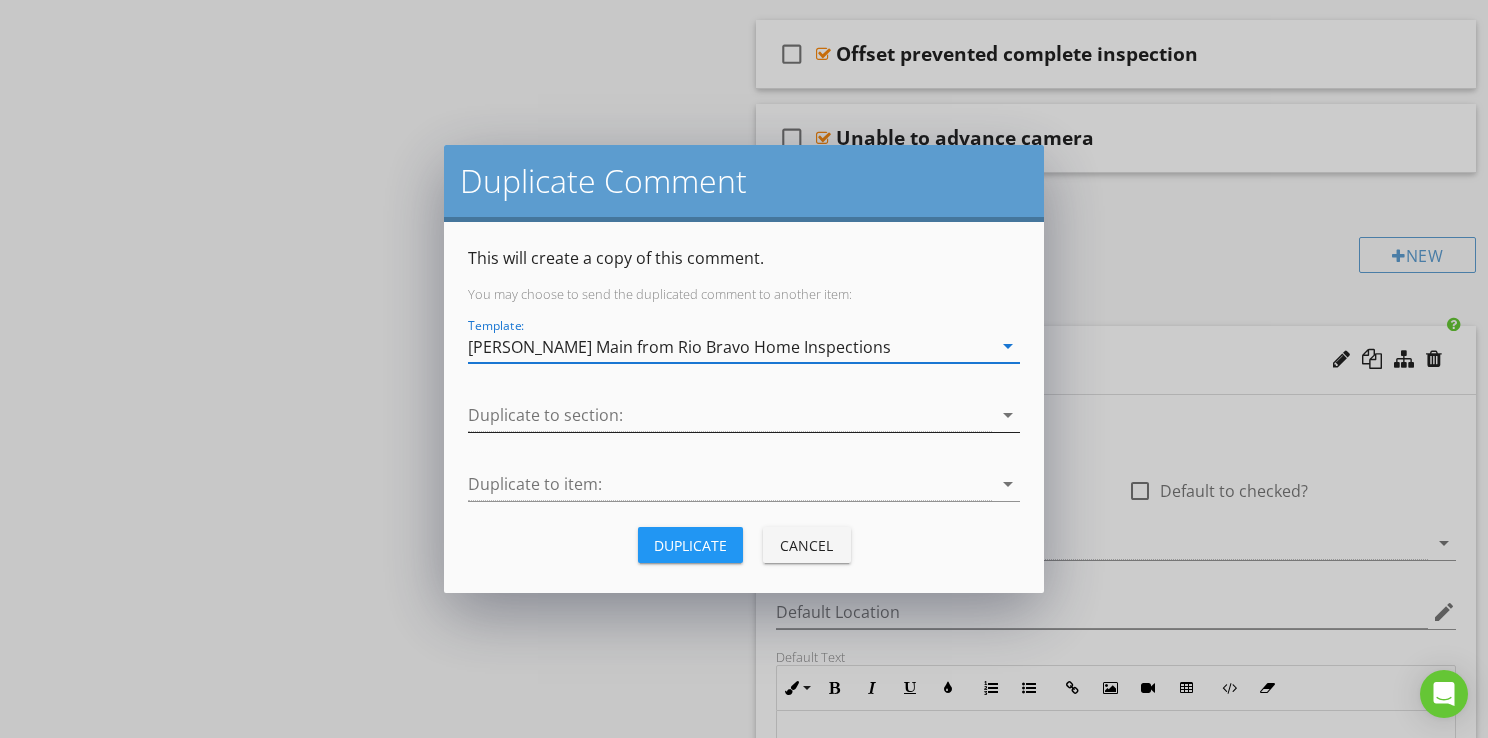click at bounding box center (730, 415) 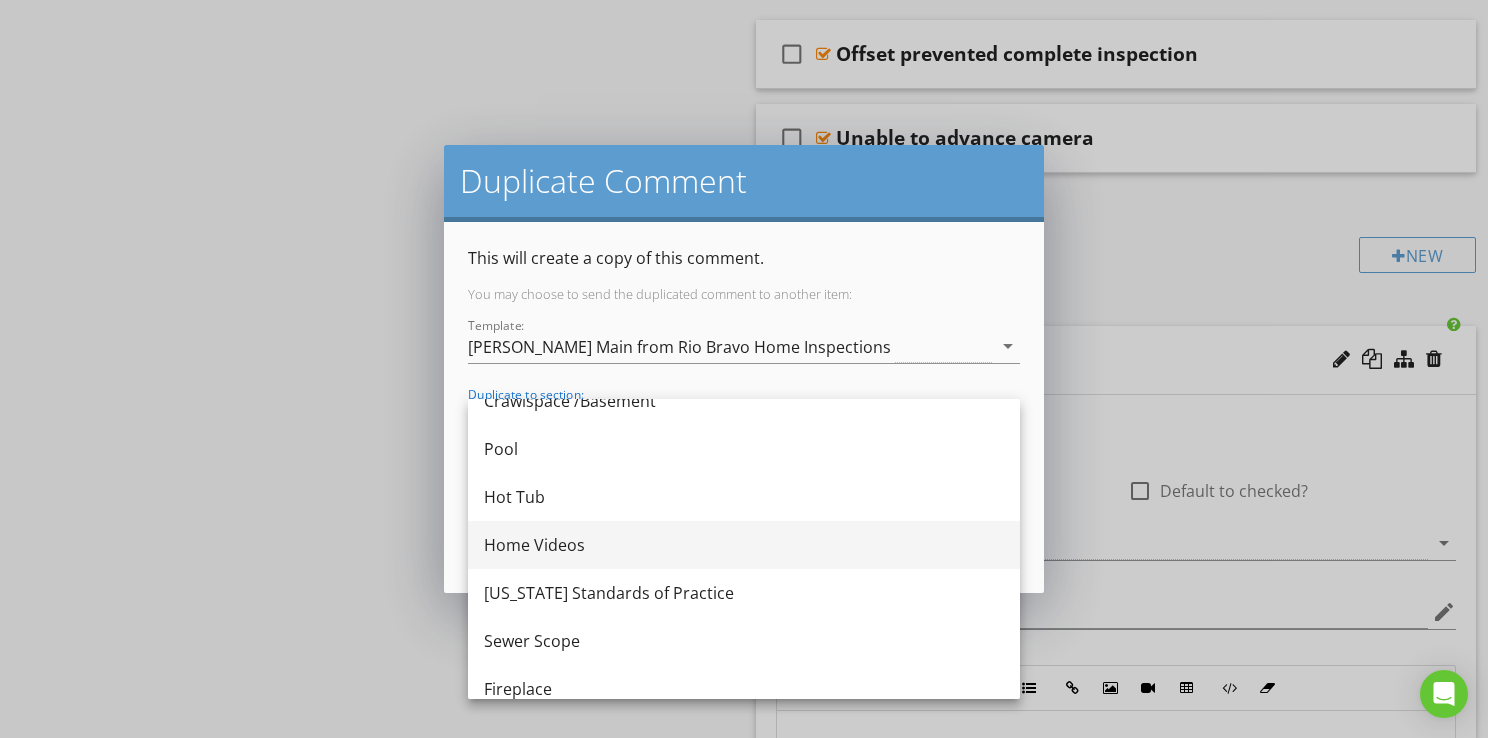 scroll, scrollTop: 804, scrollLeft: 0, axis: vertical 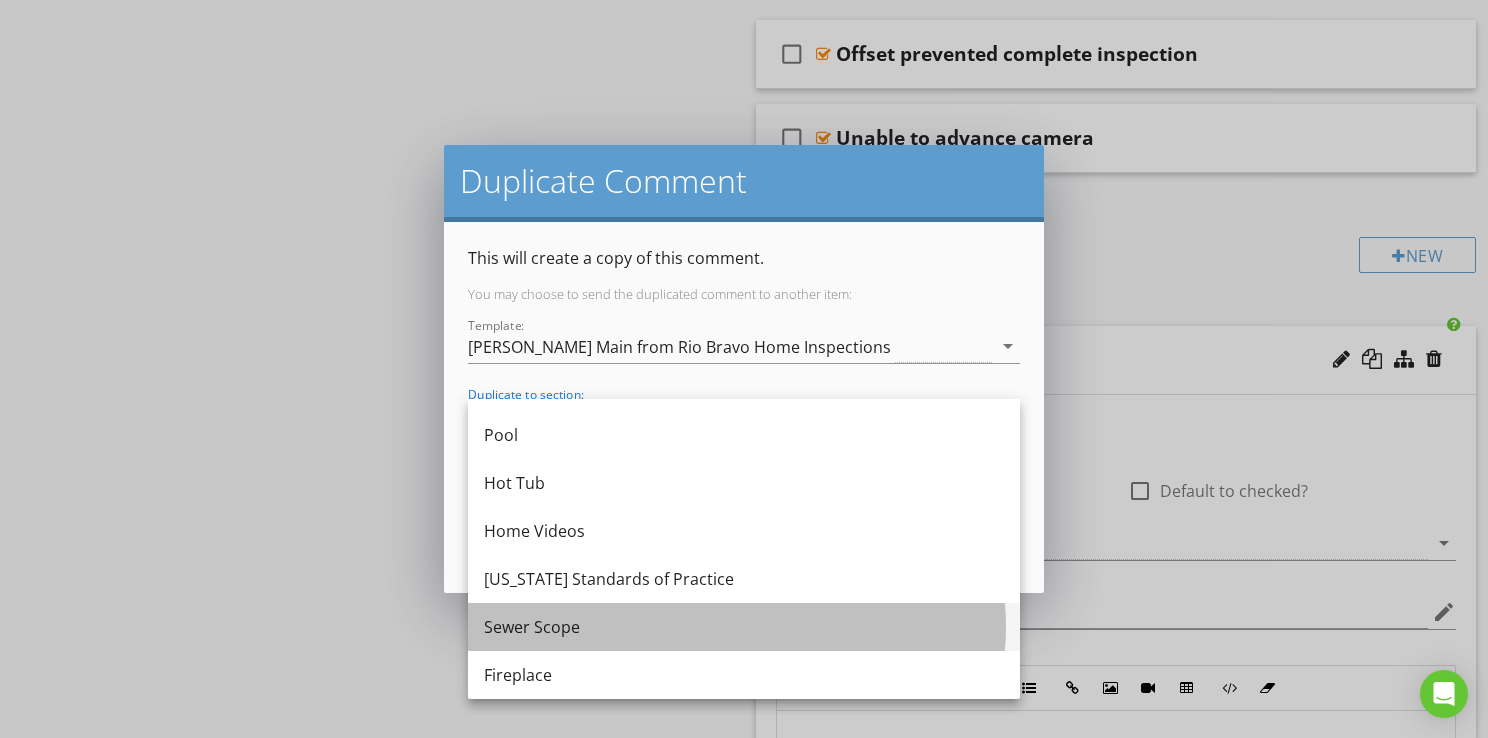 click on "Sewer Scope" at bounding box center [744, 627] 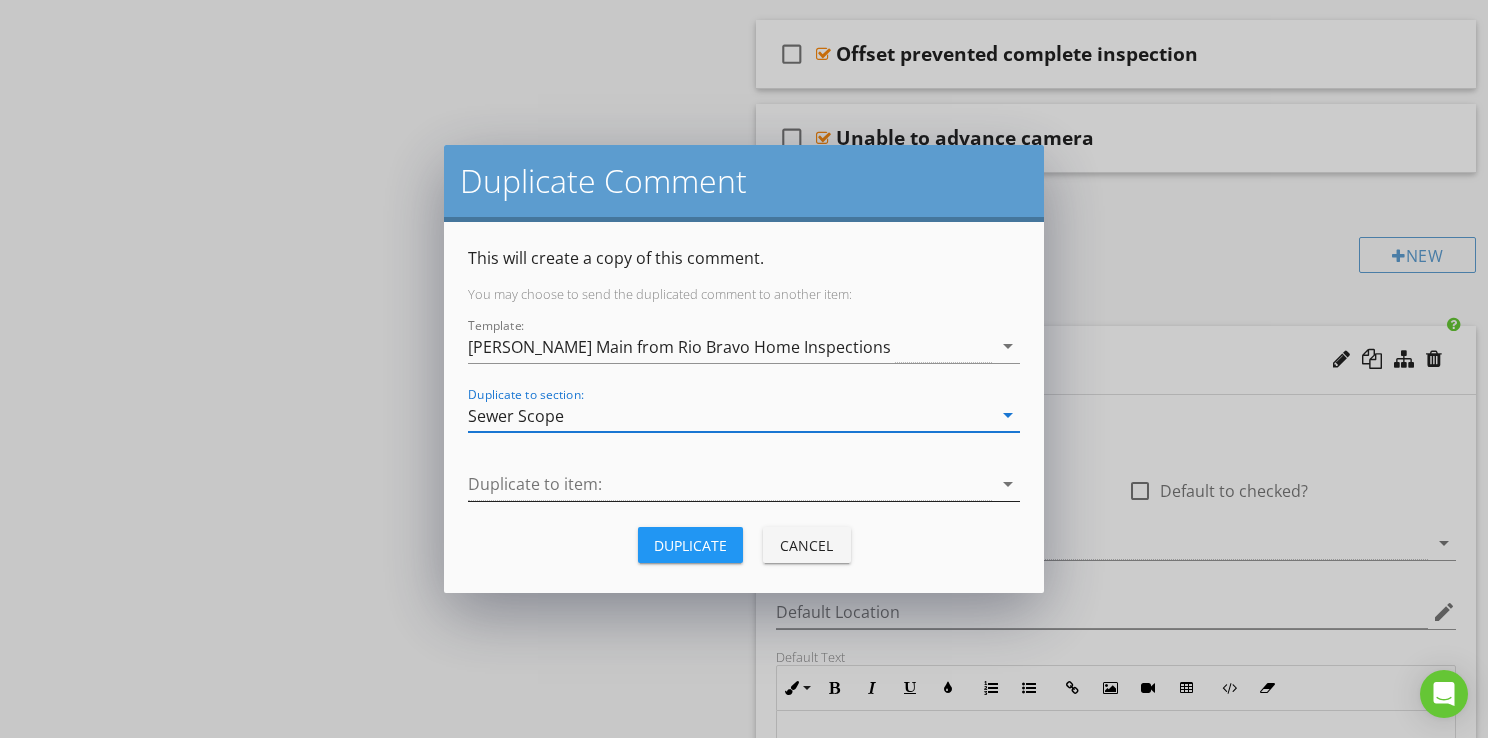 click at bounding box center [730, 484] 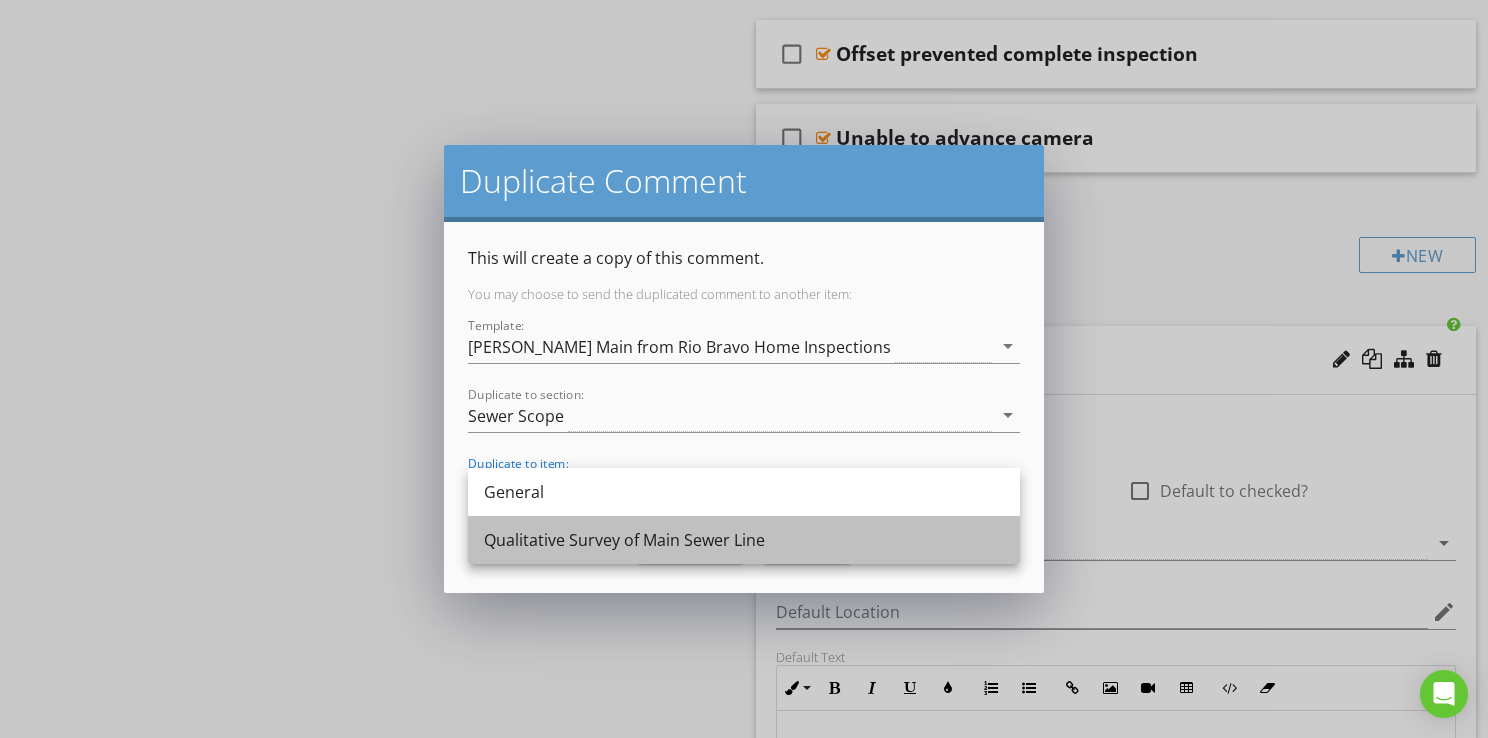 click on "Qualitative Survey of Main Sewer Line" at bounding box center (744, 540) 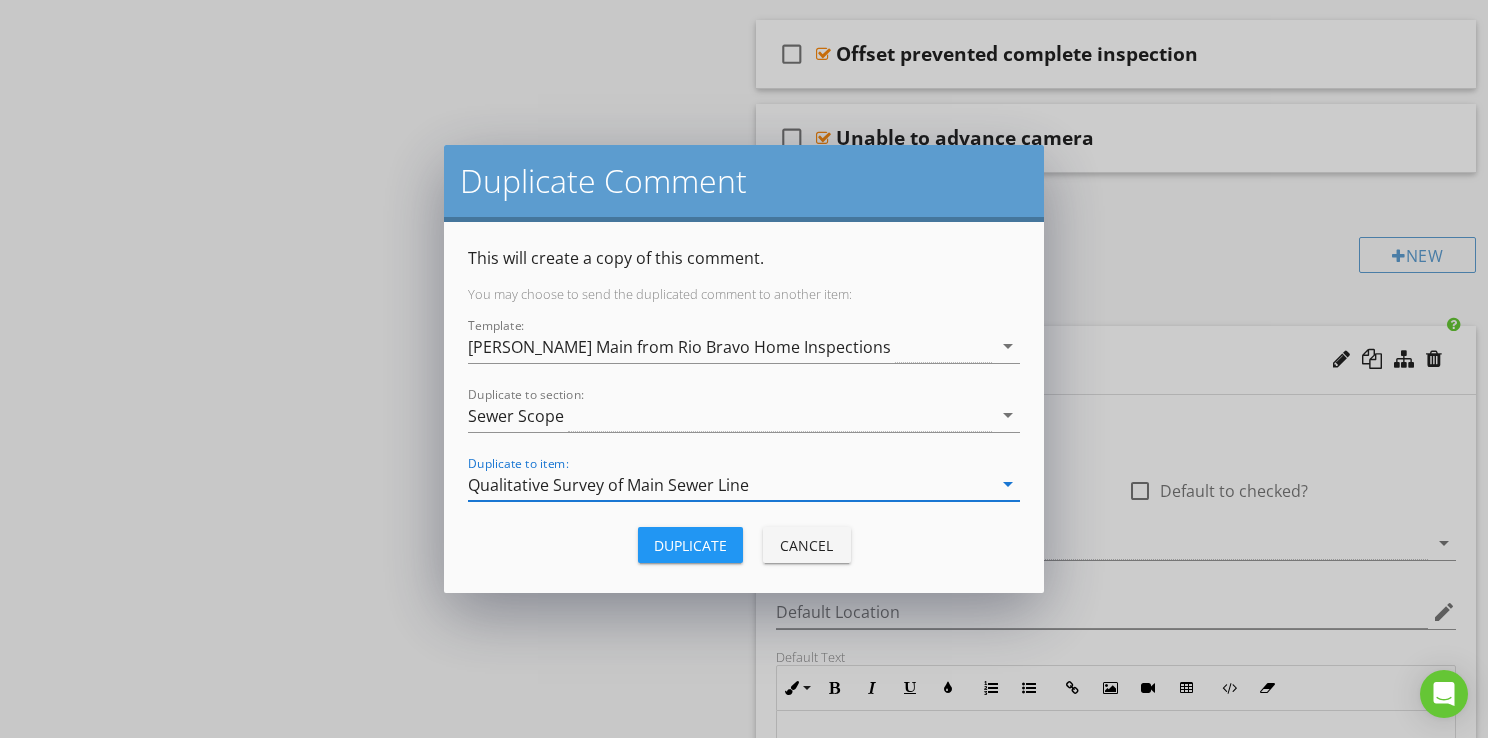 click on "Duplicate" at bounding box center (690, 545) 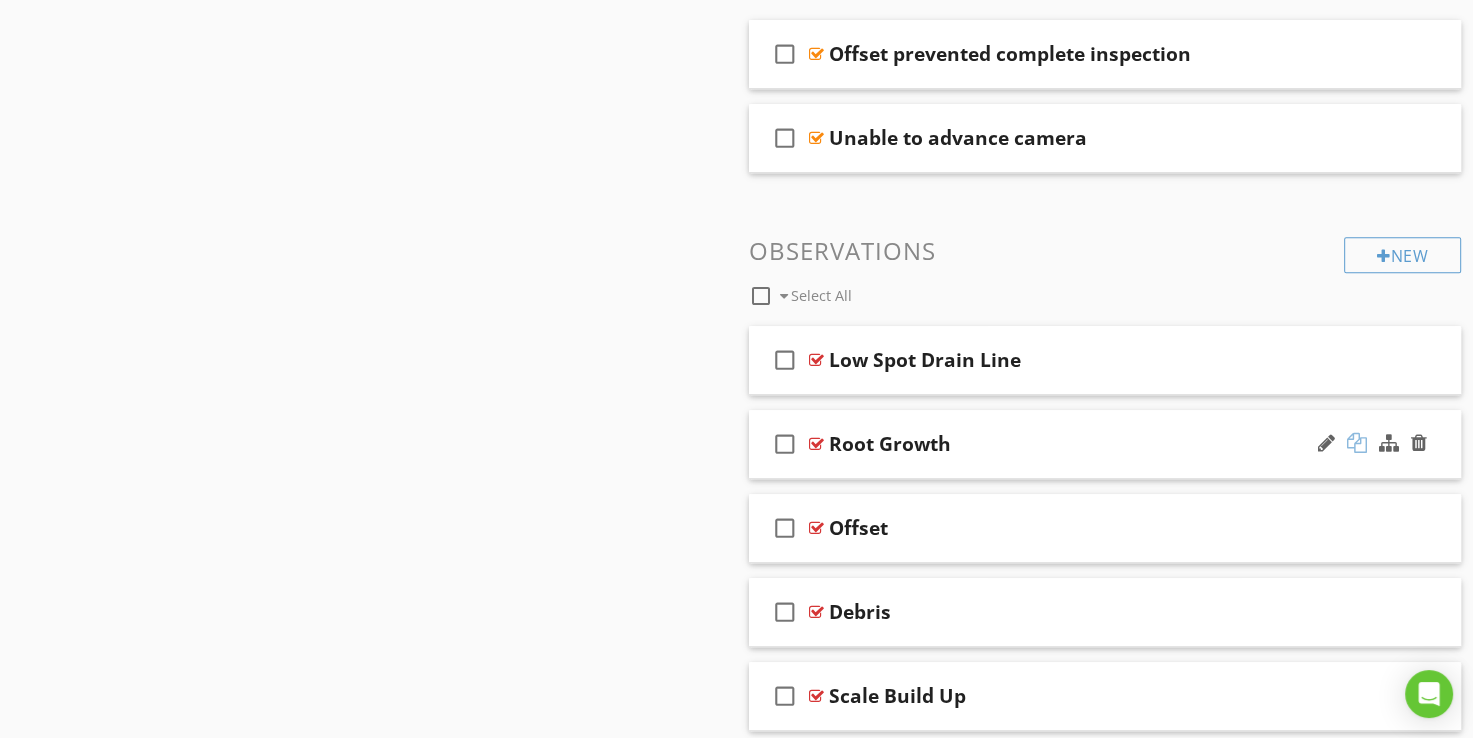 click at bounding box center [1357, 443] 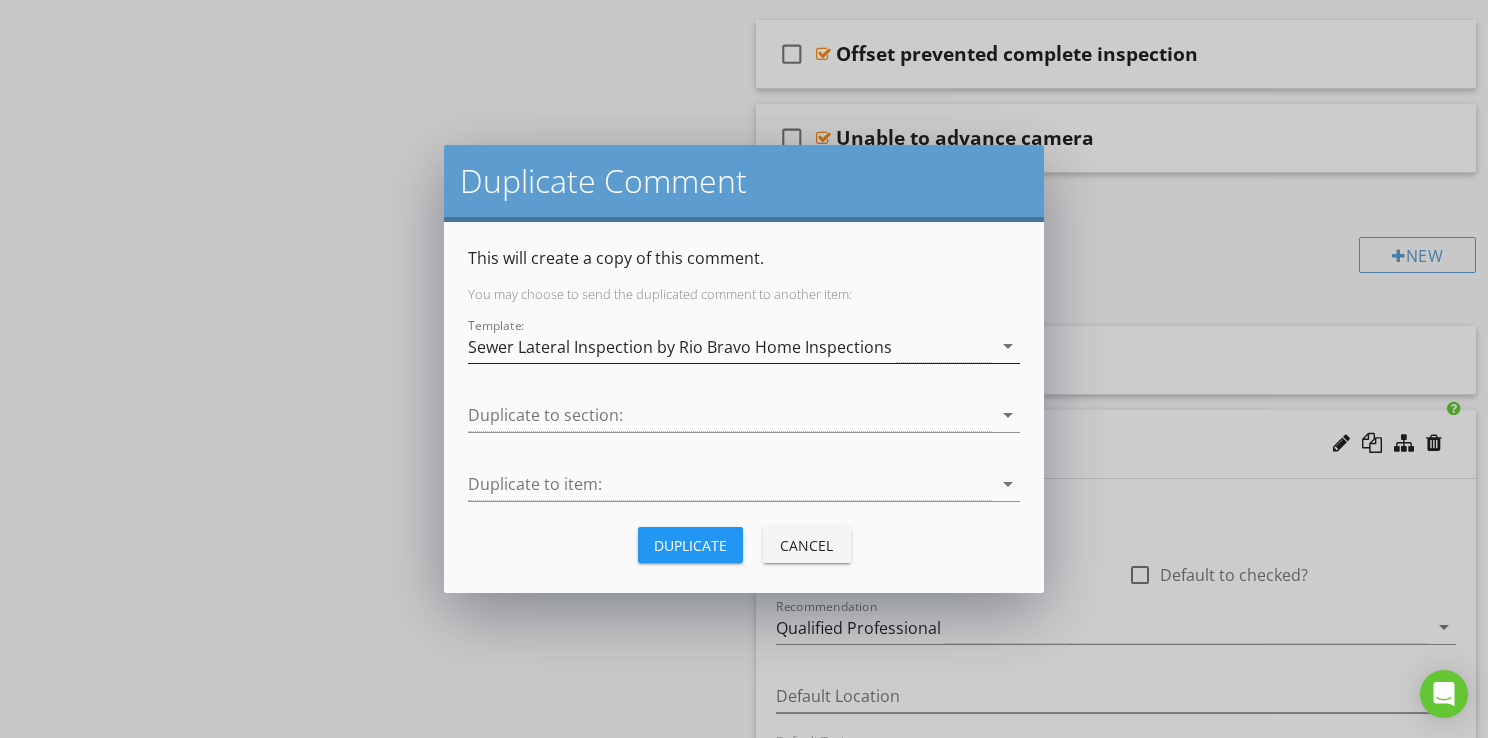 click on "Sewer Lateral Inspection by Rio Bravo Home Inspections" at bounding box center (680, 347) 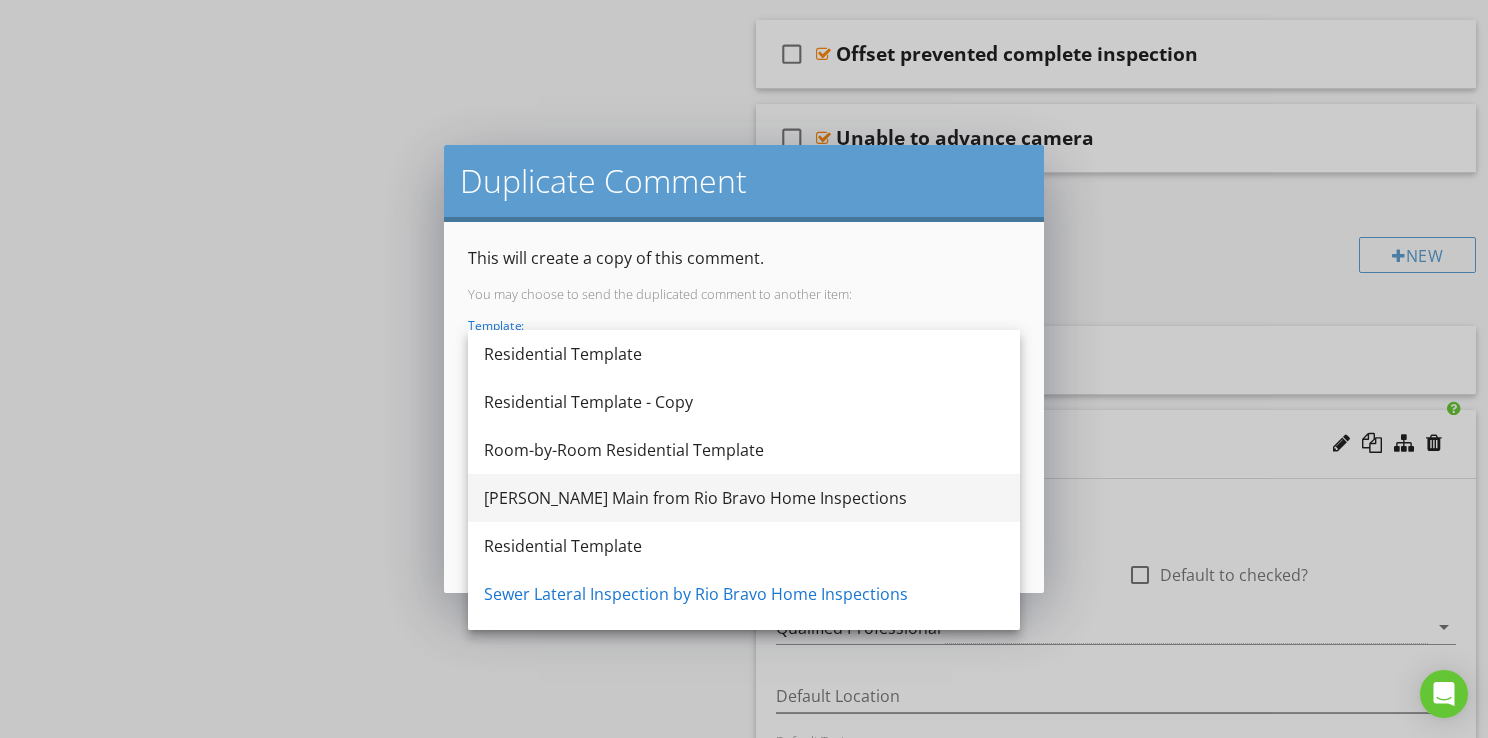 click on "[PERSON_NAME] Main from Rio Bravo Home Inspections" at bounding box center (744, 498) 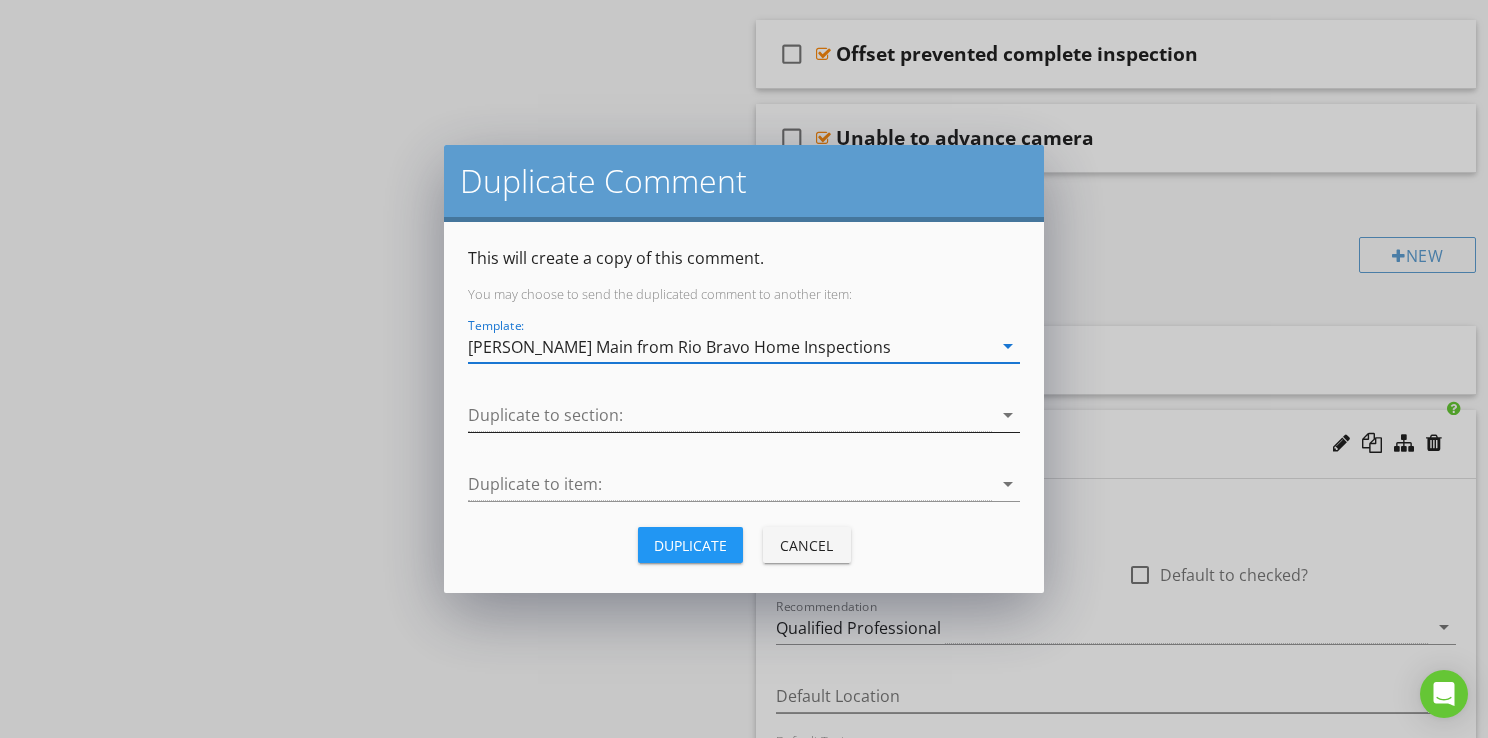click at bounding box center [730, 415] 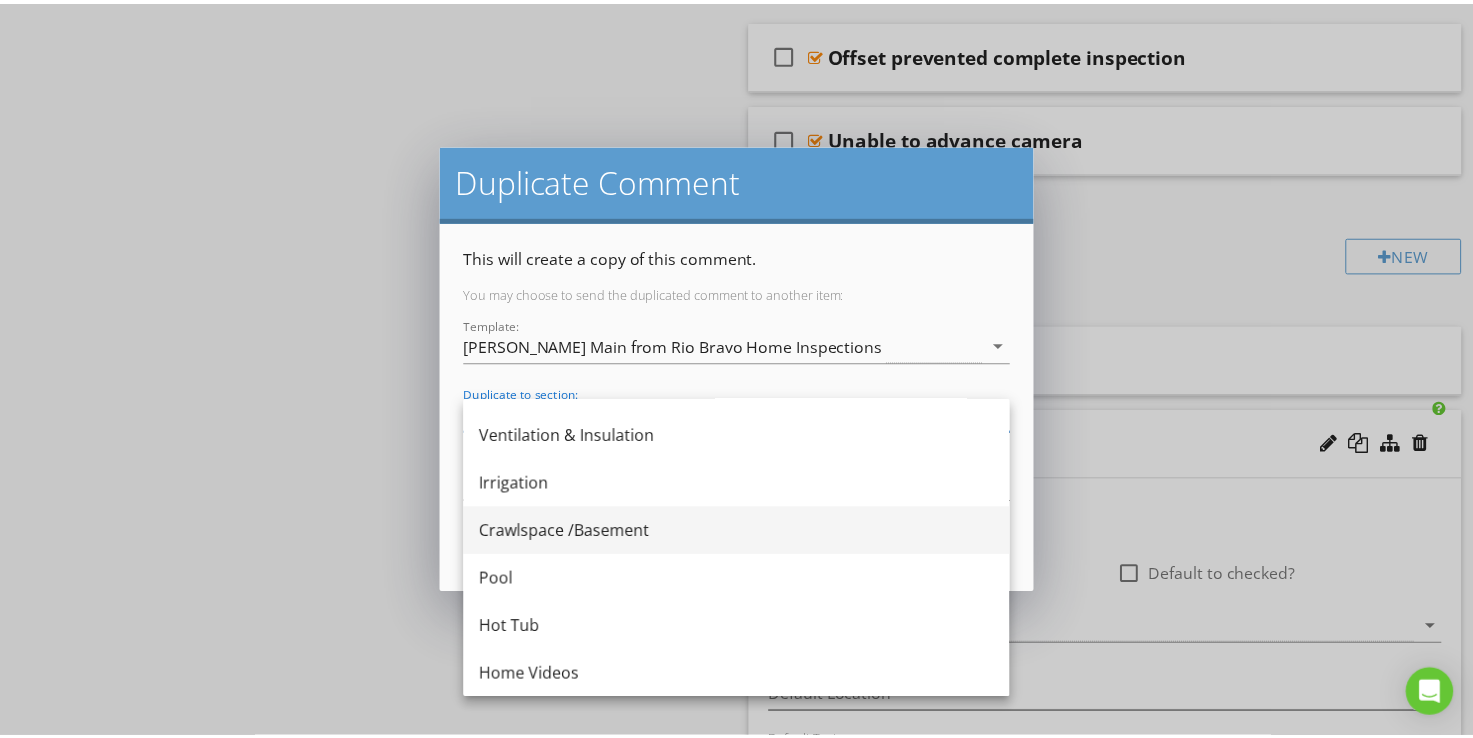 scroll, scrollTop: 804, scrollLeft: 0, axis: vertical 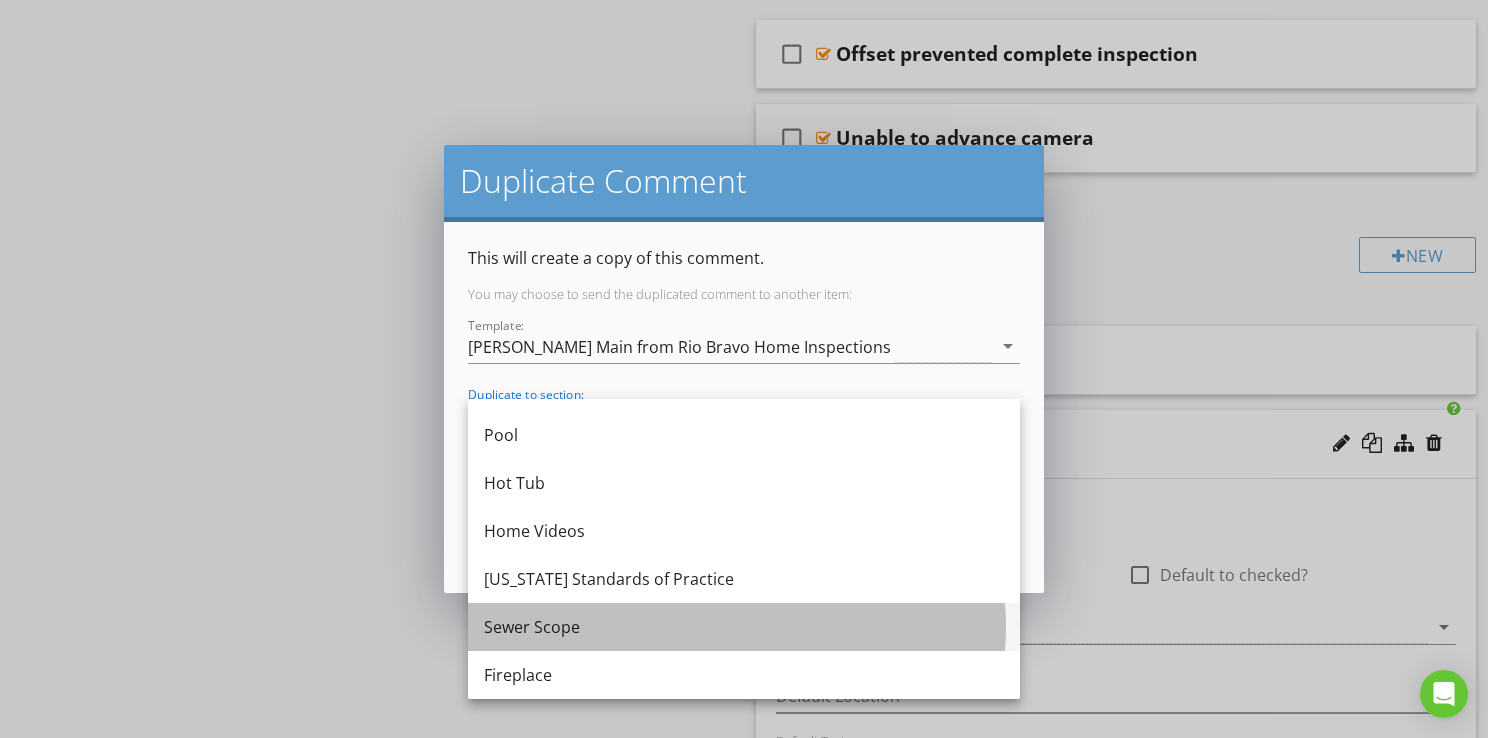 click on "Sewer Scope" at bounding box center (744, 627) 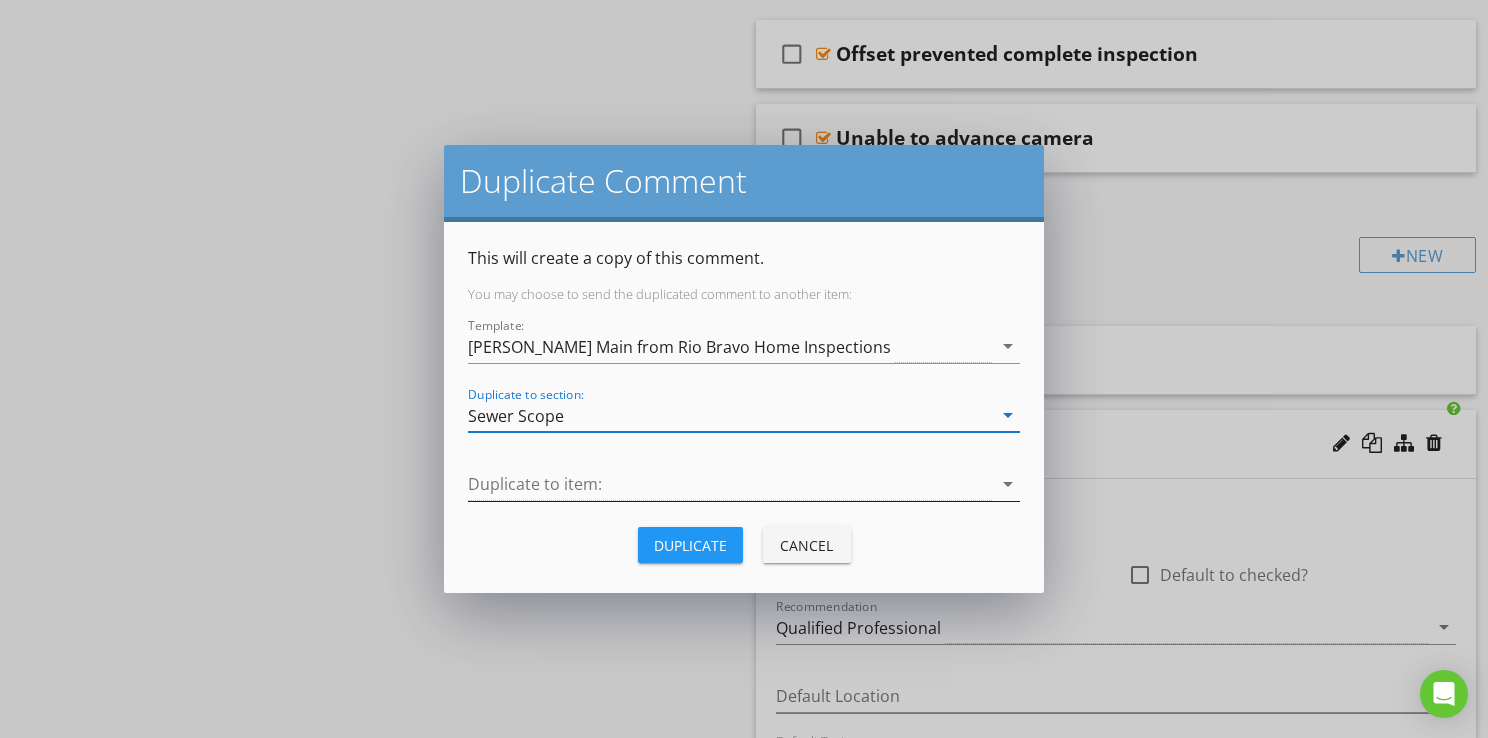click at bounding box center [730, 484] 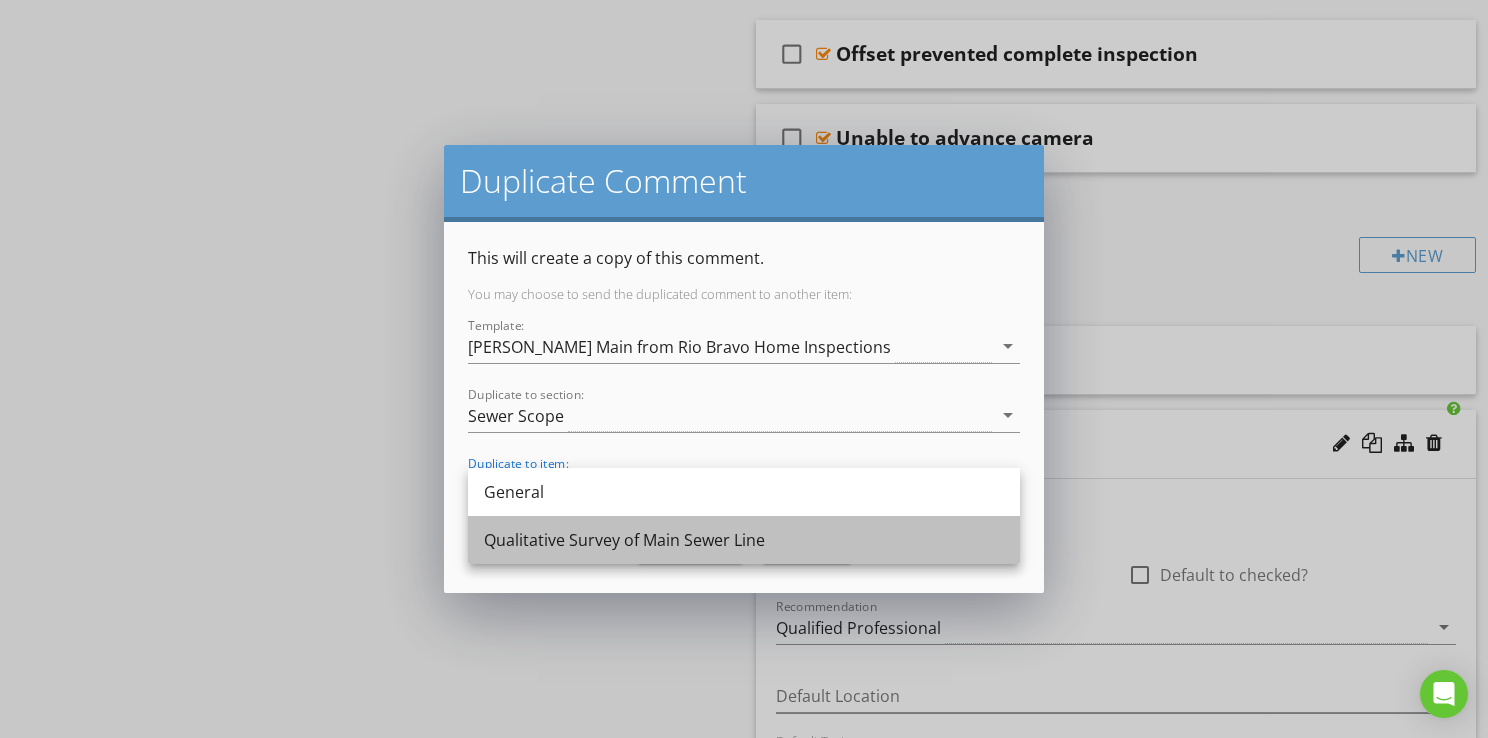 click on "Qualitative Survey of Main Sewer Line" at bounding box center (744, 540) 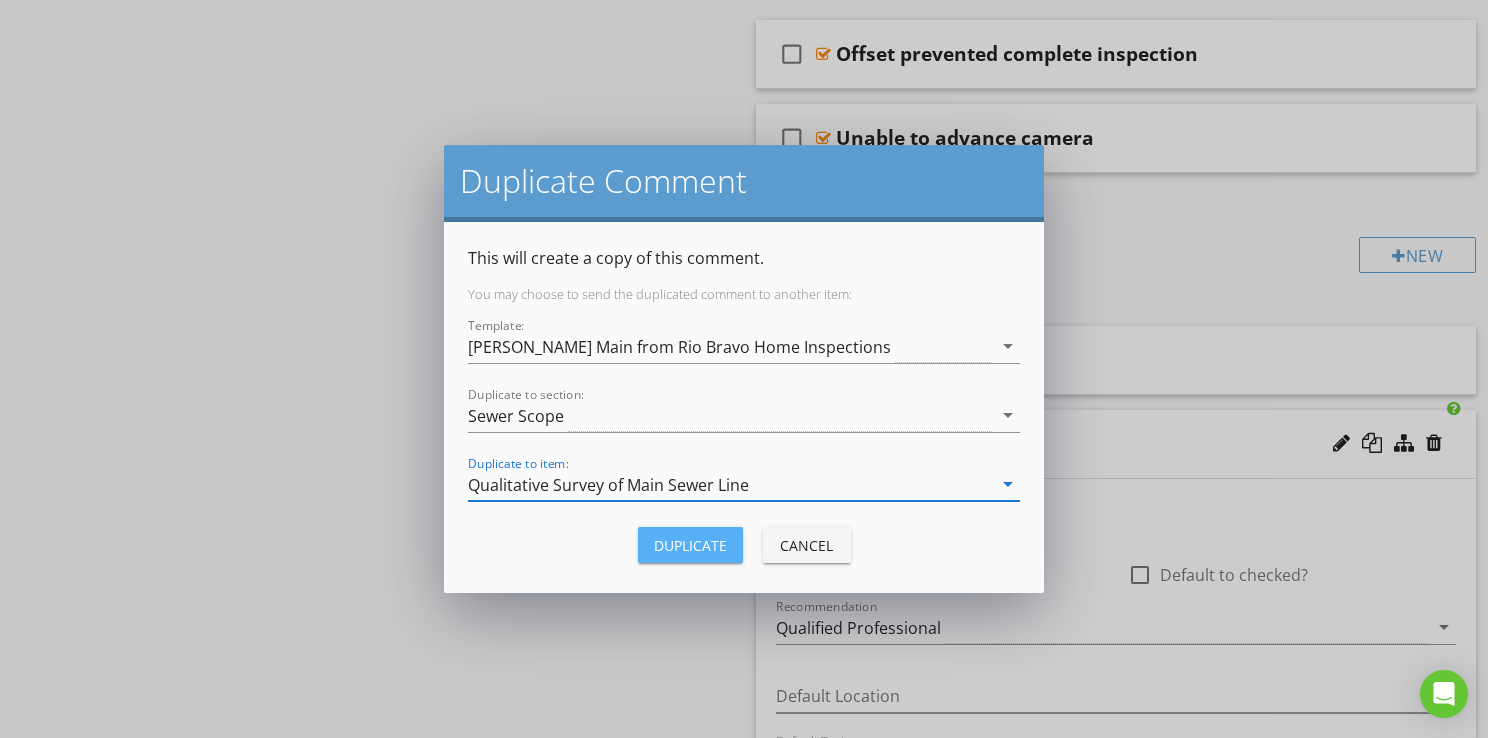 click on "Duplicate" at bounding box center [690, 545] 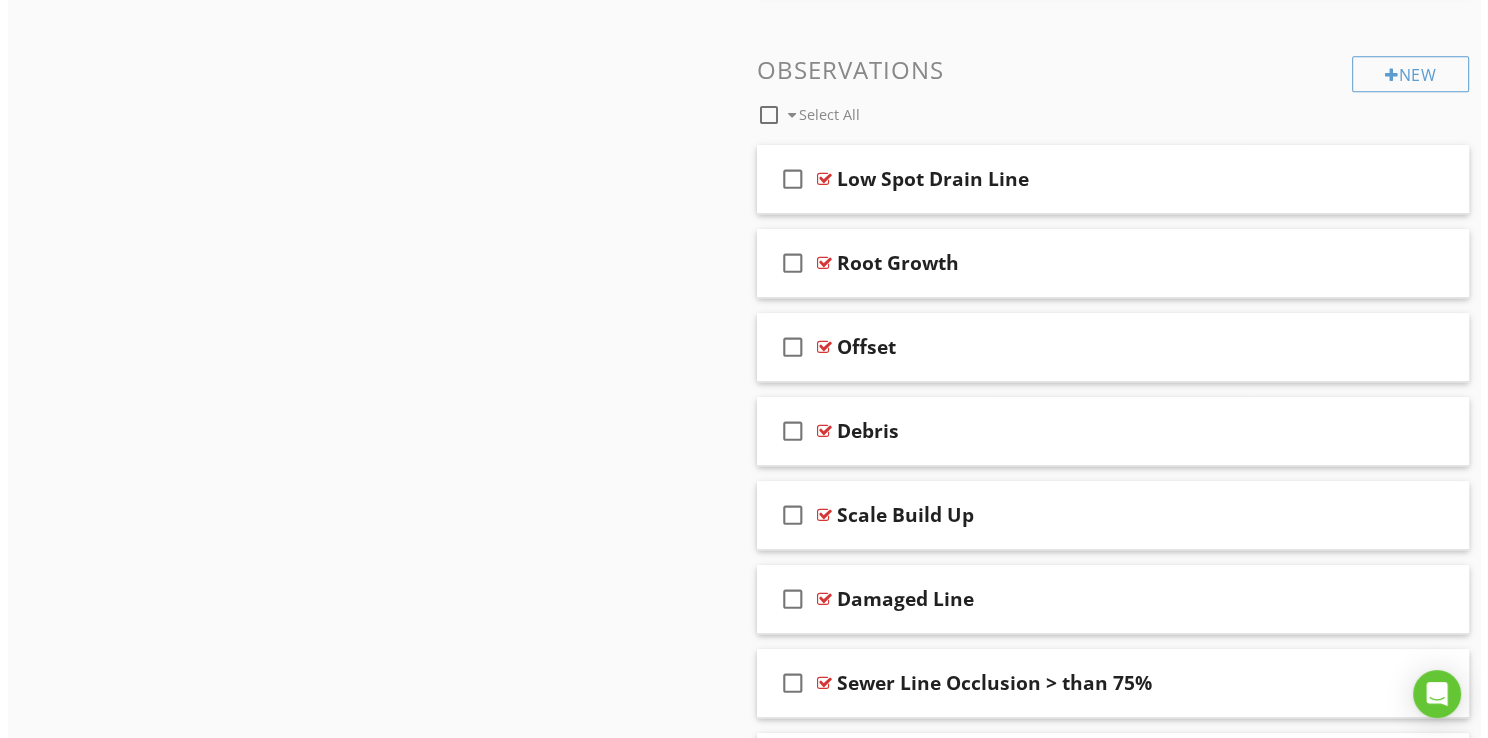 scroll, scrollTop: 1179, scrollLeft: 0, axis: vertical 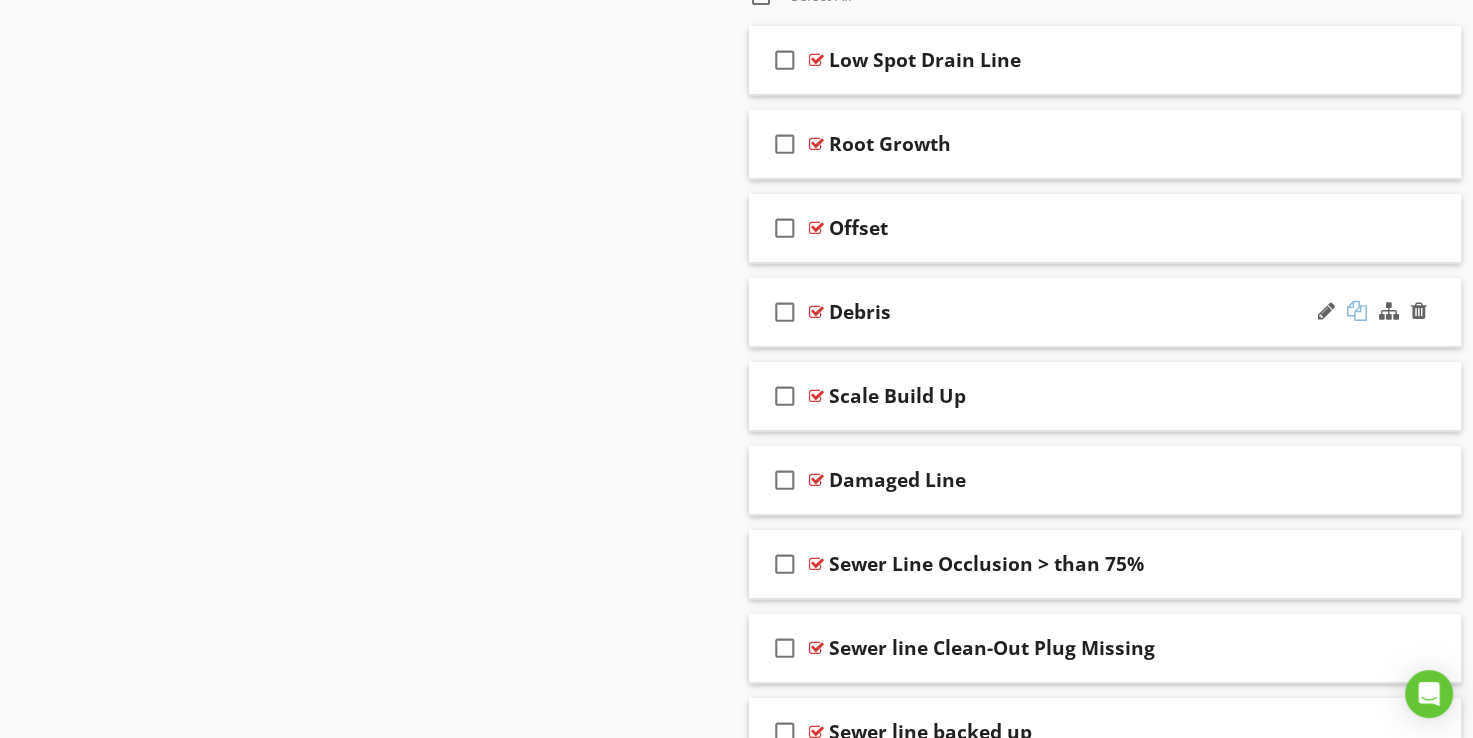 click at bounding box center (1357, 311) 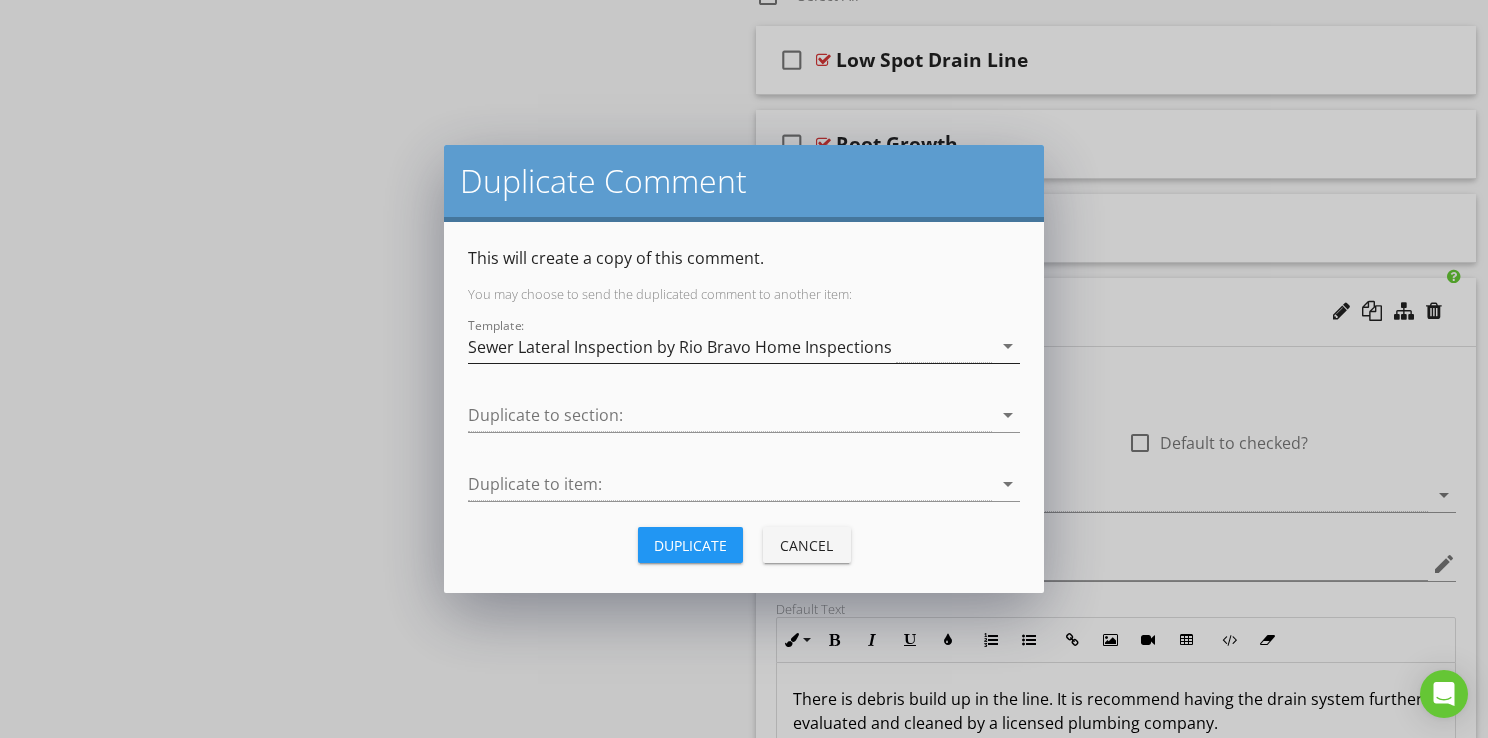 click on "Sewer Lateral Inspection by Rio Bravo Home Inspections" at bounding box center (680, 347) 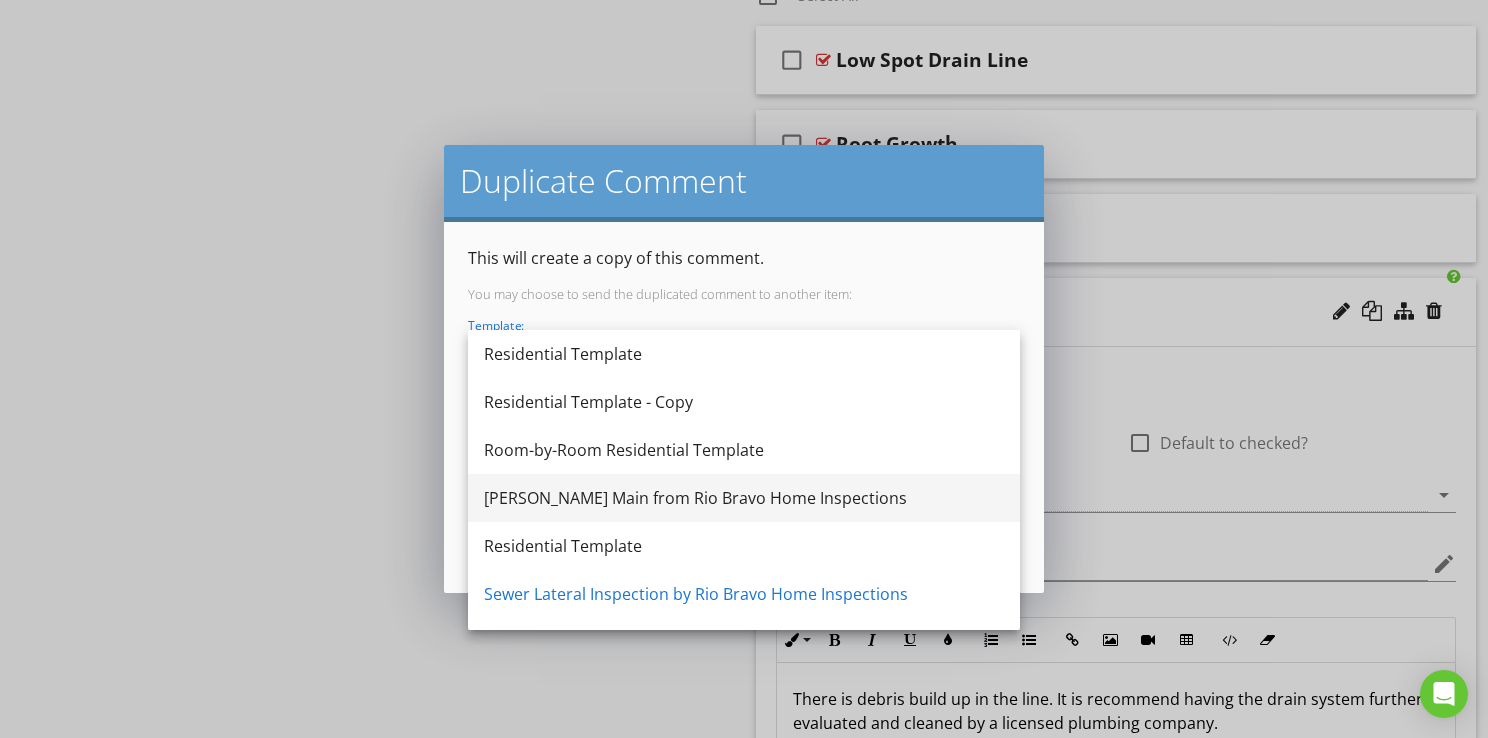 click on "[PERSON_NAME] Main from Rio Bravo Home Inspections" at bounding box center [744, 498] 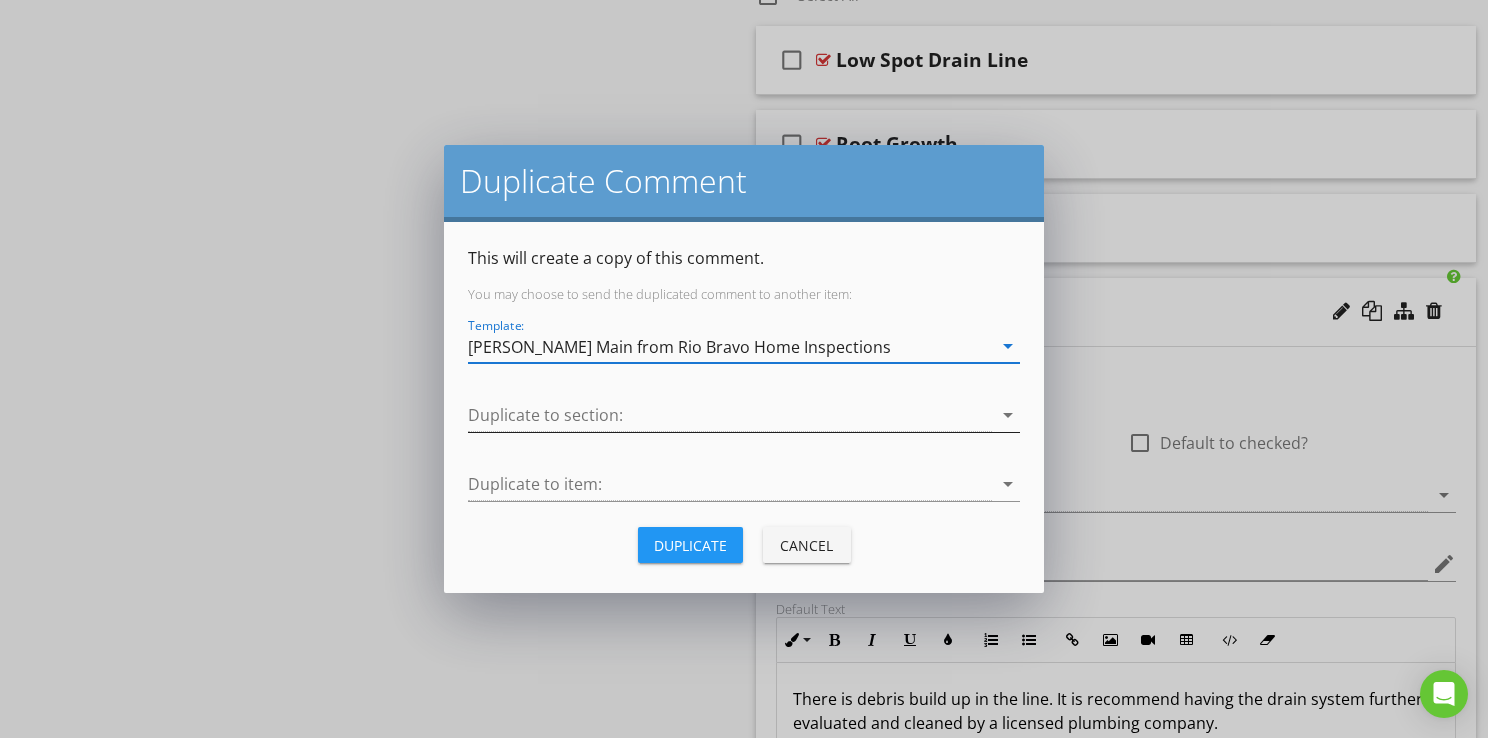 click at bounding box center (730, 415) 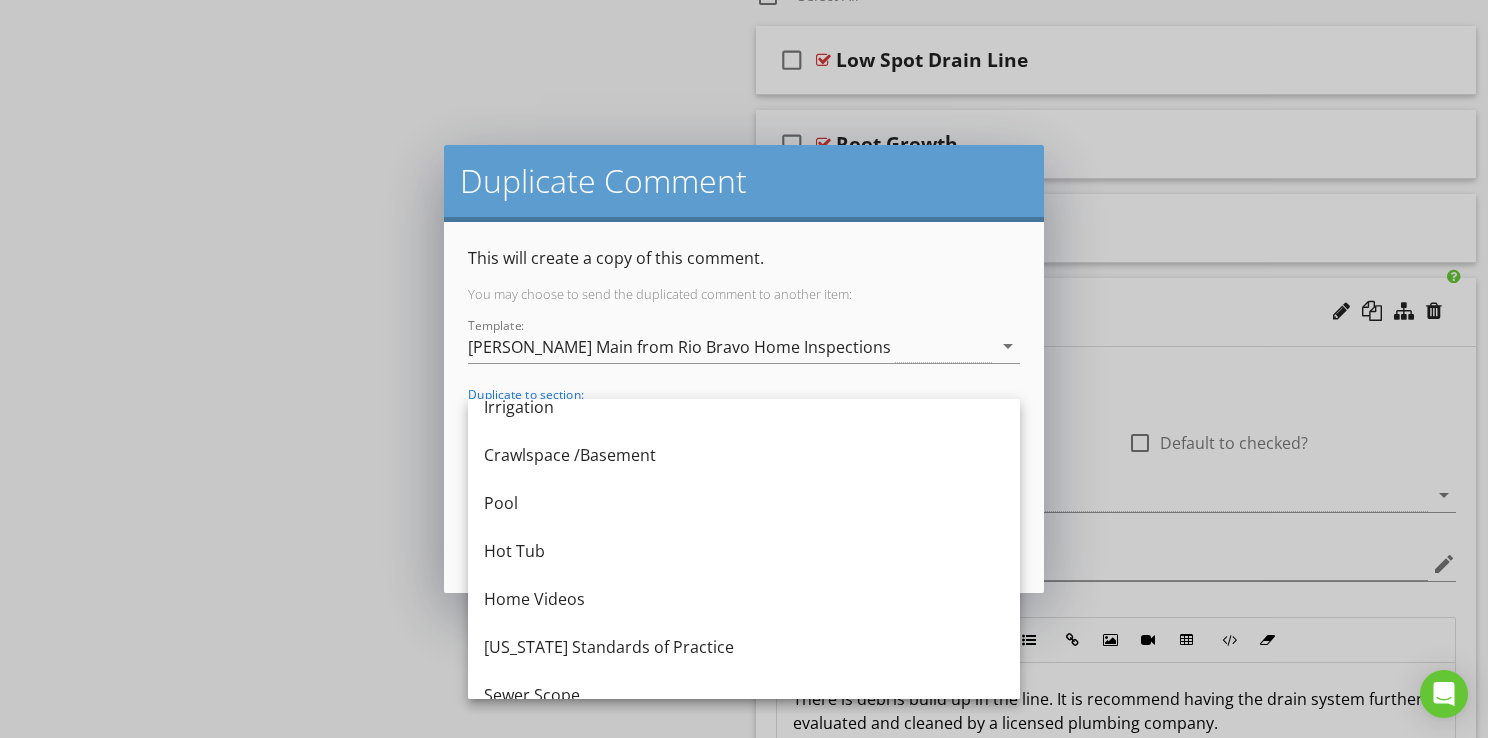 scroll, scrollTop: 804, scrollLeft: 0, axis: vertical 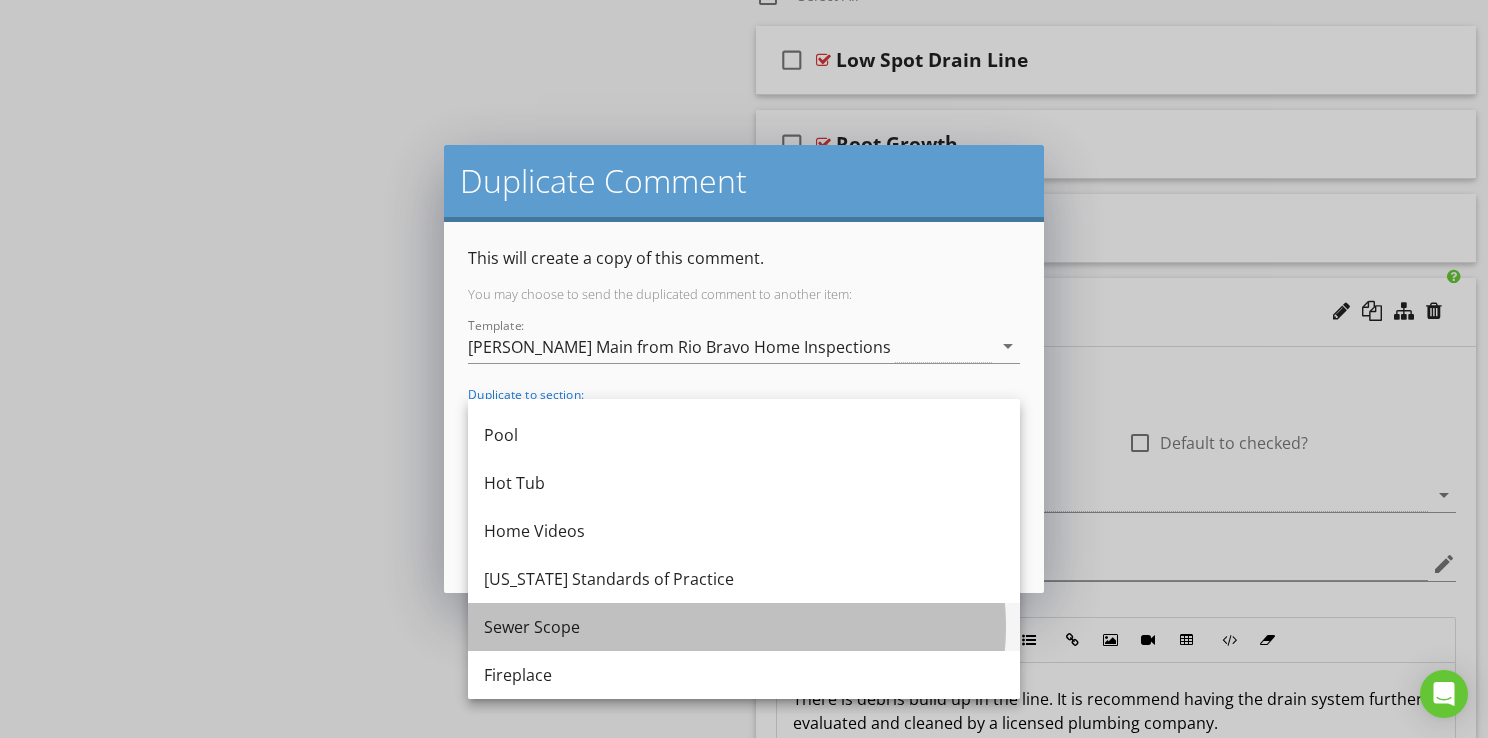 click on "Sewer Scope" at bounding box center [744, 627] 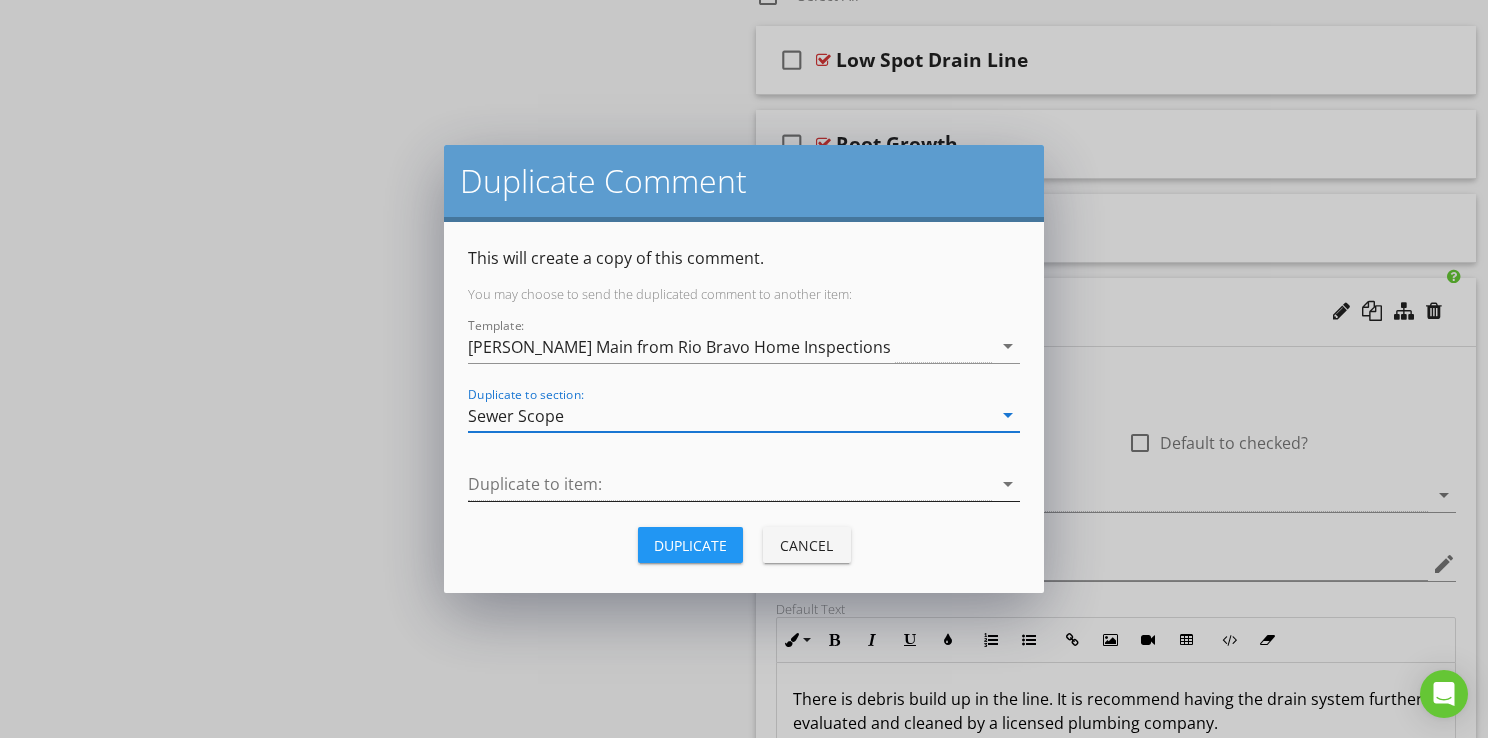 click at bounding box center (730, 484) 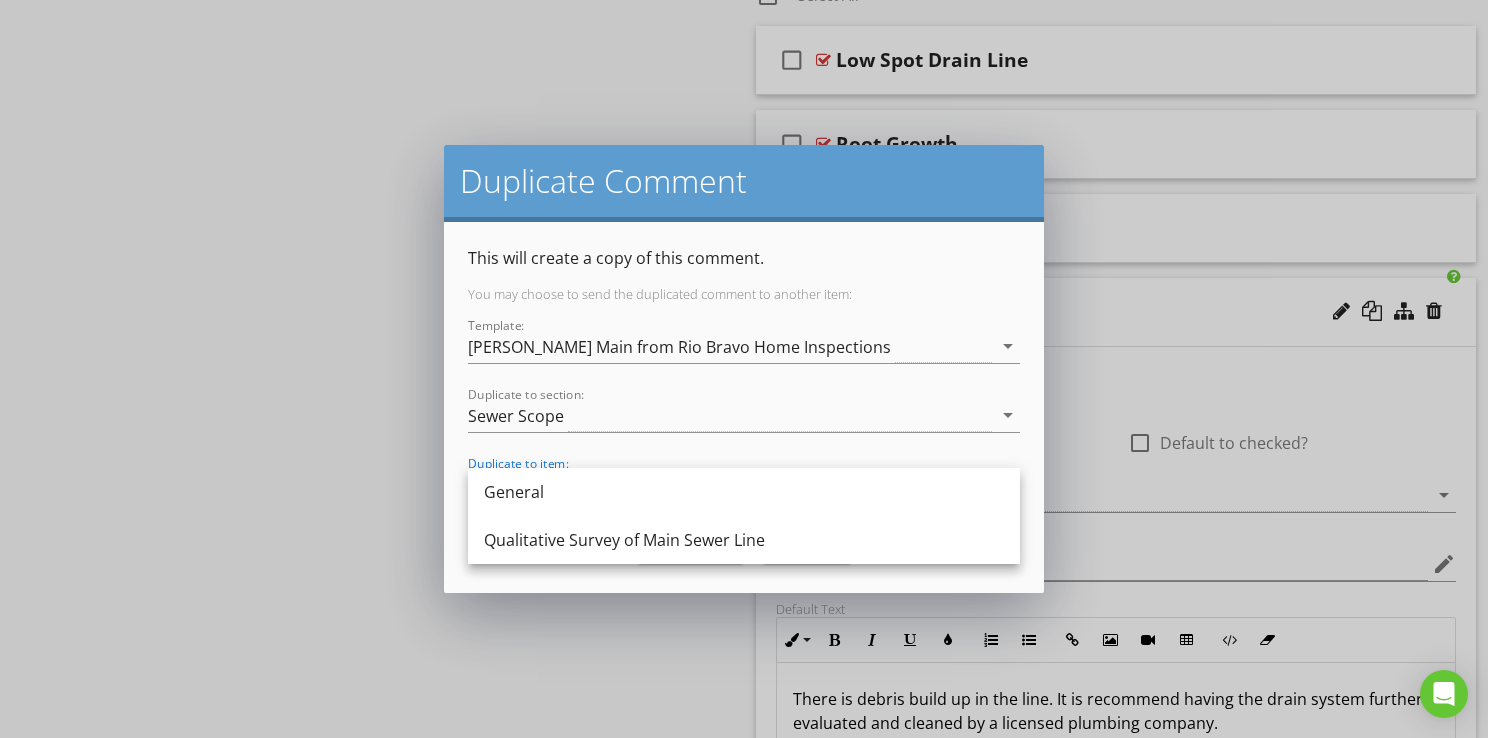 click on "Qualitative Survey of Main Sewer Line" at bounding box center [744, 540] 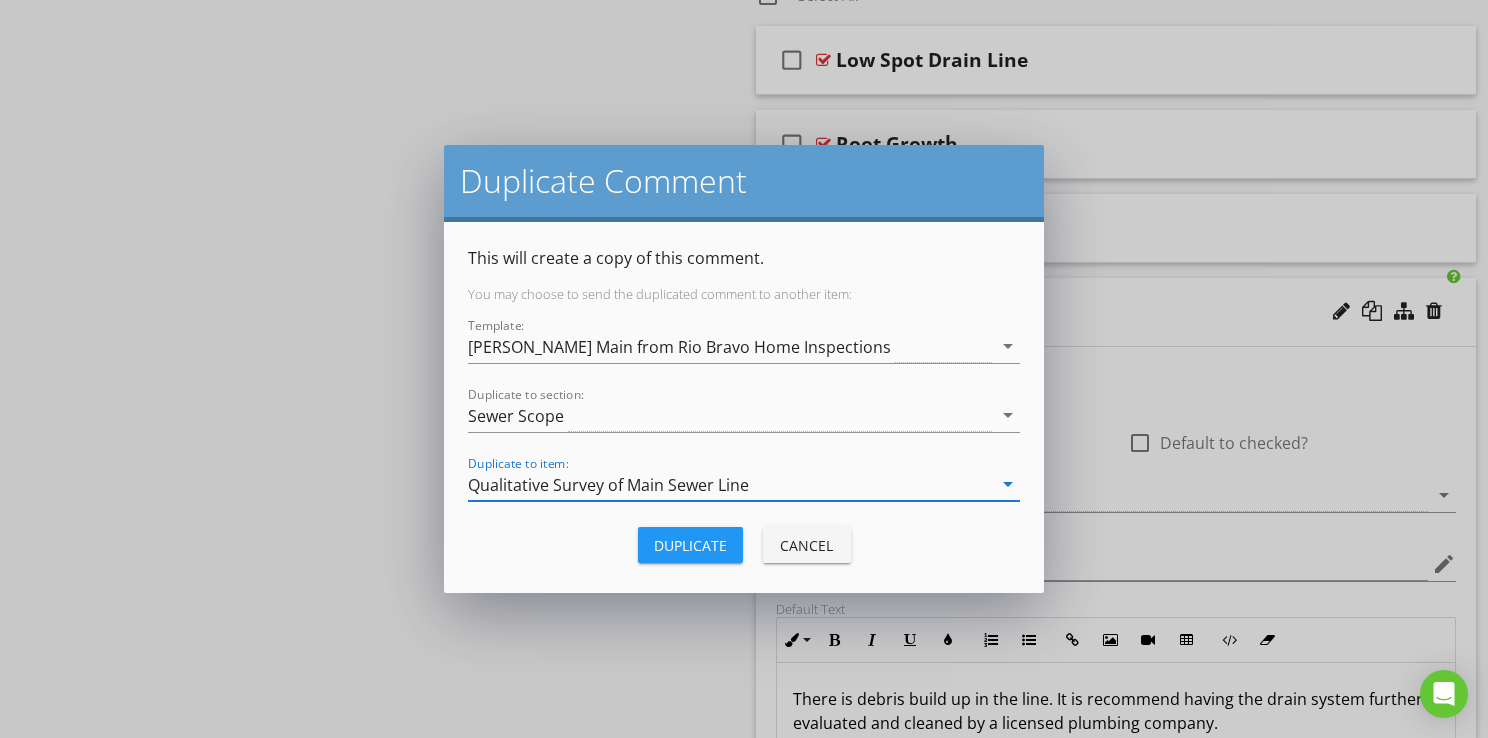 click on "Duplicate" at bounding box center [690, 545] 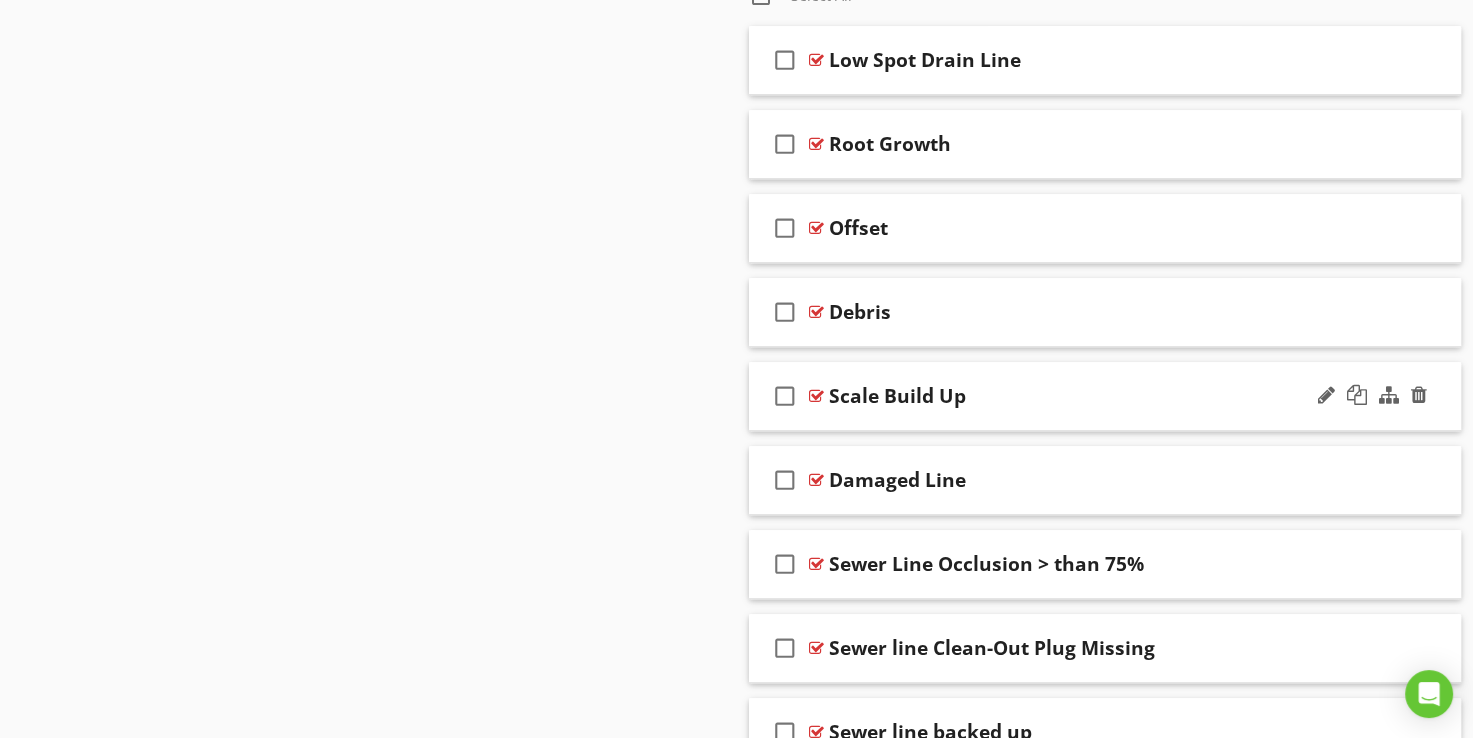 click at bounding box center (1372, 396) 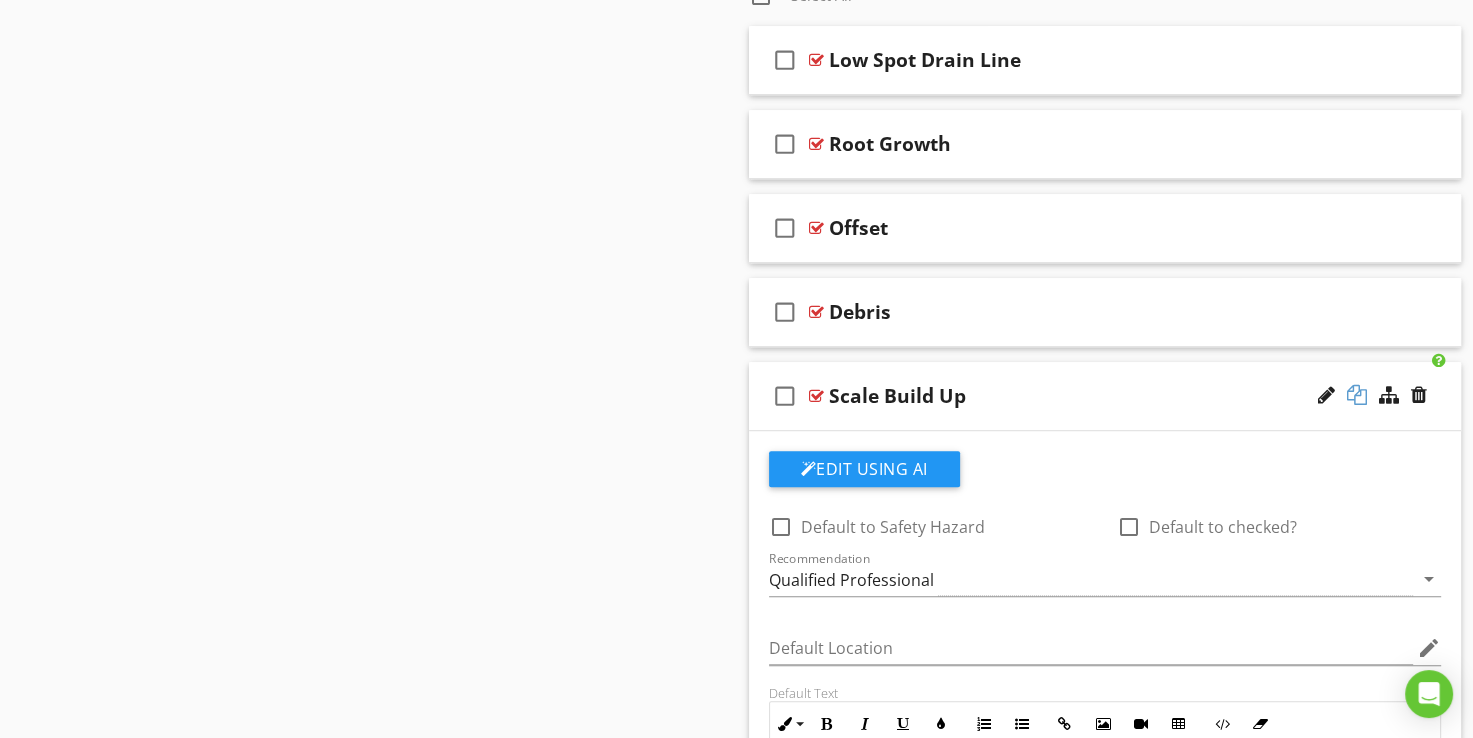 click at bounding box center (1357, 395) 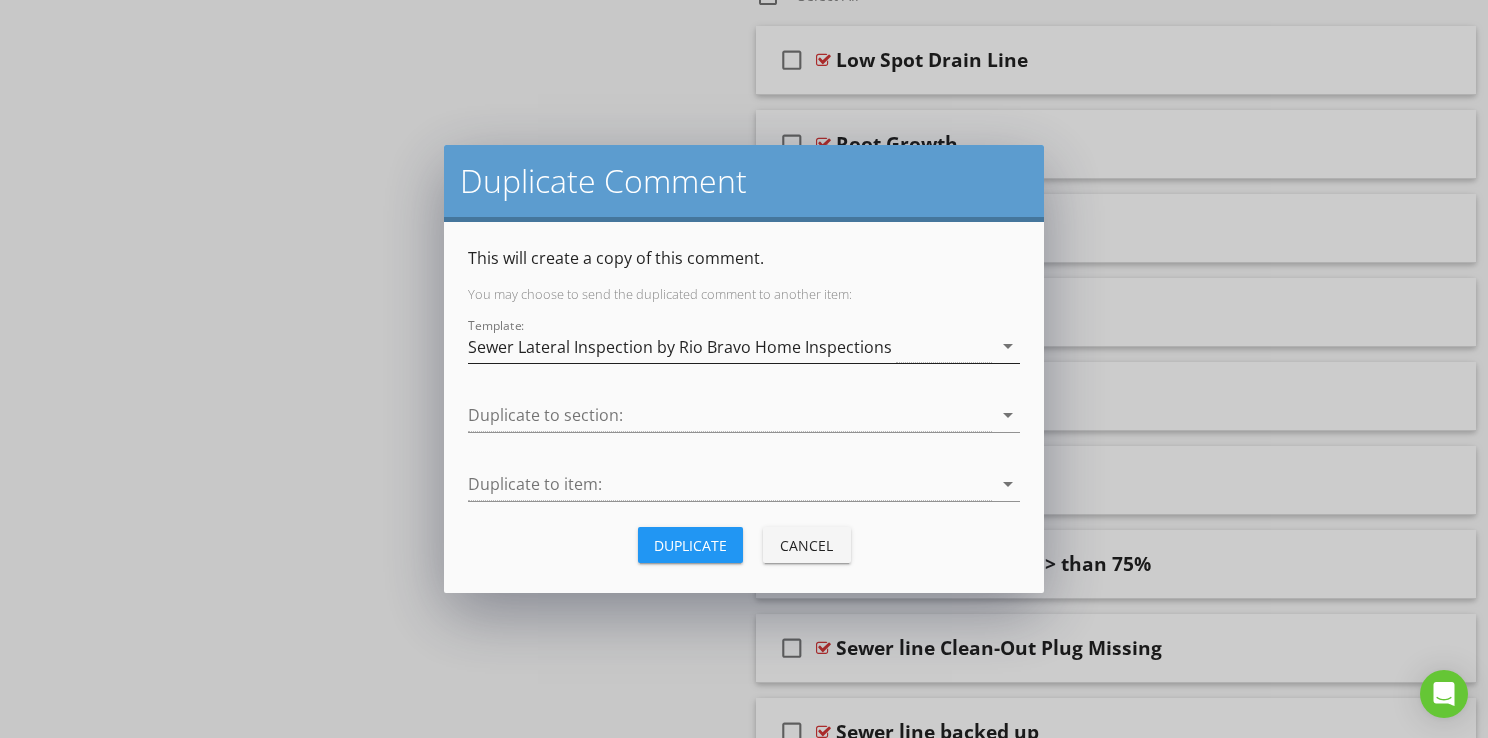 click on "Sewer Lateral Inspection by Rio Bravo Home Inspections" at bounding box center [680, 347] 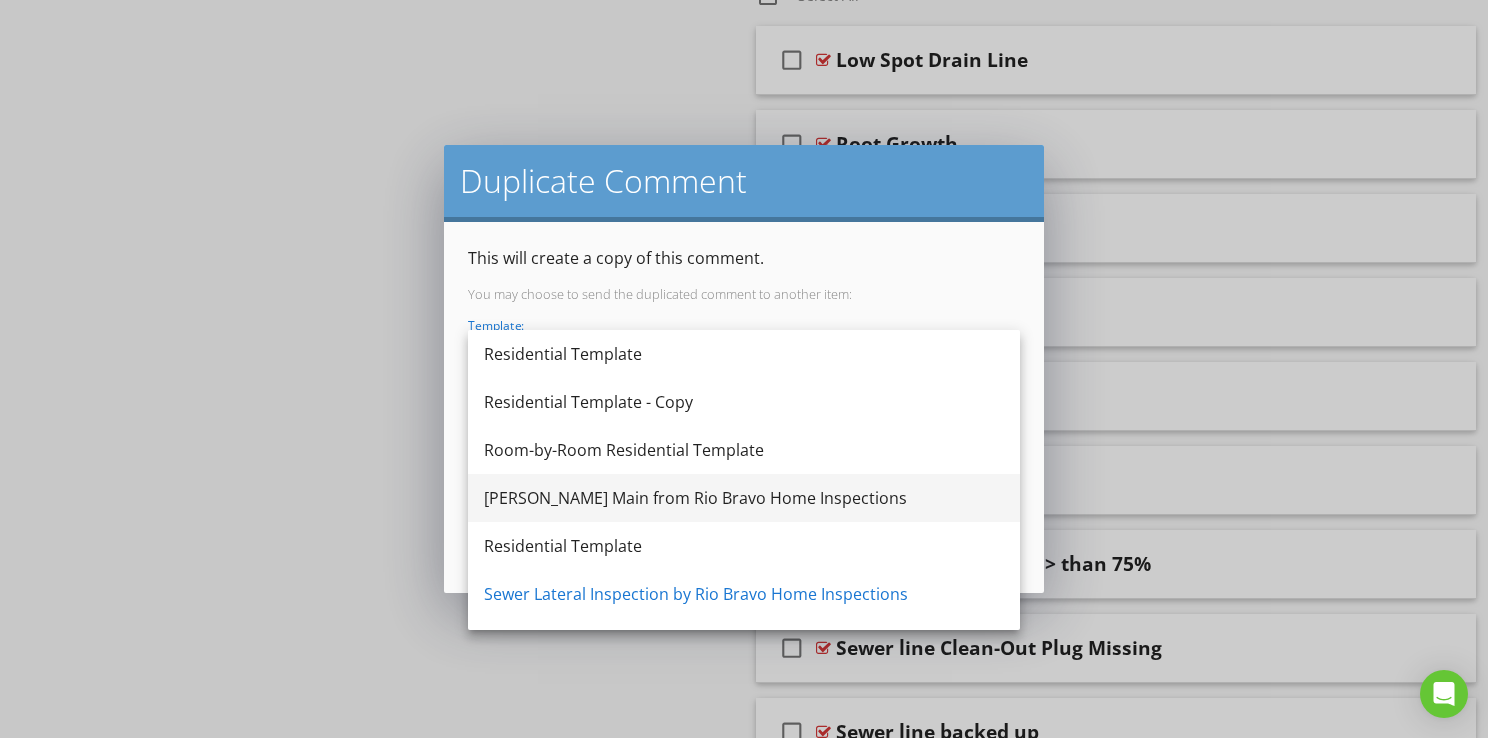 click on "[PERSON_NAME] Main from Rio Bravo Home Inspections" at bounding box center (744, 498) 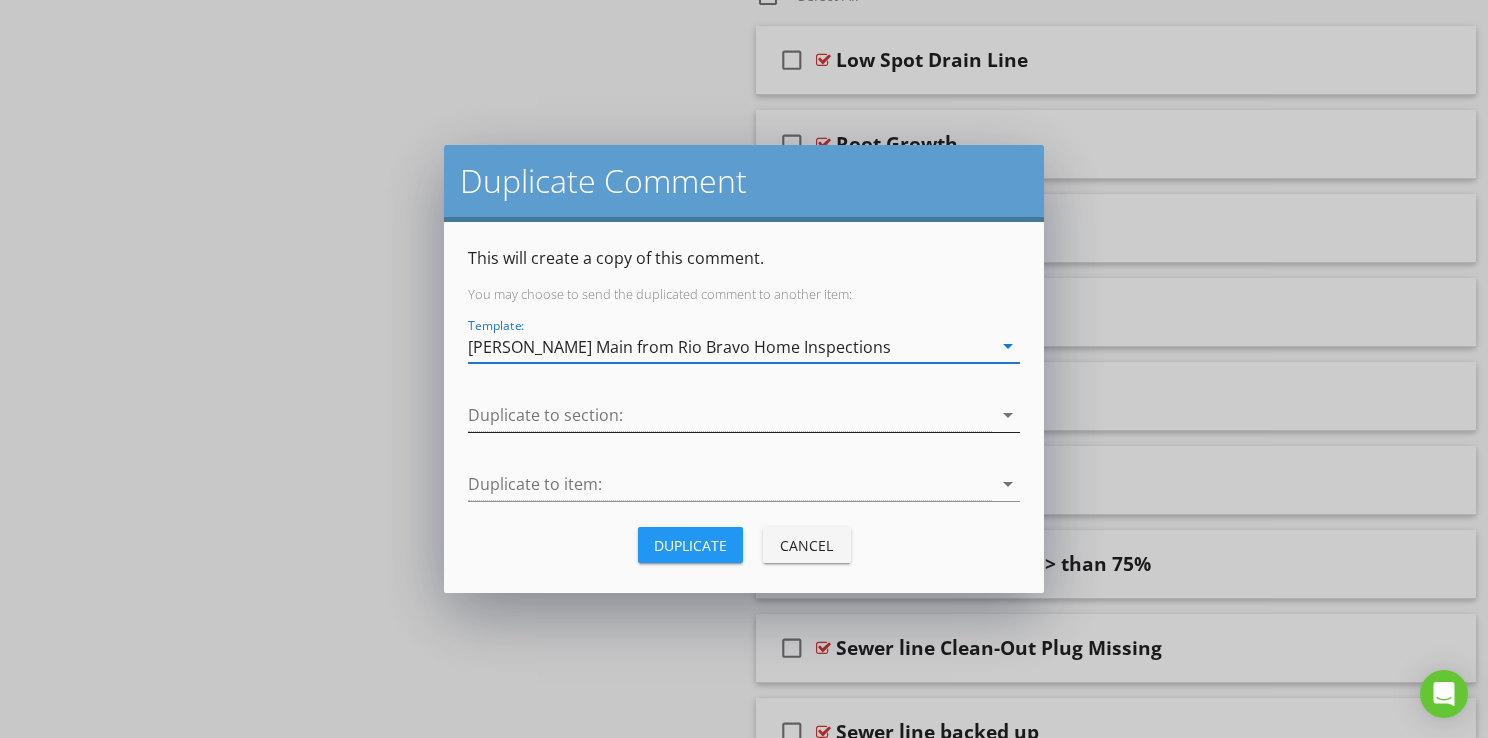 click at bounding box center (730, 415) 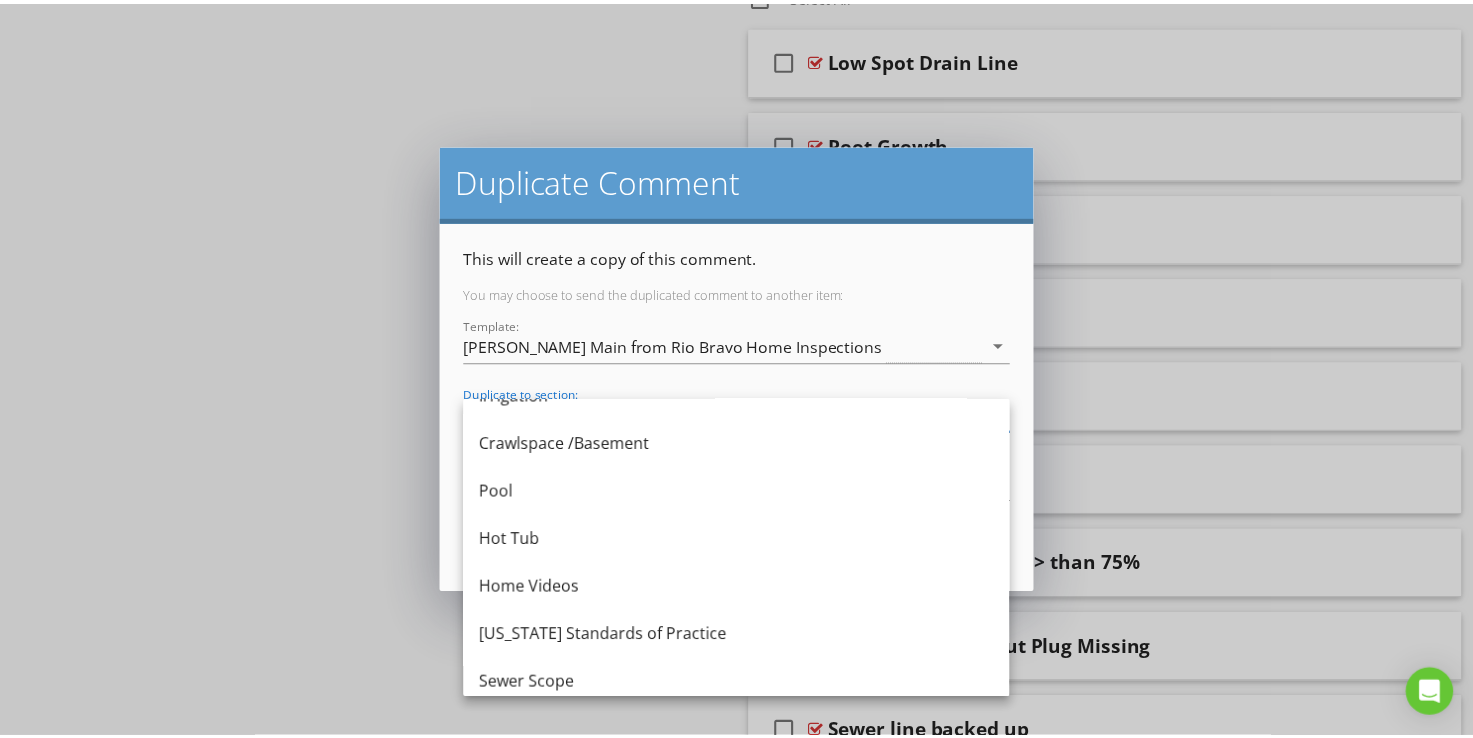 scroll, scrollTop: 804, scrollLeft: 0, axis: vertical 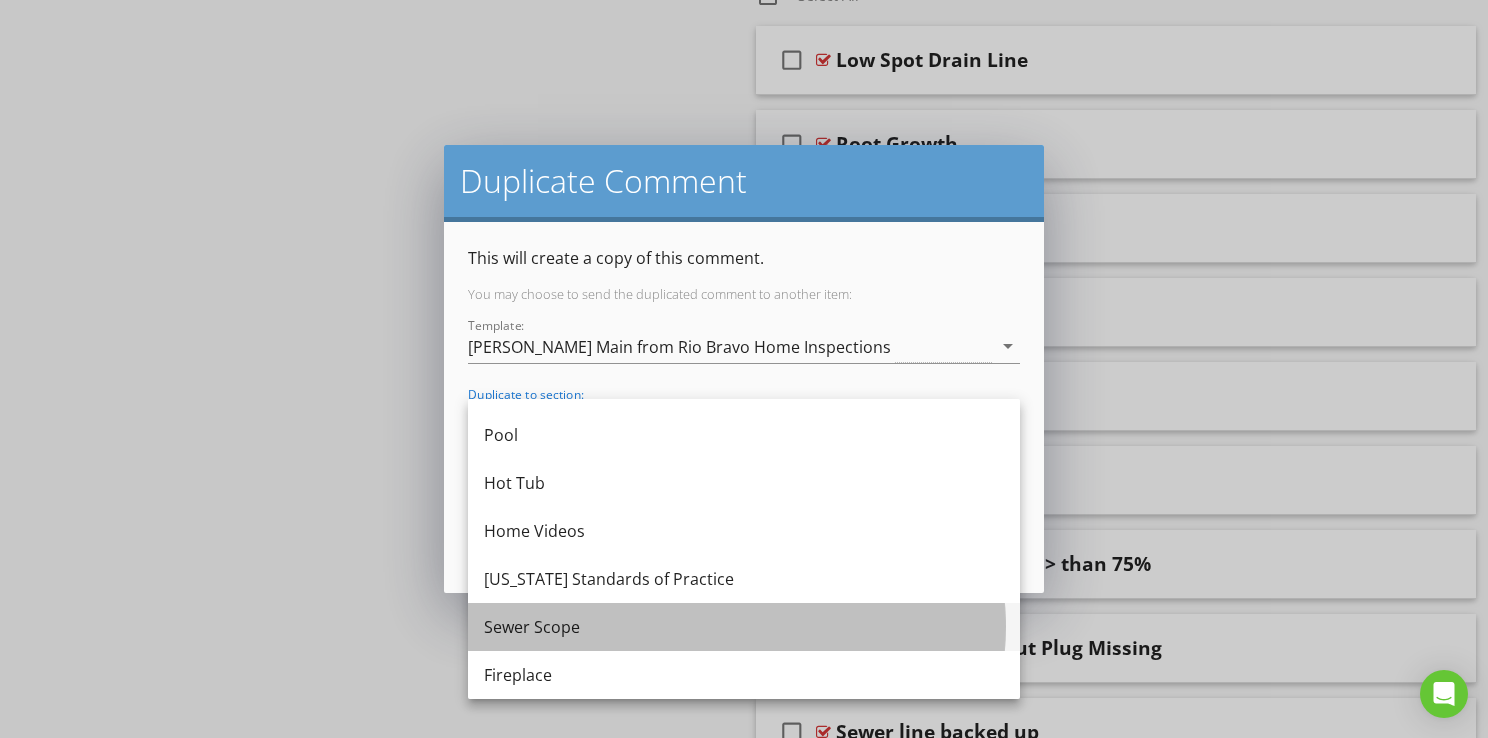 click on "Sewer Scope" at bounding box center (744, 627) 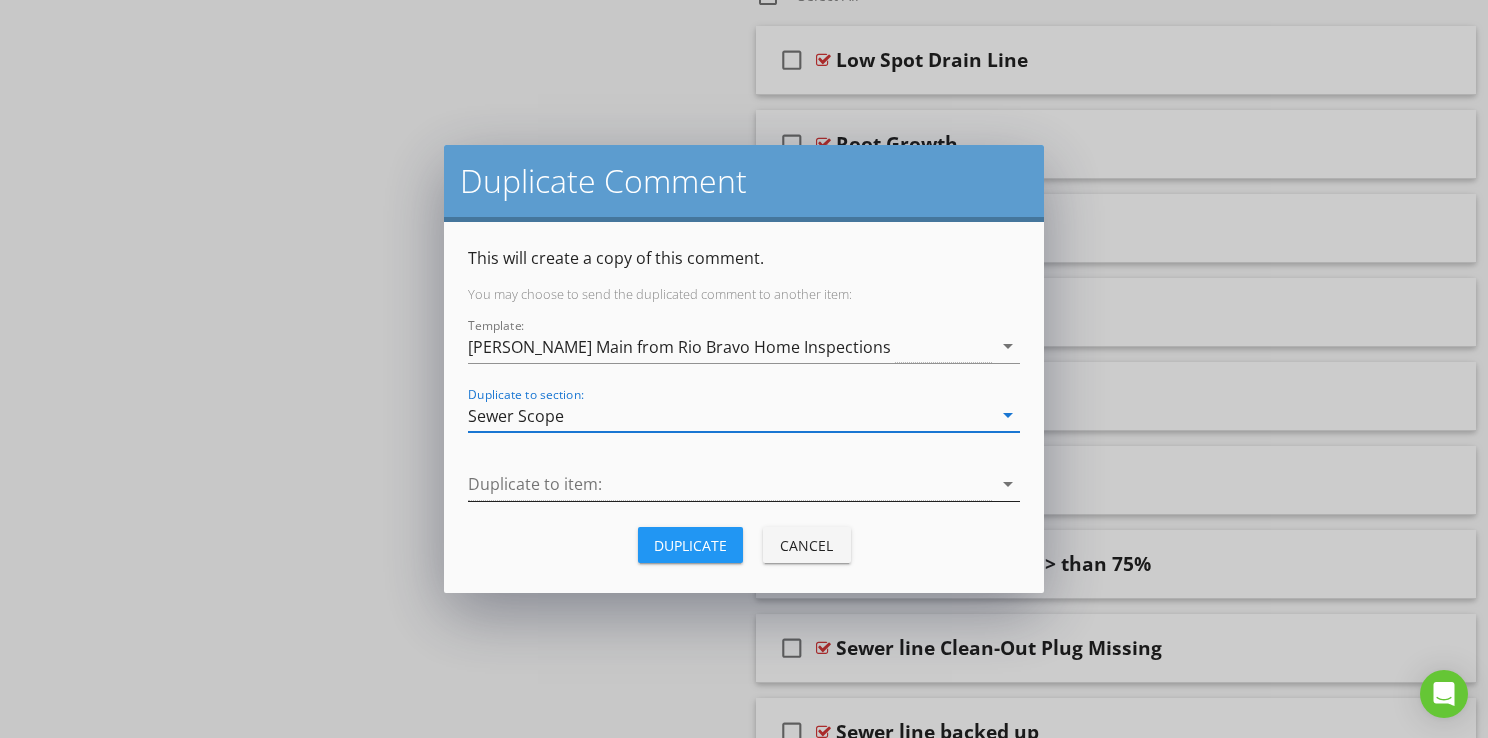 click at bounding box center [730, 484] 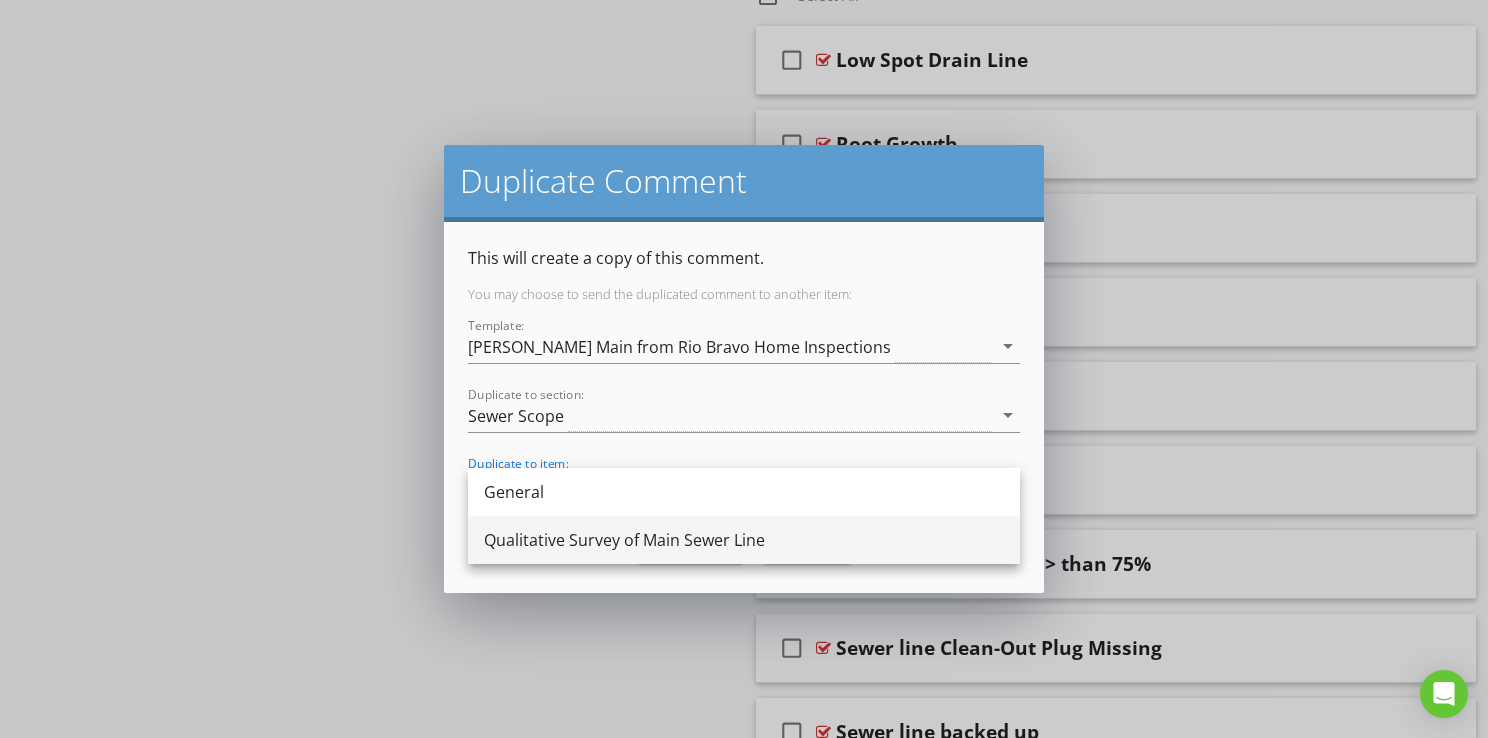 click on "Qualitative Survey of Main Sewer Line" at bounding box center [744, 540] 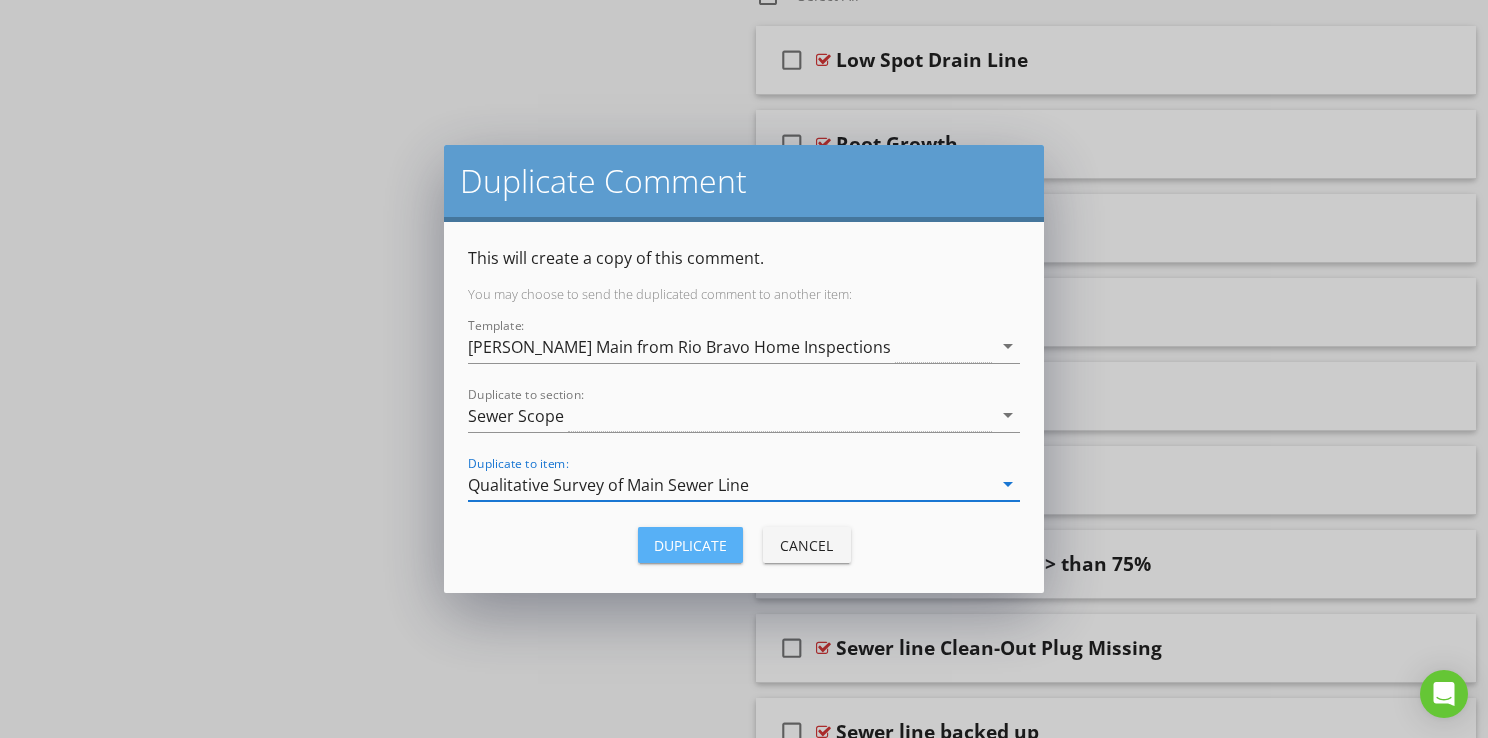 click on "Duplicate" at bounding box center [690, 545] 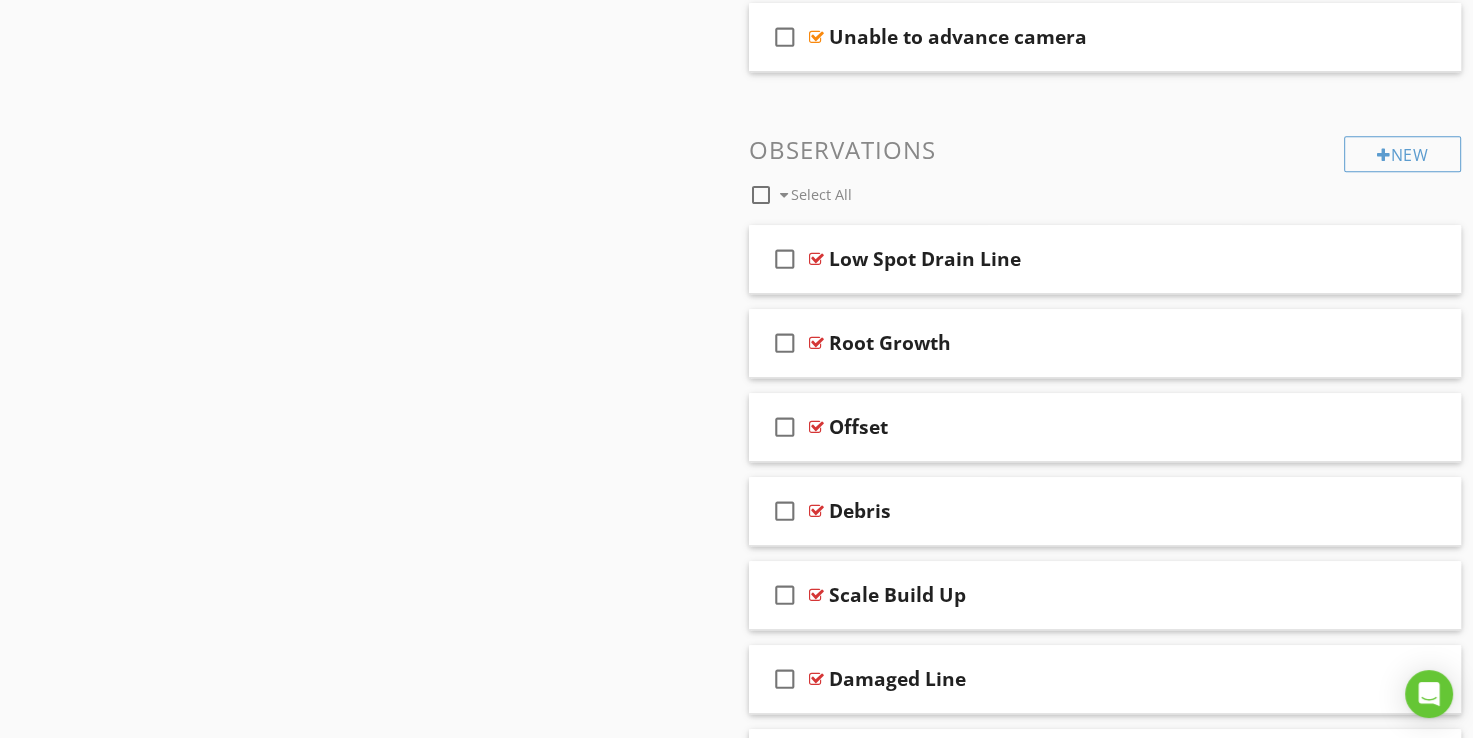 scroll, scrollTop: 888, scrollLeft: 0, axis: vertical 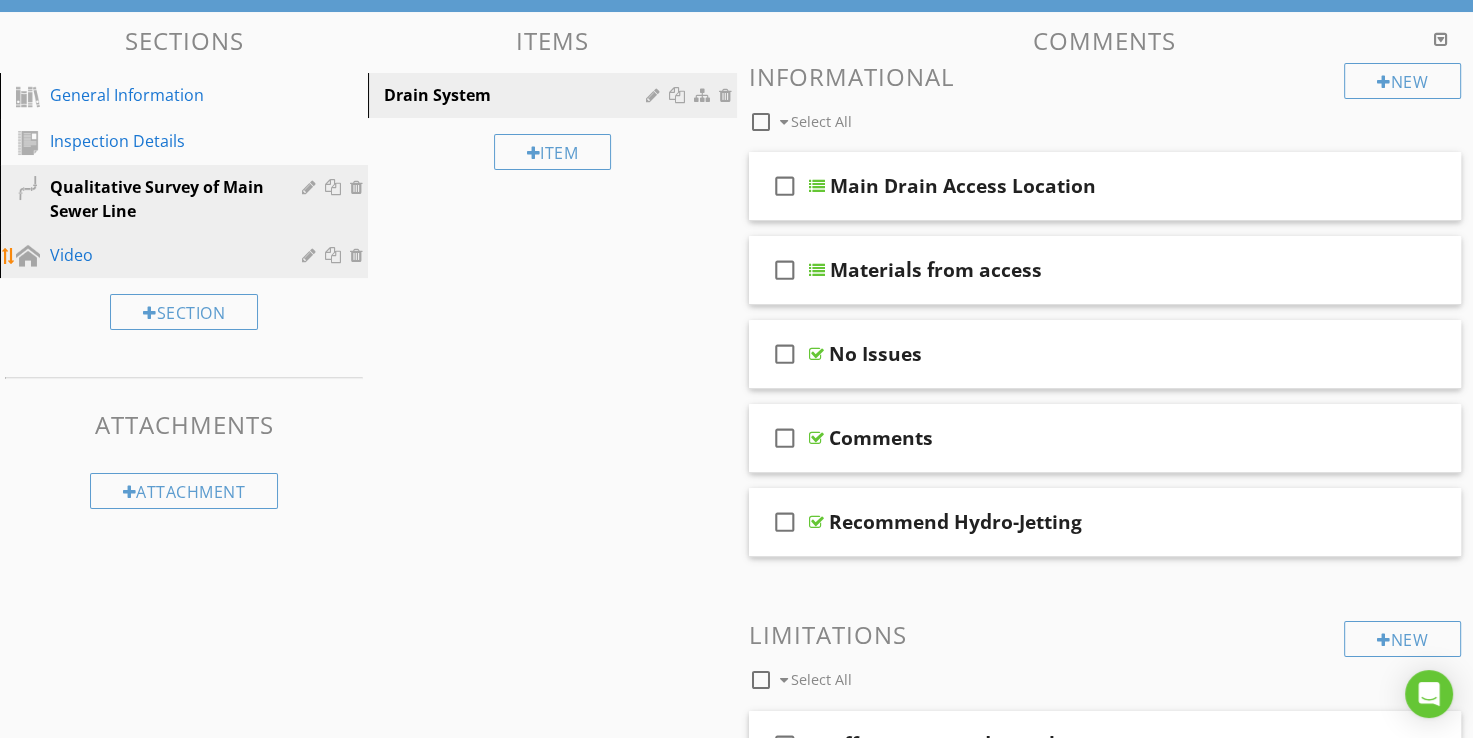 click on "Video" at bounding box center (161, 255) 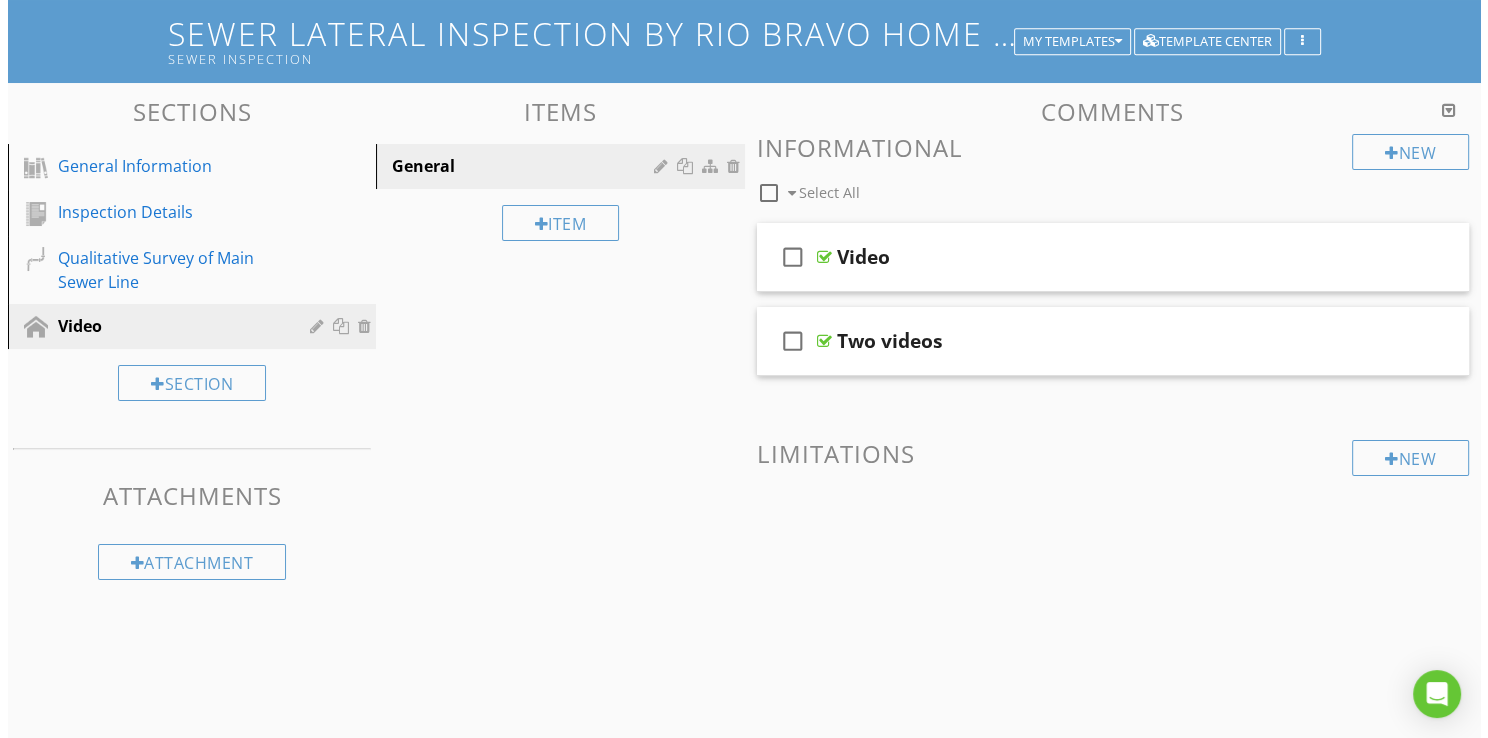 scroll, scrollTop: 116, scrollLeft: 0, axis: vertical 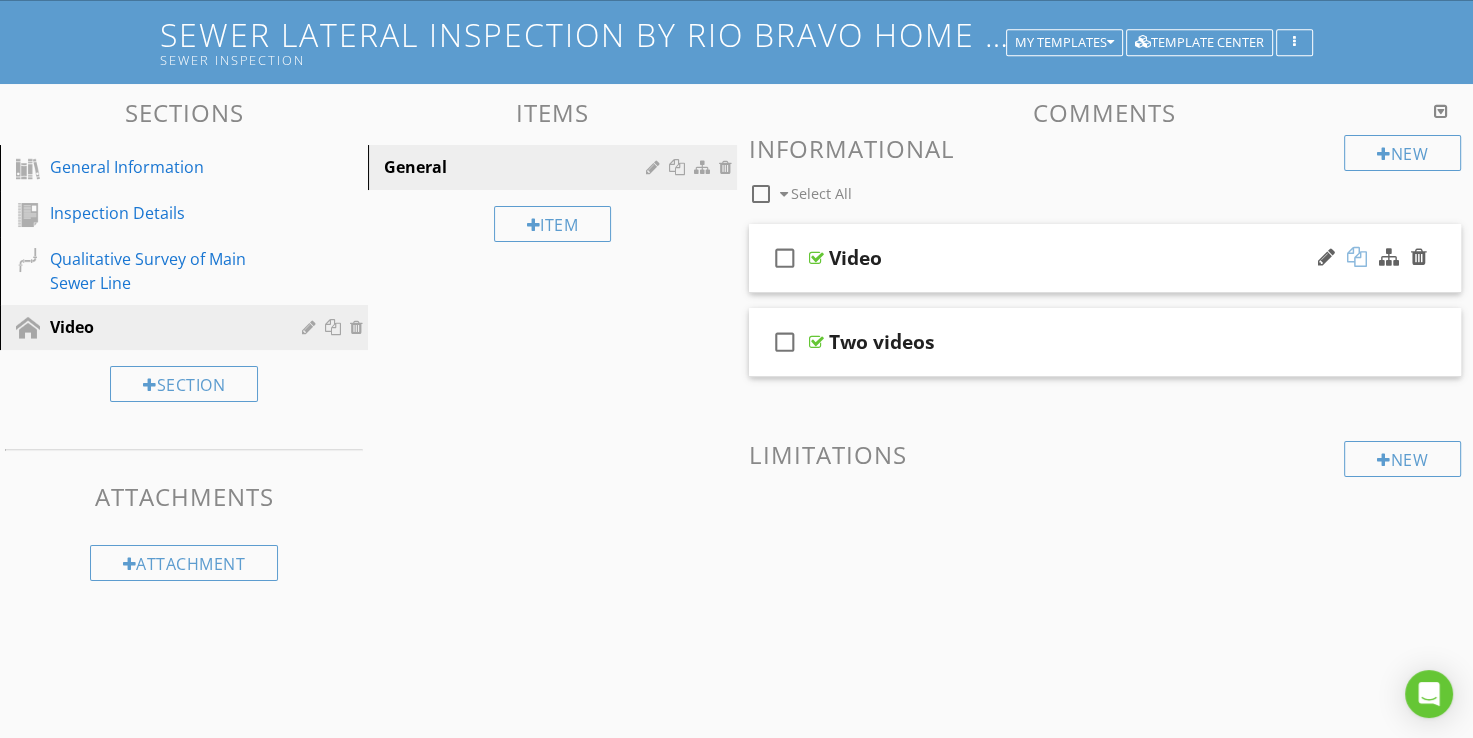 click at bounding box center (1357, 257) 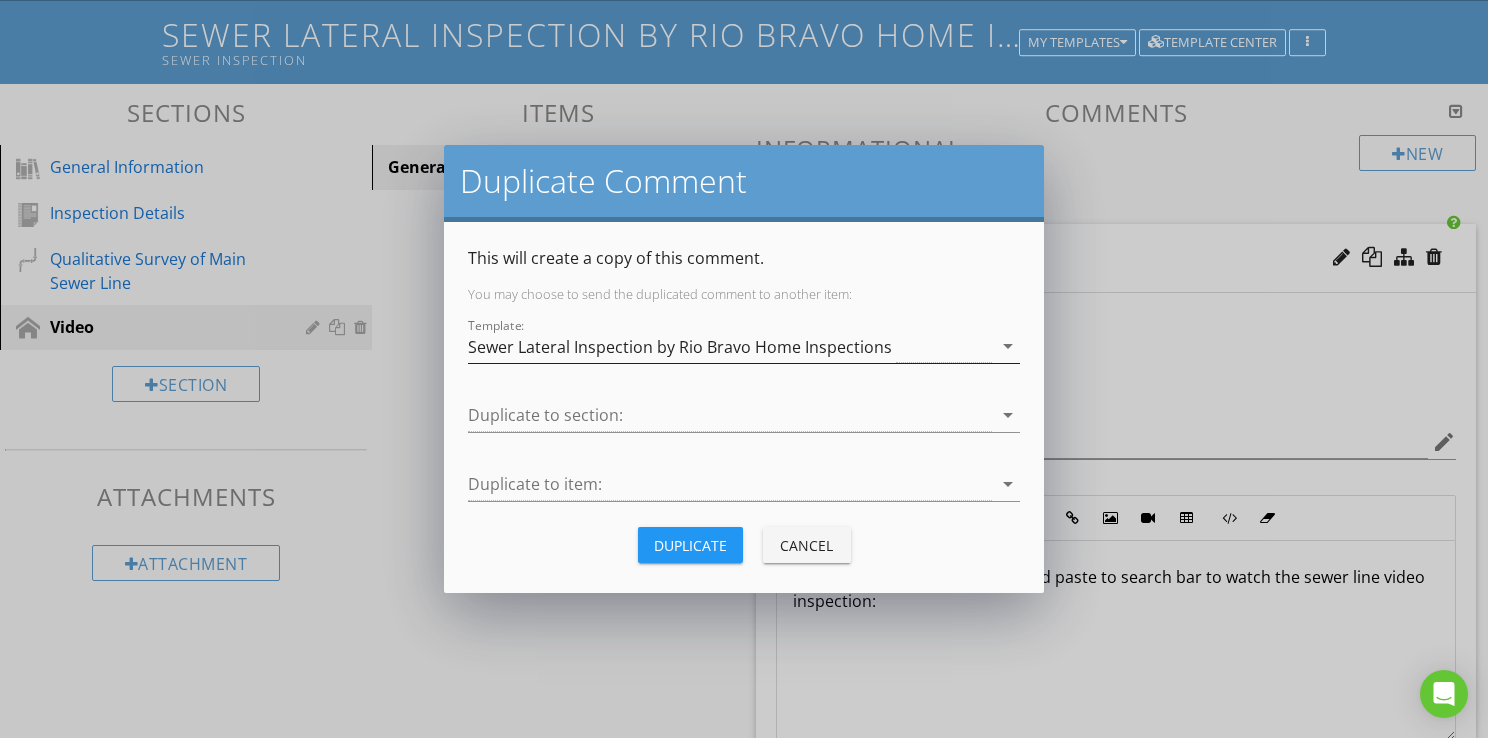click on "Sewer Lateral Inspection by Rio Bravo Home Inspections" at bounding box center [680, 347] 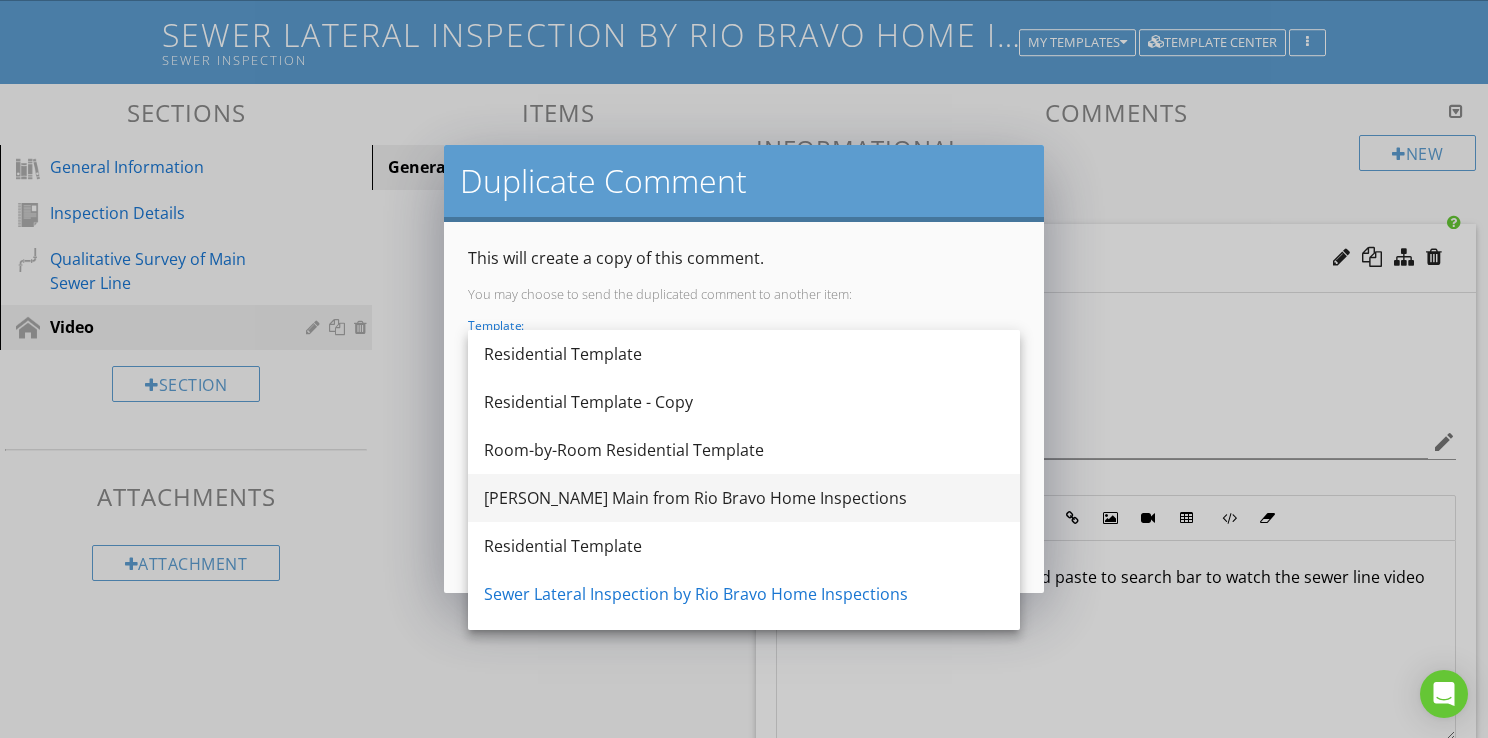 click on "[PERSON_NAME] Main from Rio Bravo Home Inspections" at bounding box center (744, 498) 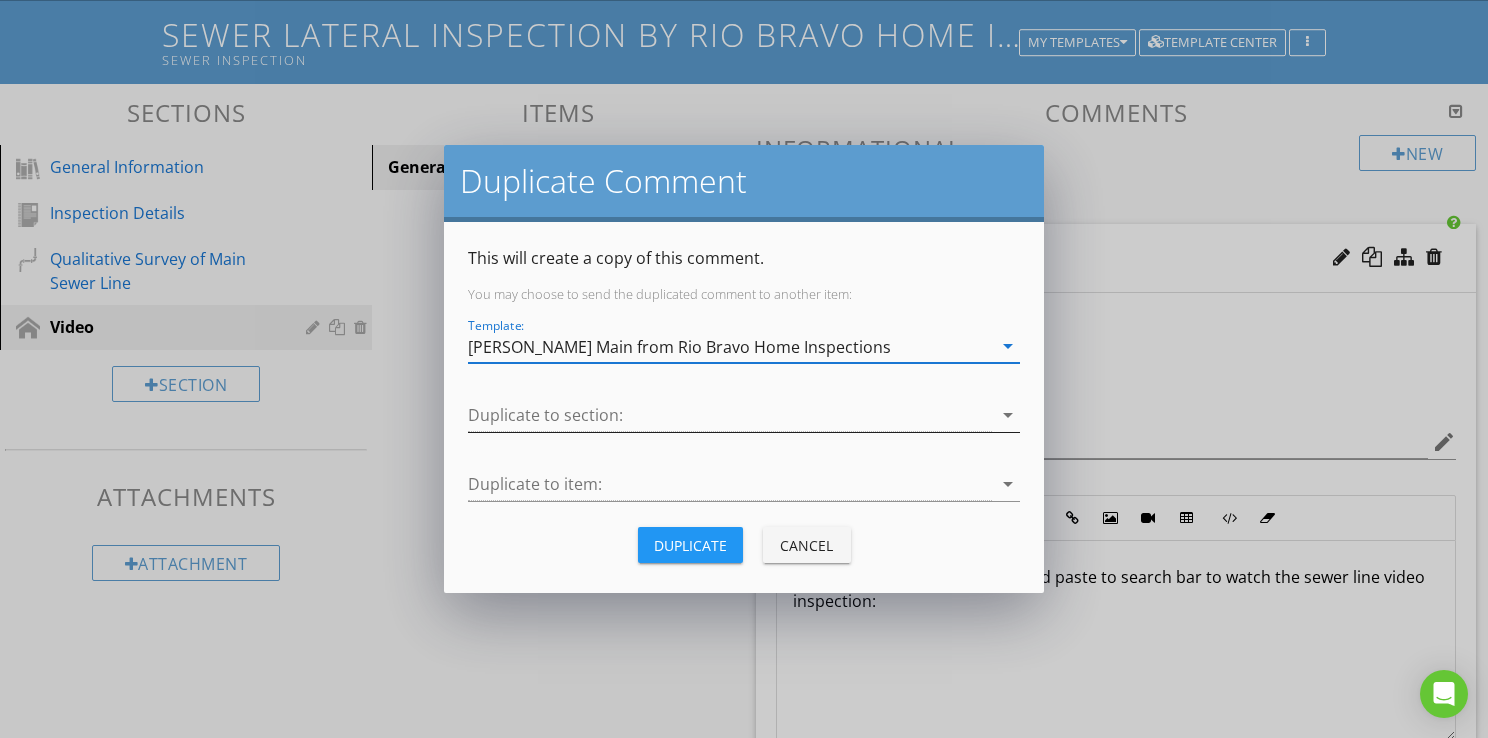 click at bounding box center (730, 415) 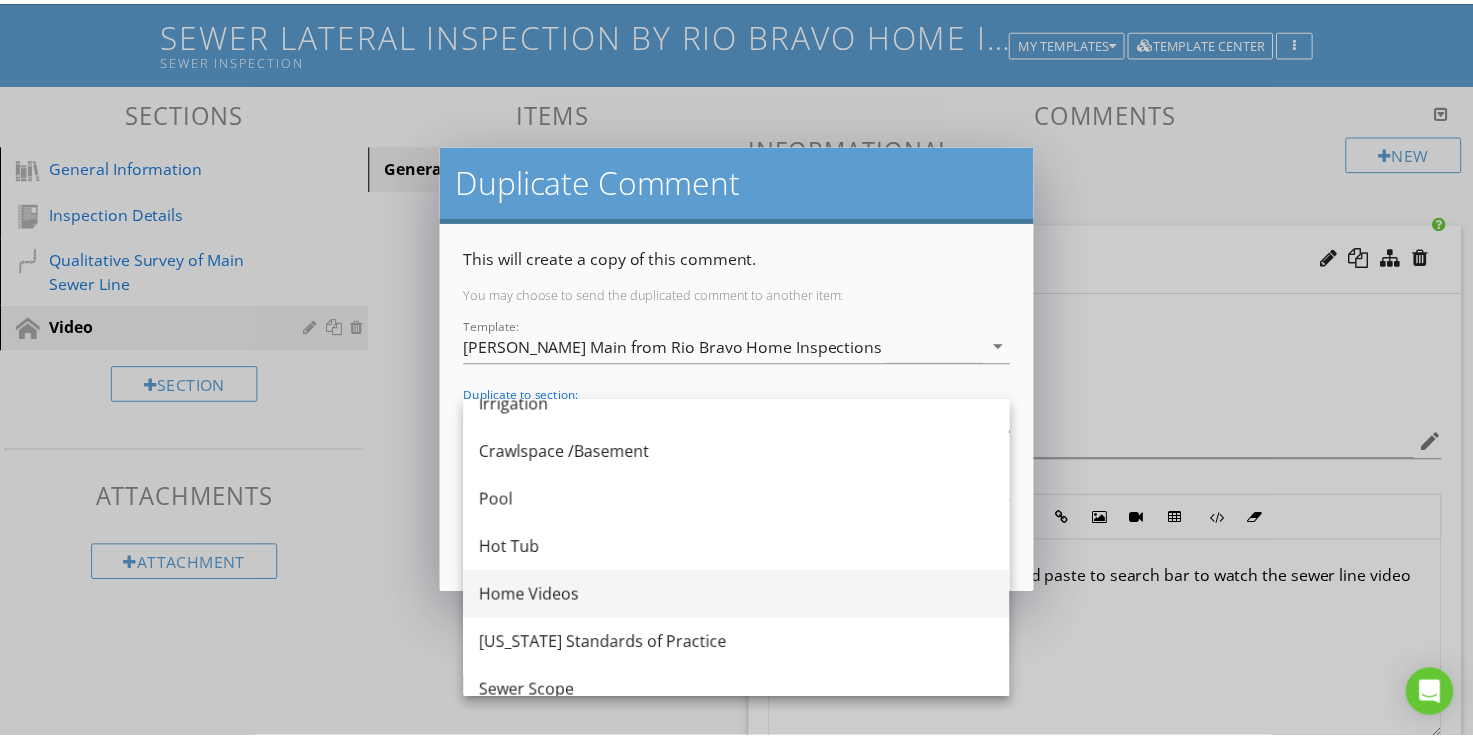 scroll, scrollTop: 804, scrollLeft: 0, axis: vertical 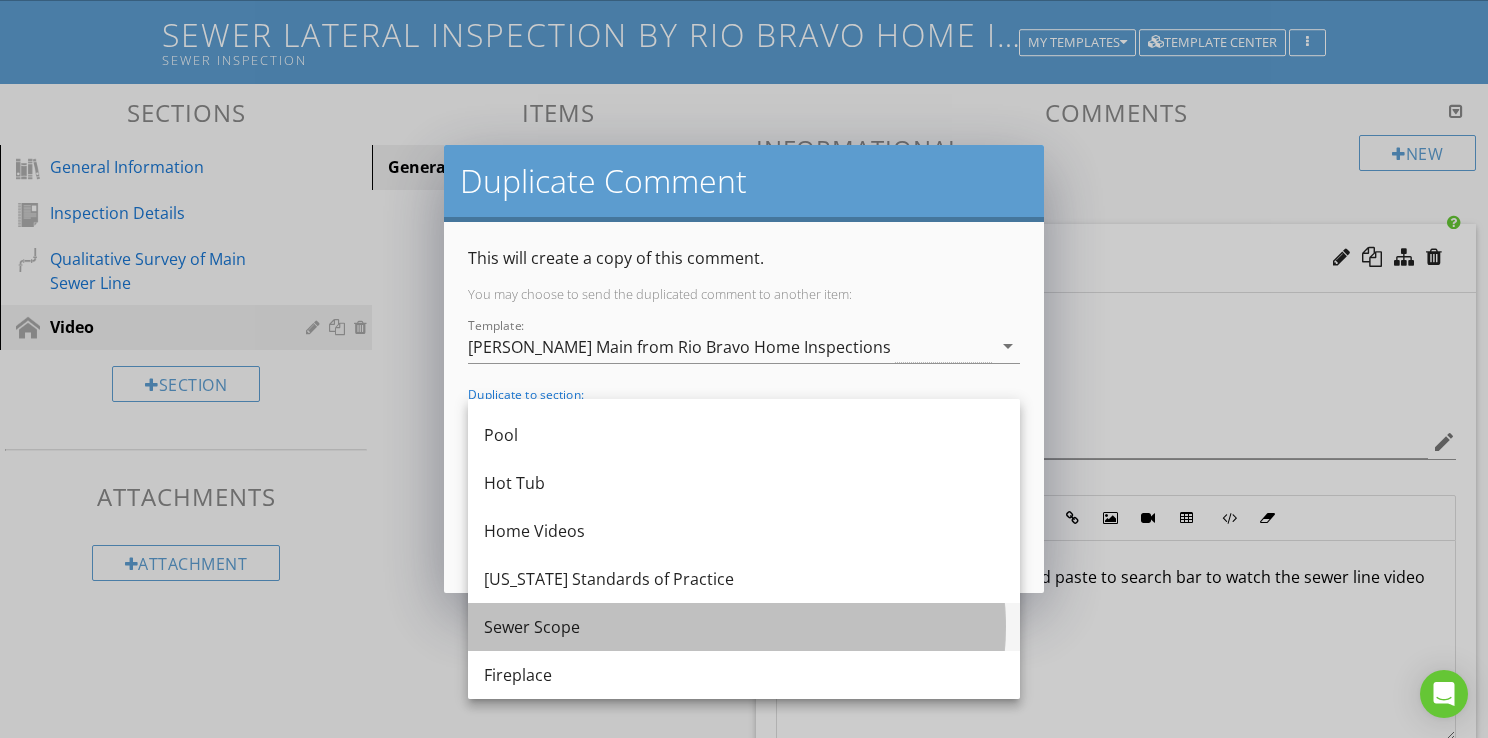 click on "Sewer Scope" at bounding box center (744, 627) 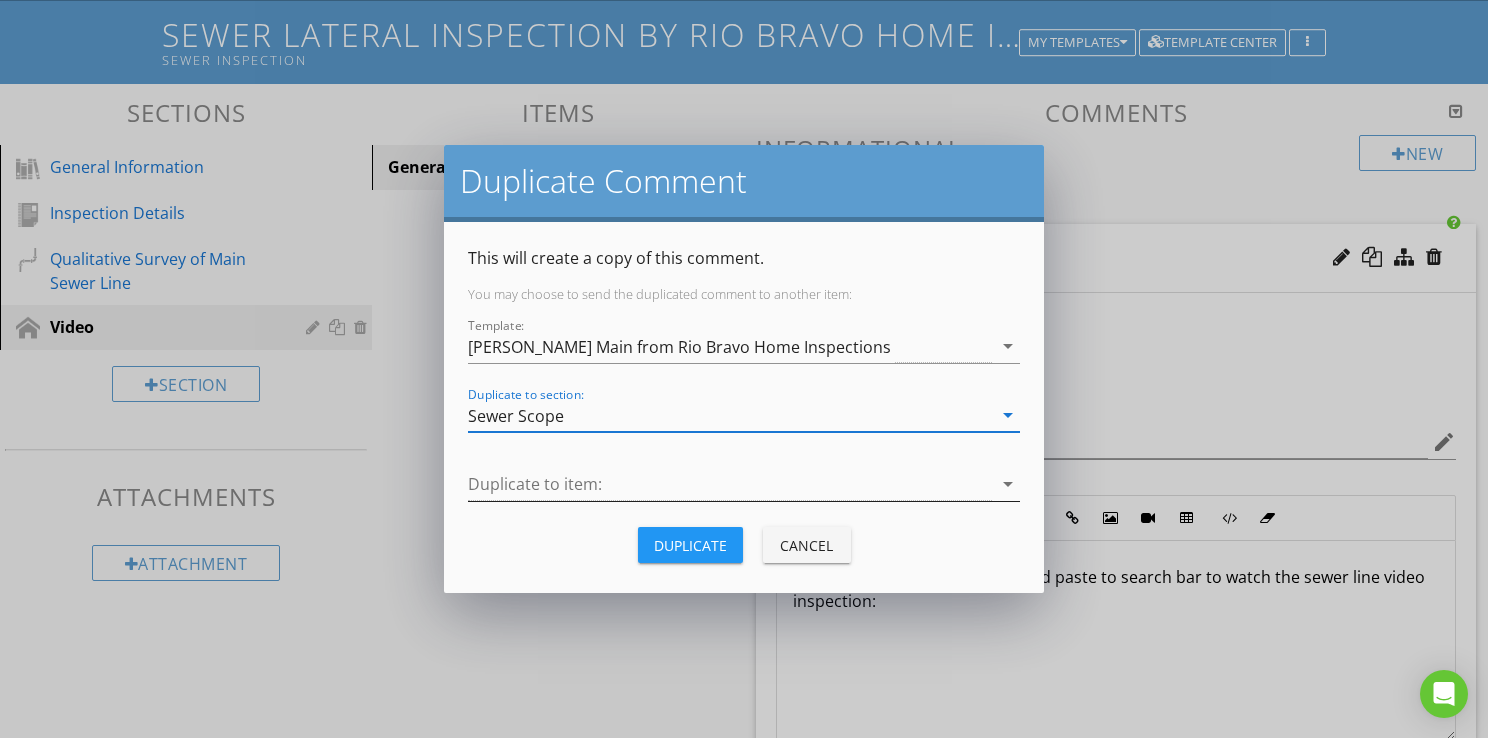 click at bounding box center [730, 484] 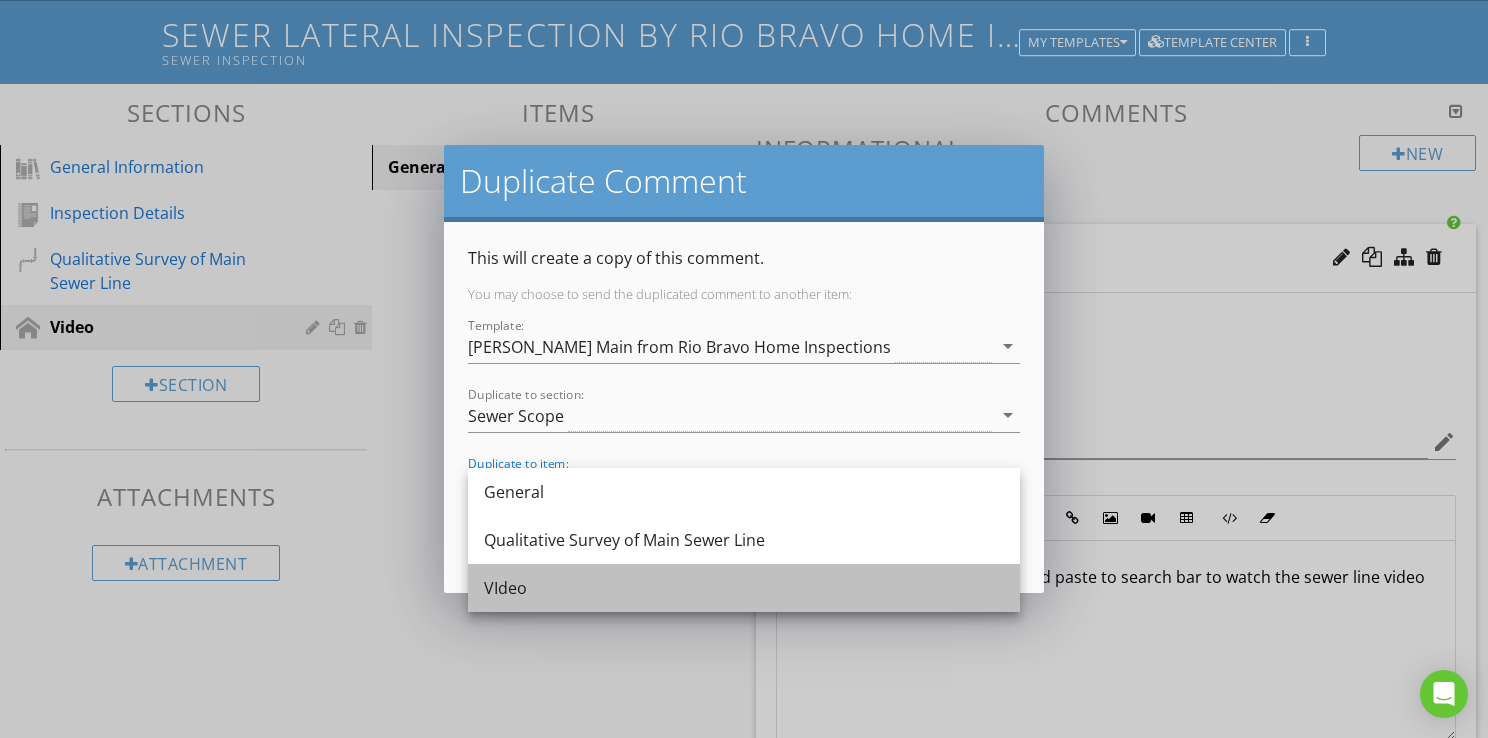 click on "VIdeo" at bounding box center (744, 588) 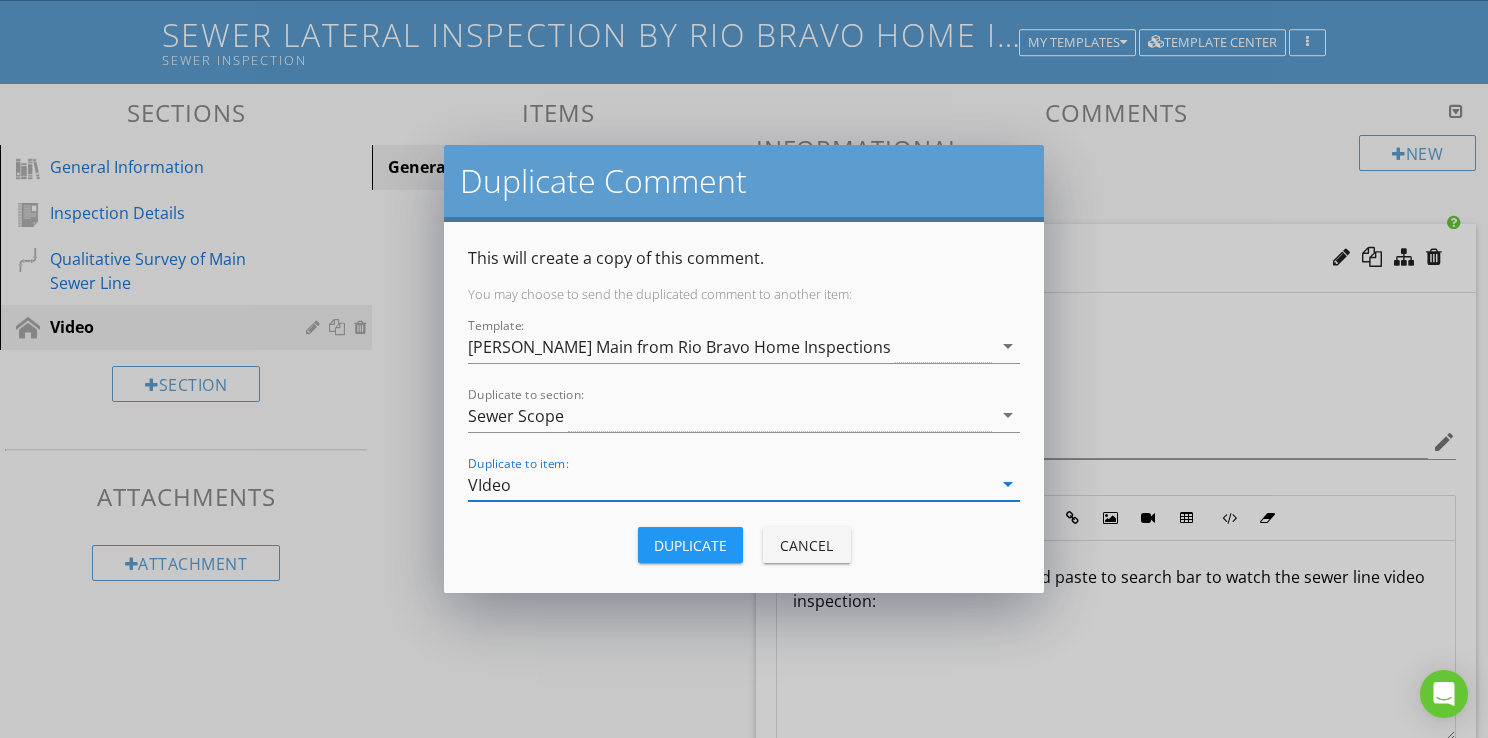 click on "Duplicate" at bounding box center [690, 545] 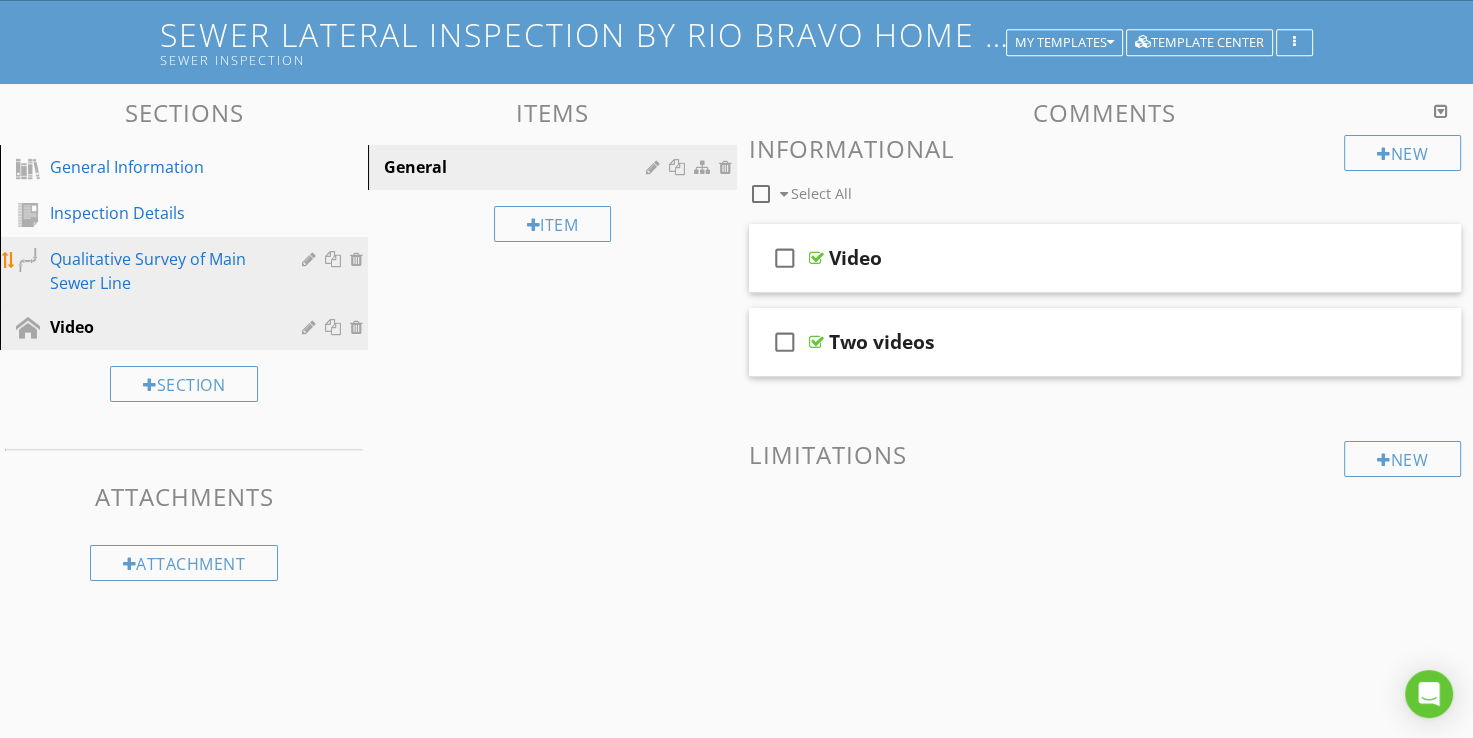 click on "Qualitative Survey  of Main Sewer Line" at bounding box center (161, 271) 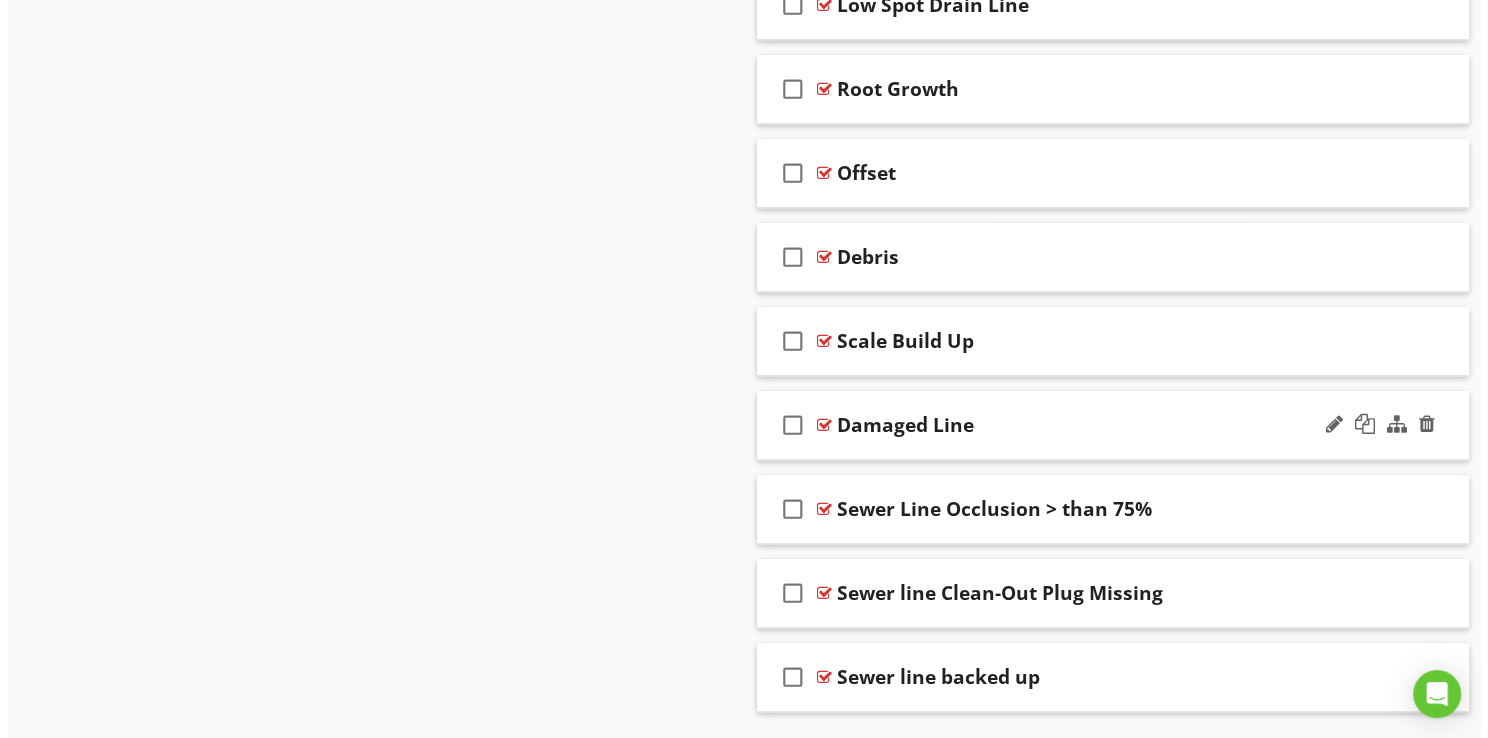 scroll, scrollTop: 1288, scrollLeft: 0, axis: vertical 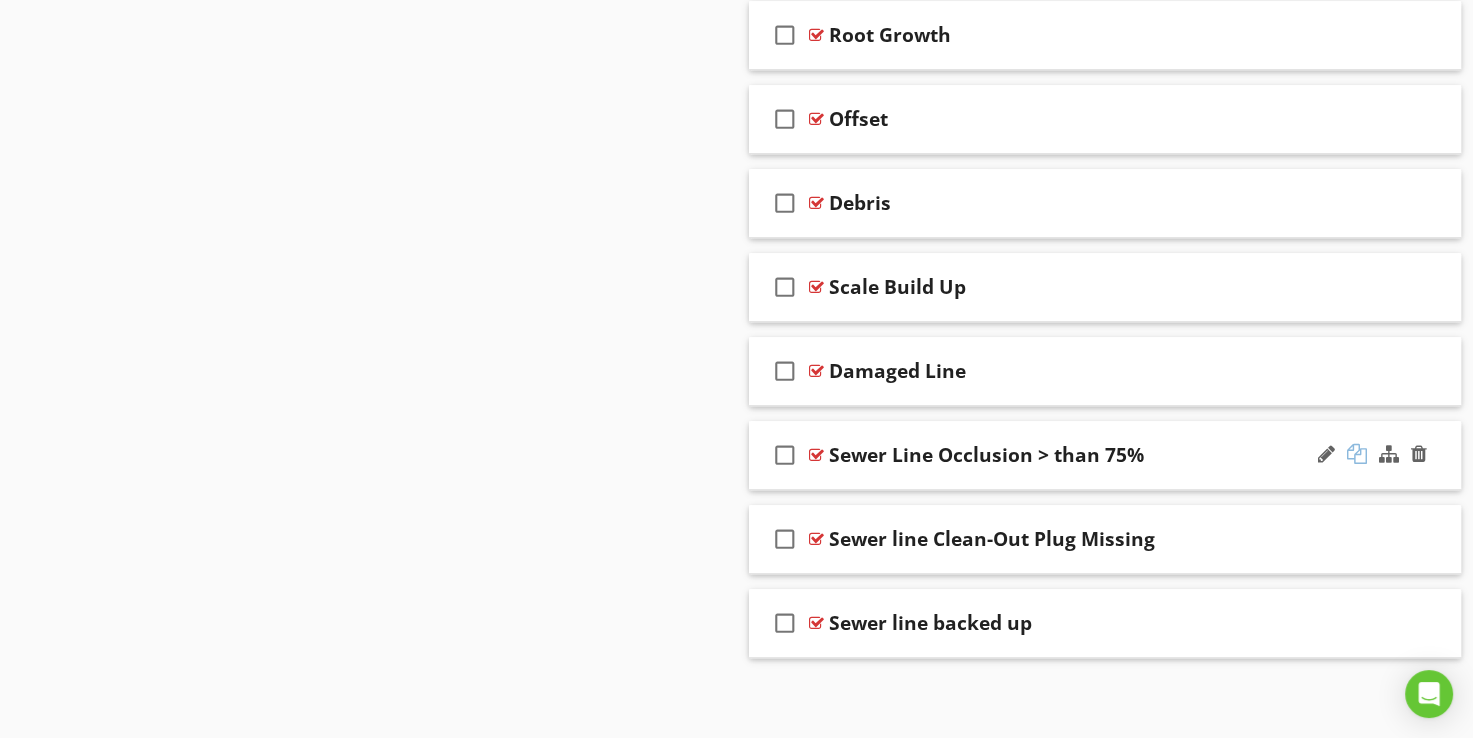 click at bounding box center [1357, 454] 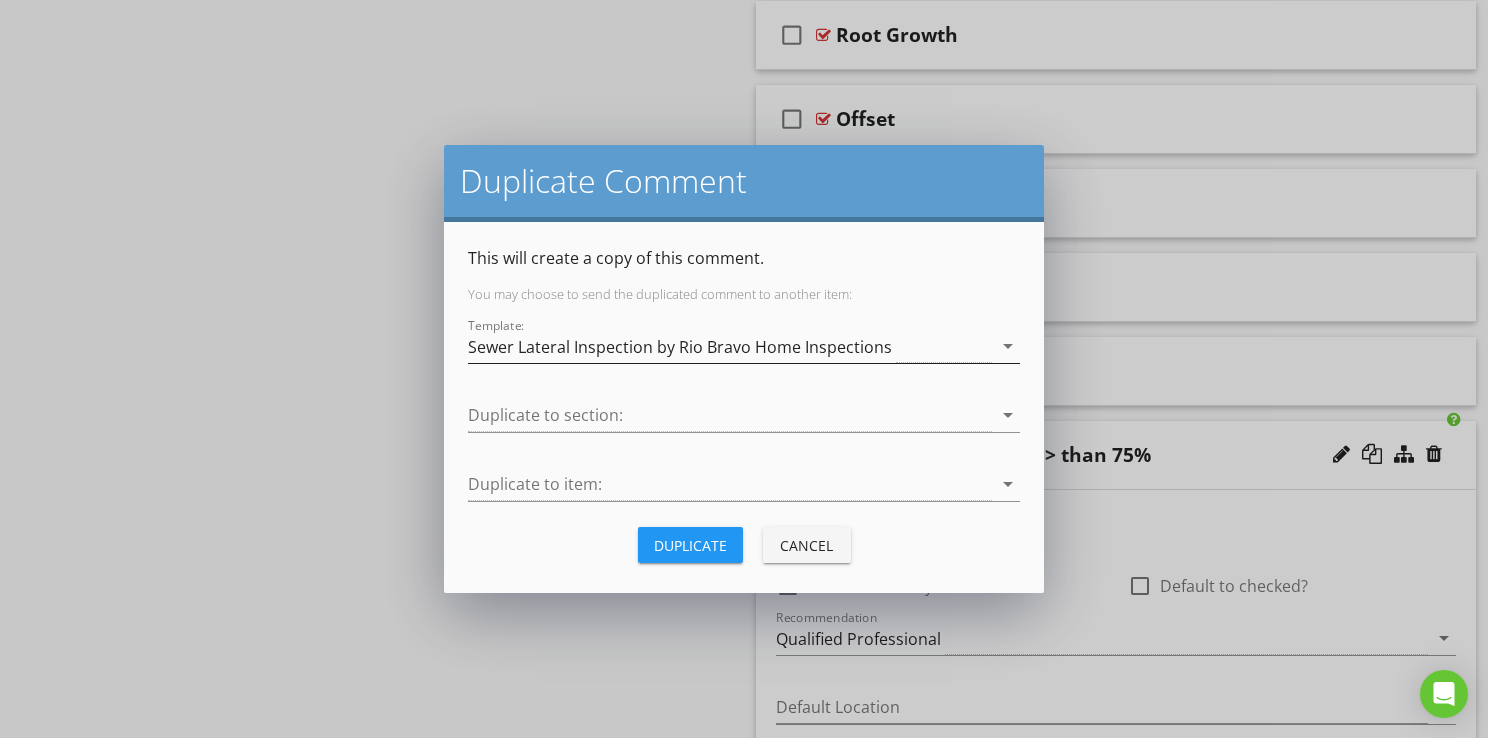 click on "Sewer Lateral Inspection by Rio Bravo Home Inspections" at bounding box center [730, 346] 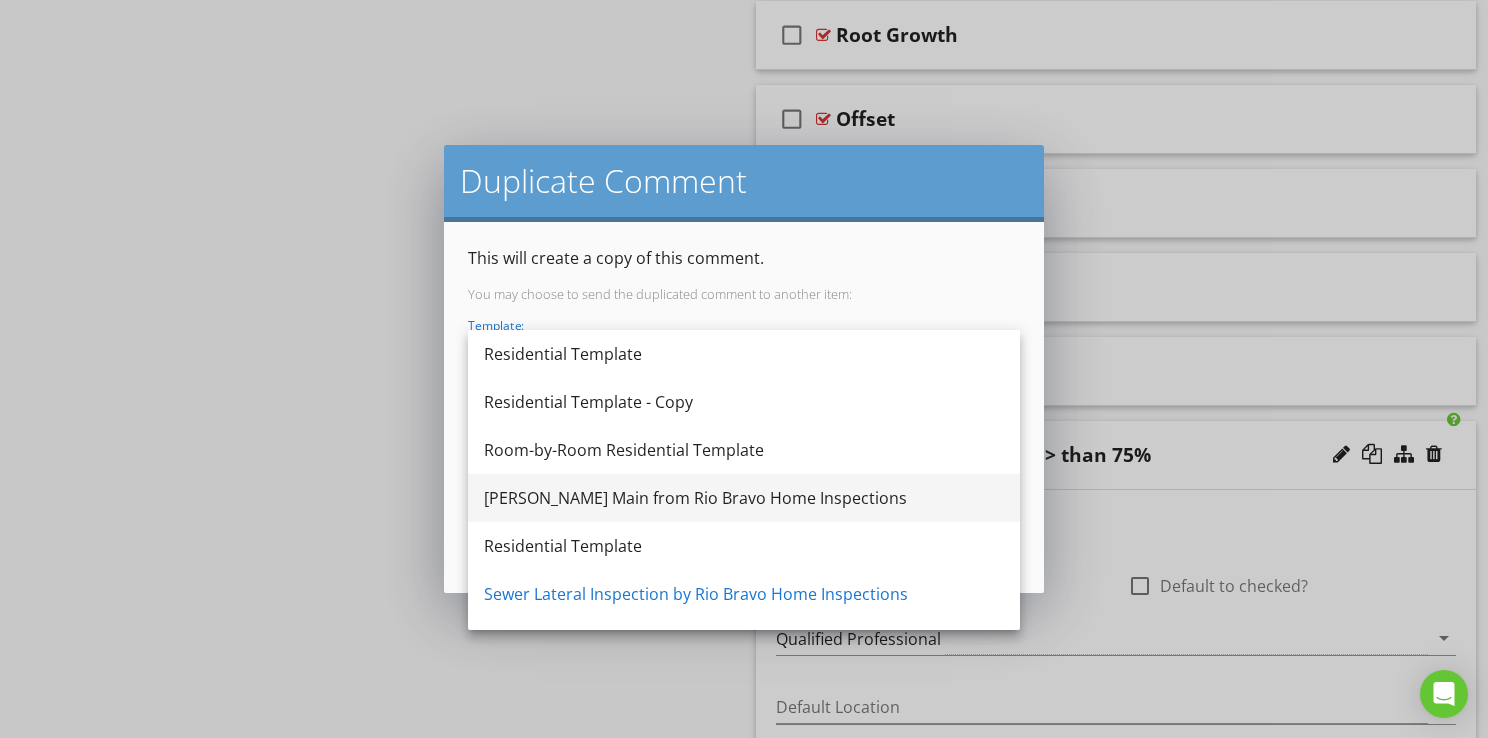click on "[PERSON_NAME] Main from Rio Bravo Home Inspections" at bounding box center (744, 498) 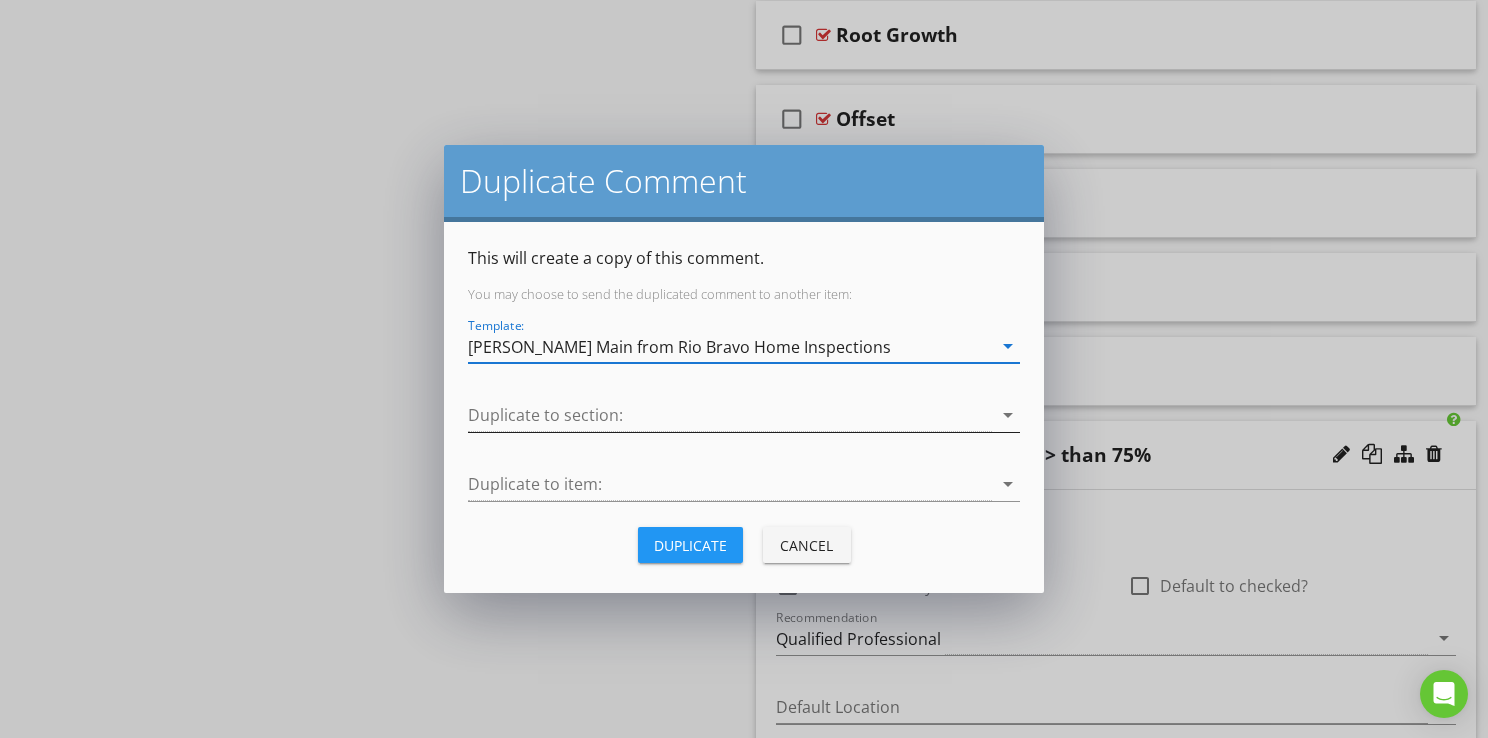 click at bounding box center (730, 415) 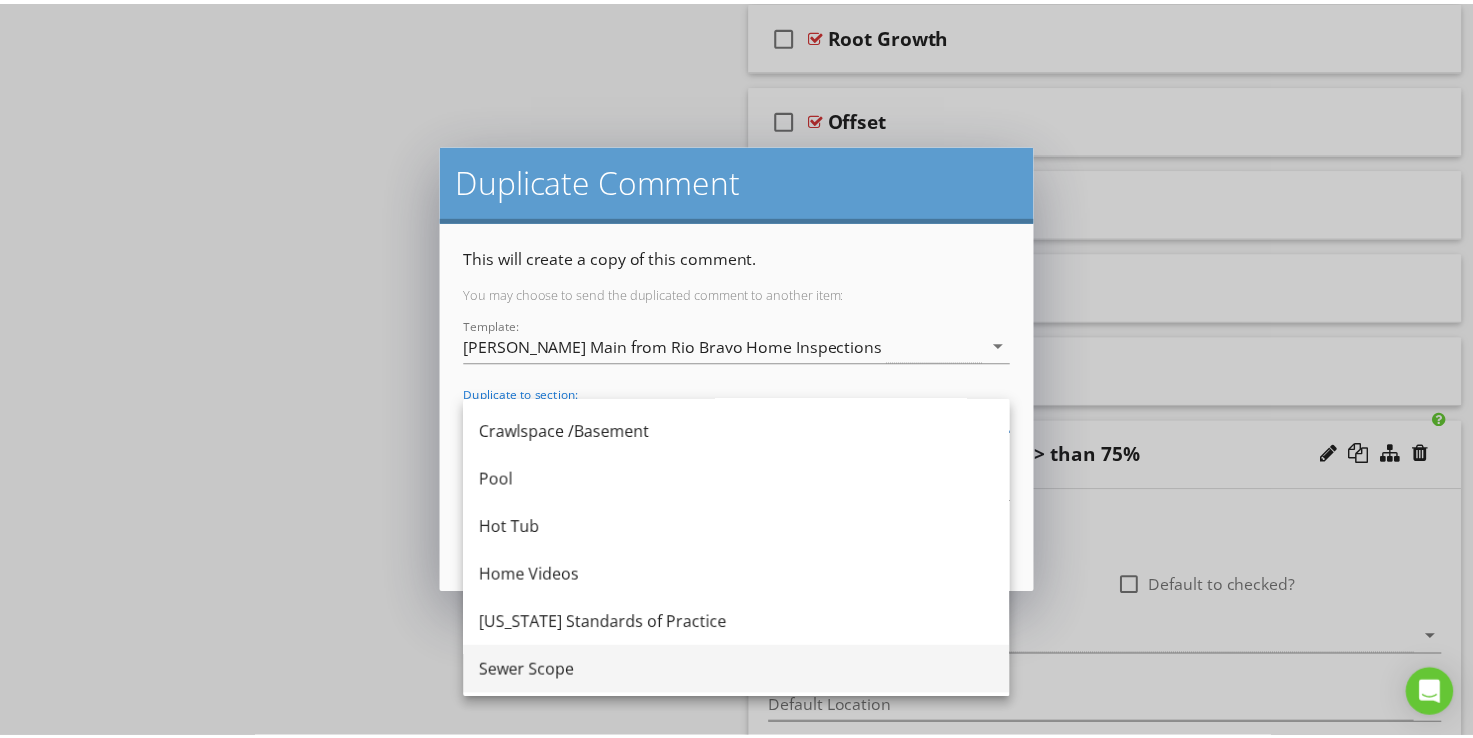 scroll, scrollTop: 804, scrollLeft: 0, axis: vertical 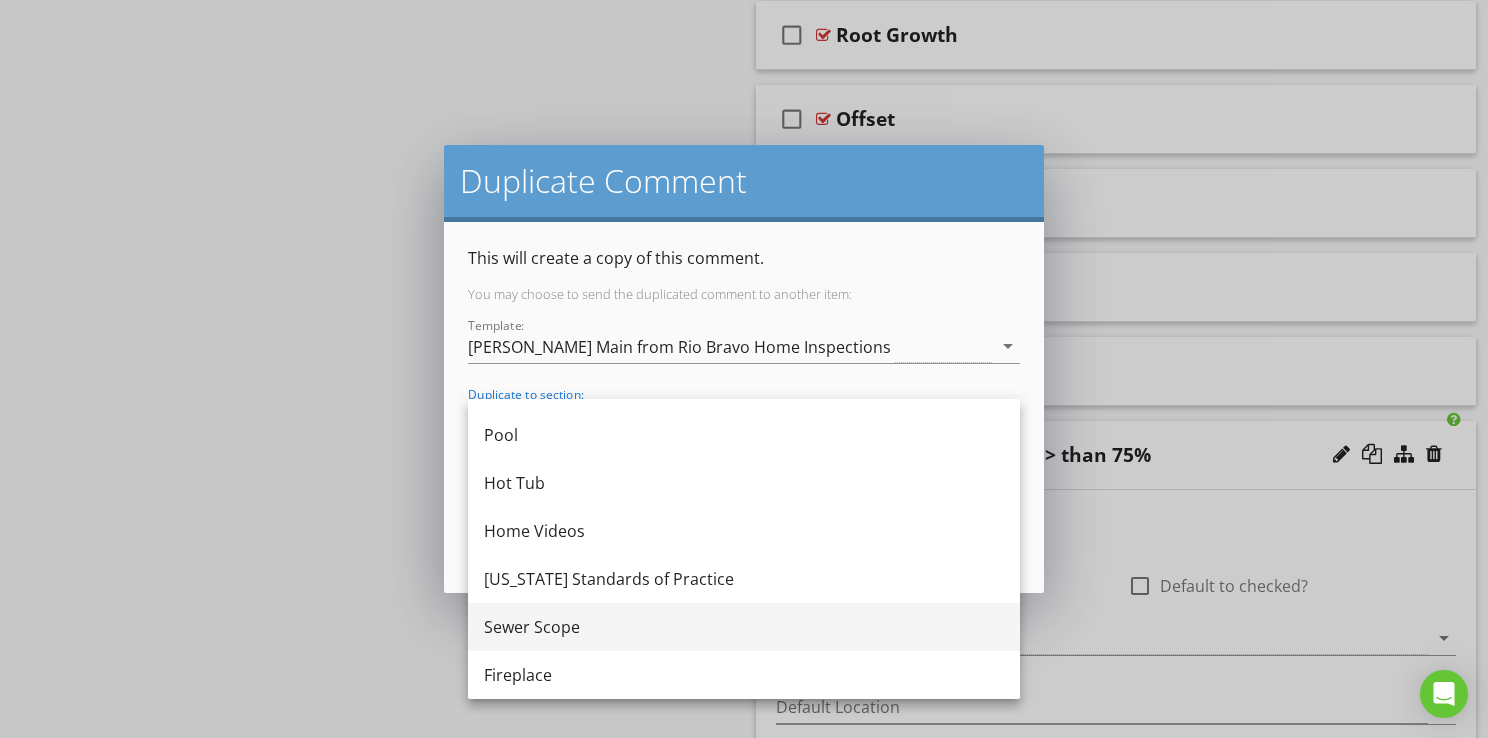 click on "Sewer Scope" at bounding box center (744, 627) 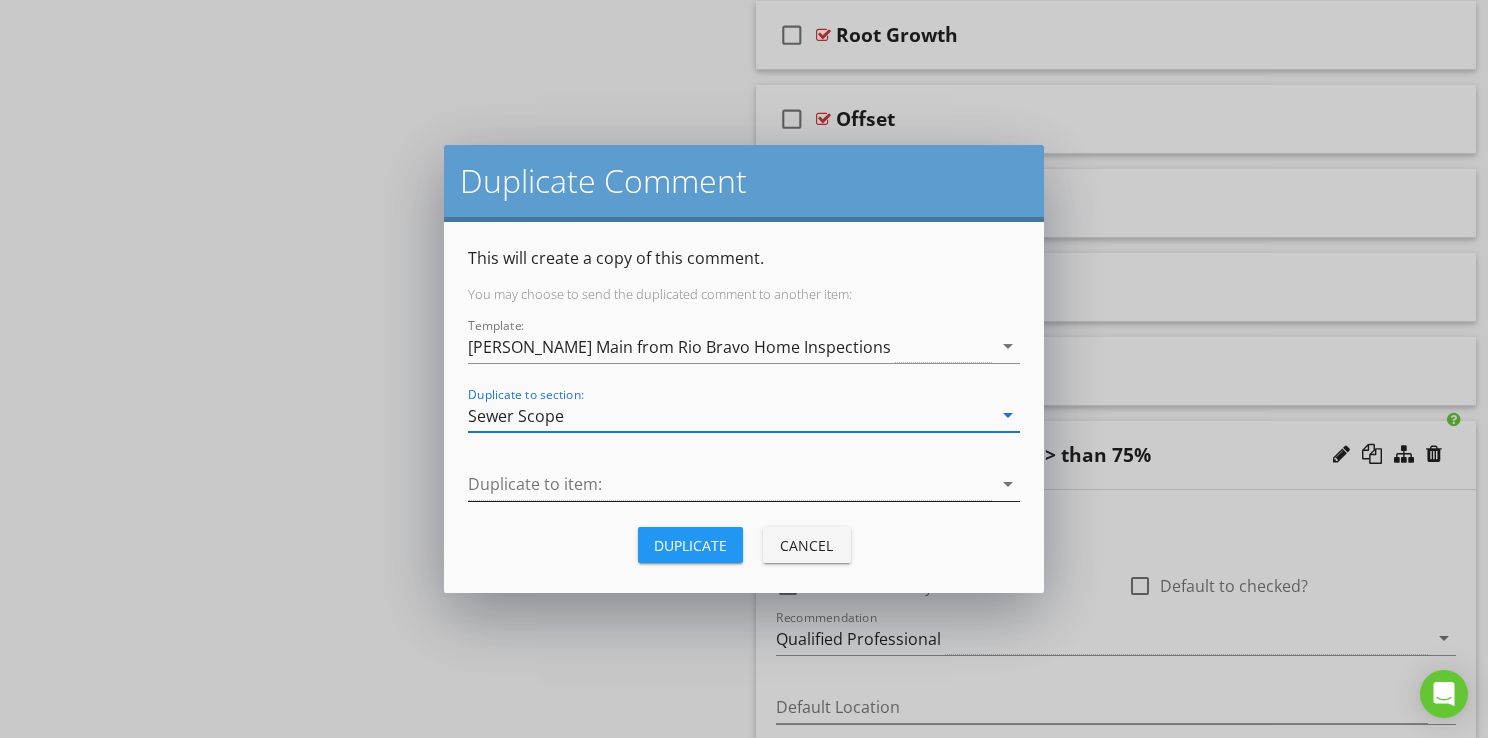 click at bounding box center (730, 484) 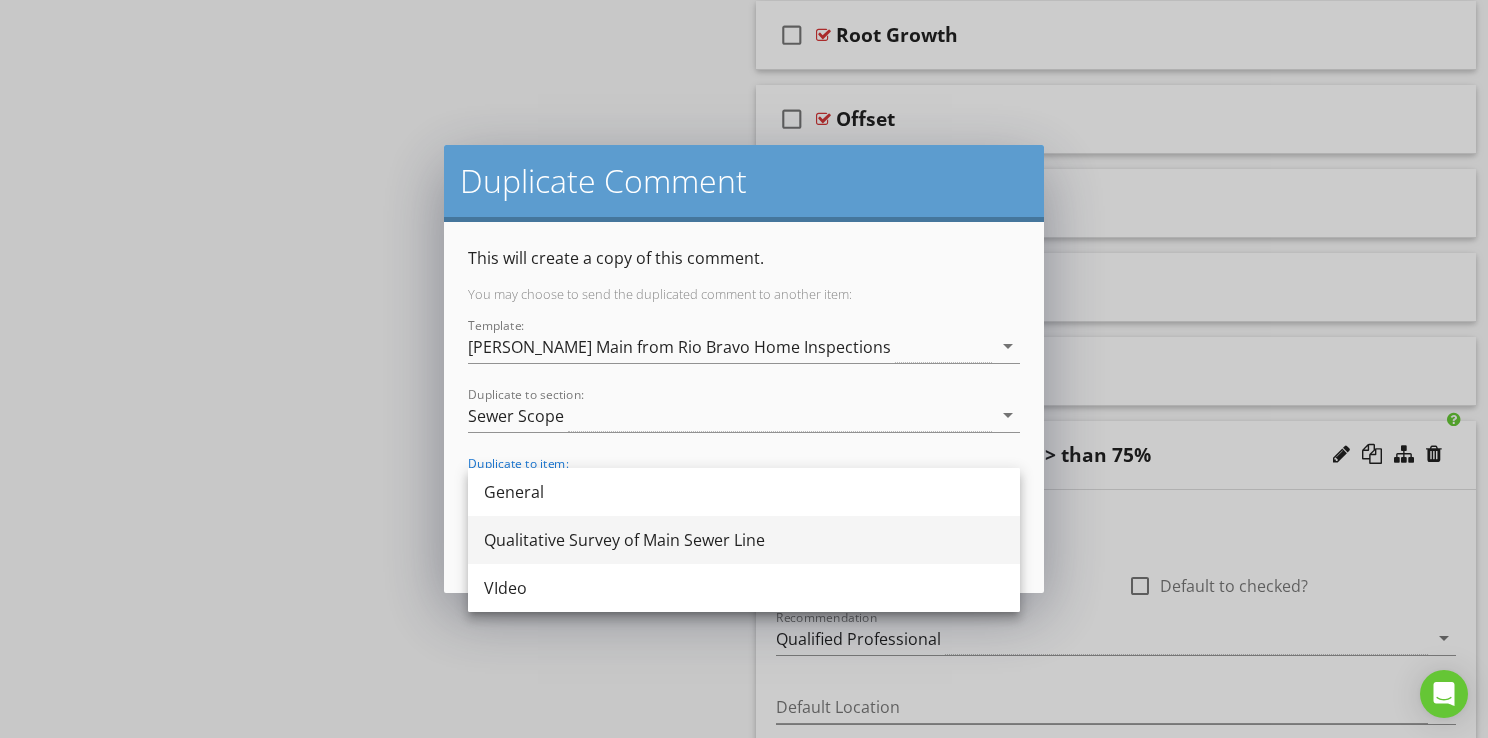 click on "Qualitative Survey of Main Sewer Line" at bounding box center (744, 540) 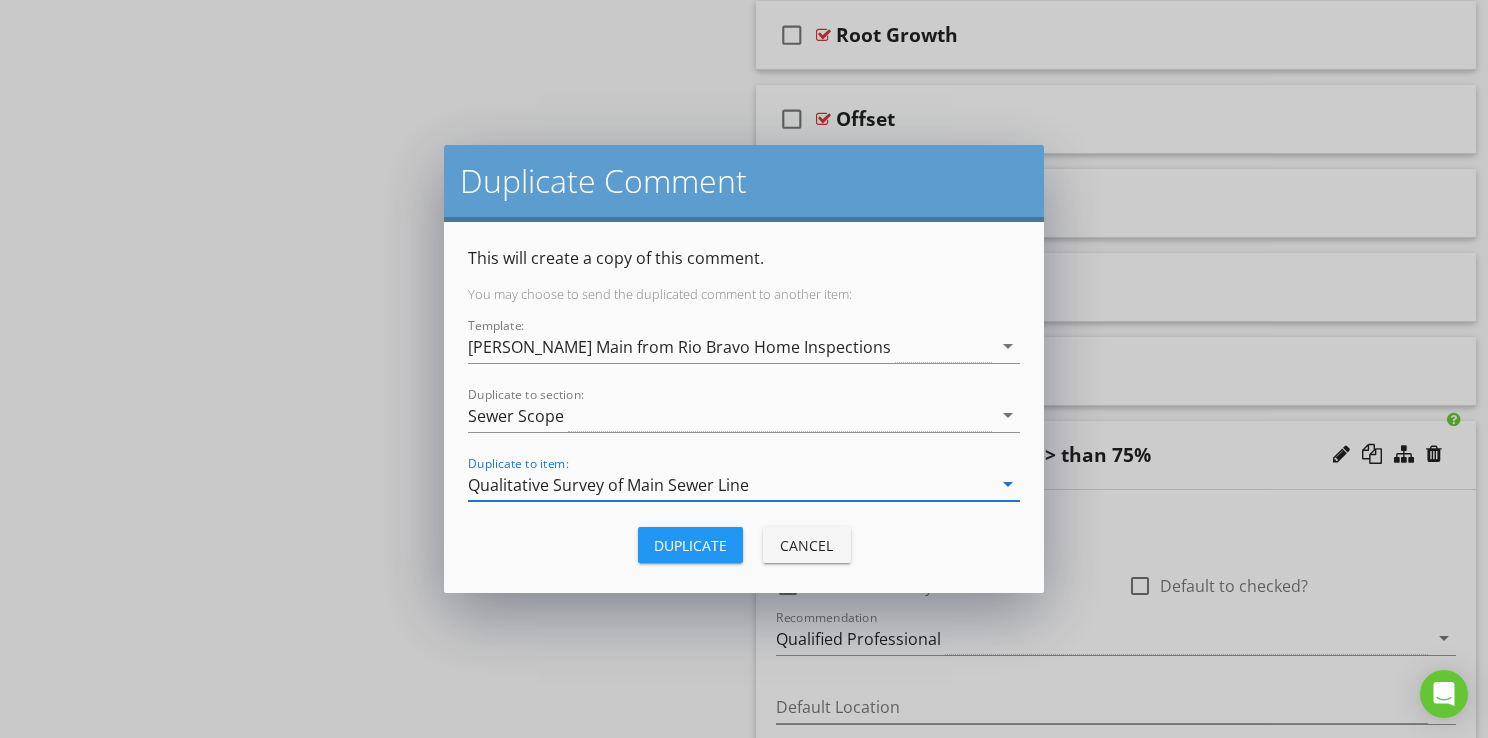 click on "Duplicate" at bounding box center [690, 545] 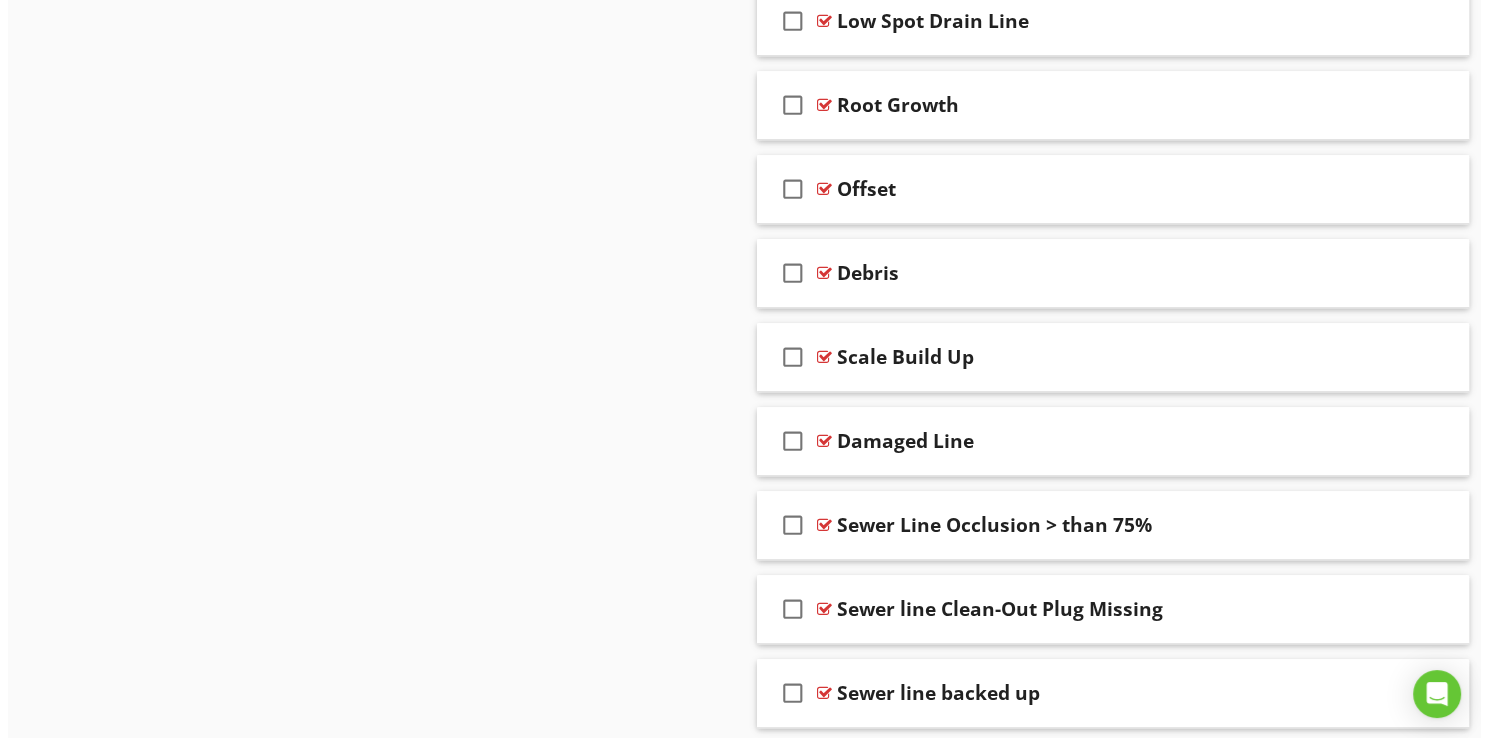 scroll, scrollTop: 1188, scrollLeft: 0, axis: vertical 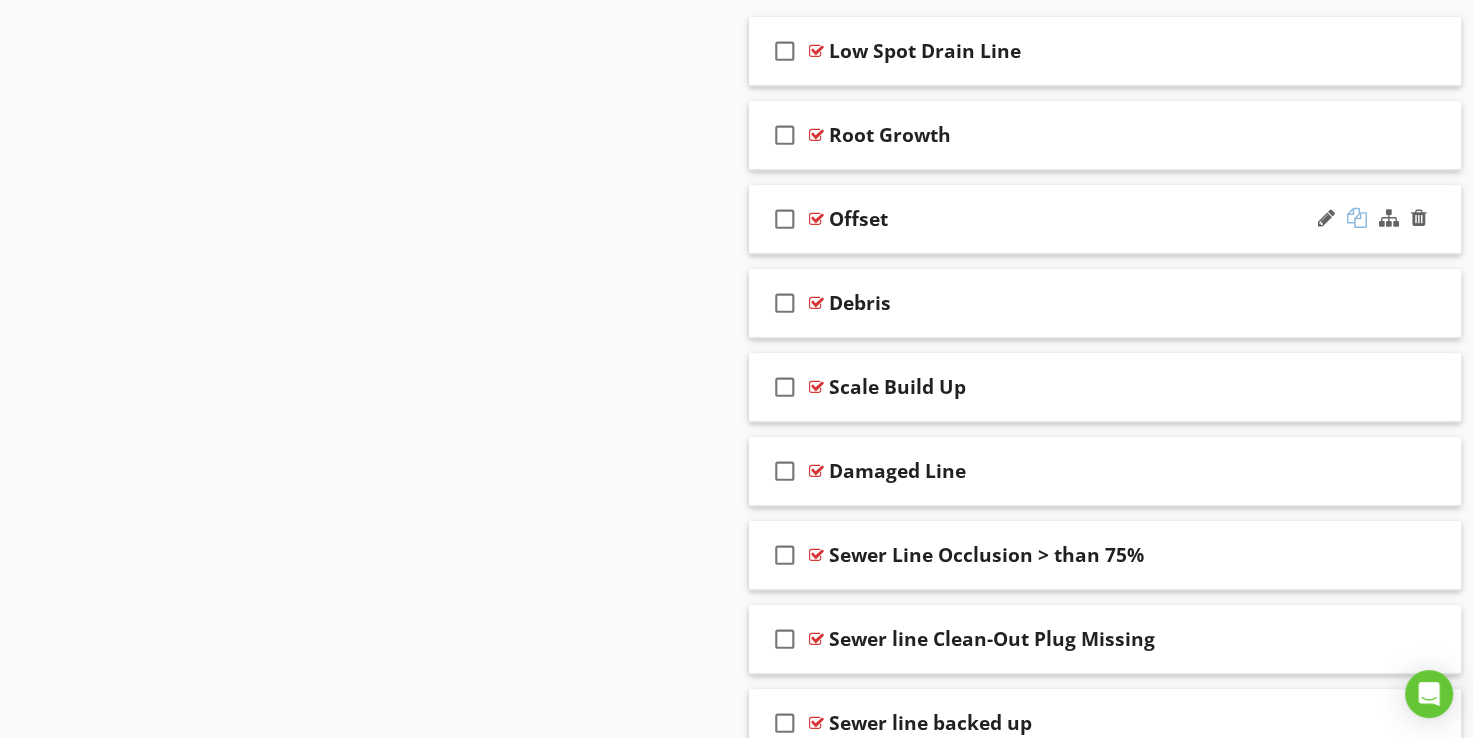 click at bounding box center (1357, 218) 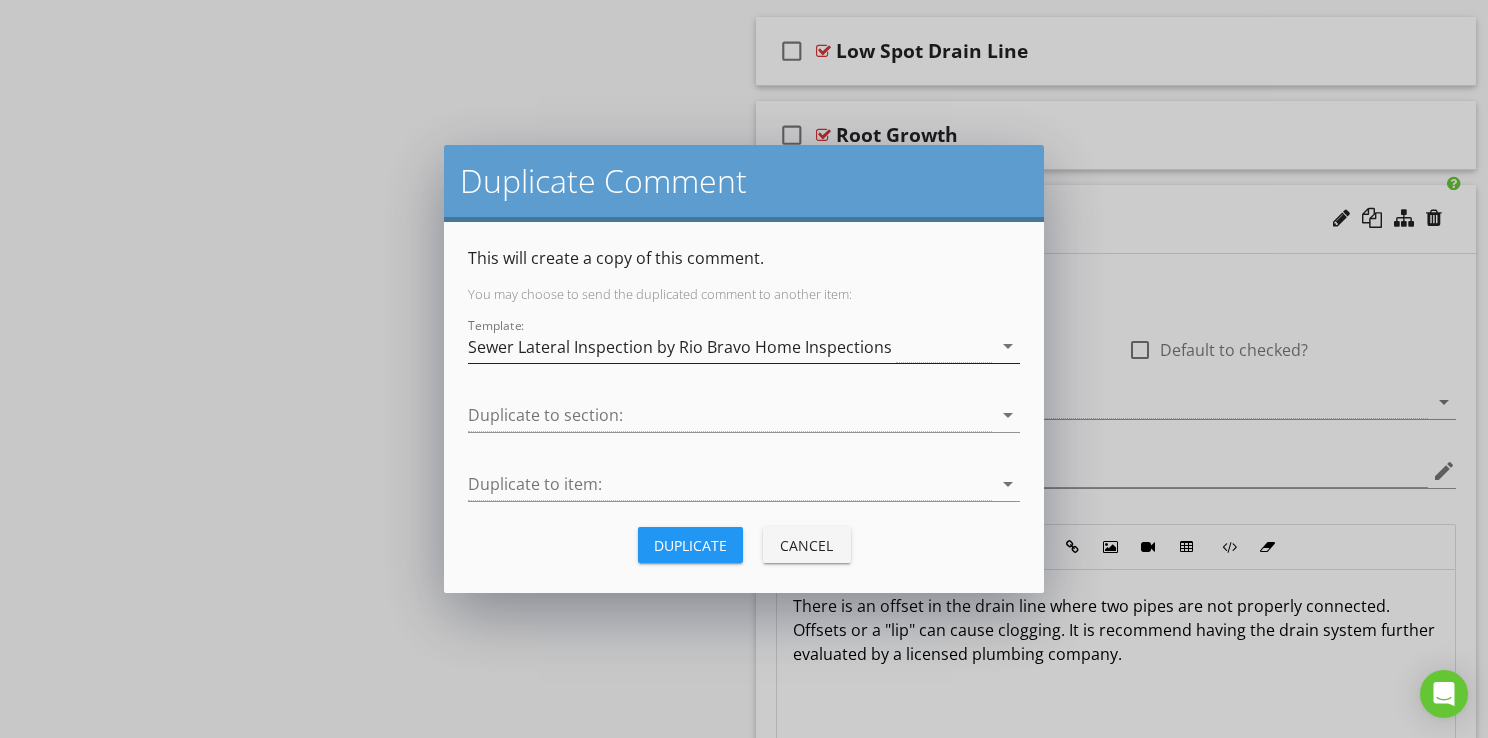 click on "Sewer Lateral Inspection by Rio Bravo Home Inspections" at bounding box center (680, 347) 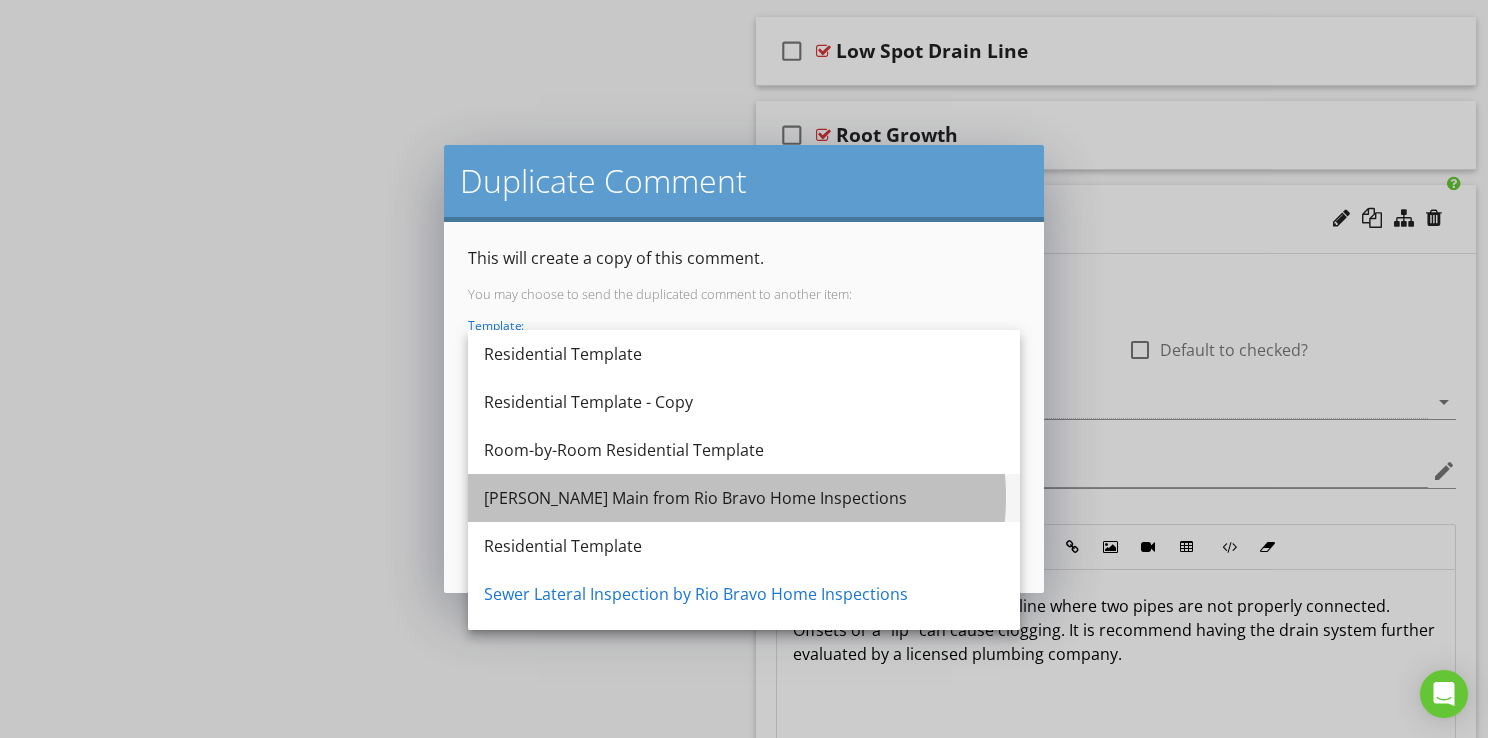 click on "[PERSON_NAME] Main from Rio Bravo Home Inspections" at bounding box center [744, 498] 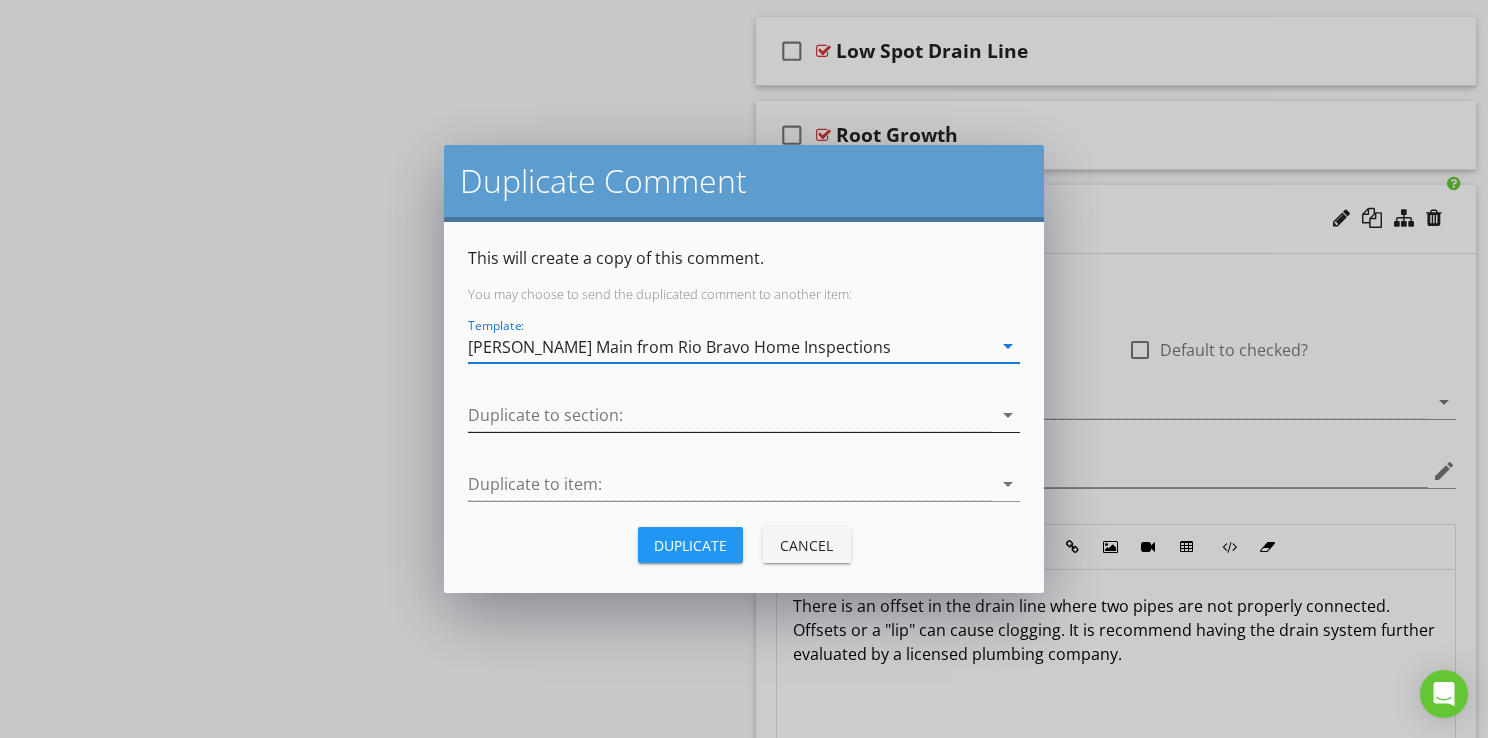 click at bounding box center [730, 415] 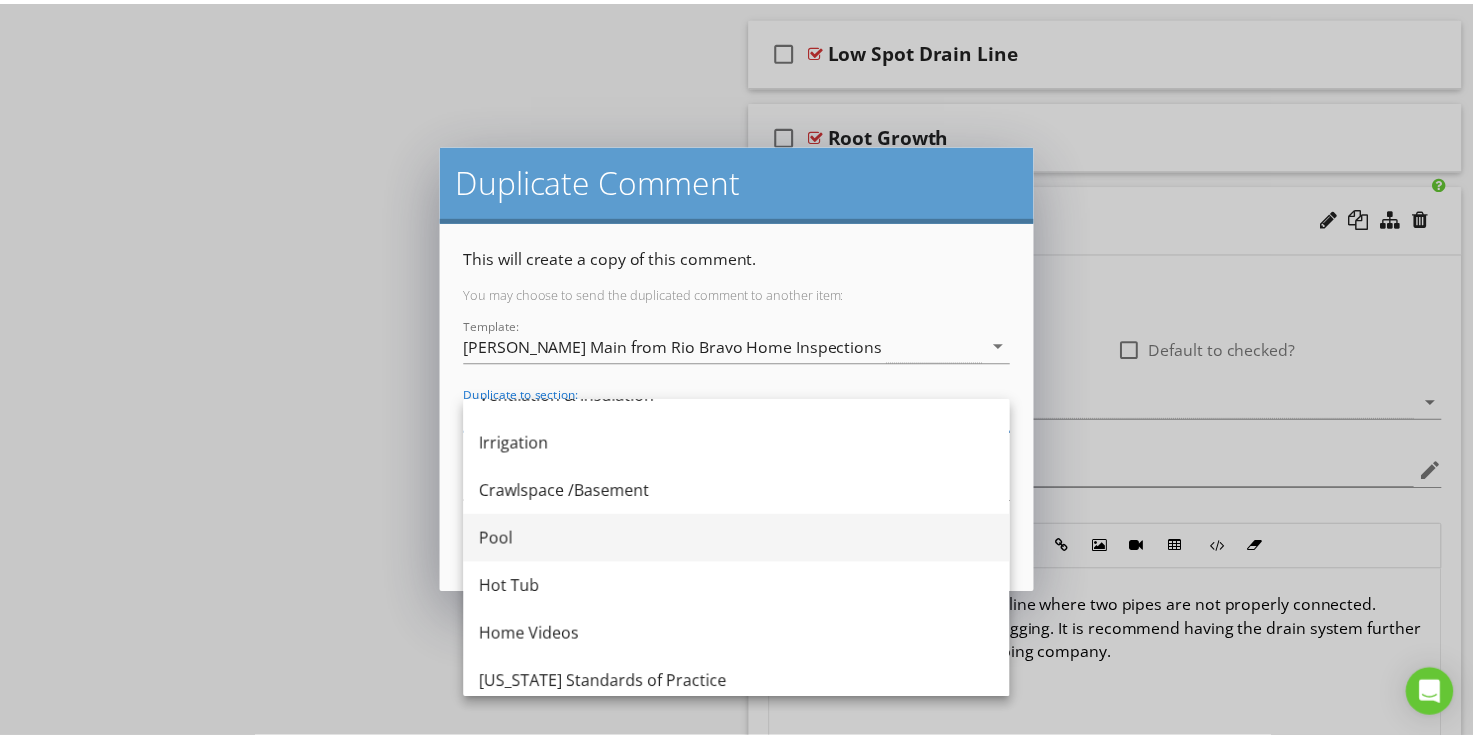 scroll, scrollTop: 804, scrollLeft: 0, axis: vertical 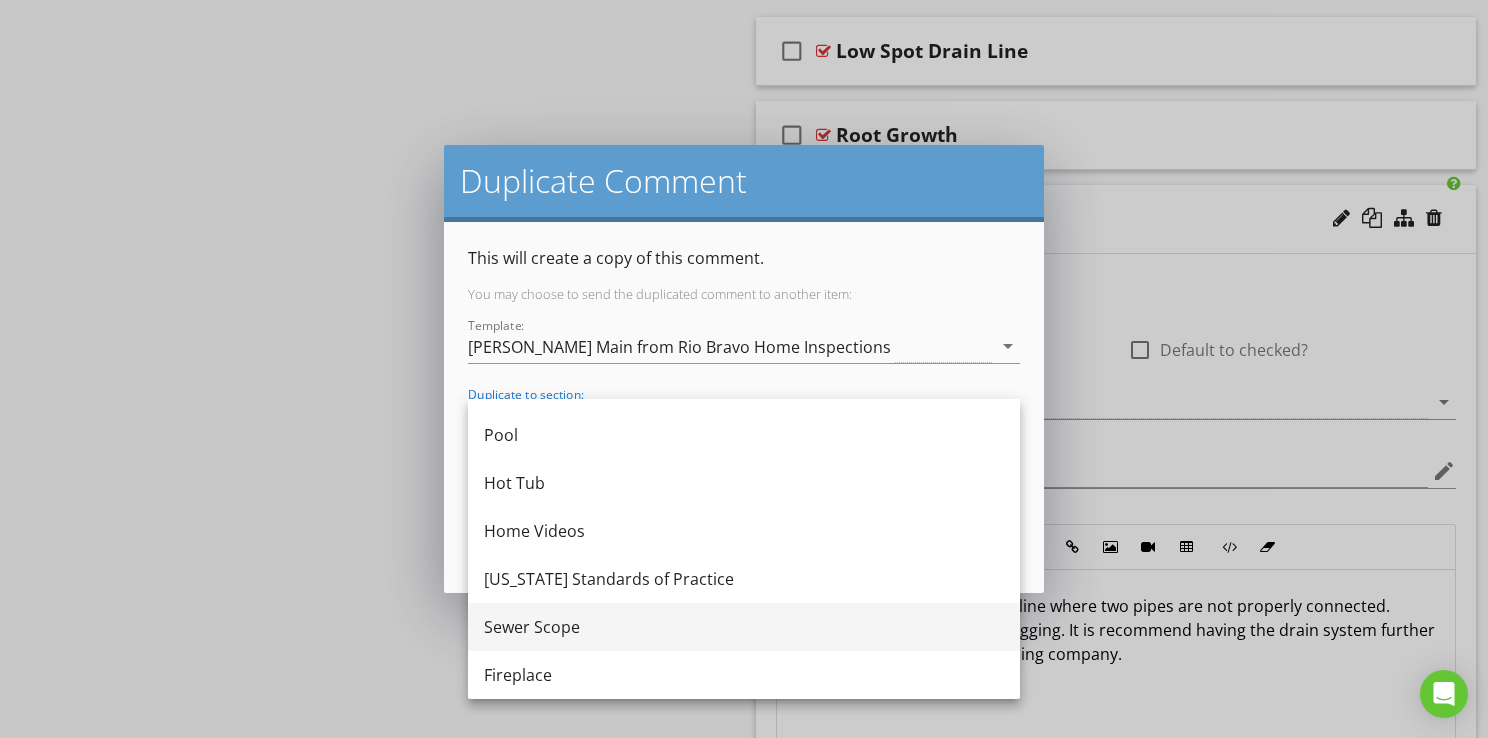 click on "Sewer Scope" at bounding box center [744, 627] 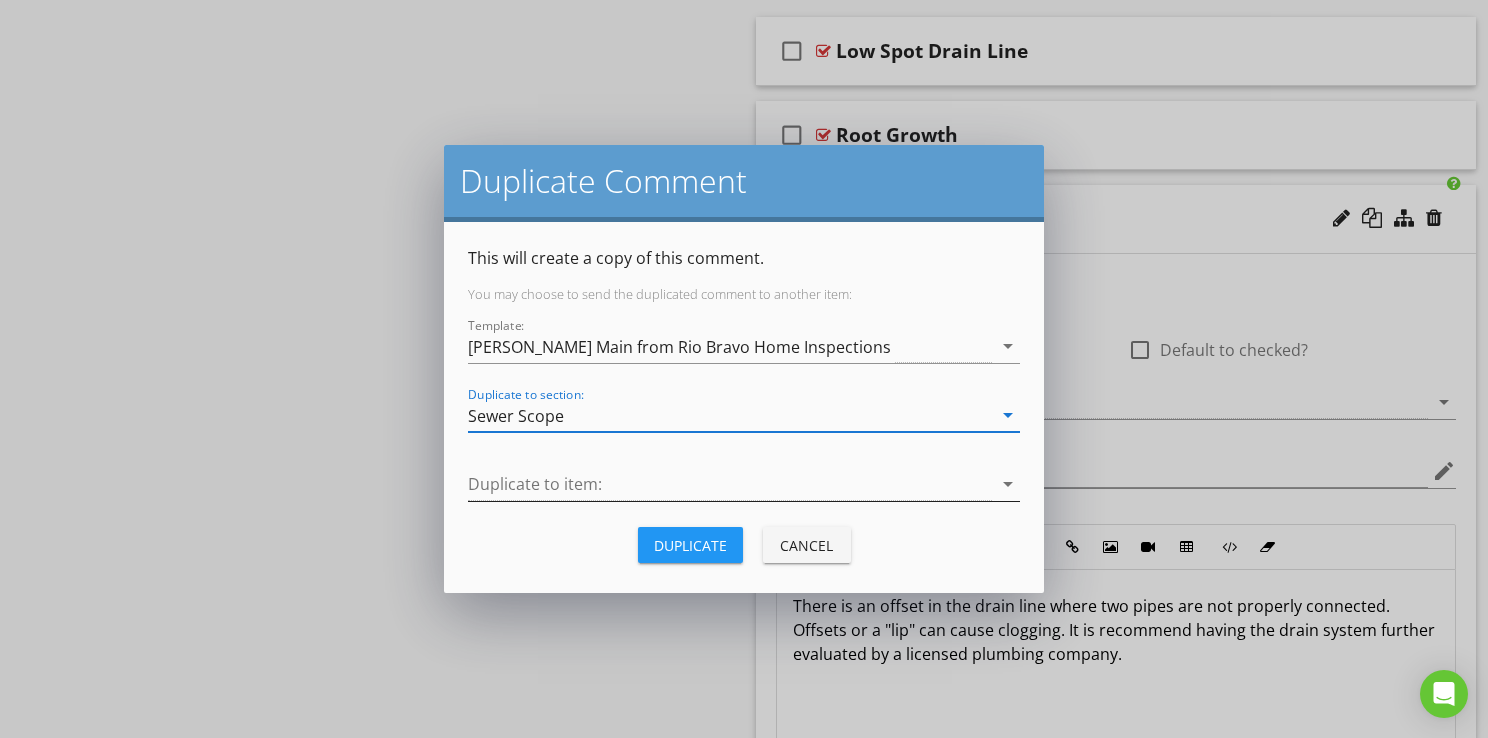 click at bounding box center [730, 484] 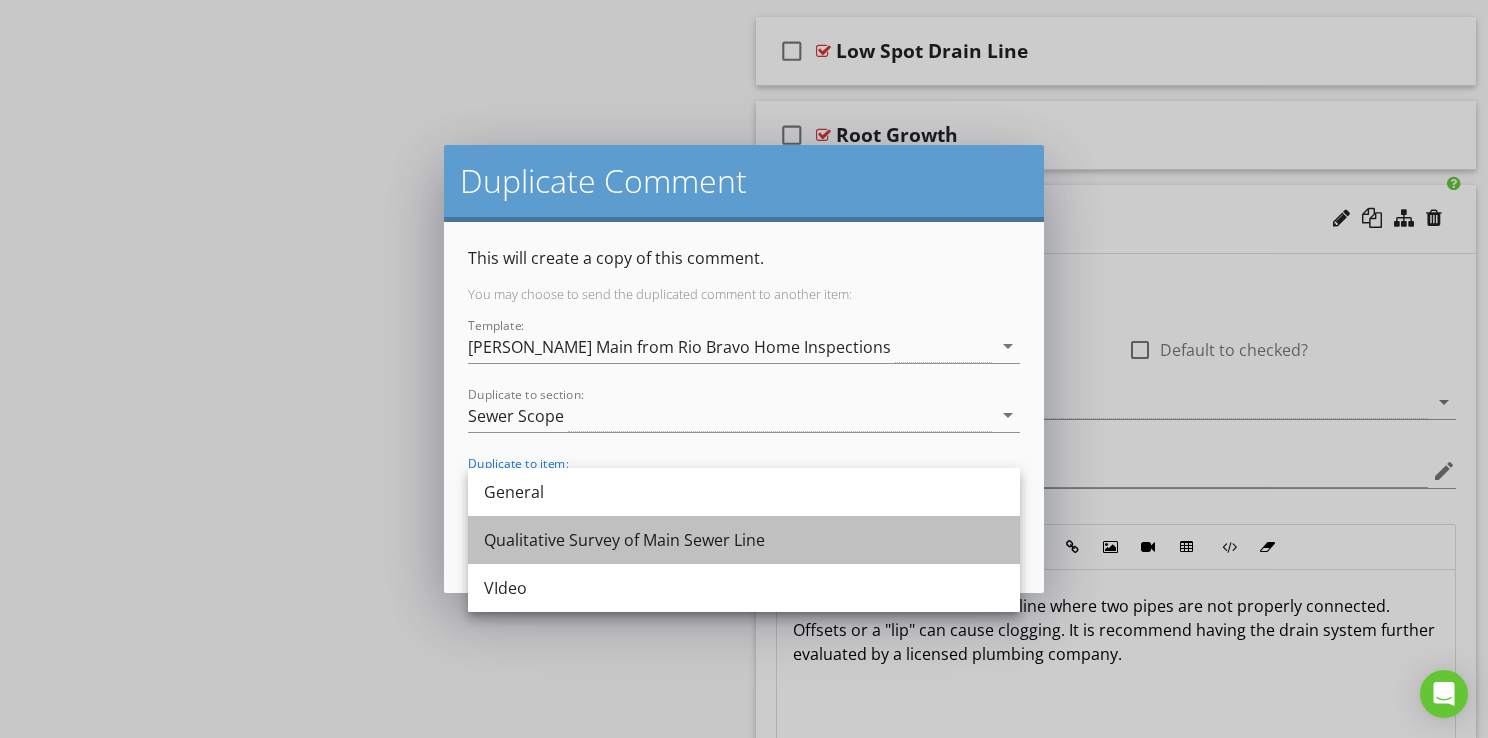 click on "Qualitative Survey of Main Sewer Line" at bounding box center (744, 540) 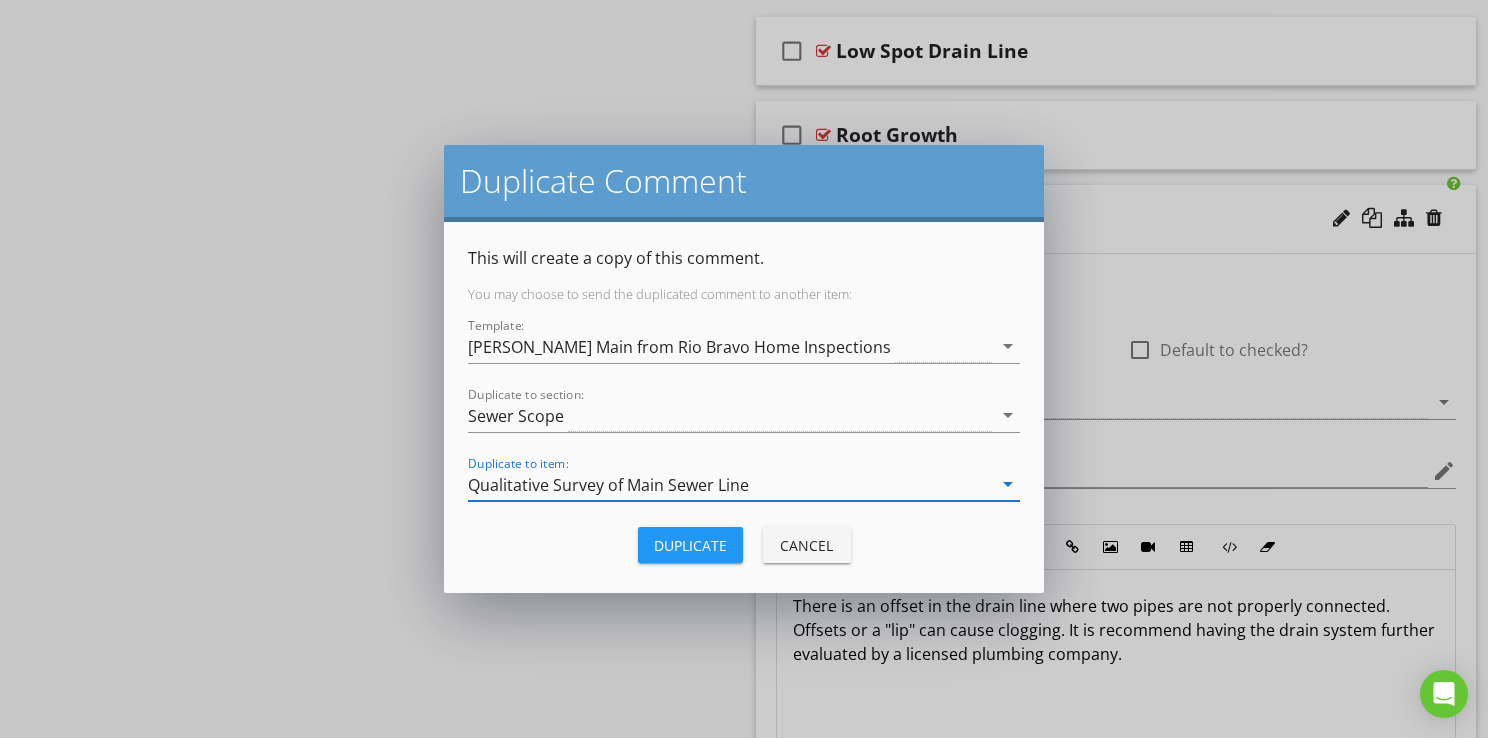 click on "Duplicate" at bounding box center (690, 545) 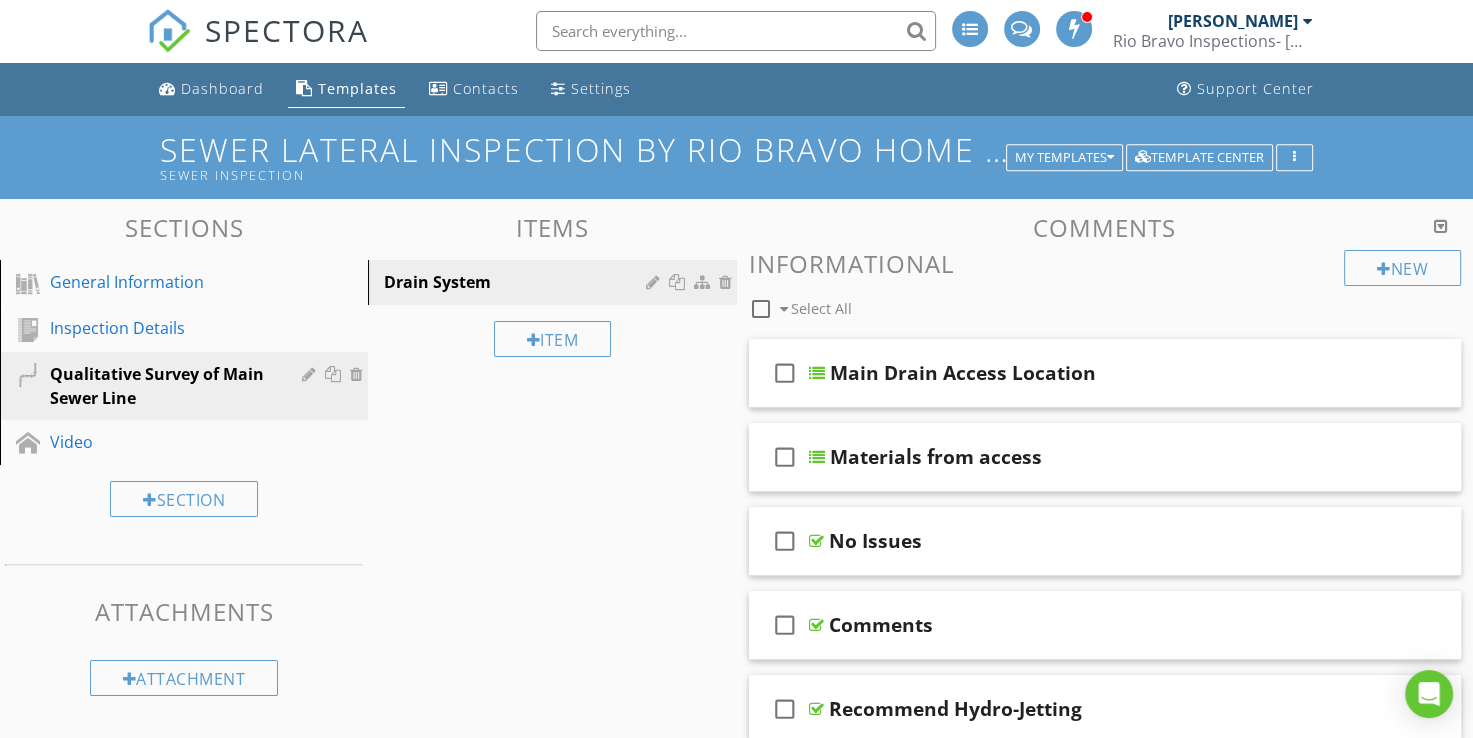 scroll, scrollTop: 0, scrollLeft: 0, axis: both 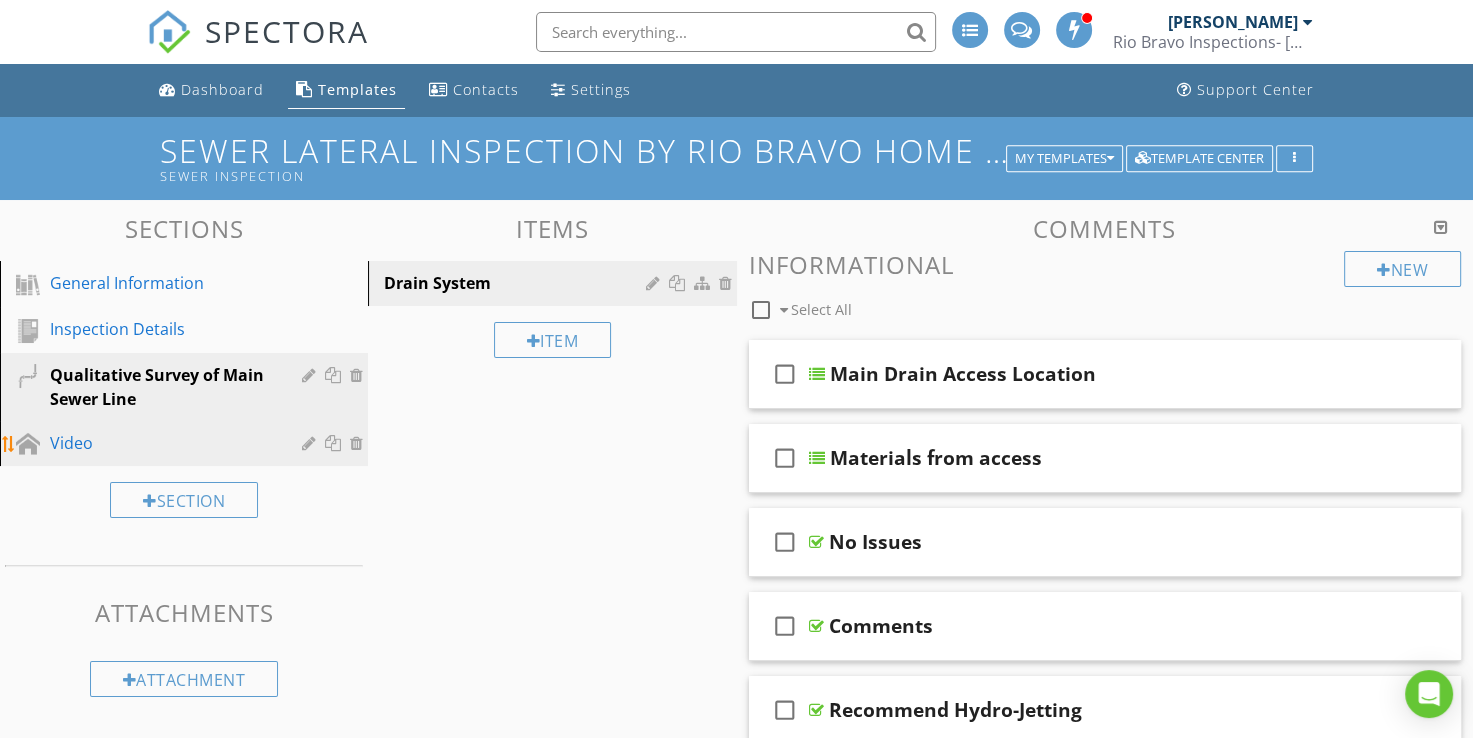 click on "Video" at bounding box center (161, 443) 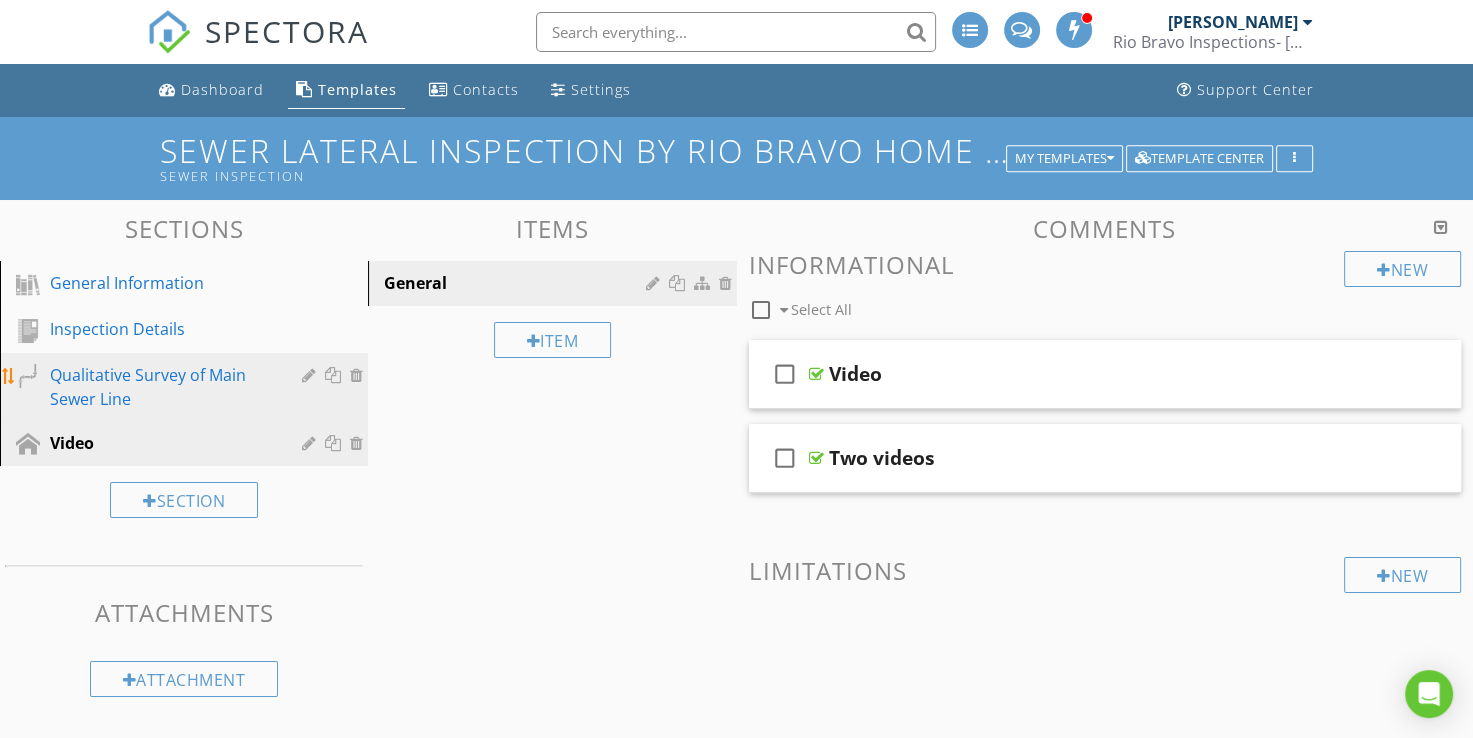 click on "Qualitative Survey  of Main Sewer Line" at bounding box center (161, 387) 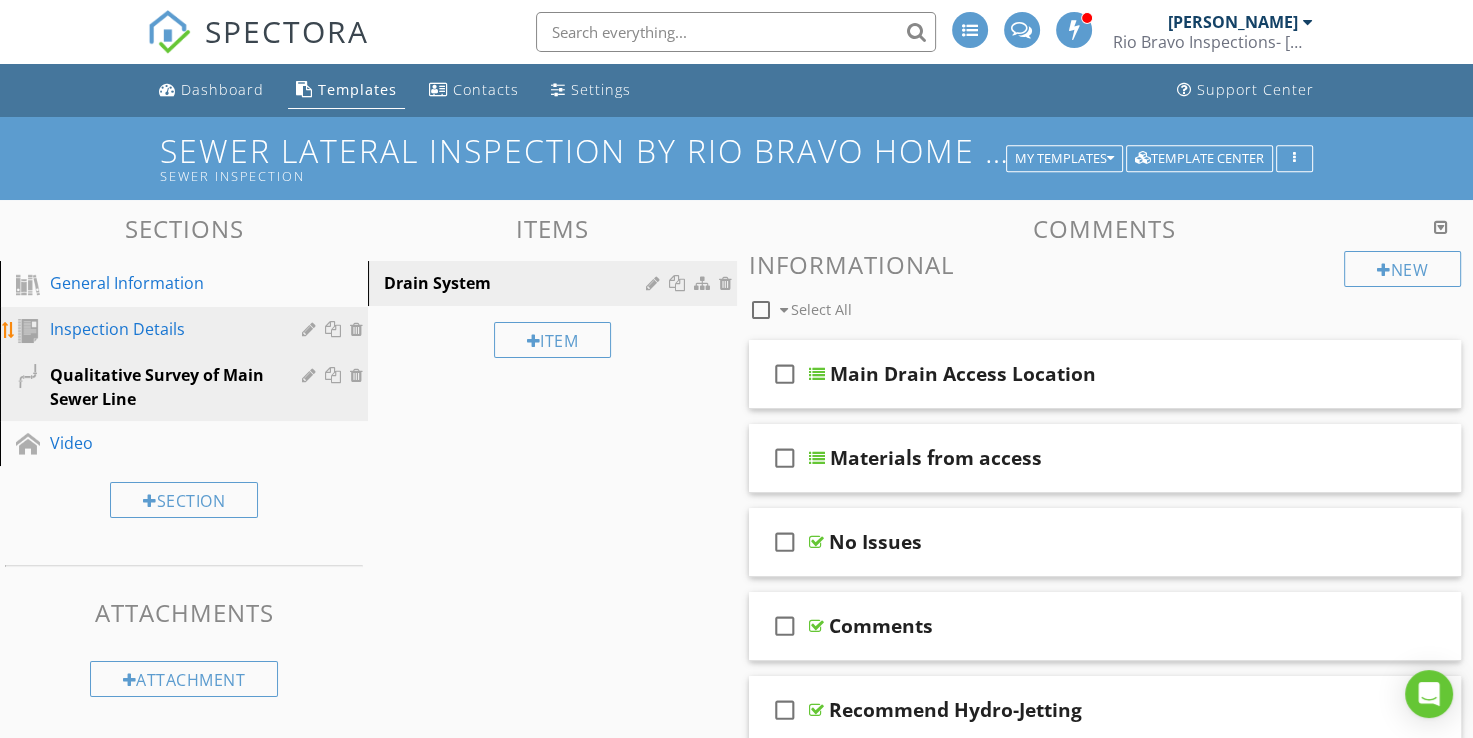 click on "Inspection Details" at bounding box center (187, 330) 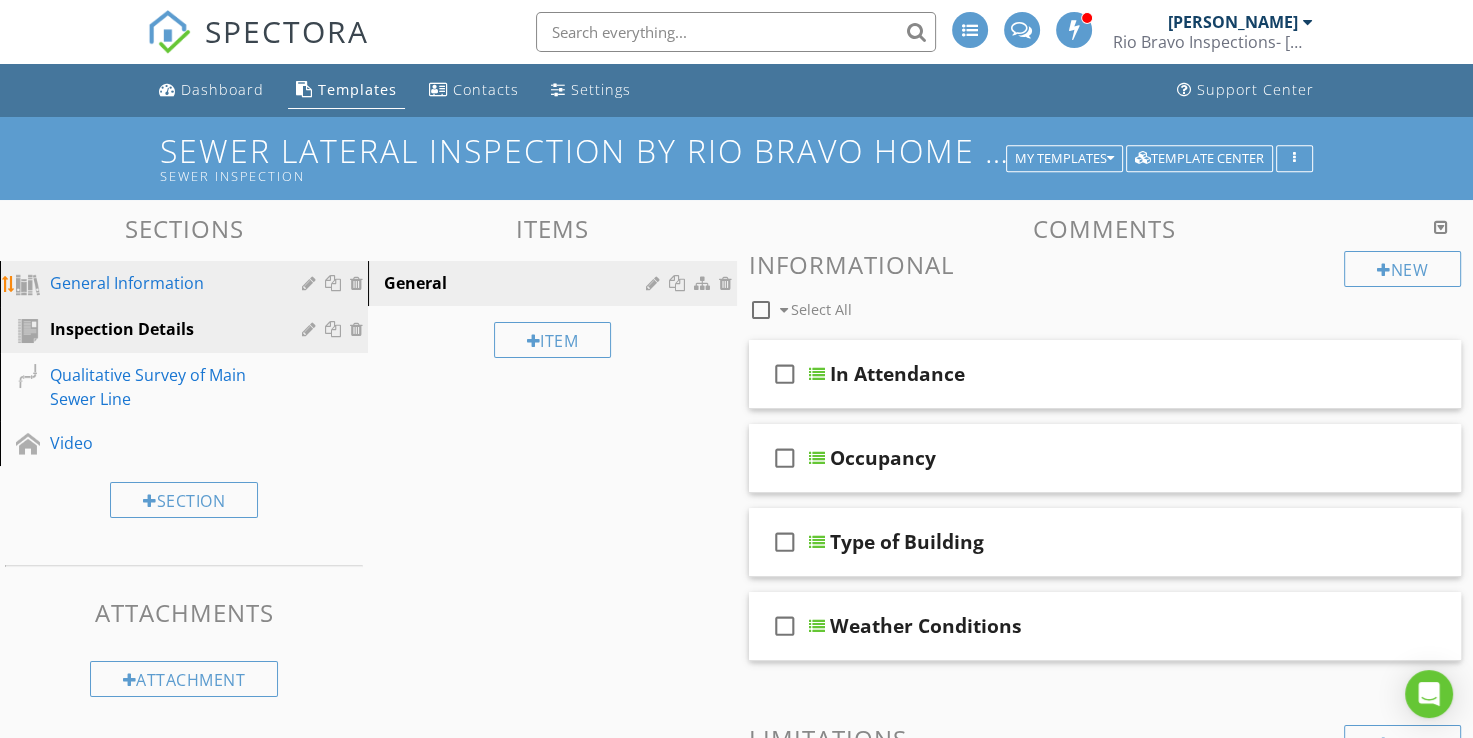 click on "General Information" at bounding box center [161, 283] 